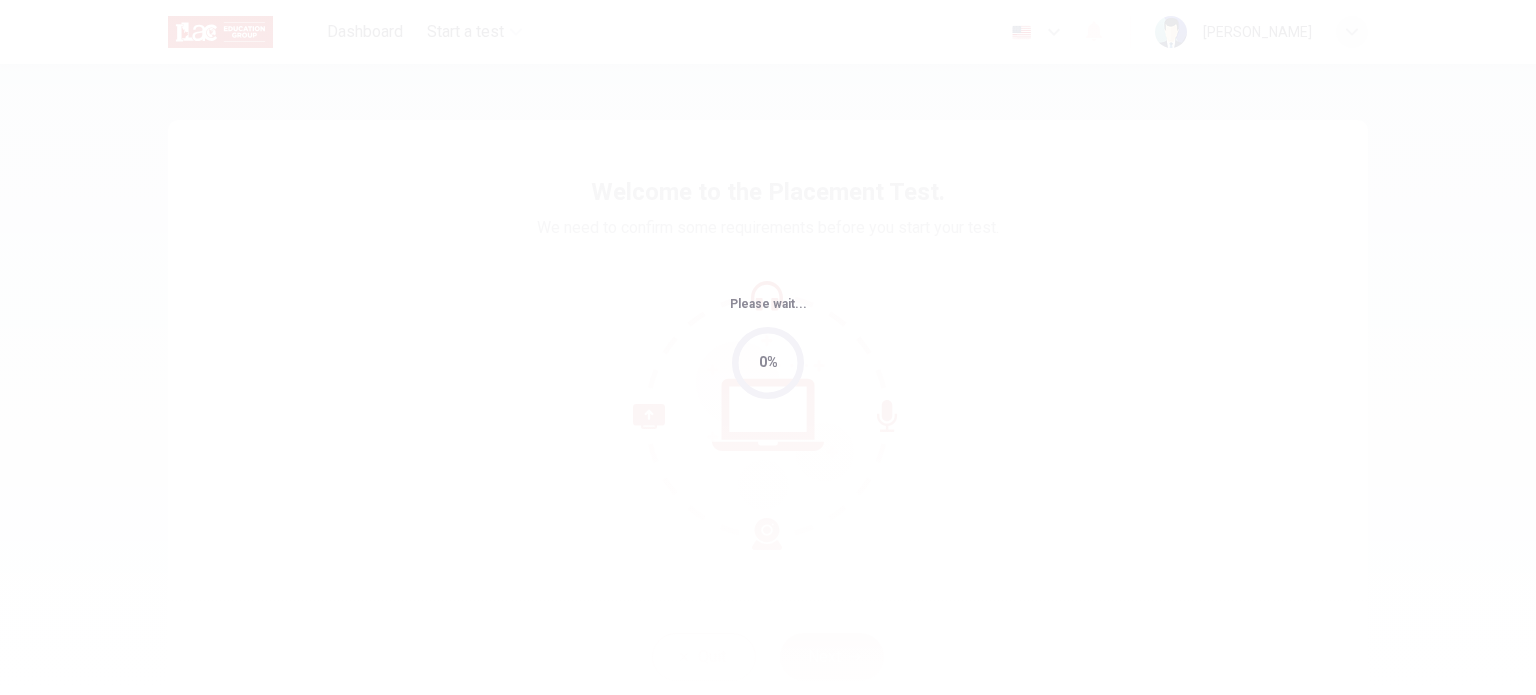 scroll, scrollTop: 0, scrollLeft: 0, axis: both 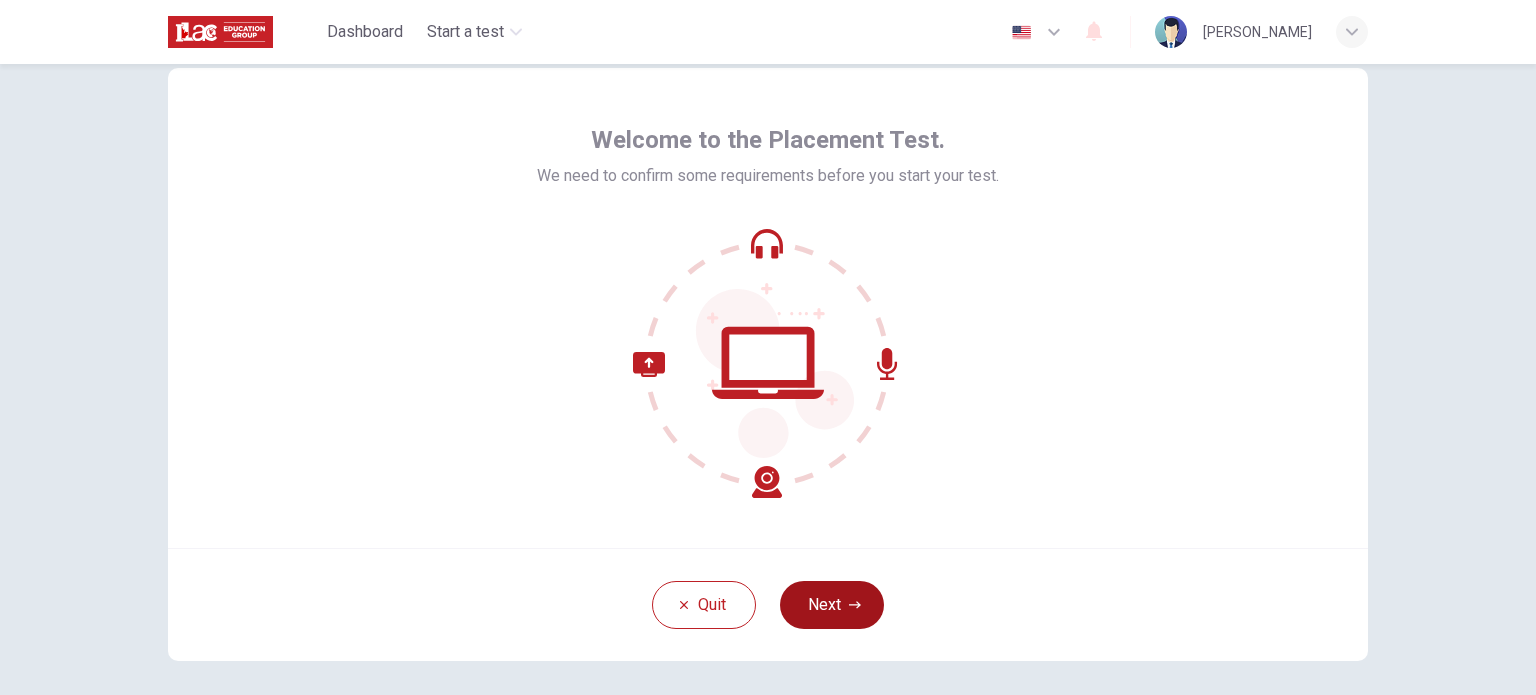 click on "Next" at bounding box center (832, 605) 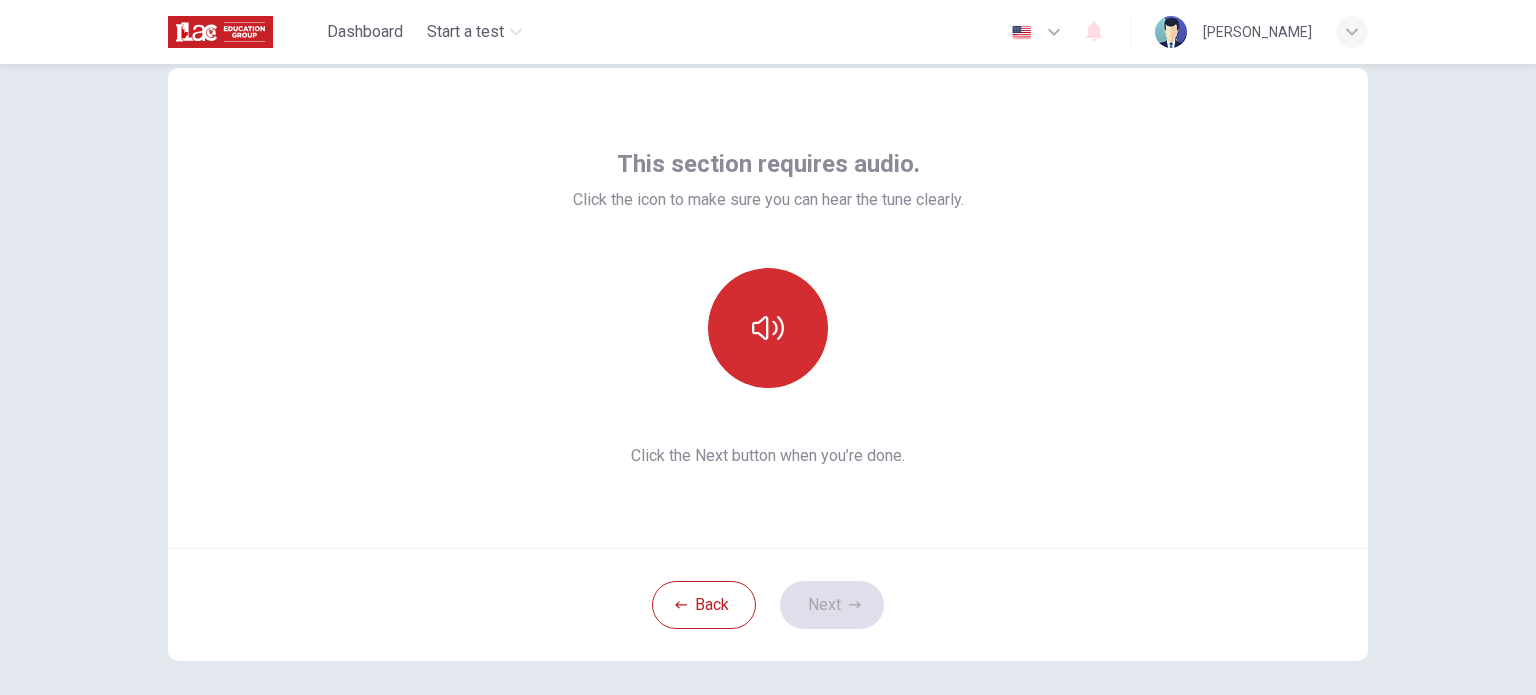 click at bounding box center (768, 328) 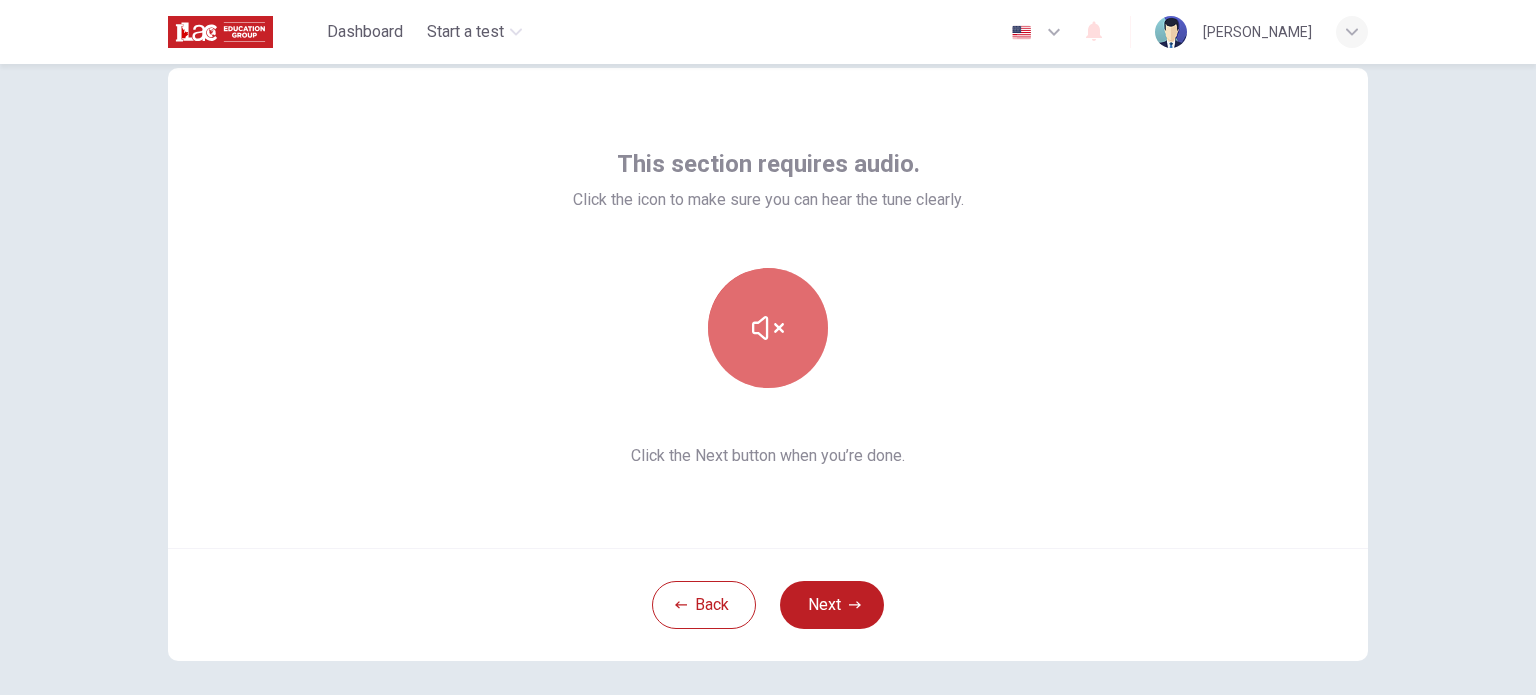 click 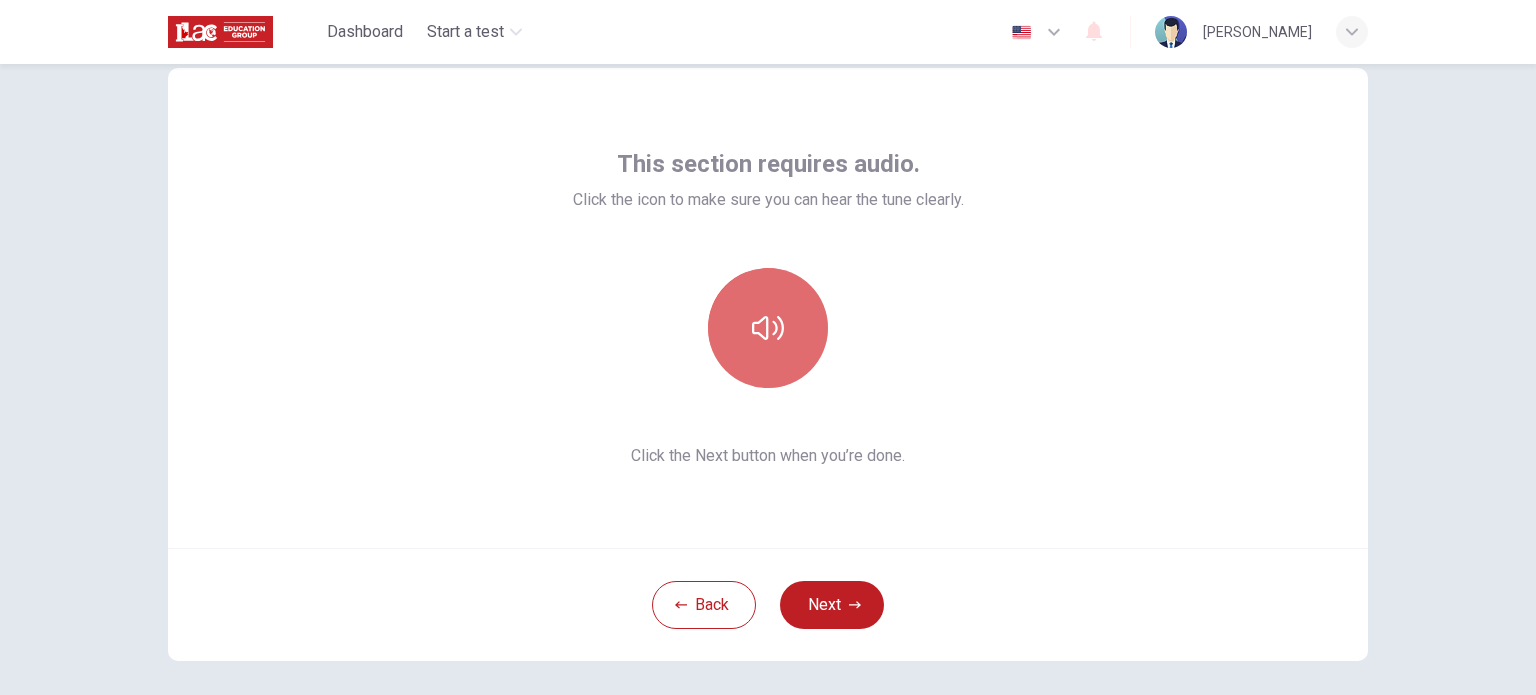 click 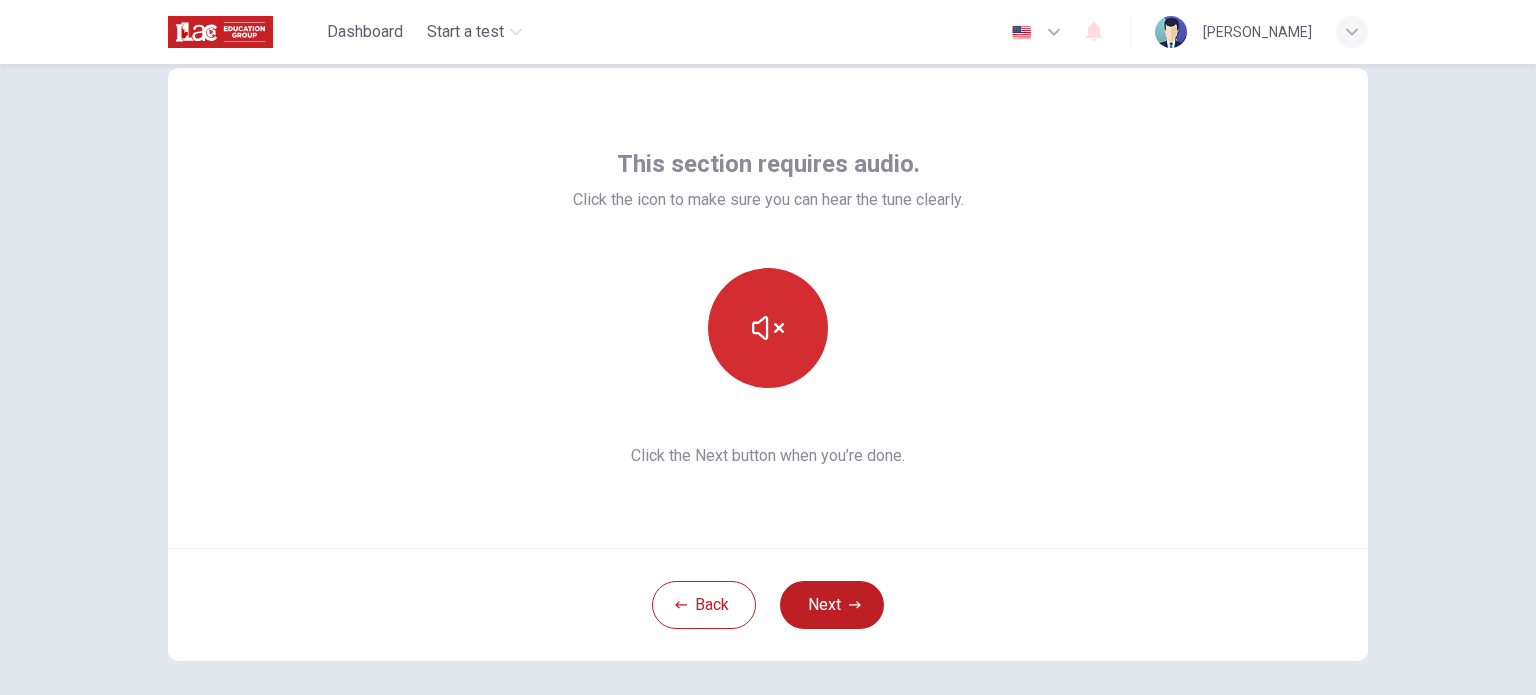 click on "This section requires audio. Click the icon to make sure you can hear the tune clearly. Click the Next button when you’re done." at bounding box center [768, 308] 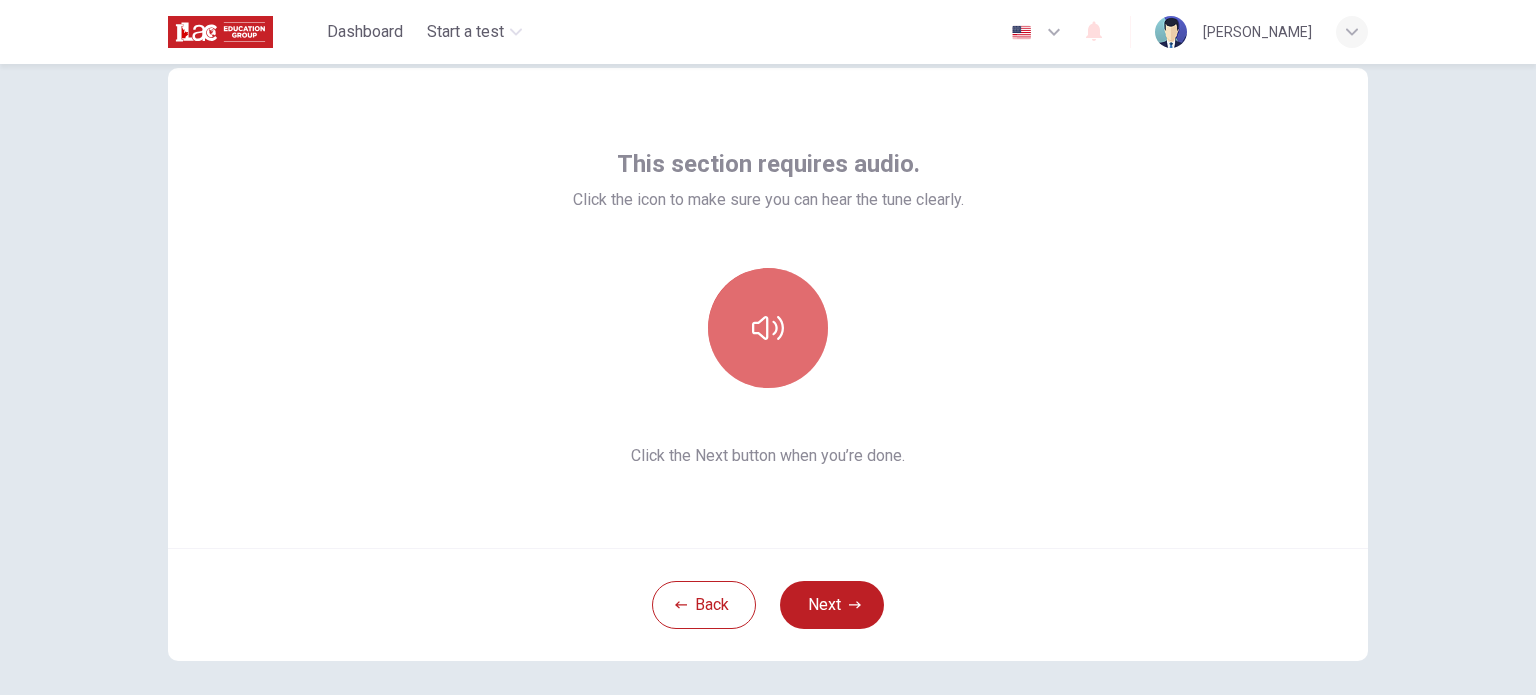 click at bounding box center [768, 328] 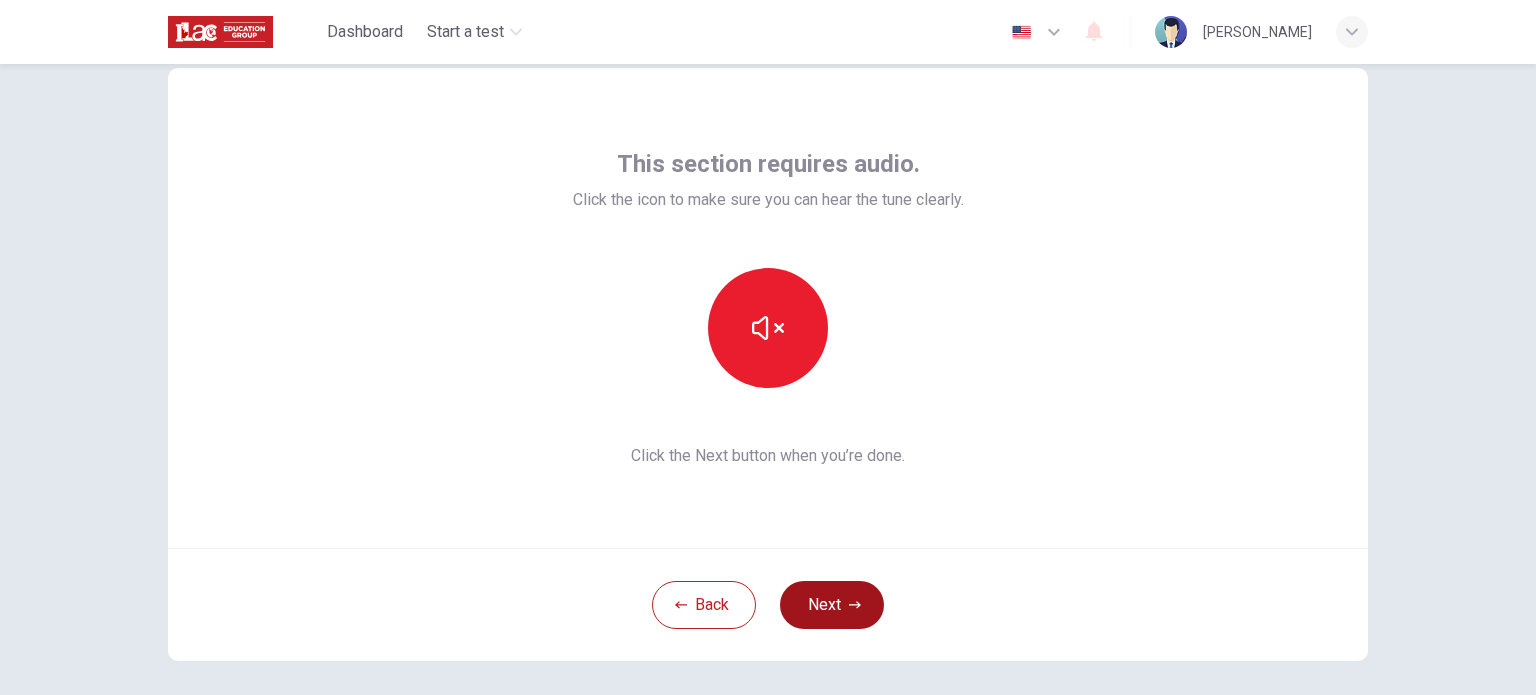 click on "Next" at bounding box center (832, 605) 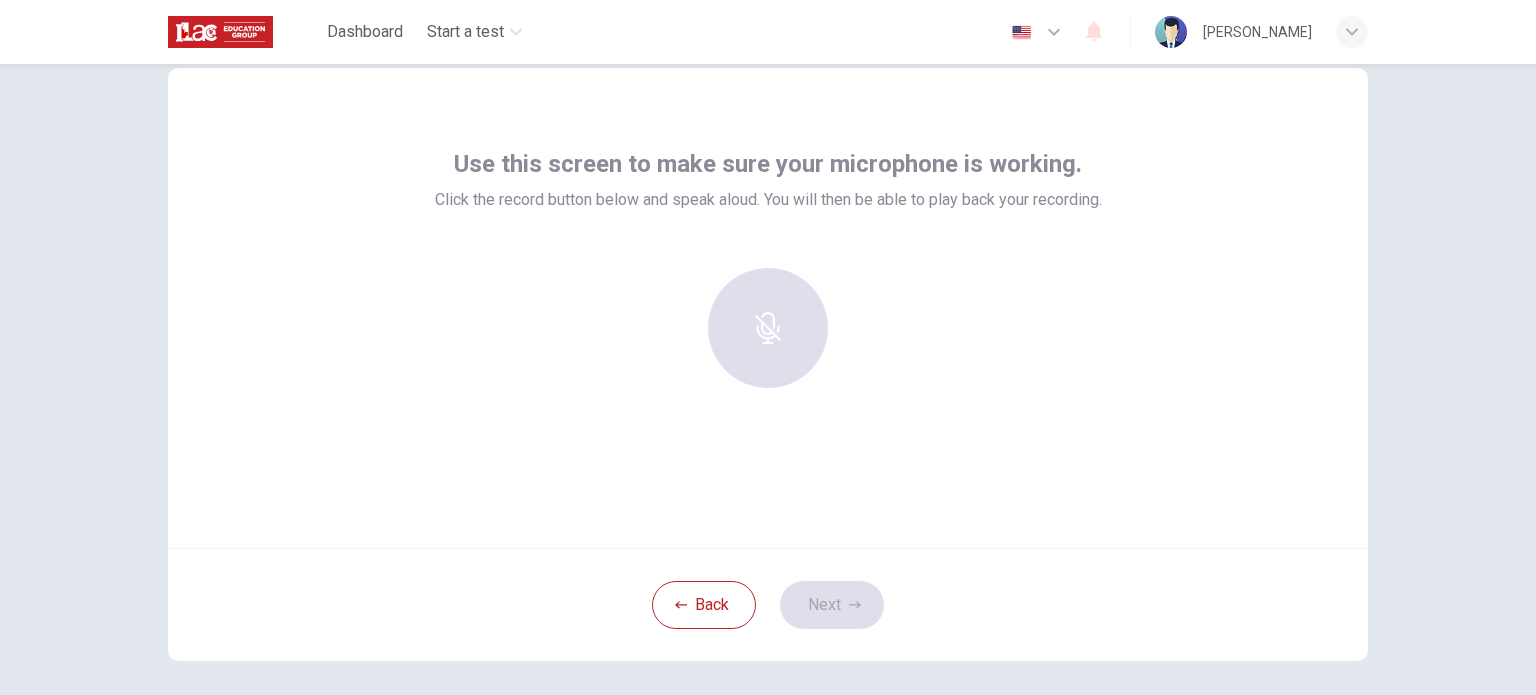 click on "Use this screen to make sure your microphone is working. Click the record button below and speak aloud. You will then be able to play back your recording." at bounding box center (768, 308) 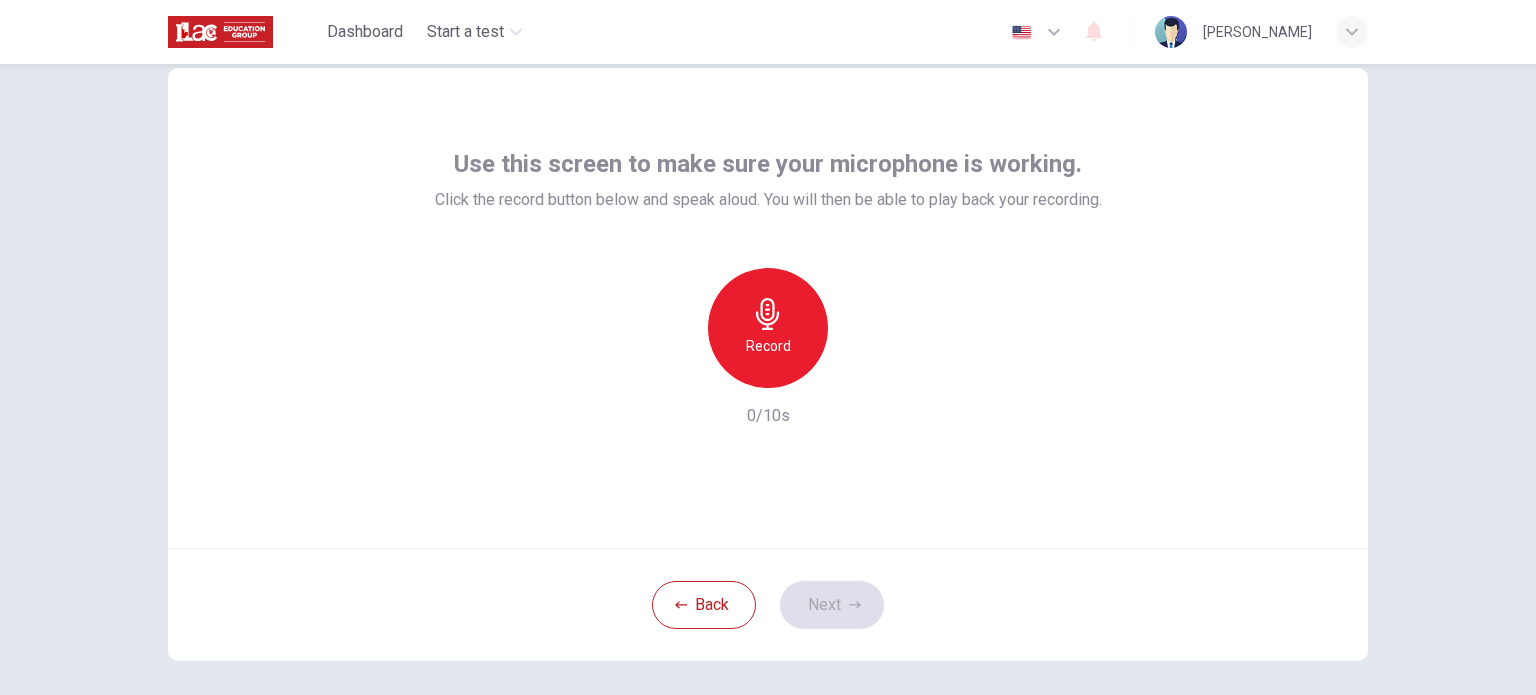 click on "Record" at bounding box center [768, 346] 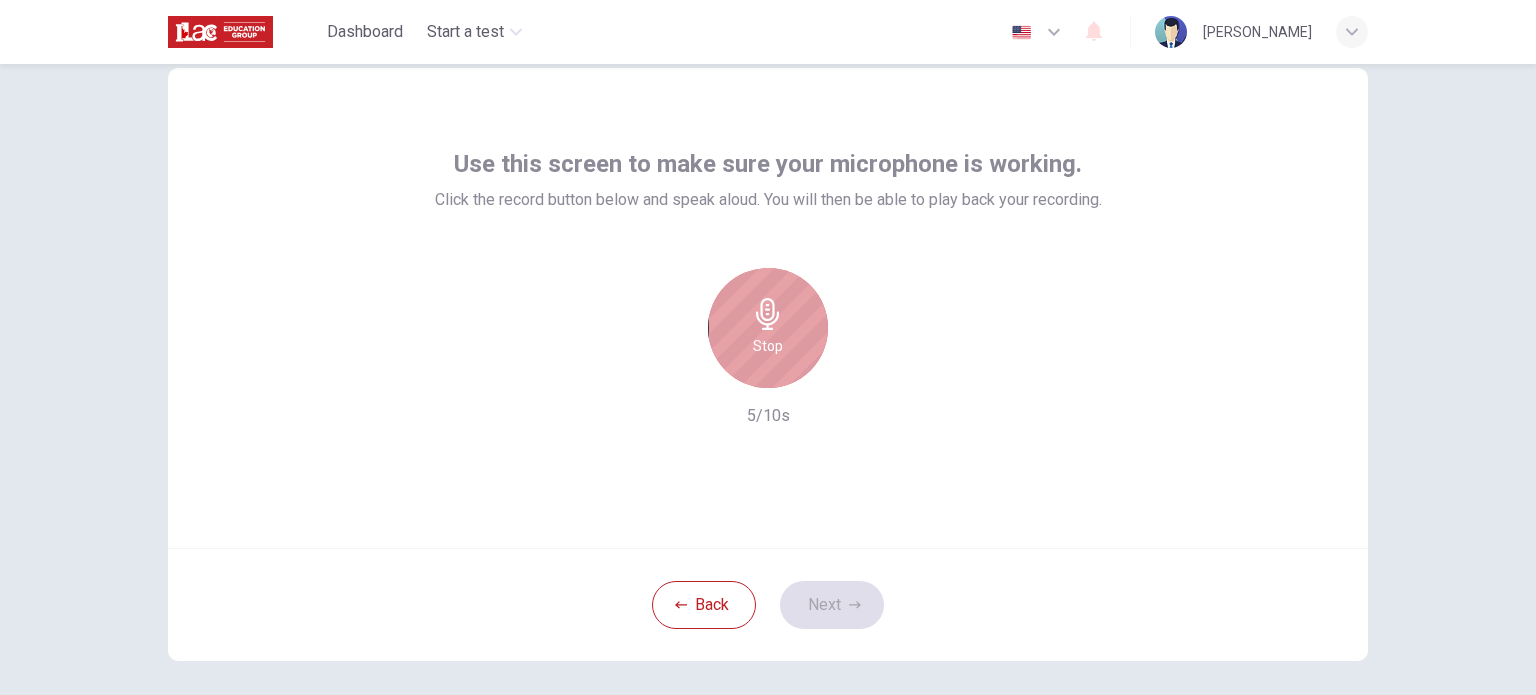 click on "Stop" at bounding box center [768, 346] 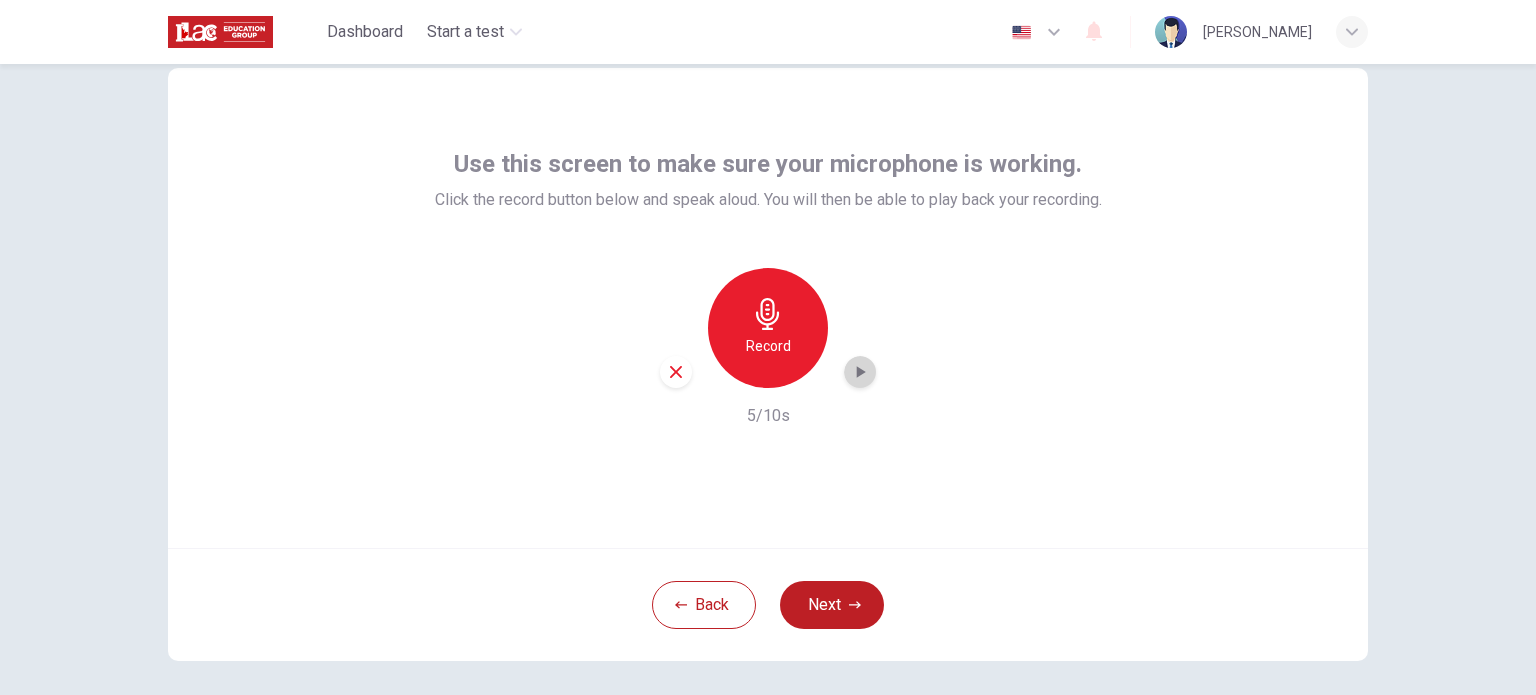 click 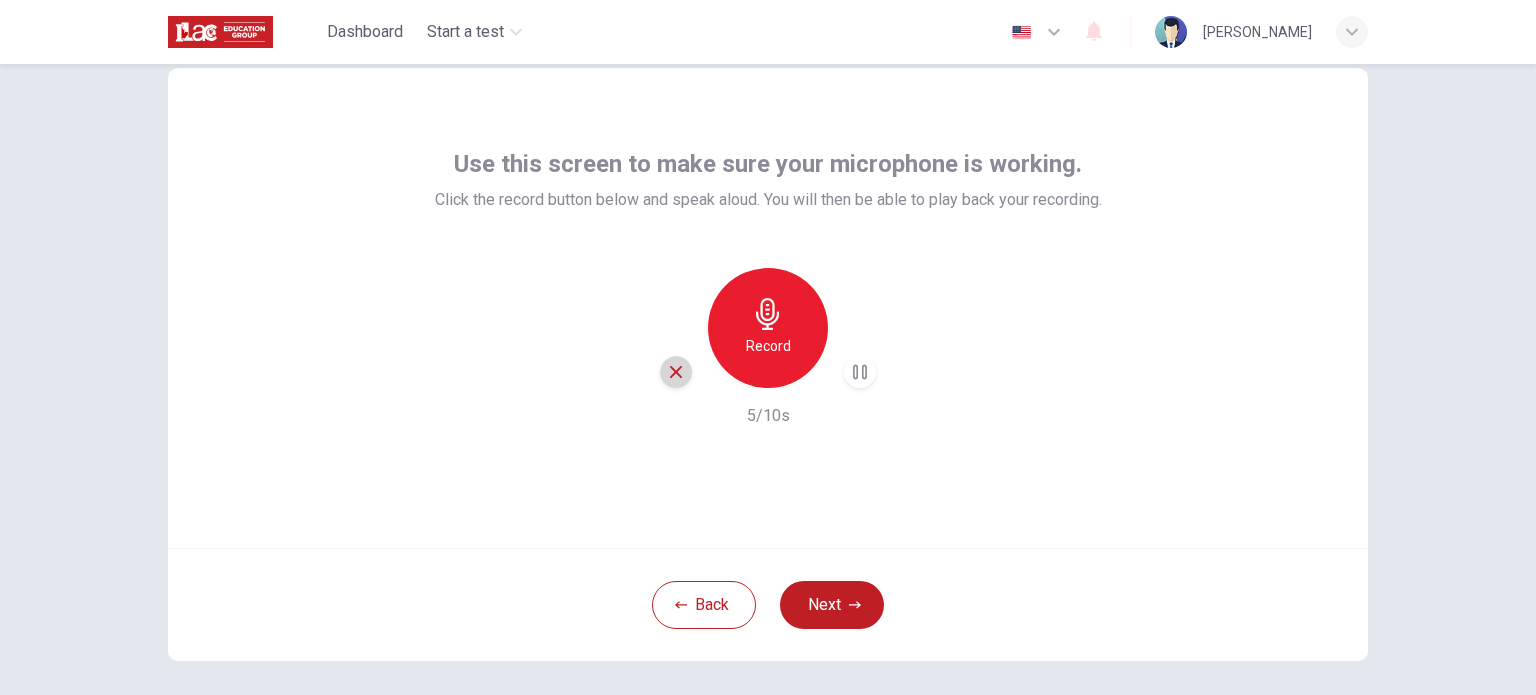 click 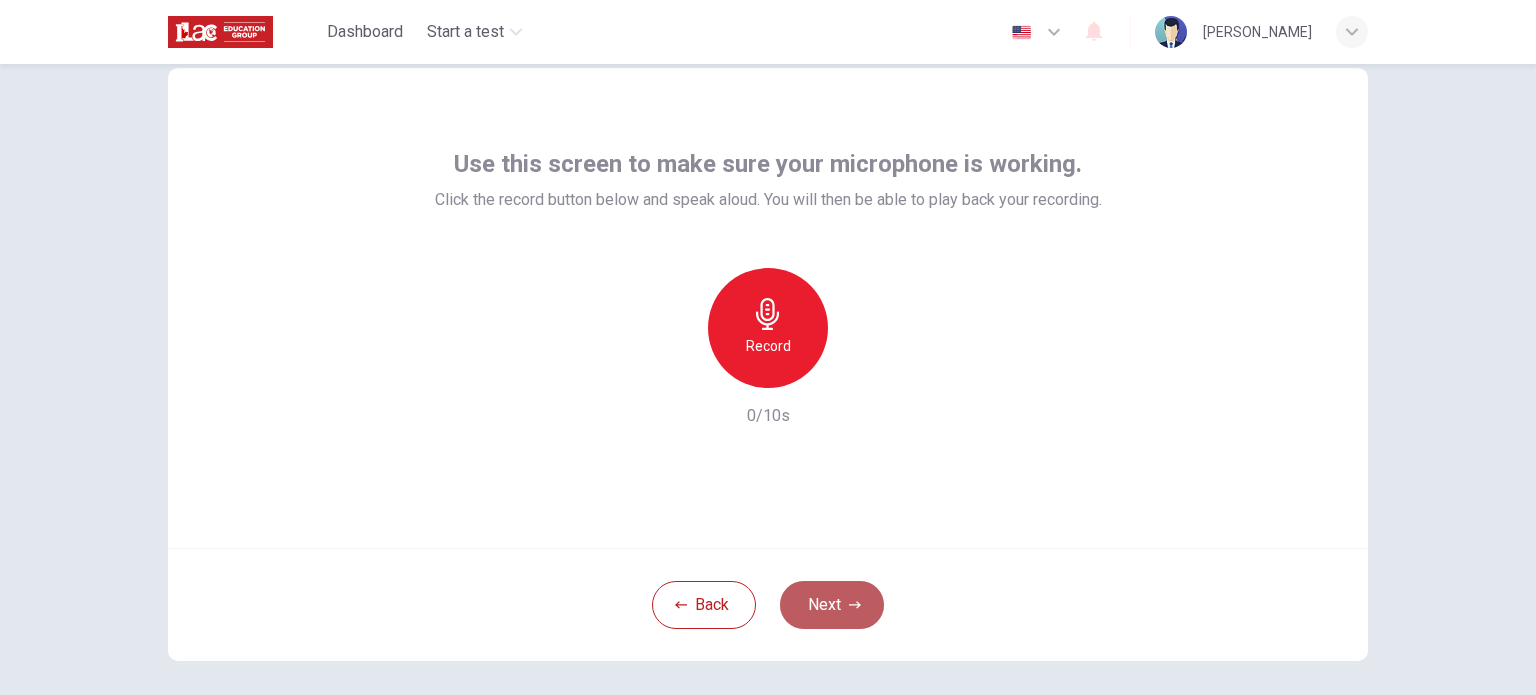 click on "Next" at bounding box center [832, 605] 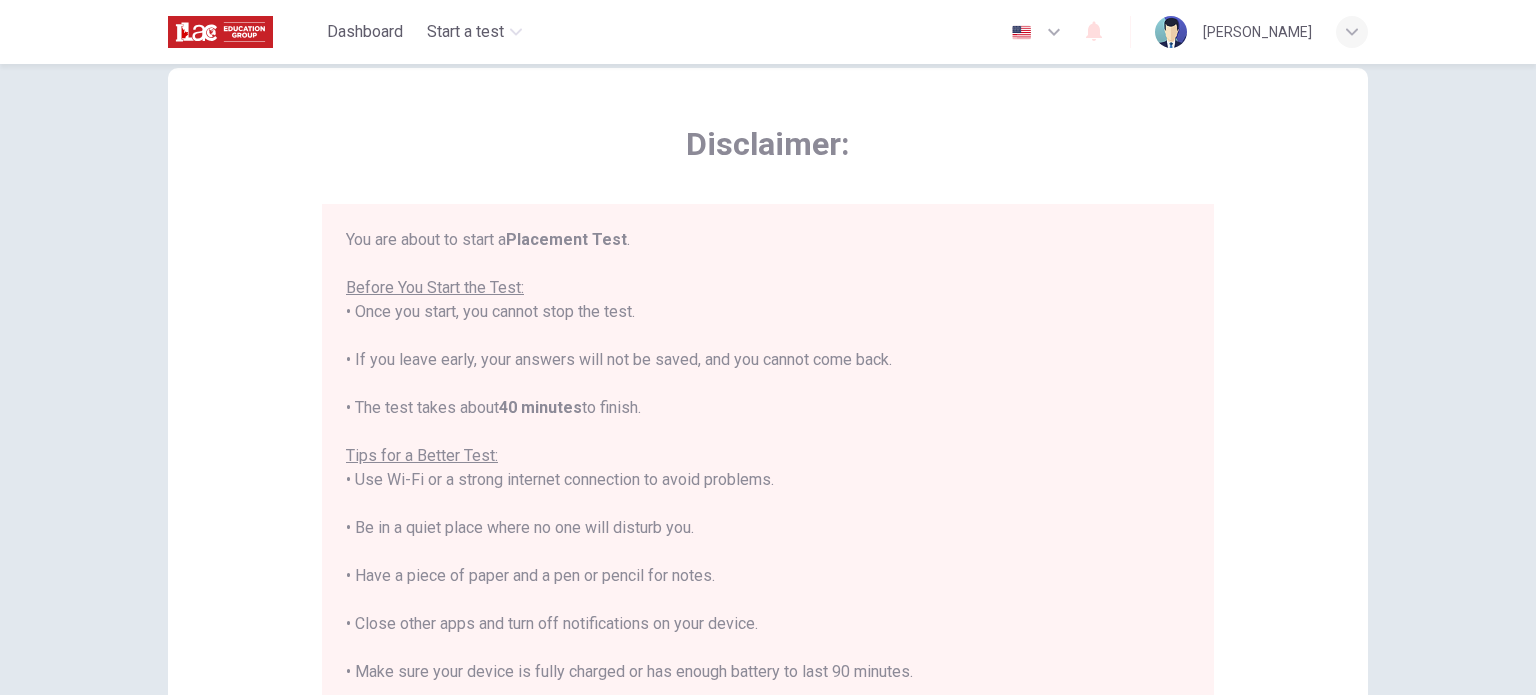 scroll, scrollTop: 23, scrollLeft: 0, axis: vertical 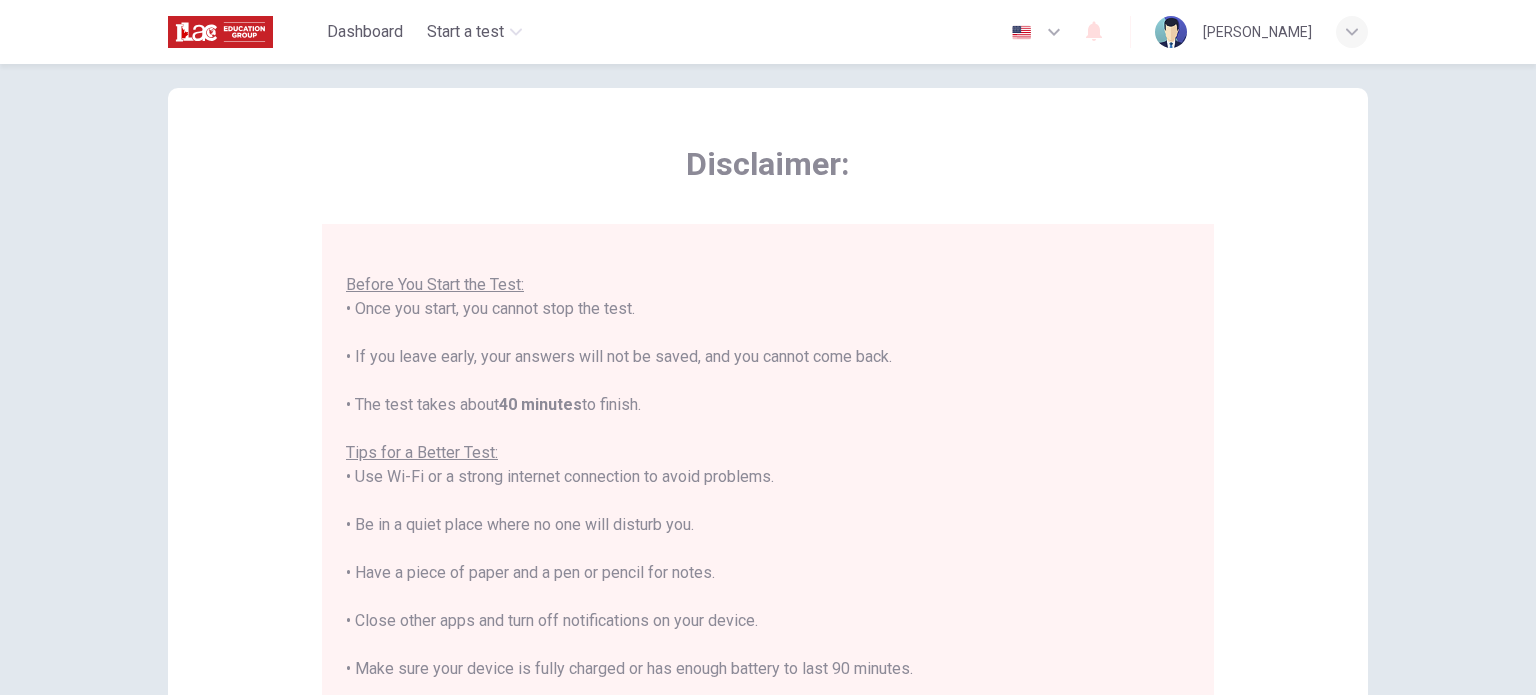 click on "Disclaimer: You are about to start a  Placement Test .
Before You Start the Test:
• Once you start, you cannot stop the test.
• If you leave early, your answers will not be saved, and you cannot come back.
• The test takes about  40 minutes  to finish.
Tips for a Better Test:
• Use Wi-Fi or a strong internet connection to avoid problems.
• Be in a quiet place where no one will disturb you.
• Have a piece of paper and a pen or pencil for notes.
• Close other apps and turn off notifications on your device.
• Make sure your device is fully charged or has enough battery to last 90 minutes.
By clicking the button below, you agree to follow these instructions.
Good luck! Back Next © Copyright  2025" at bounding box center [768, 379] 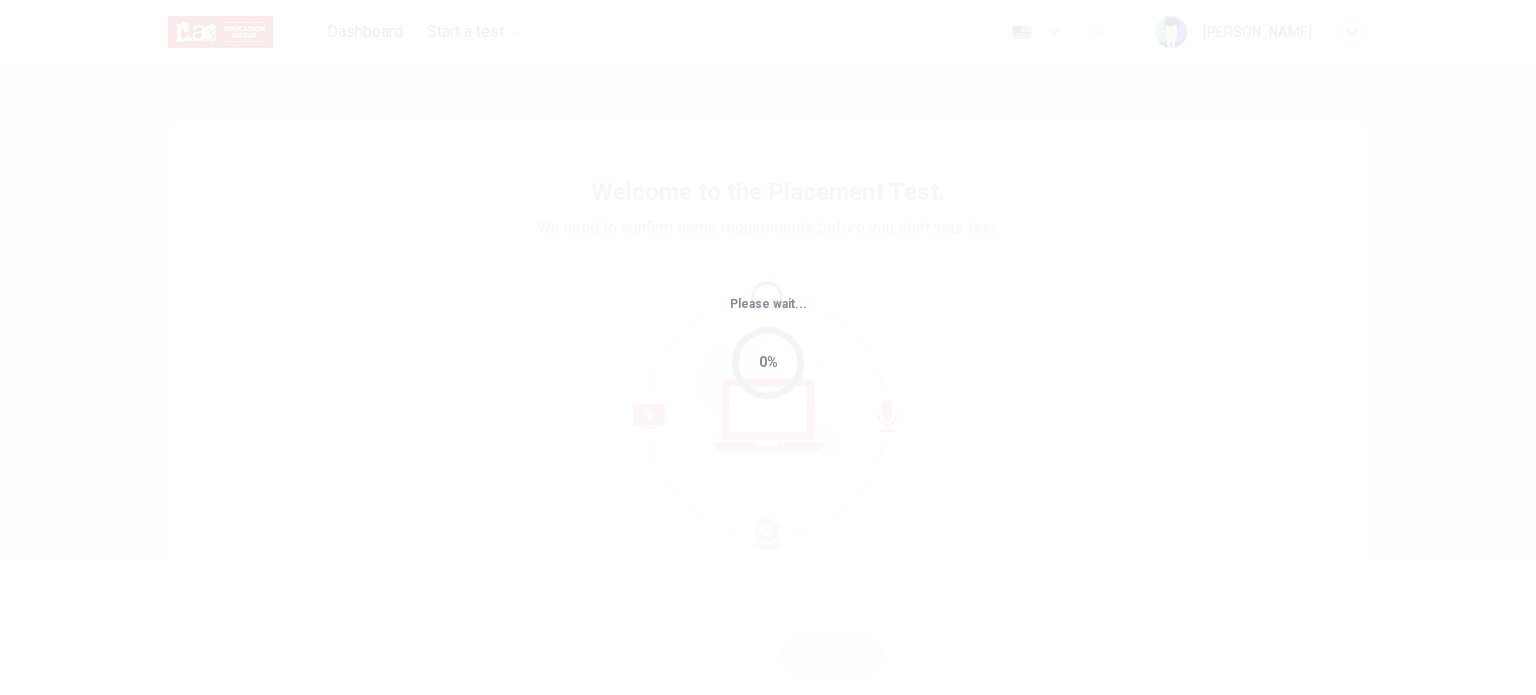 scroll, scrollTop: 0, scrollLeft: 0, axis: both 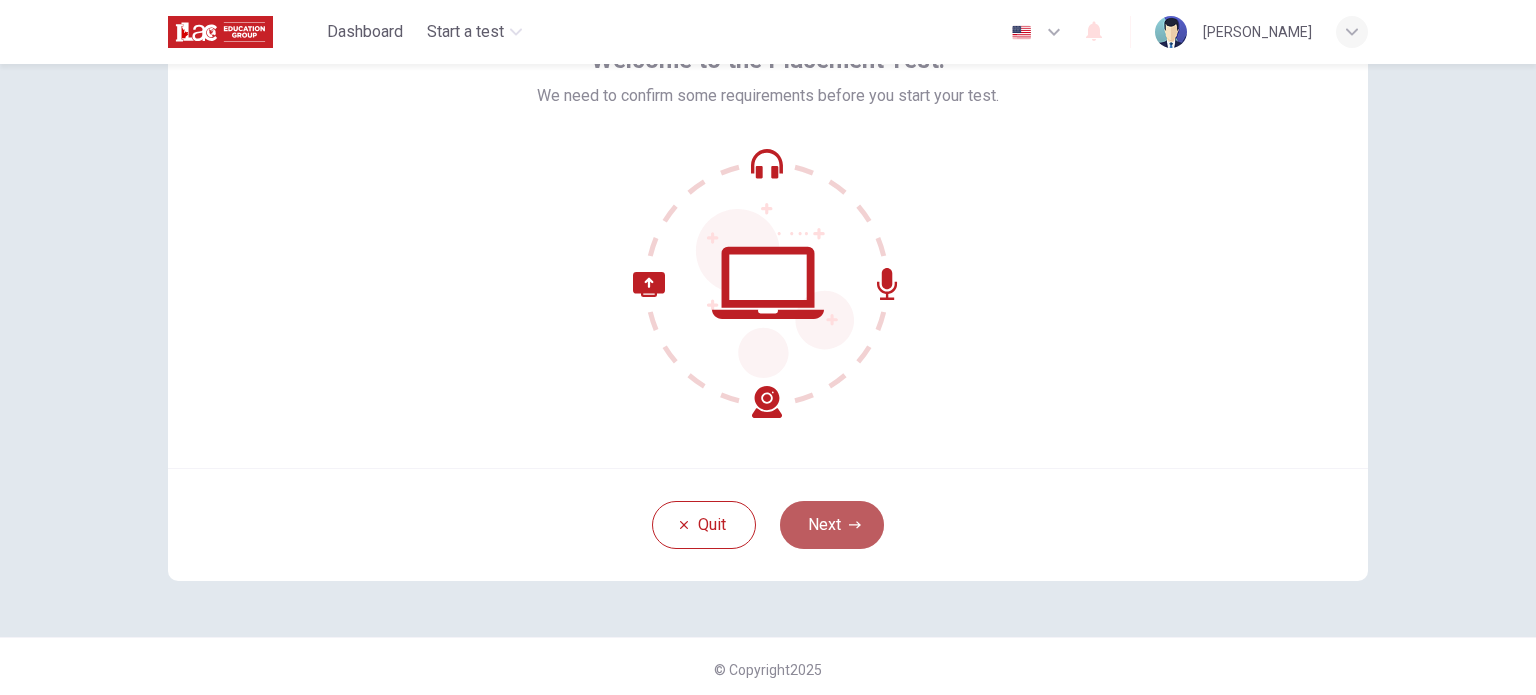 click on "Next" at bounding box center (832, 525) 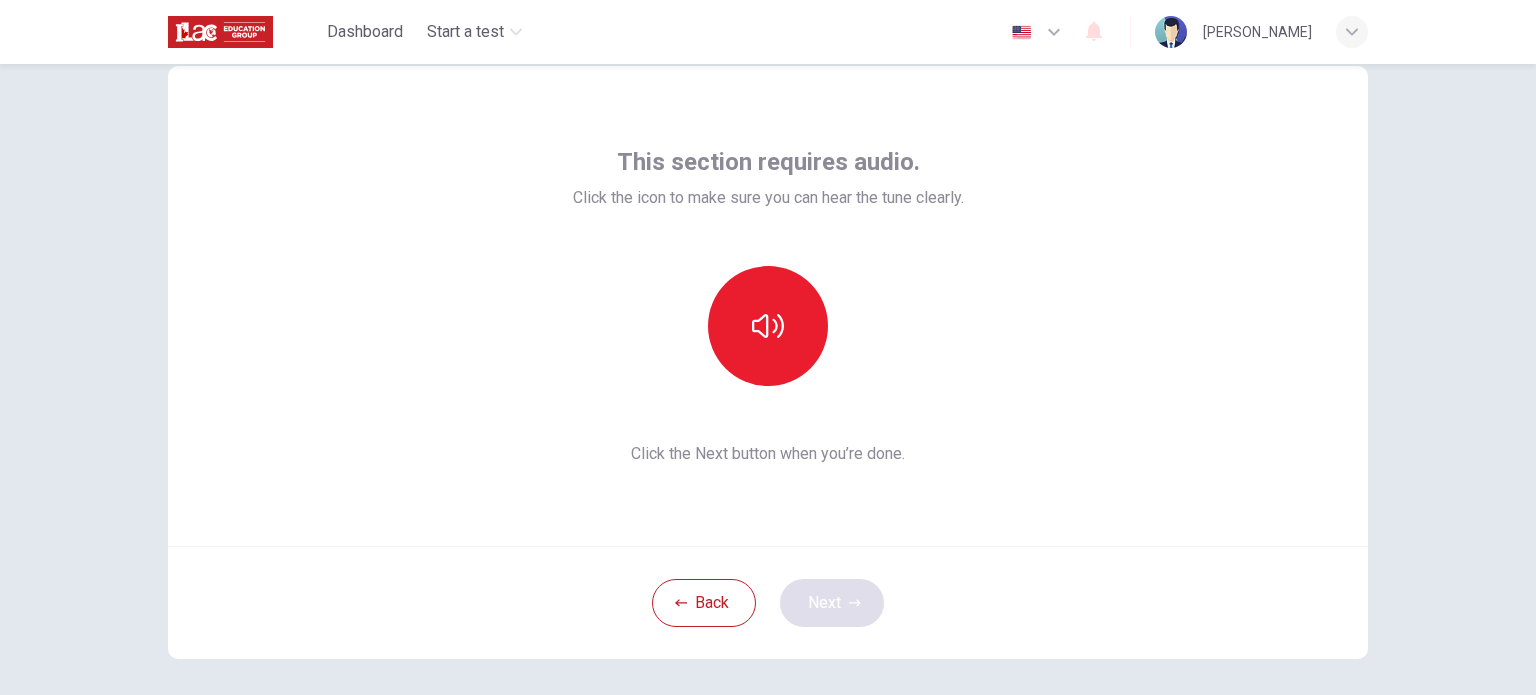 scroll, scrollTop: 52, scrollLeft: 0, axis: vertical 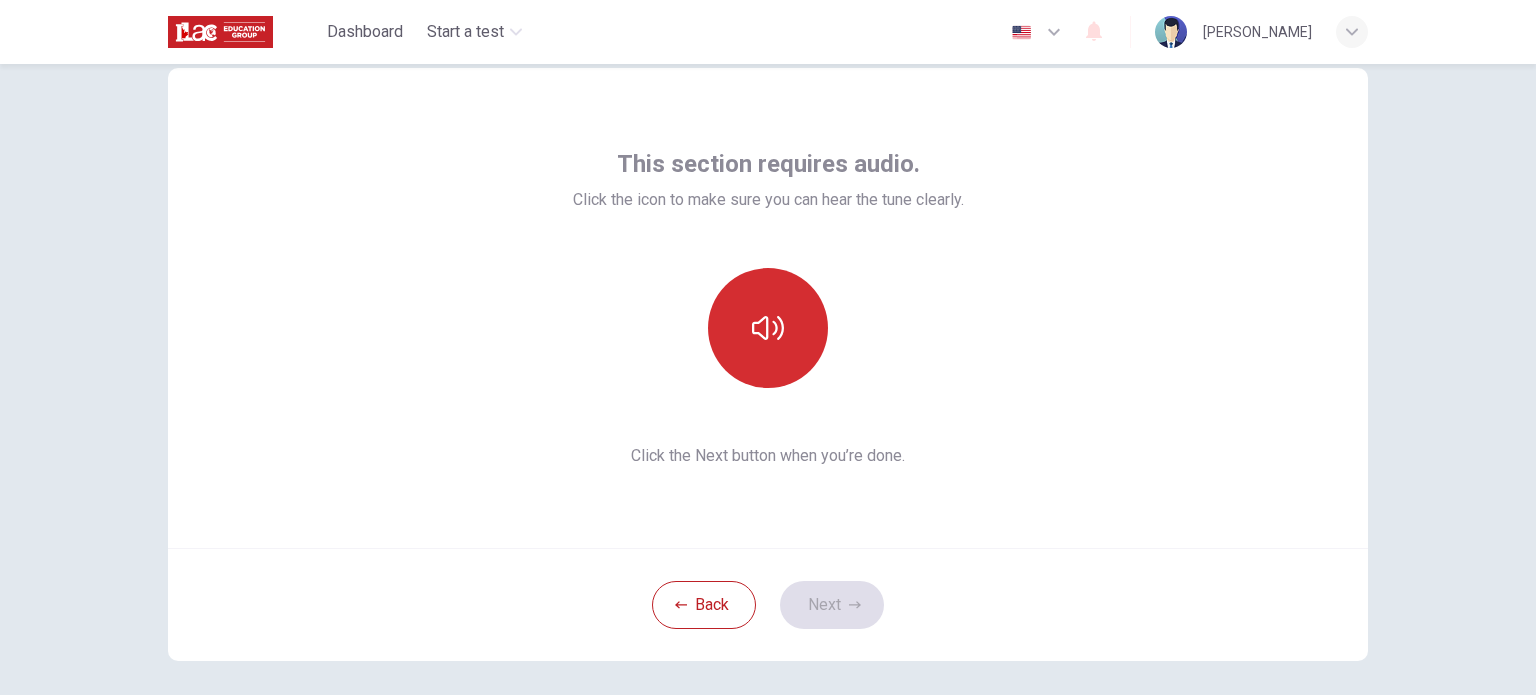 click at bounding box center [768, 328] 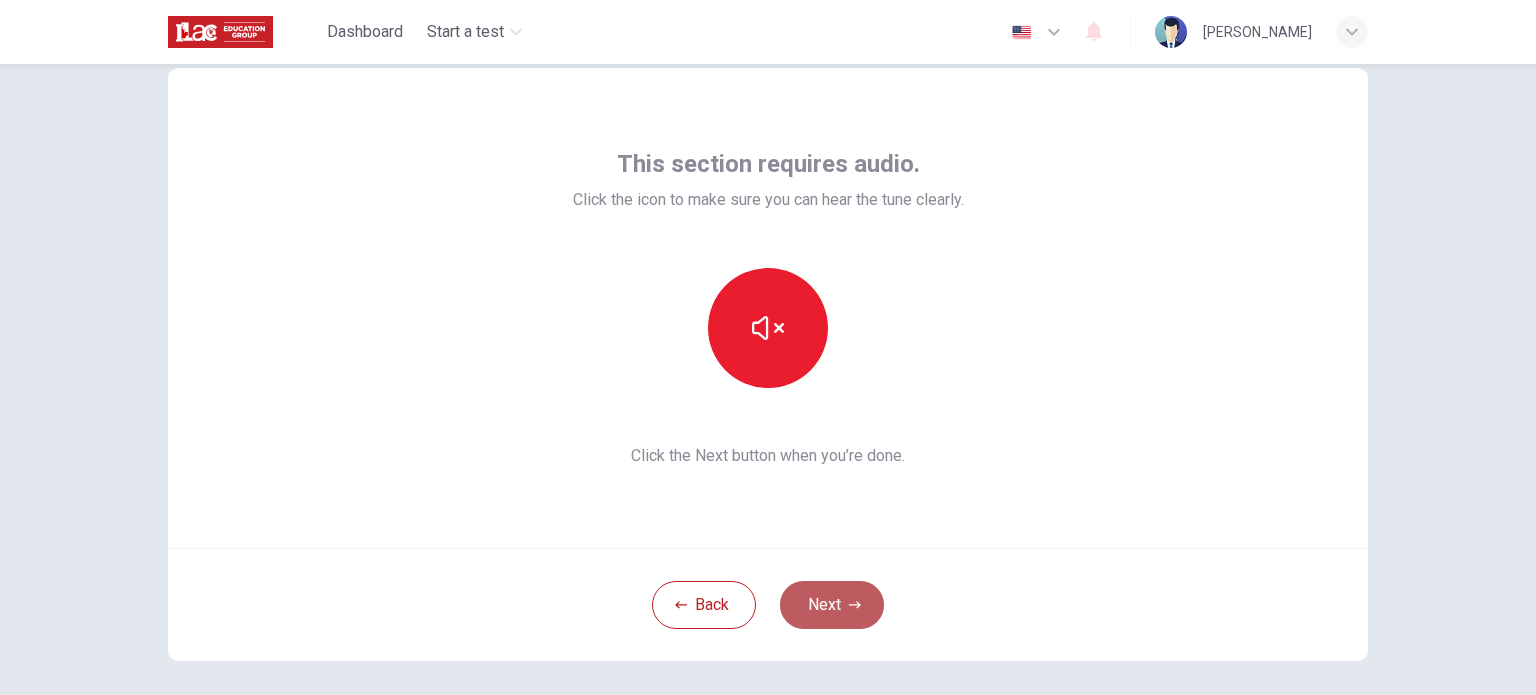 click on "Next" at bounding box center (832, 605) 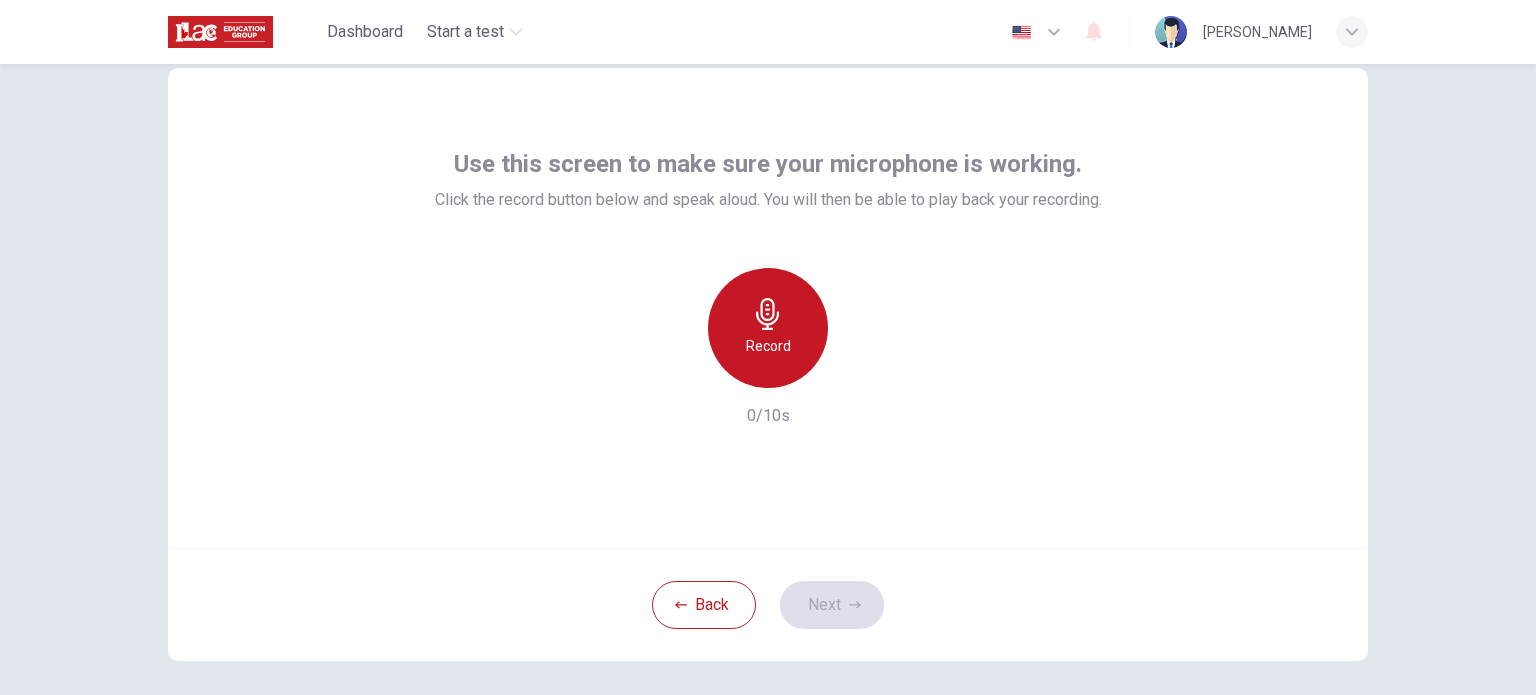 click on "Record" at bounding box center (768, 346) 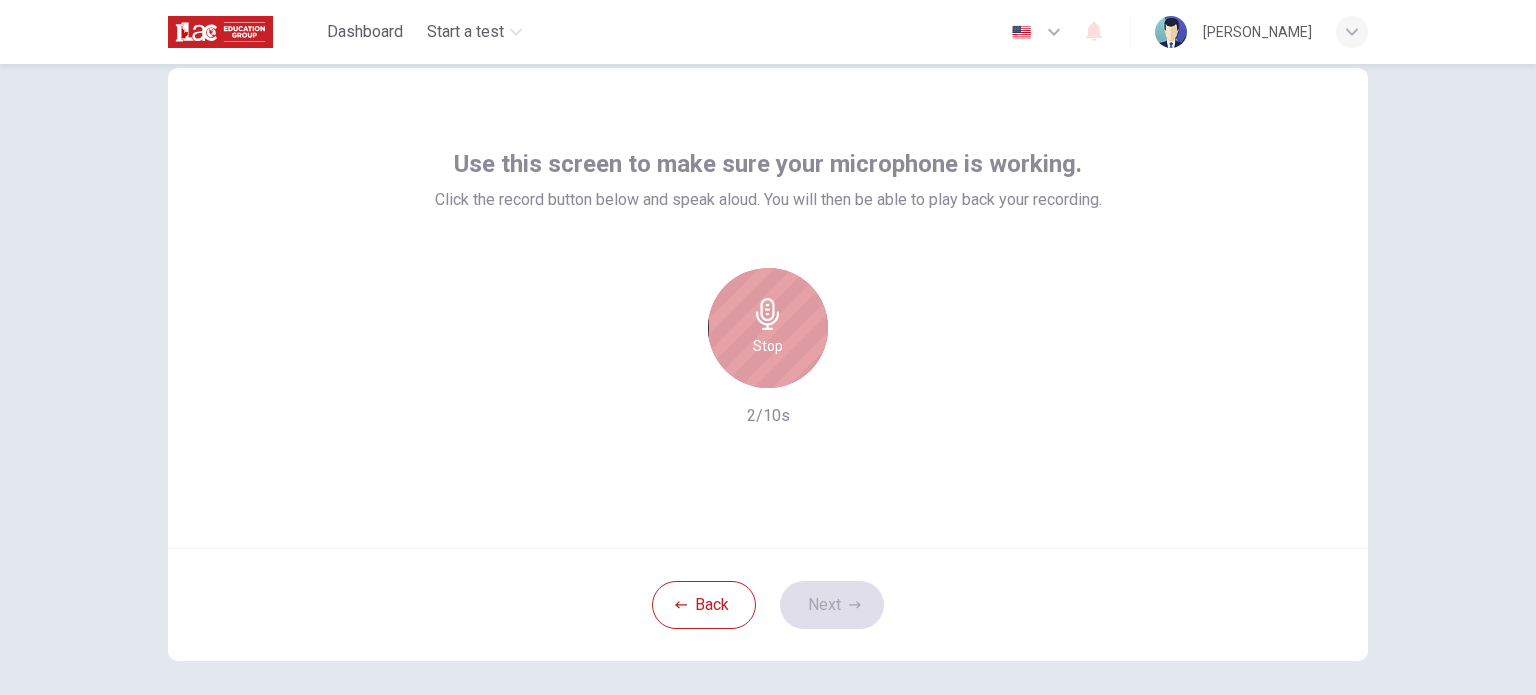 click on "Stop" at bounding box center (768, 346) 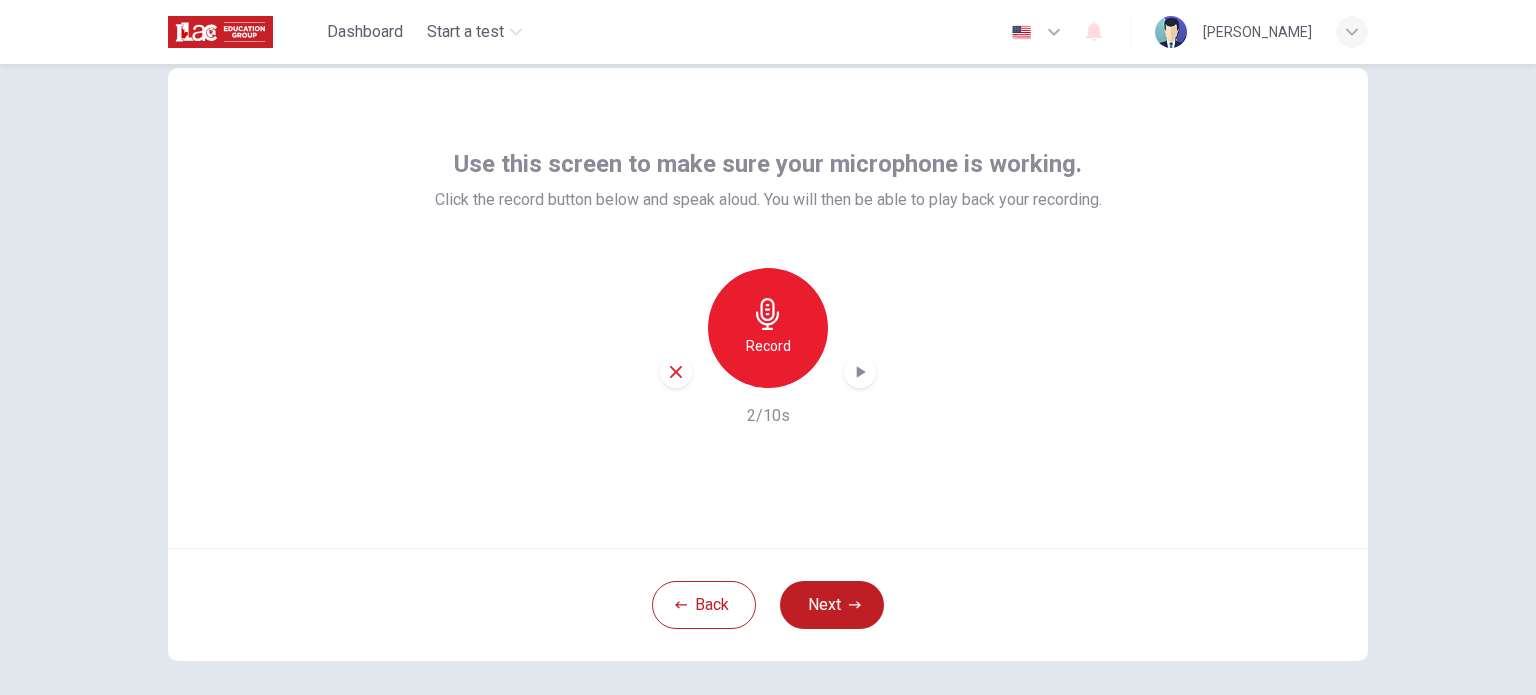 click 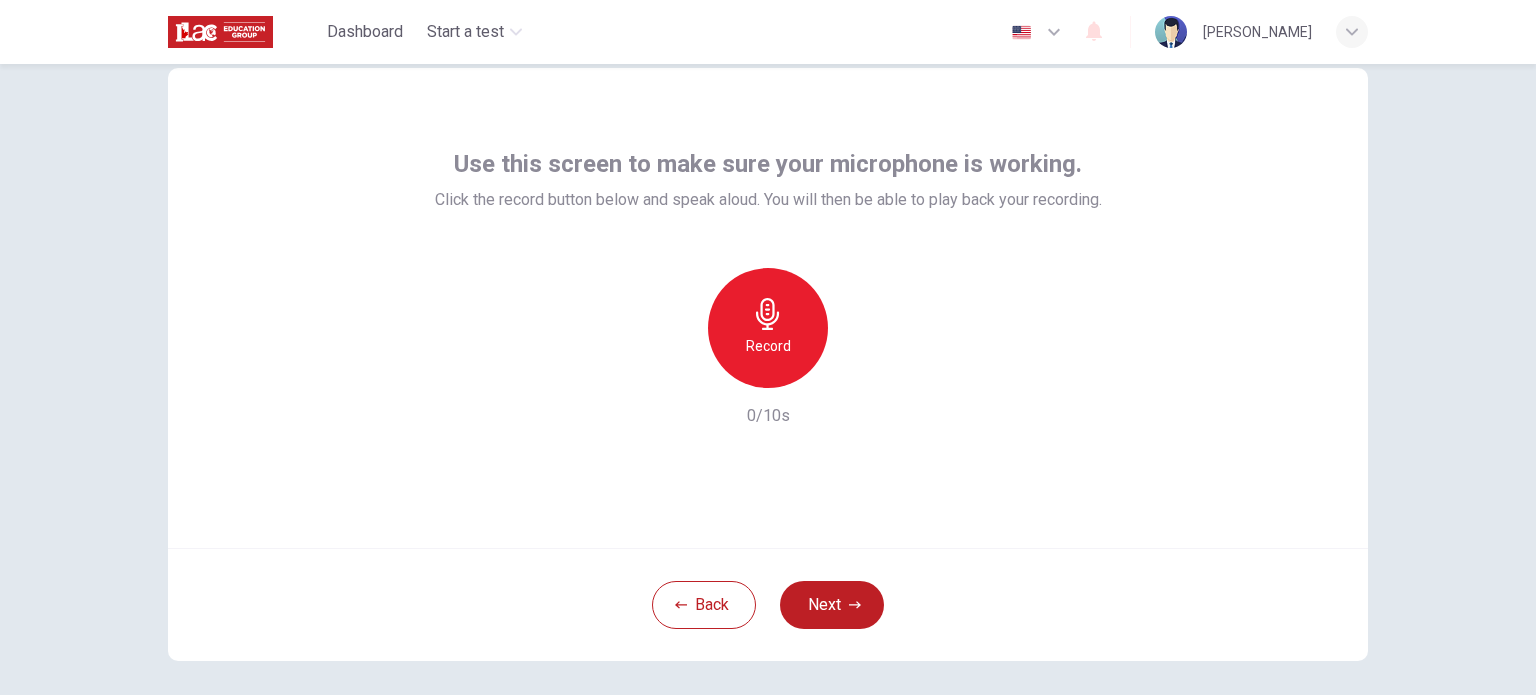 click on "Record" at bounding box center (768, 328) 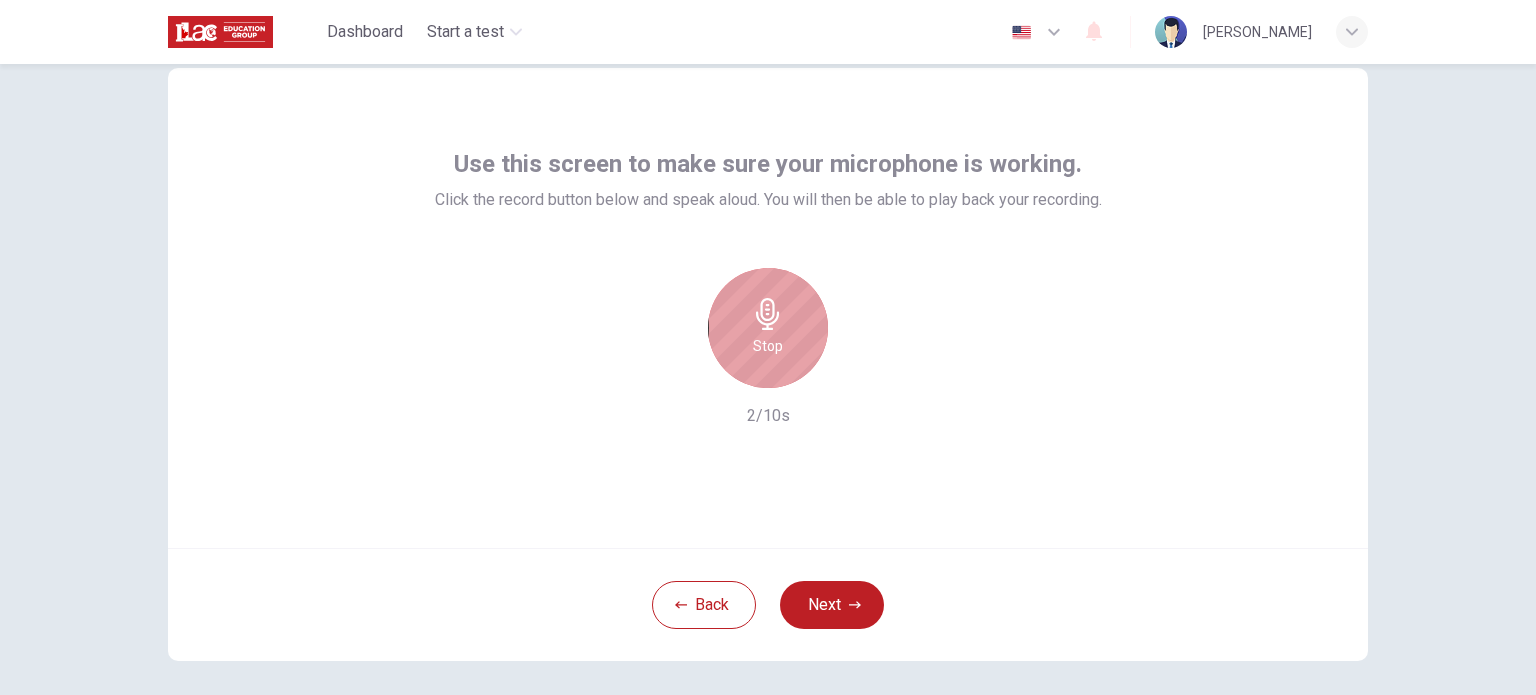 click on "Stop" at bounding box center (768, 328) 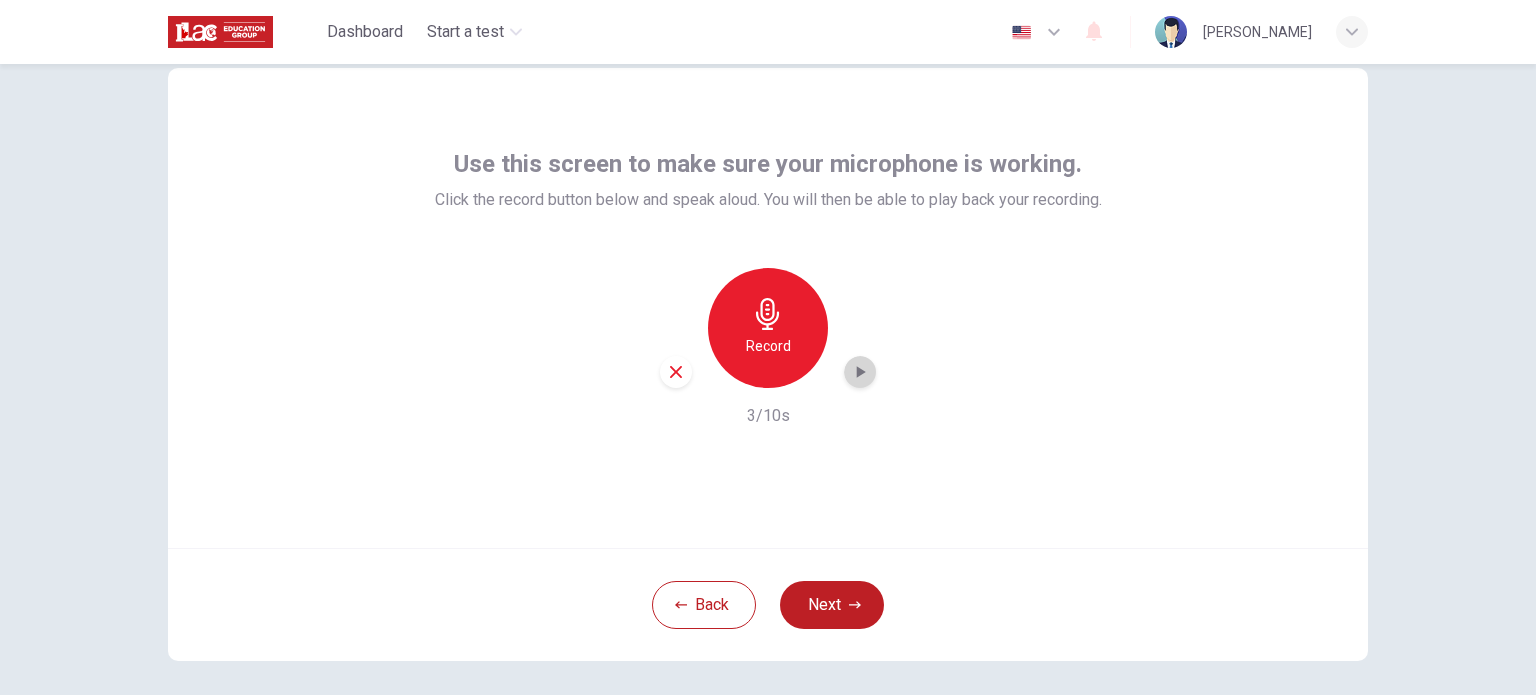 click 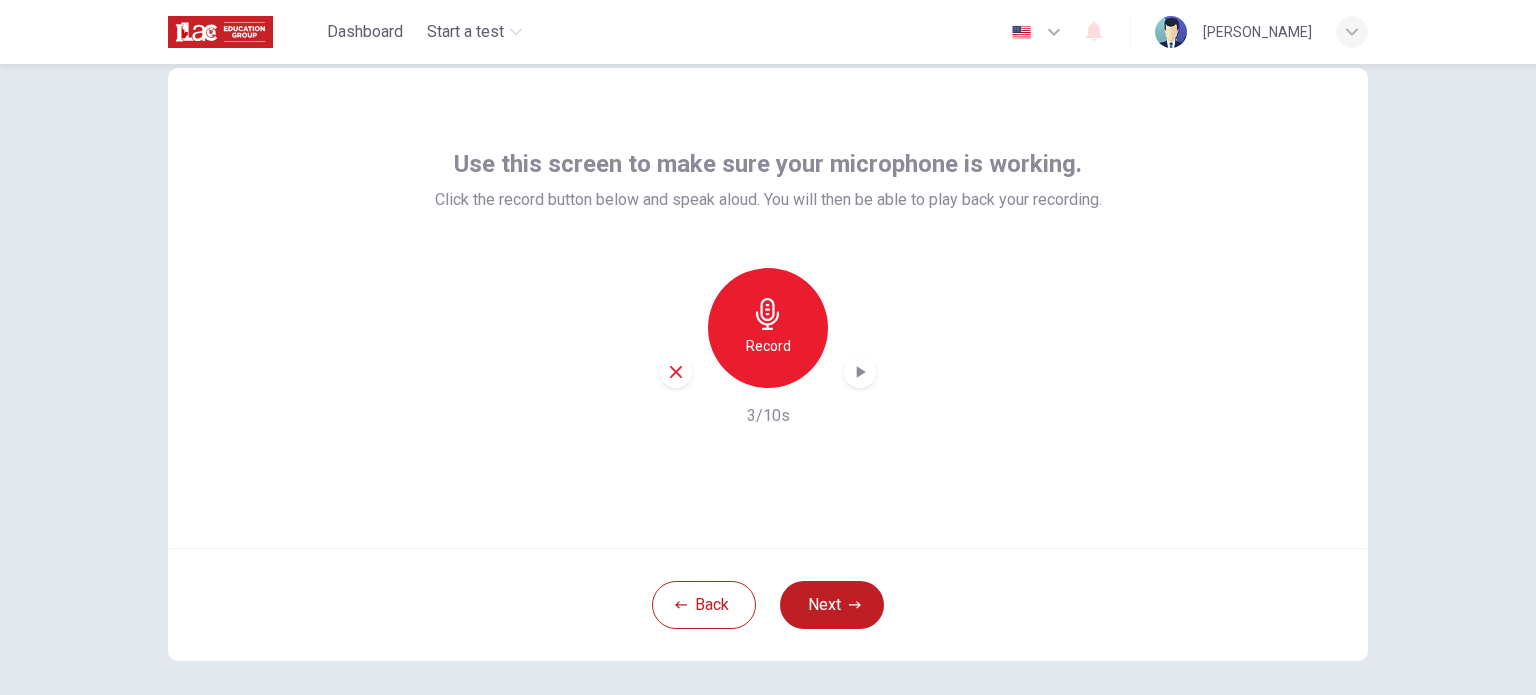click 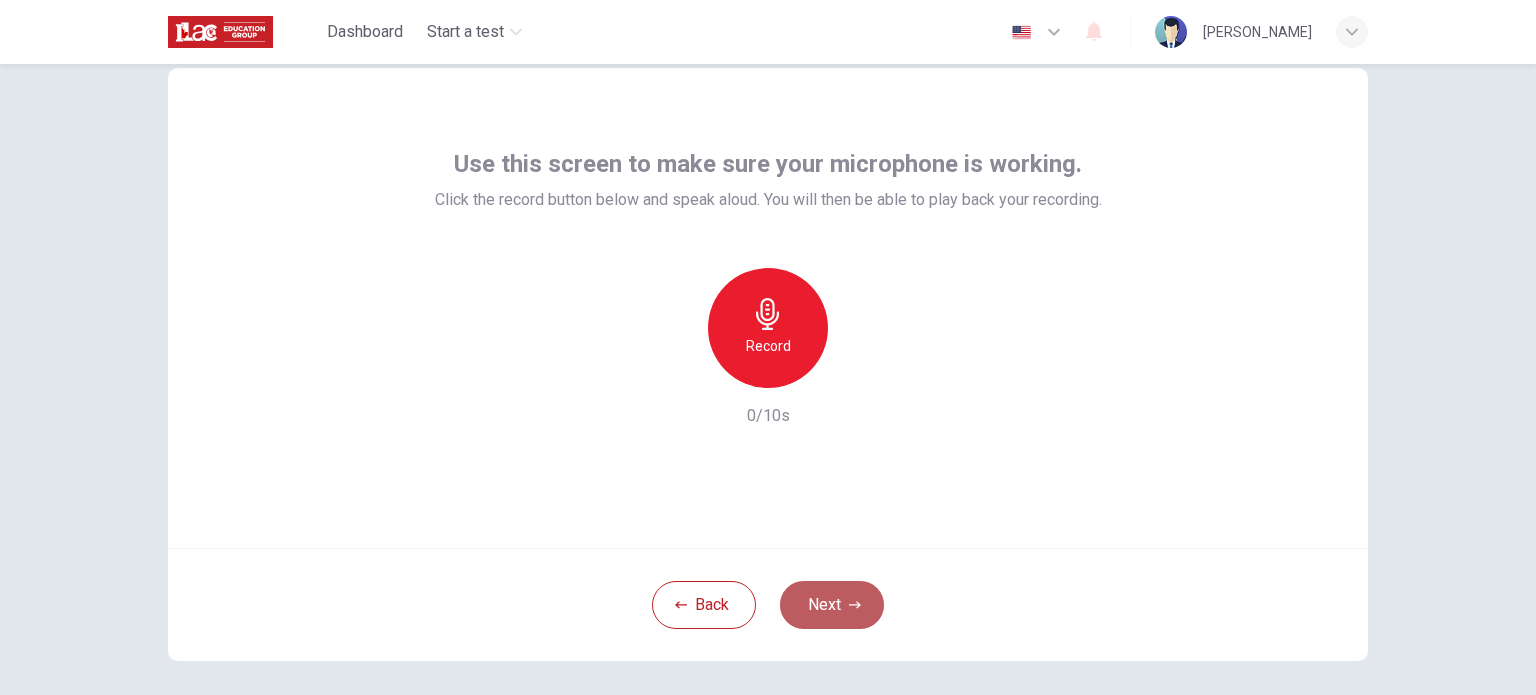 click on "Next" at bounding box center (832, 605) 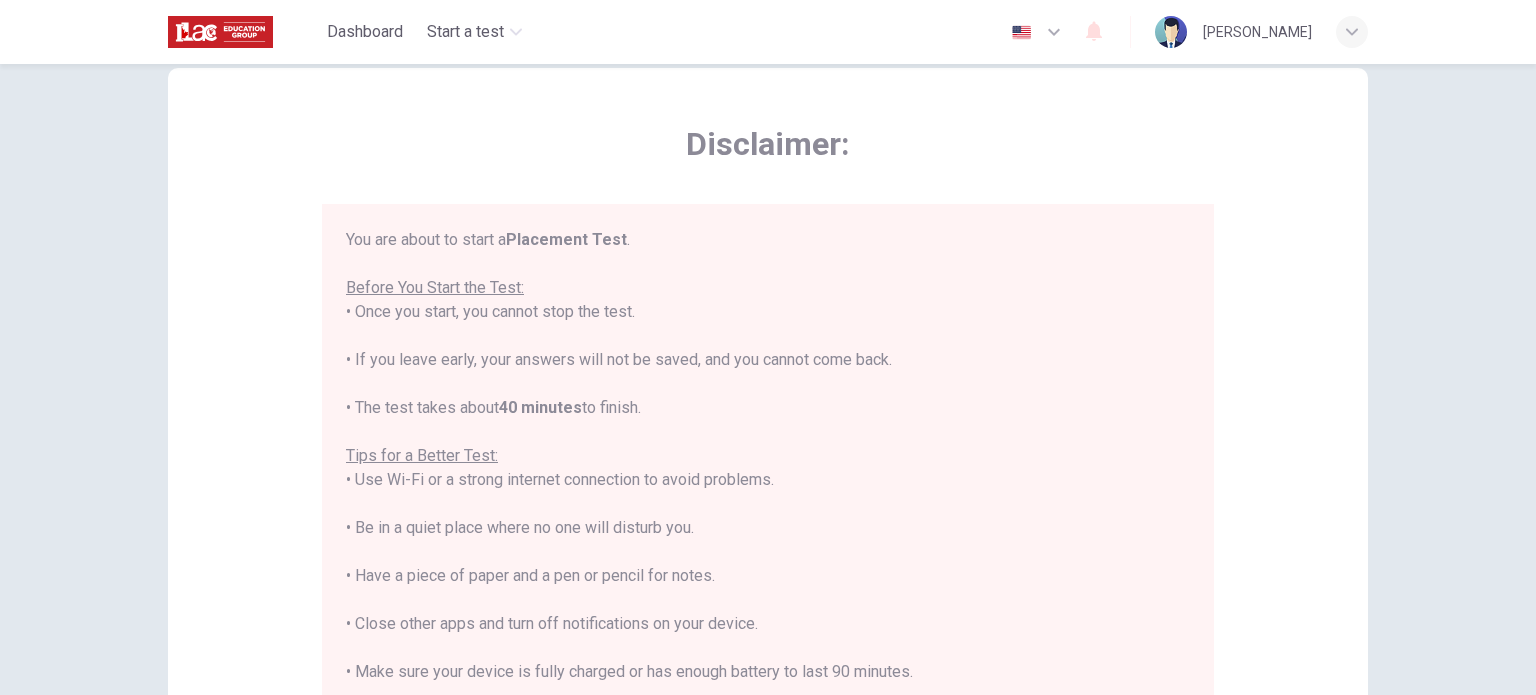 scroll, scrollTop: 23, scrollLeft: 0, axis: vertical 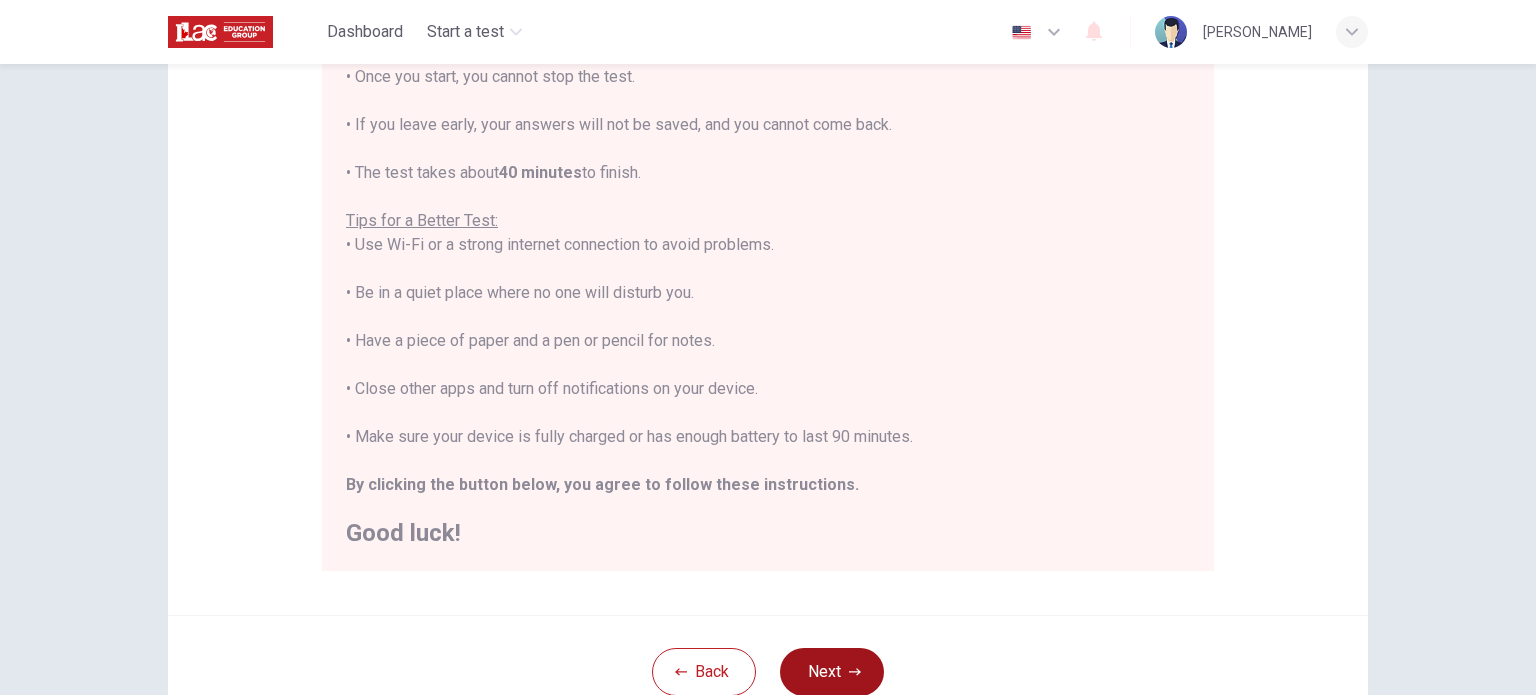 click on "Next" at bounding box center [832, 672] 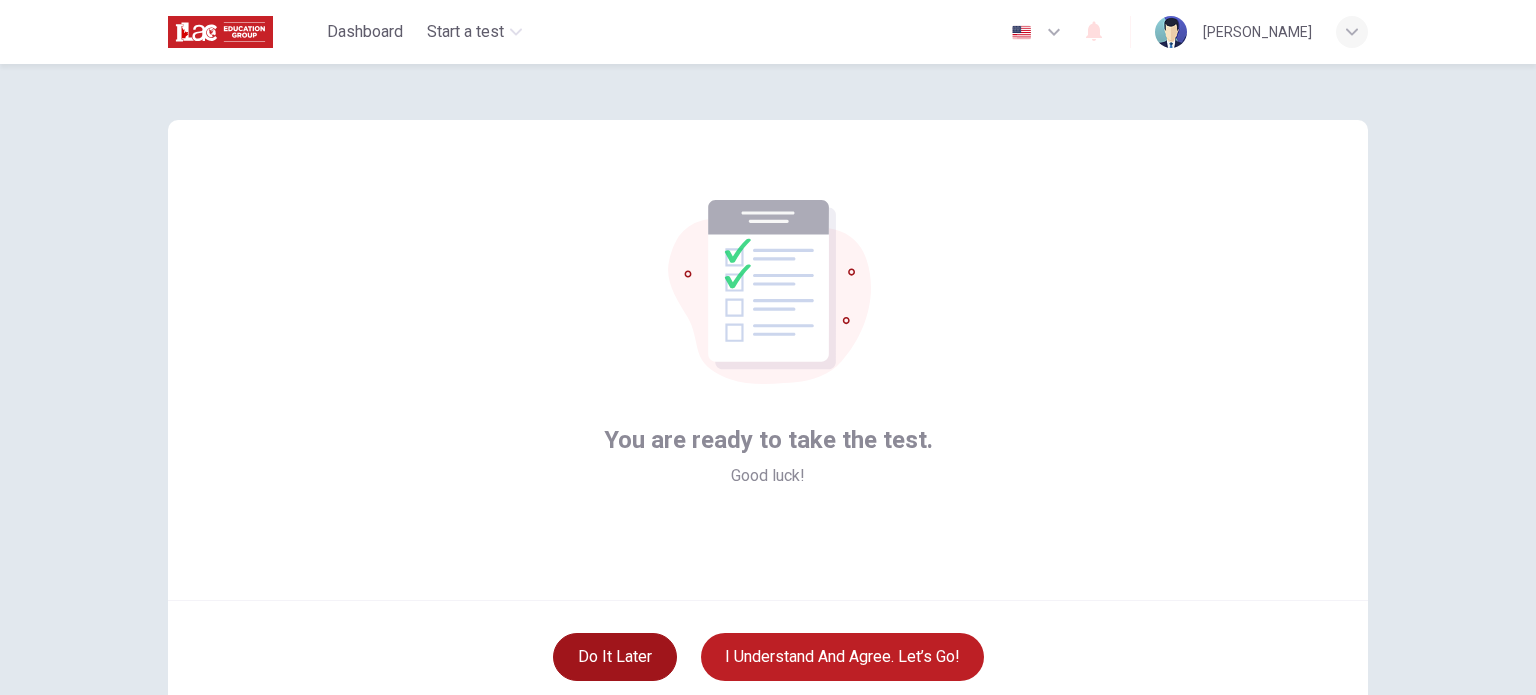 scroll, scrollTop: 137, scrollLeft: 0, axis: vertical 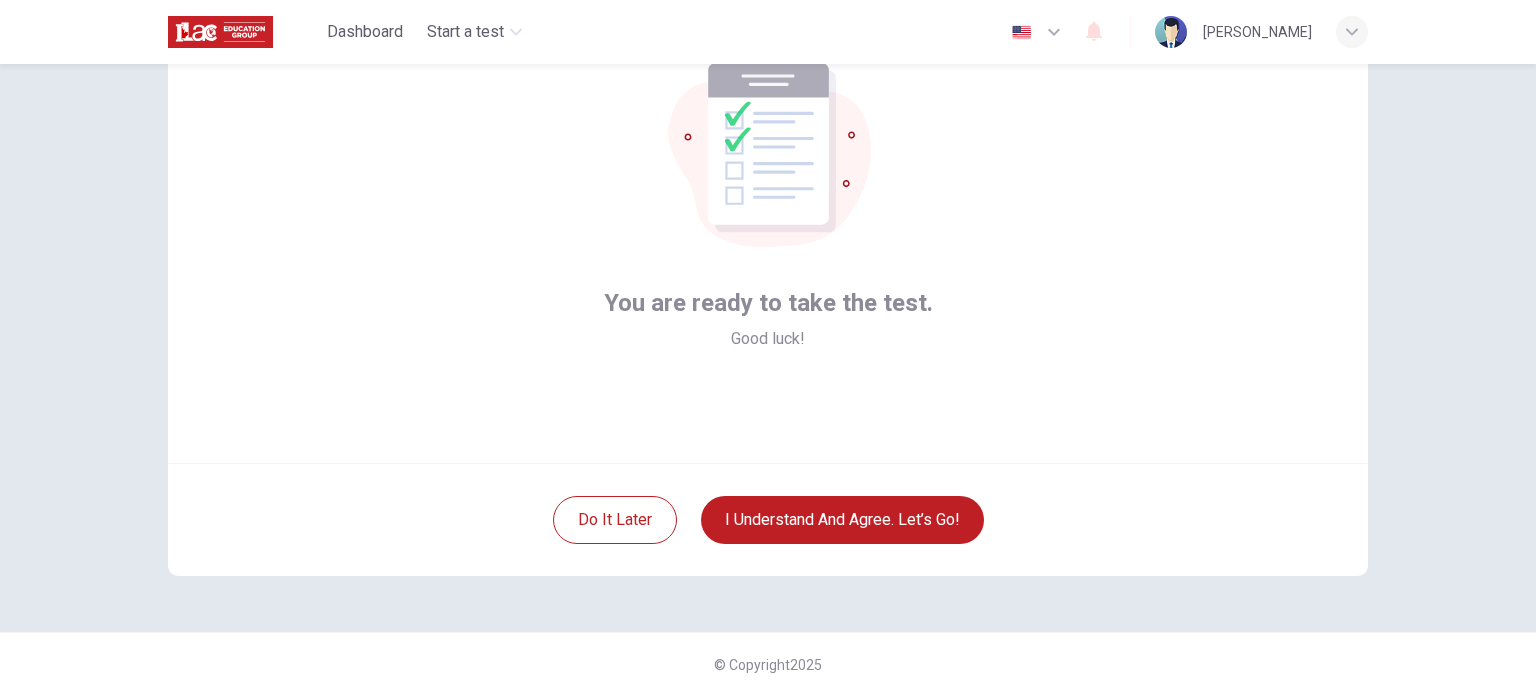 click on "Do it later I understand and agree. Let’s go!" at bounding box center [768, 519] 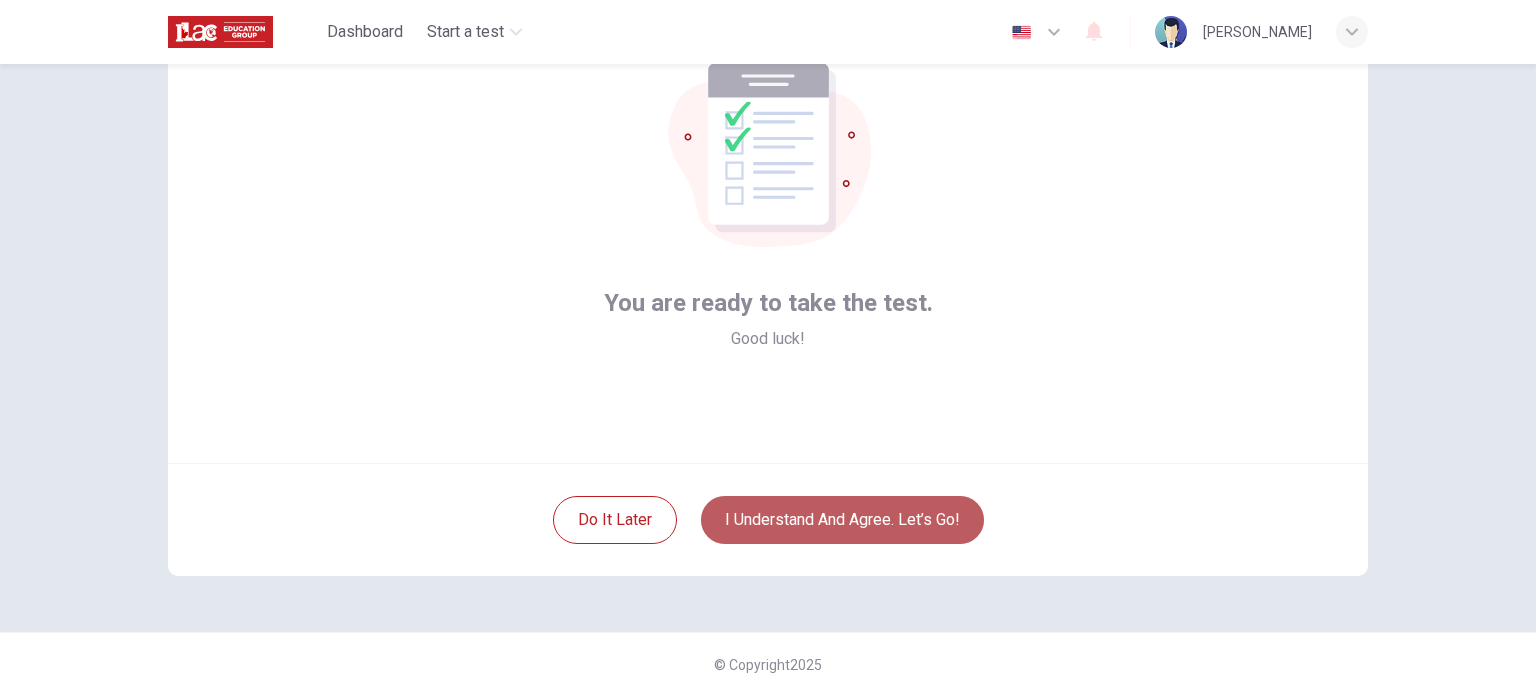 click on "I understand and agree. Let’s go!" at bounding box center (842, 520) 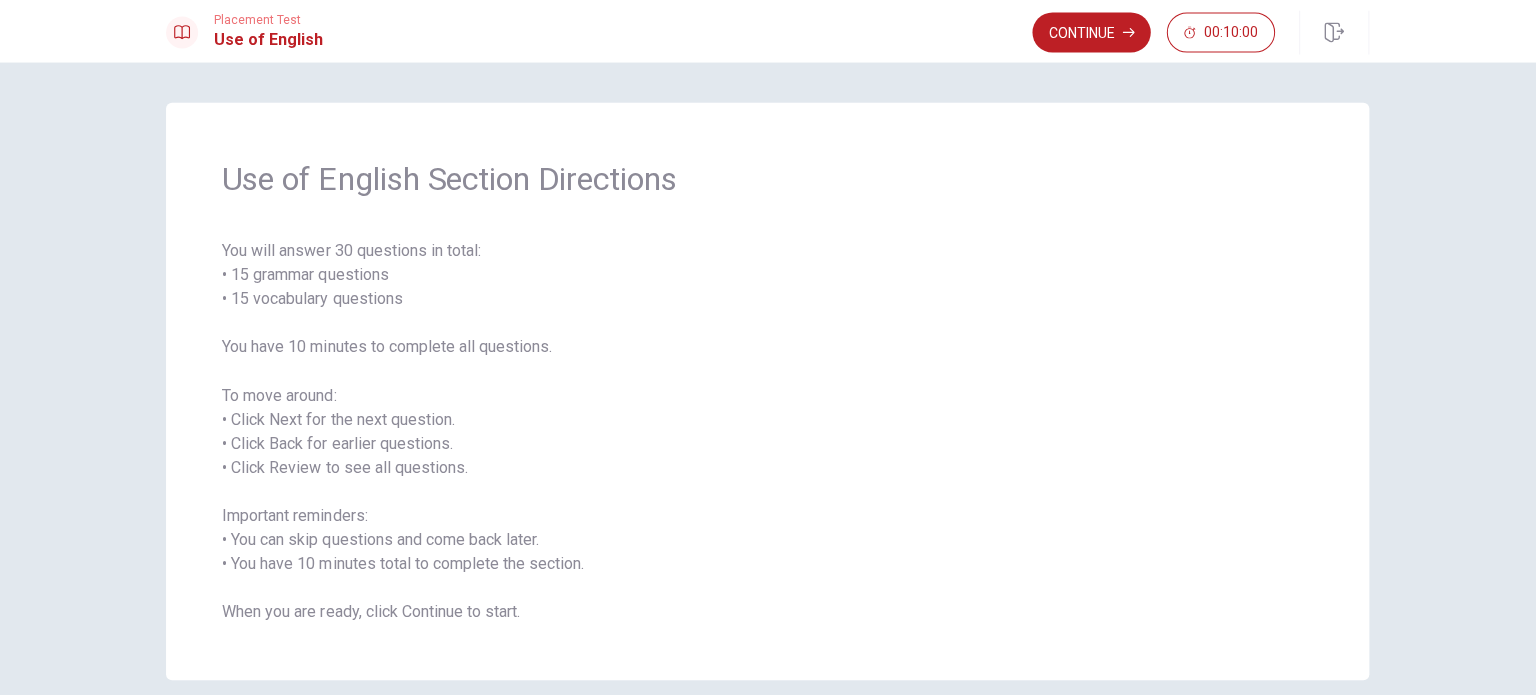 scroll, scrollTop: 0, scrollLeft: 0, axis: both 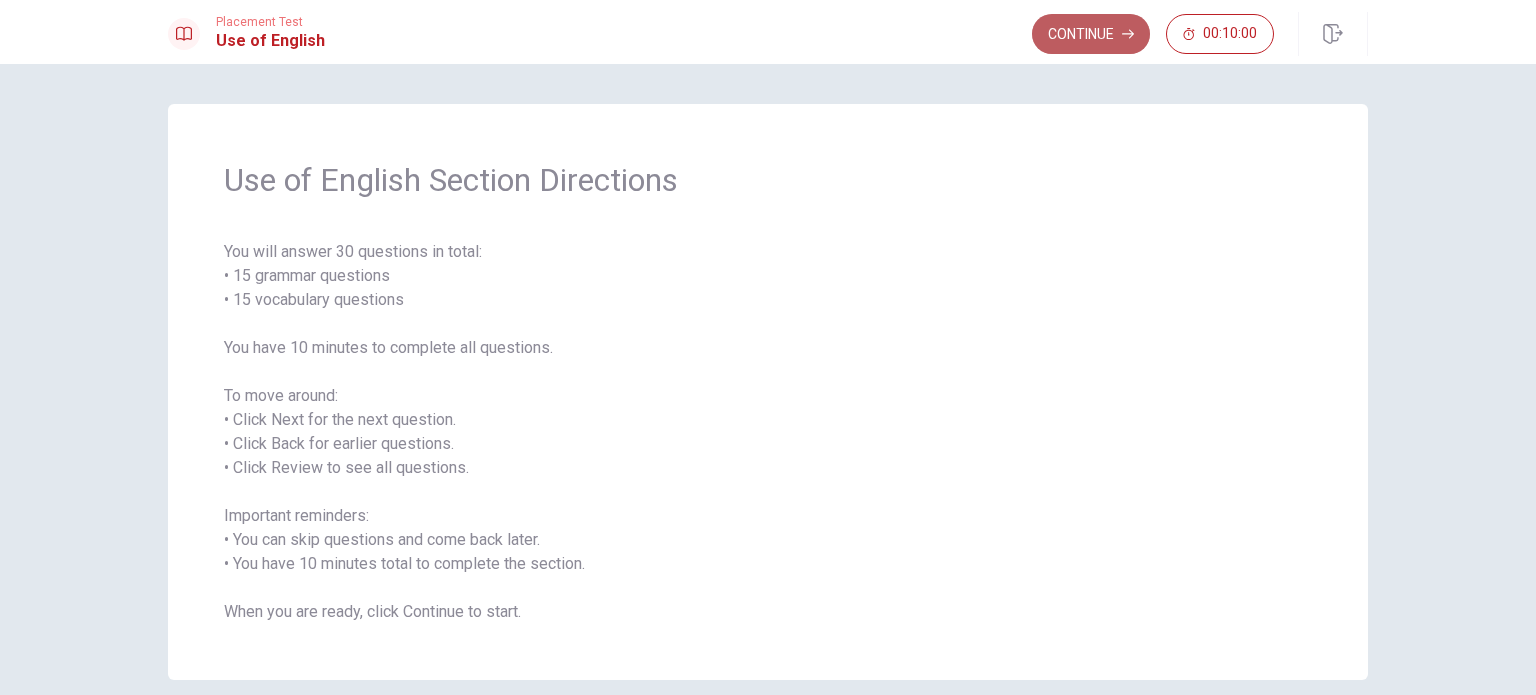 click on "Continue" at bounding box center [1091, 34] 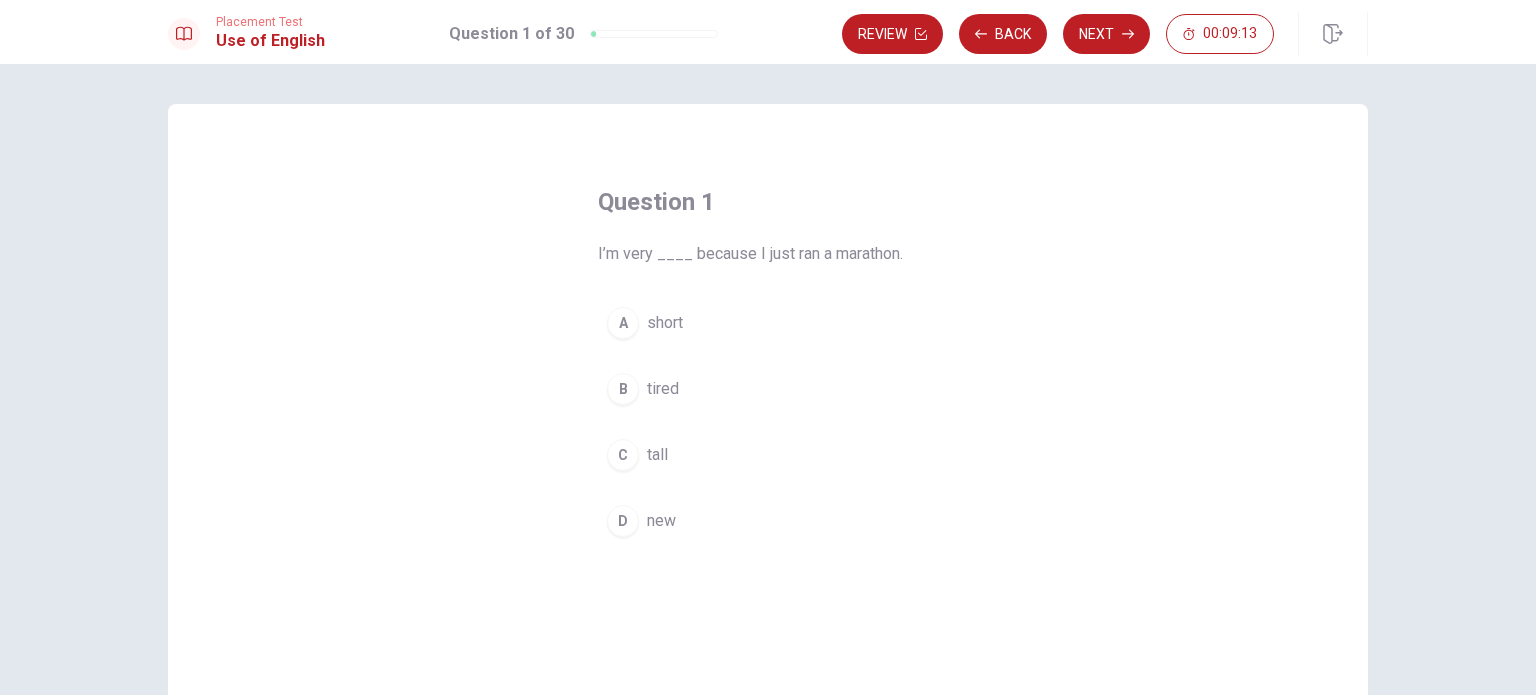 click on "B" at bounding box center (623, 389) 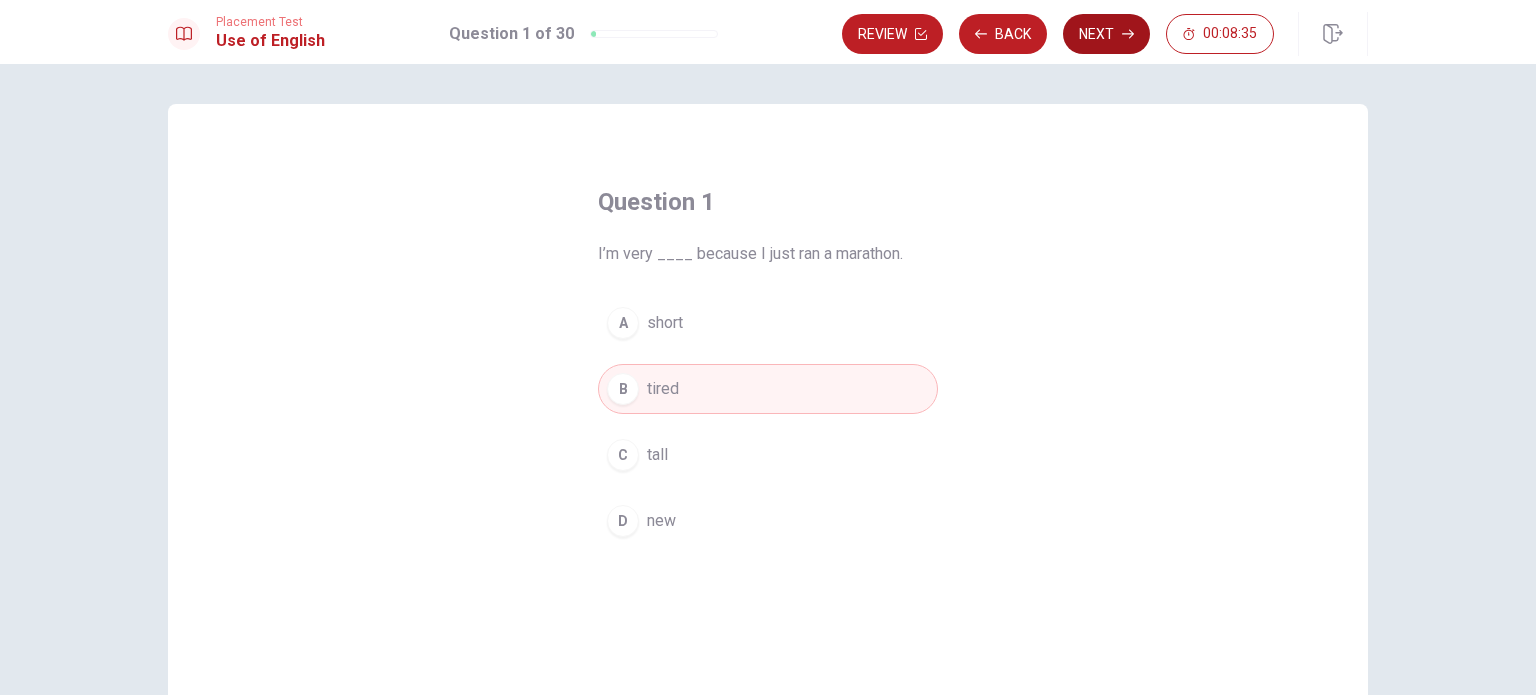 click on "Next" at bounding box center (1106, 34) 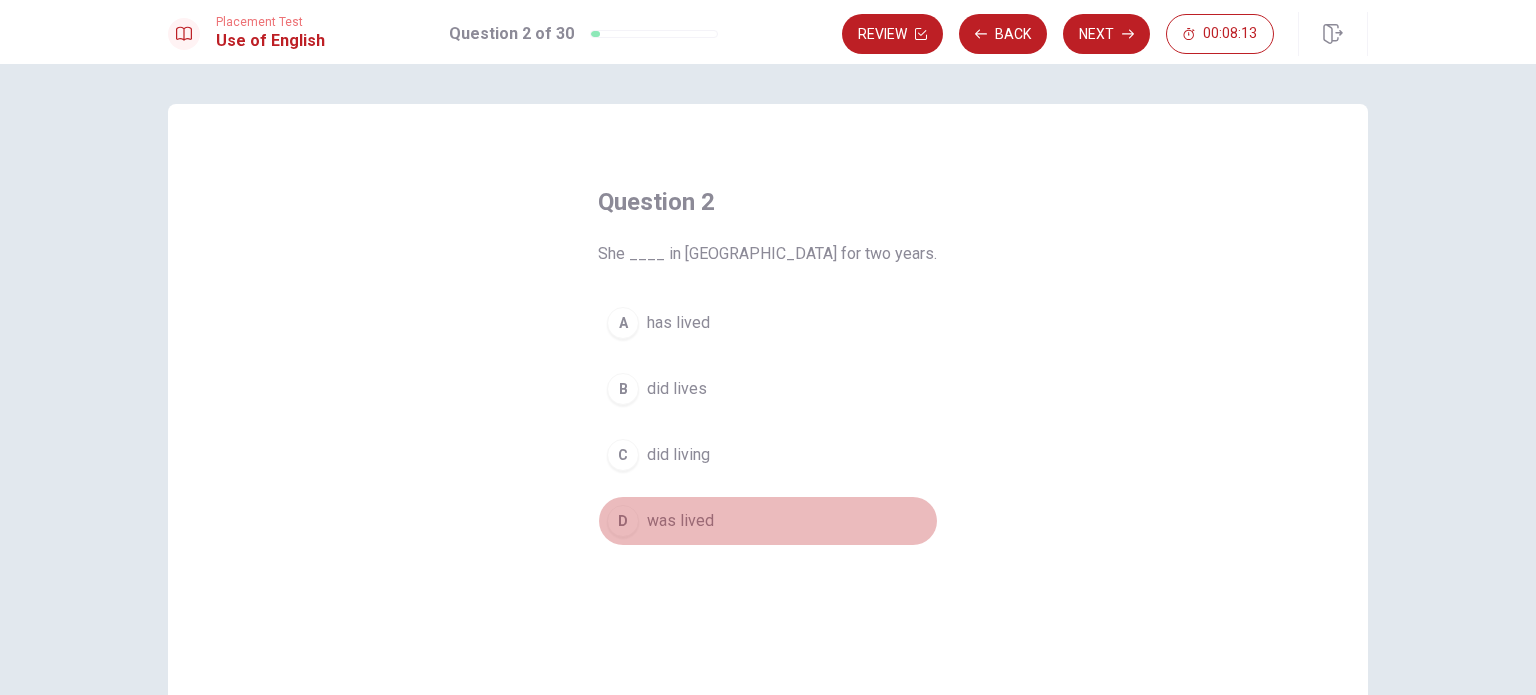 click on "was lived" at bounding box center (680, 521) 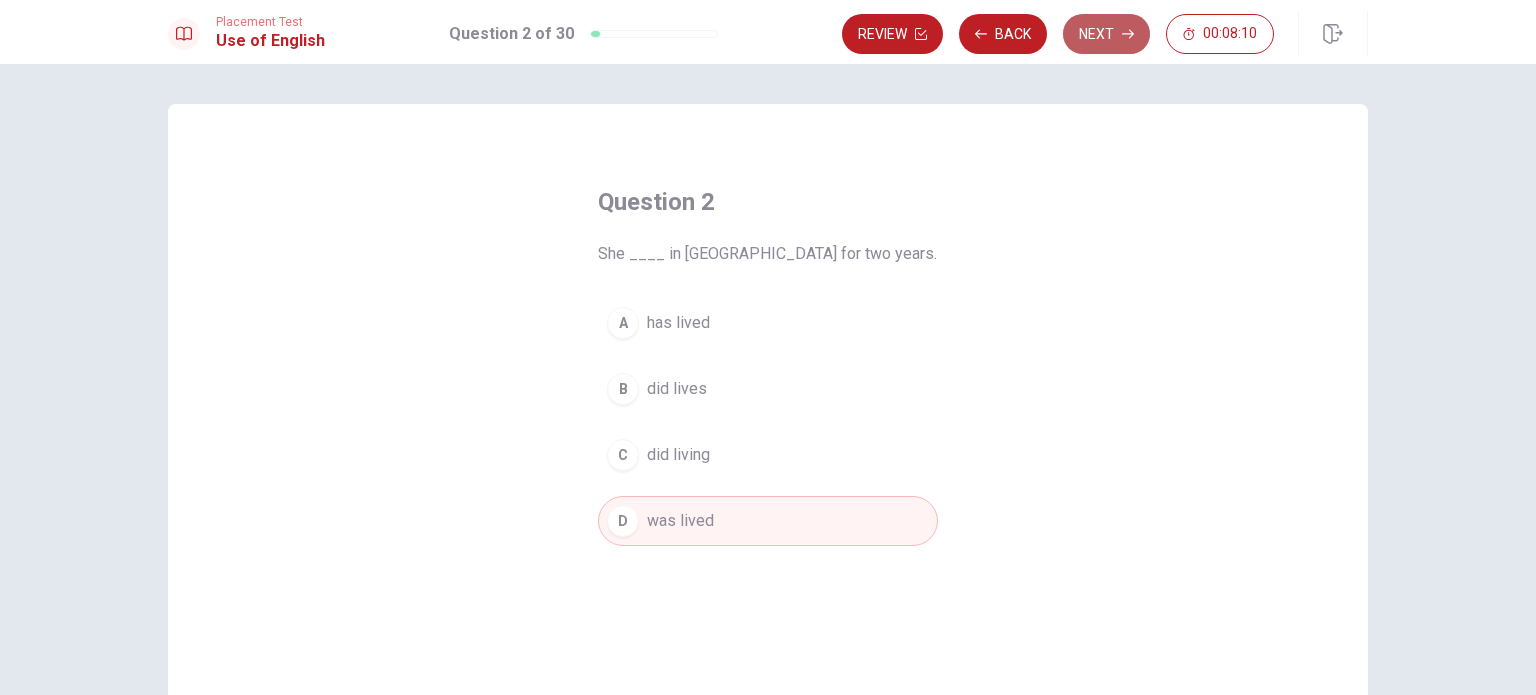 click on "Next" at bounding box center (1106, 34) 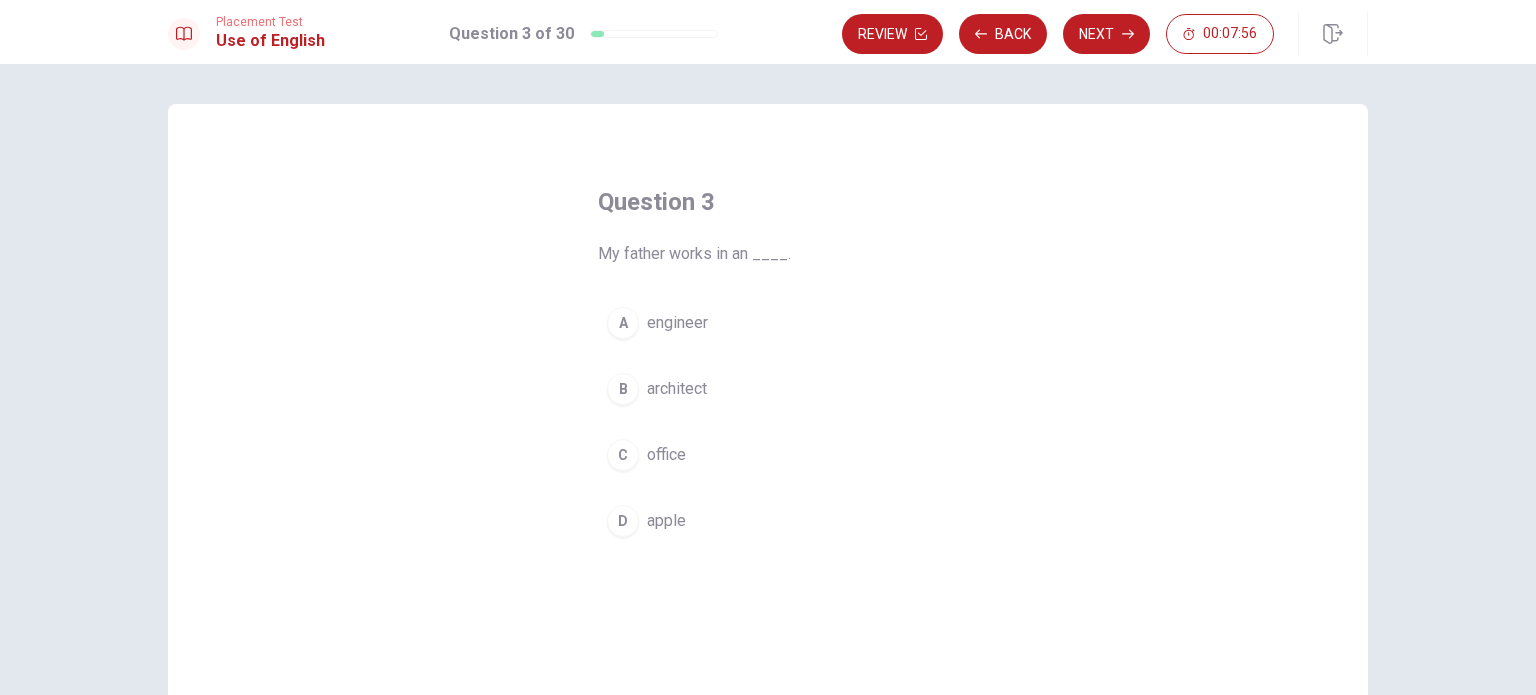 click on "architect" at bounding box center [677, 389] 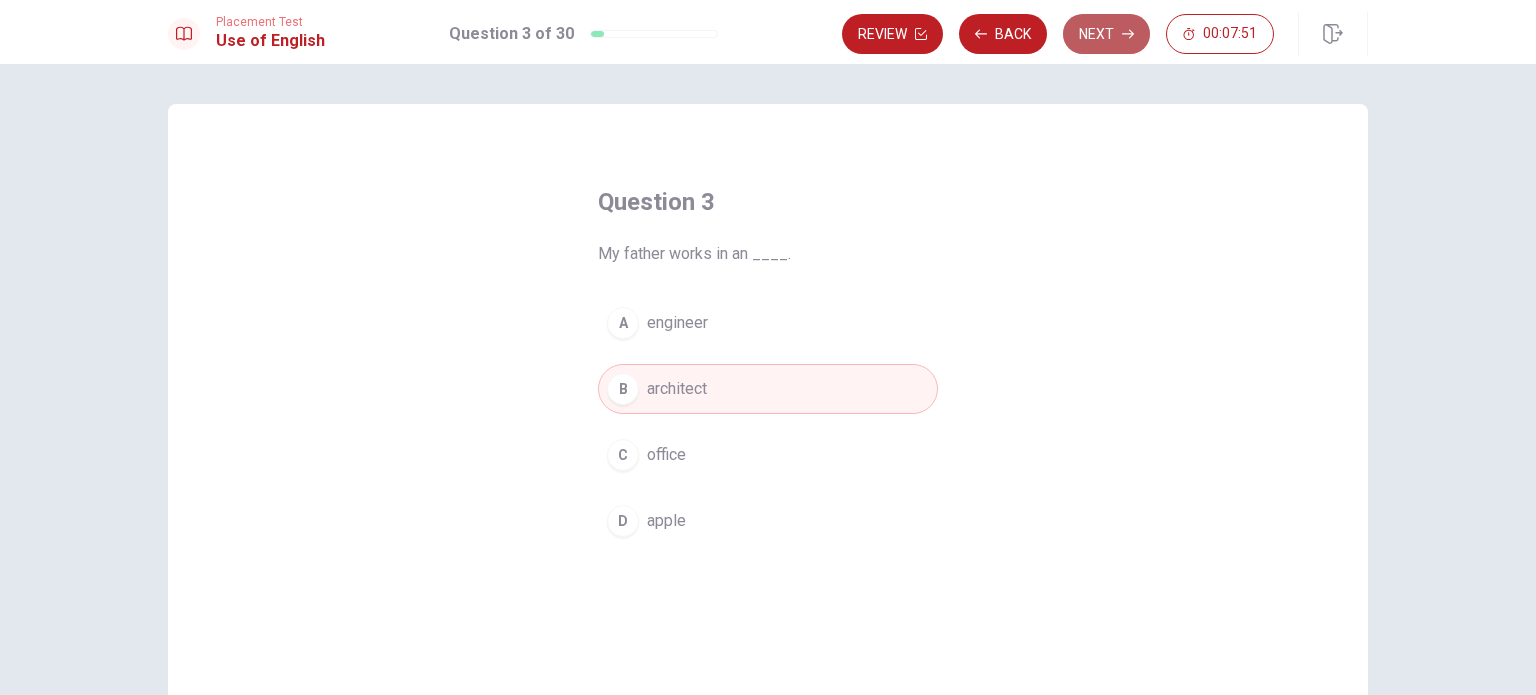 click on "Next" at bounding box center (1106, 34) 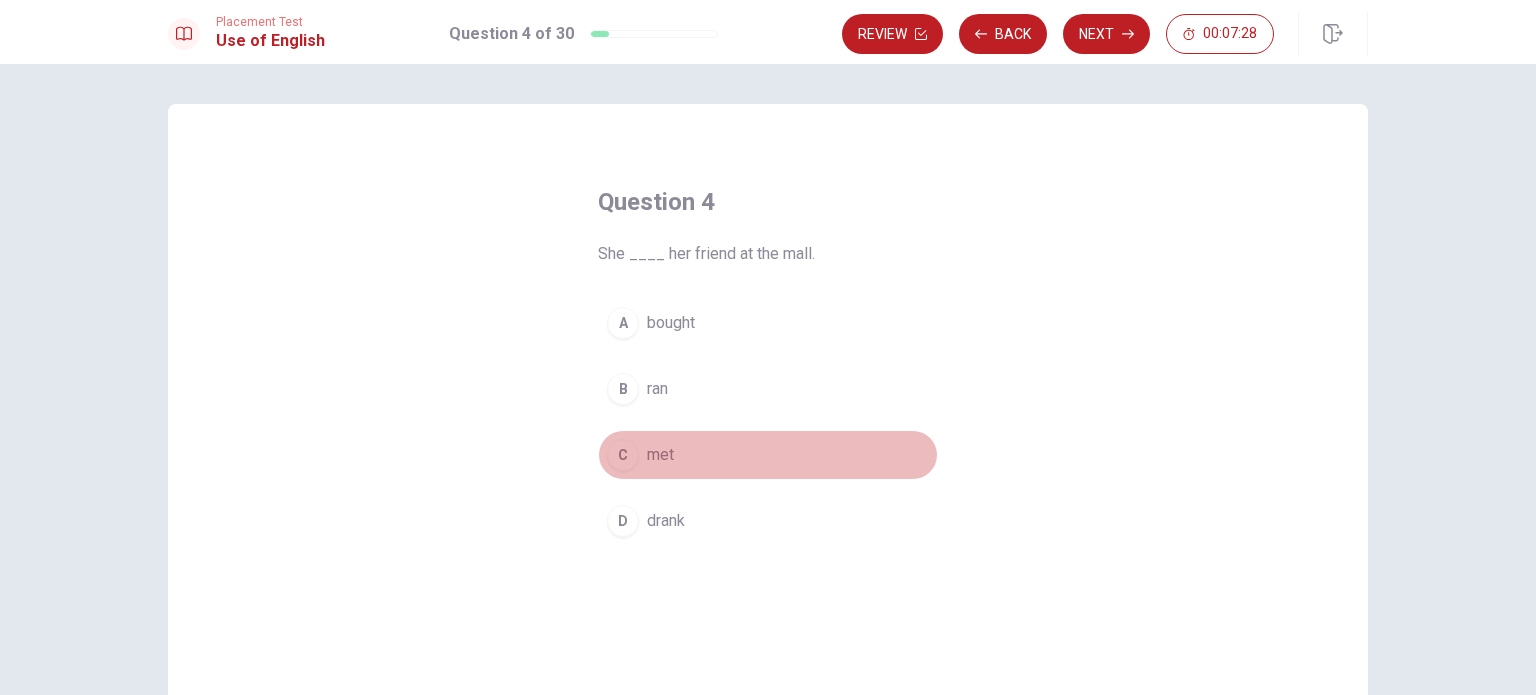 click on "met" at bounding box center [660, 455] 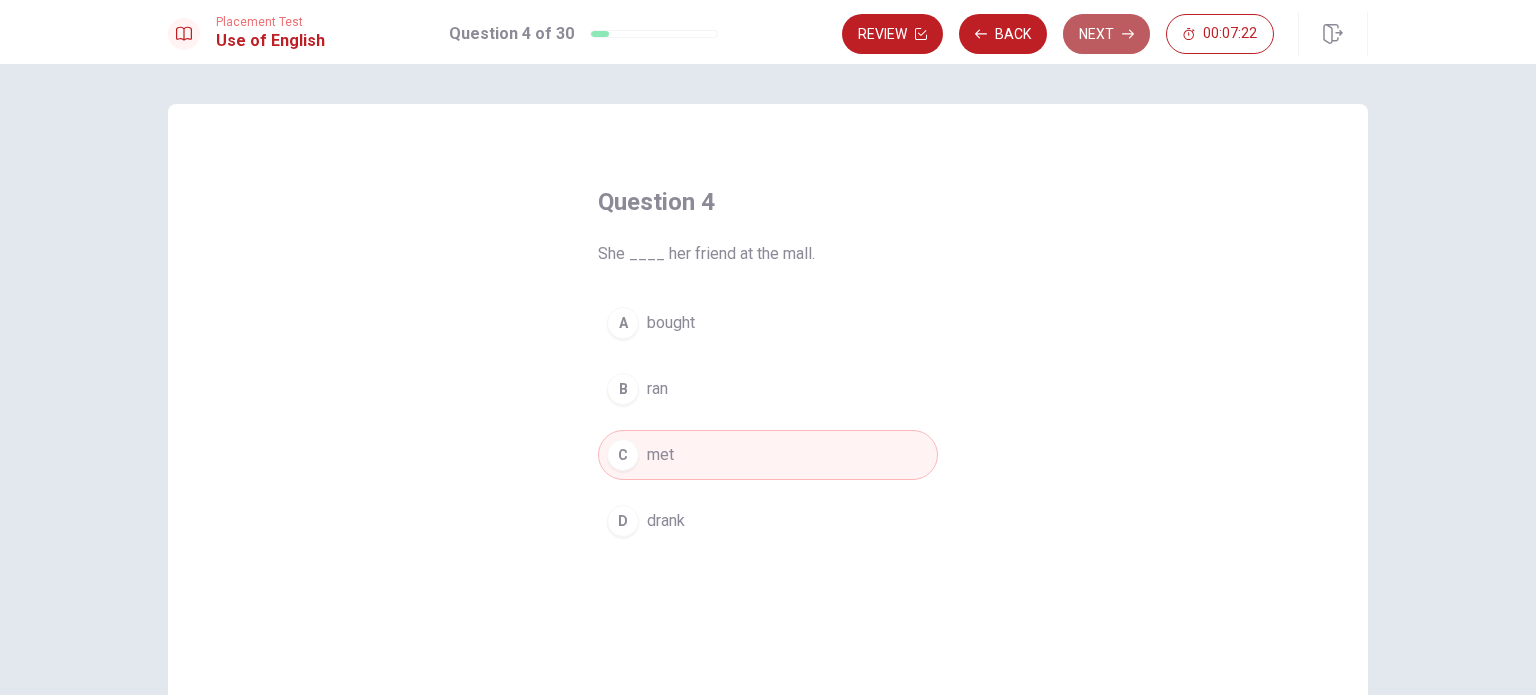 click 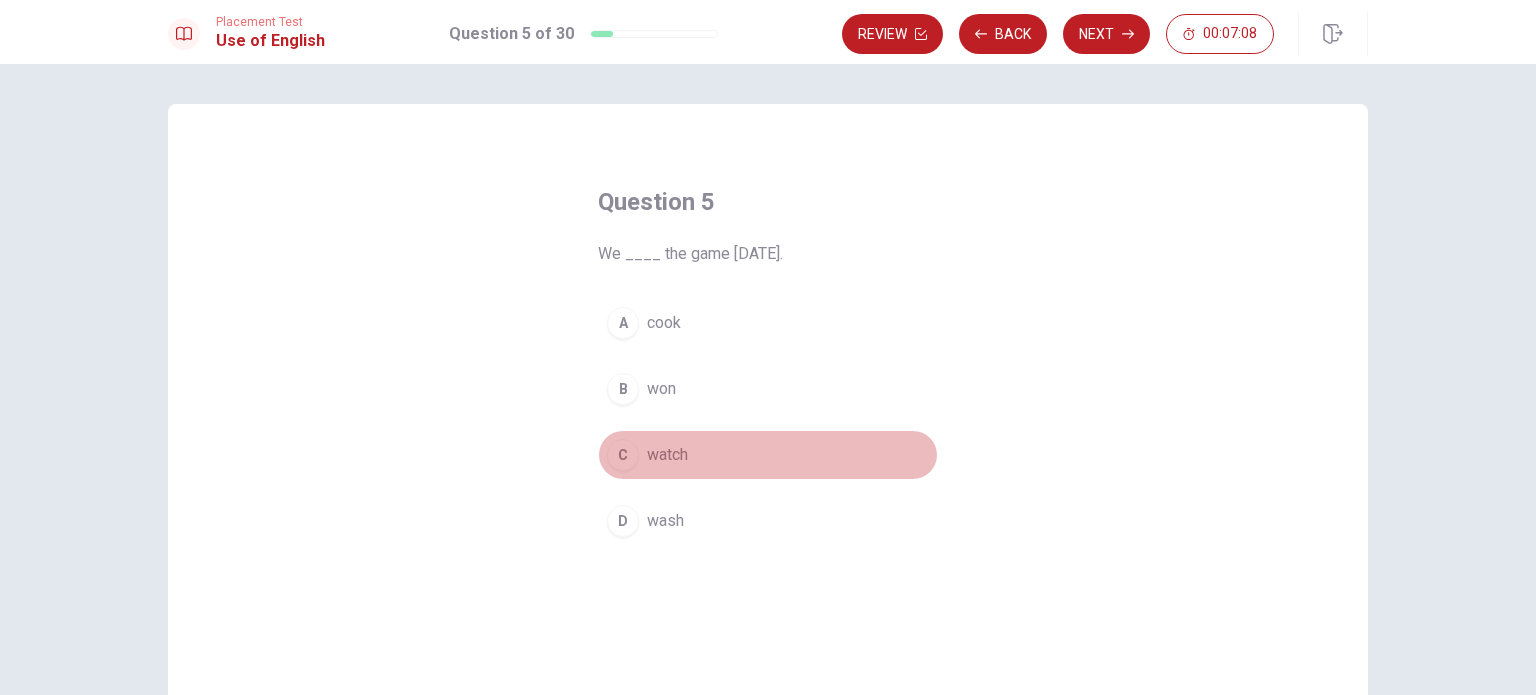 click on "watch" at bounding box center (667, 455) 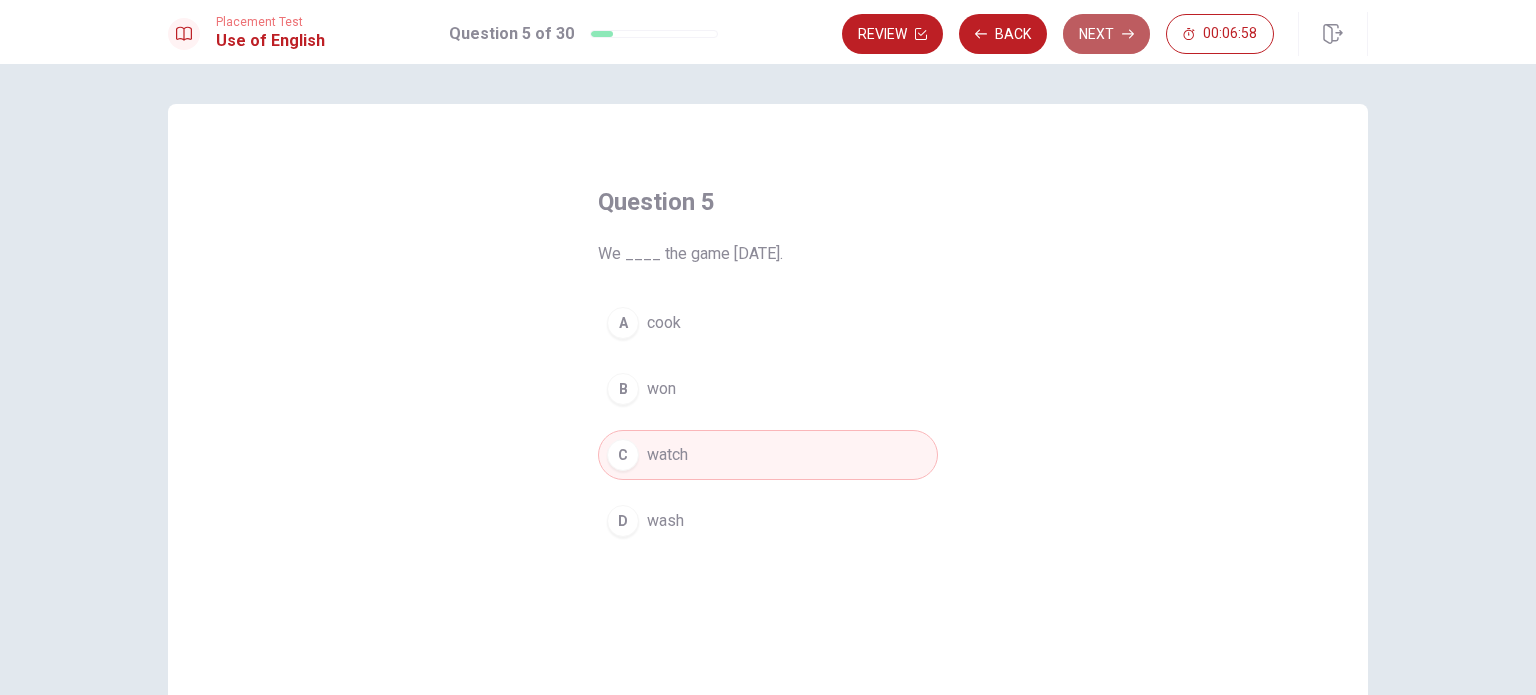 click on "Next" at bounding box center (1106, 34) 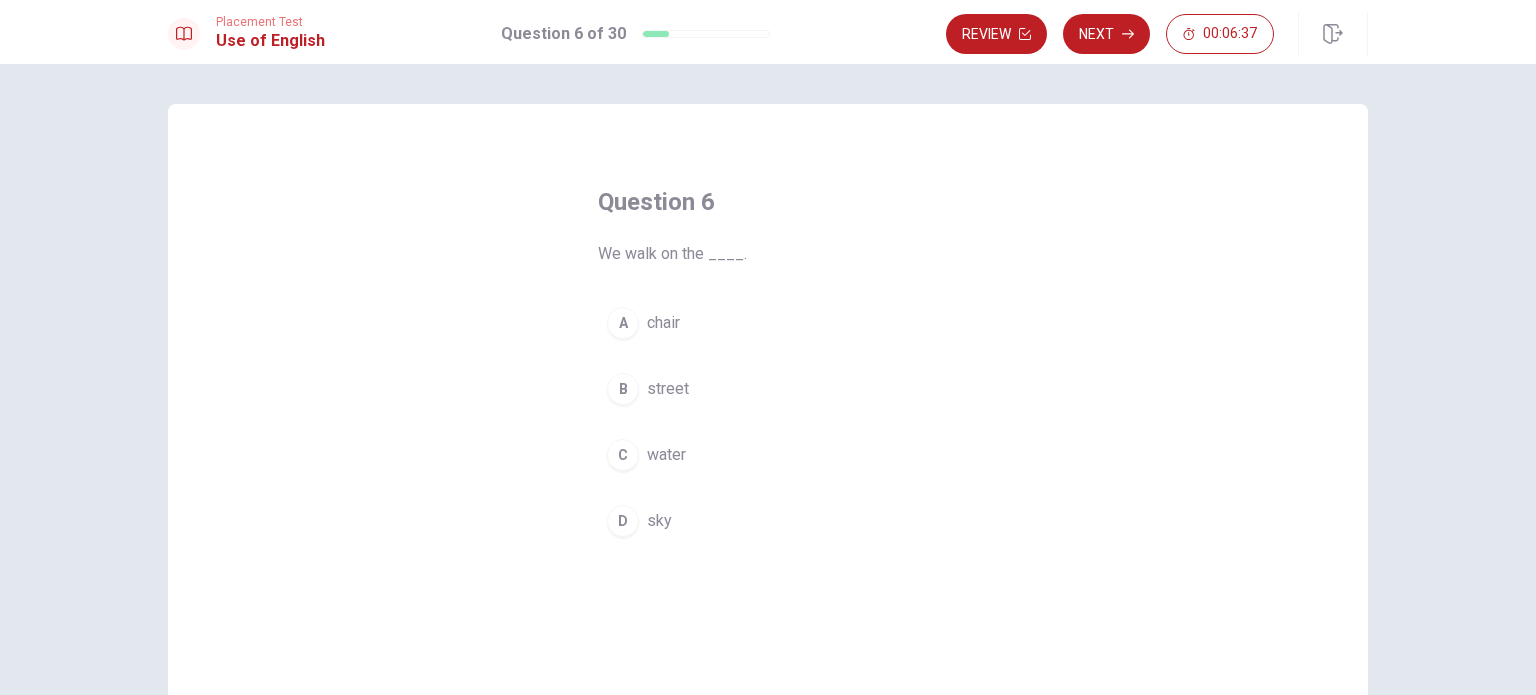 drag, startPoint x: 621, startPoint y: 255, endPoint x: 649, endPoint y: 255, distance: 28 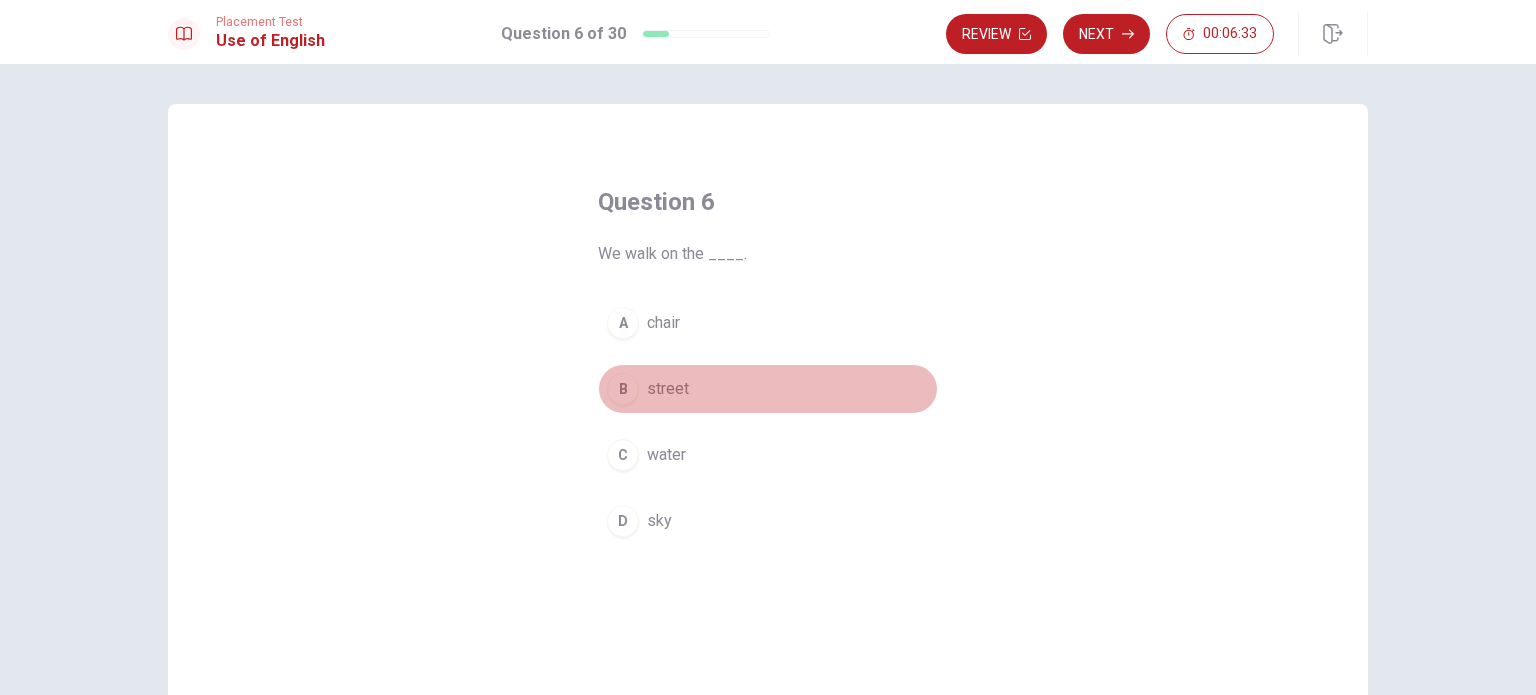 click on "street" at bounding box center (668, 389) 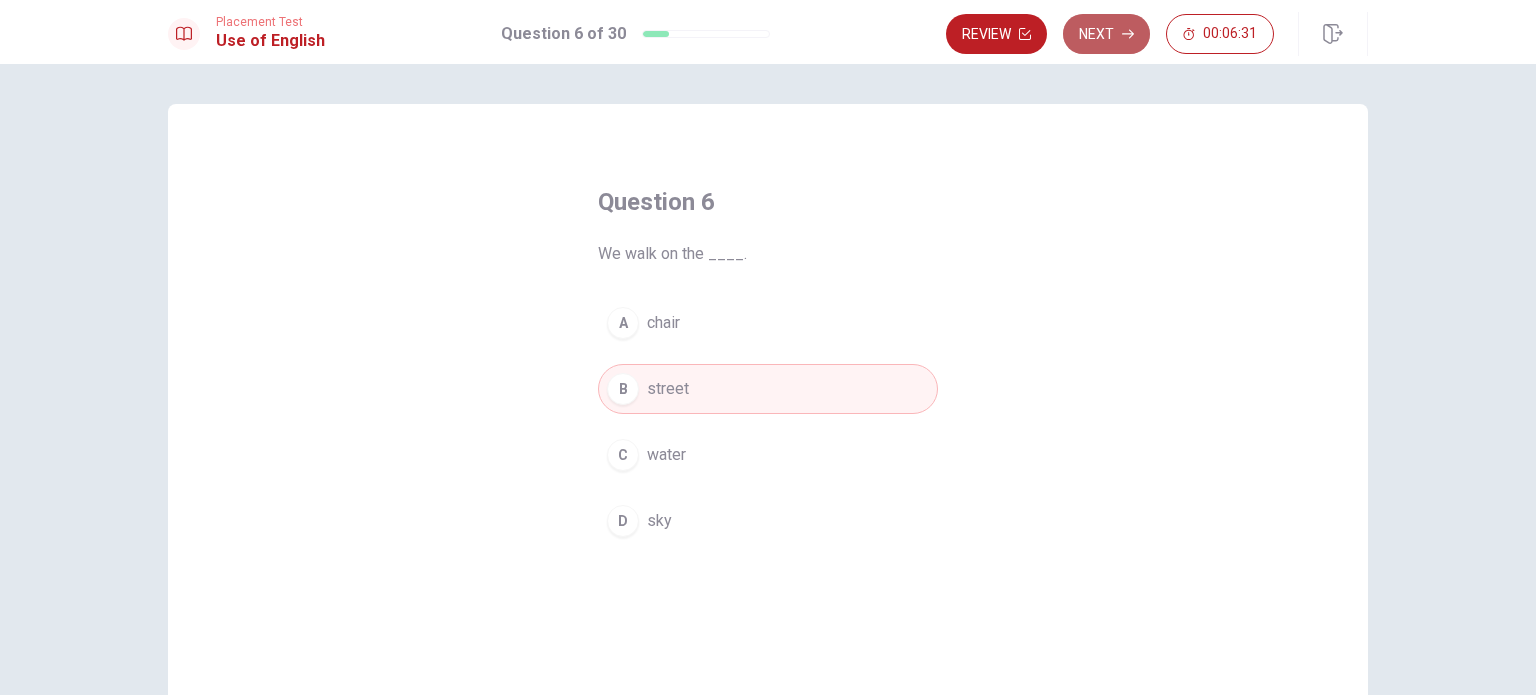 click on "Next" at bounding box center (1106, 34) 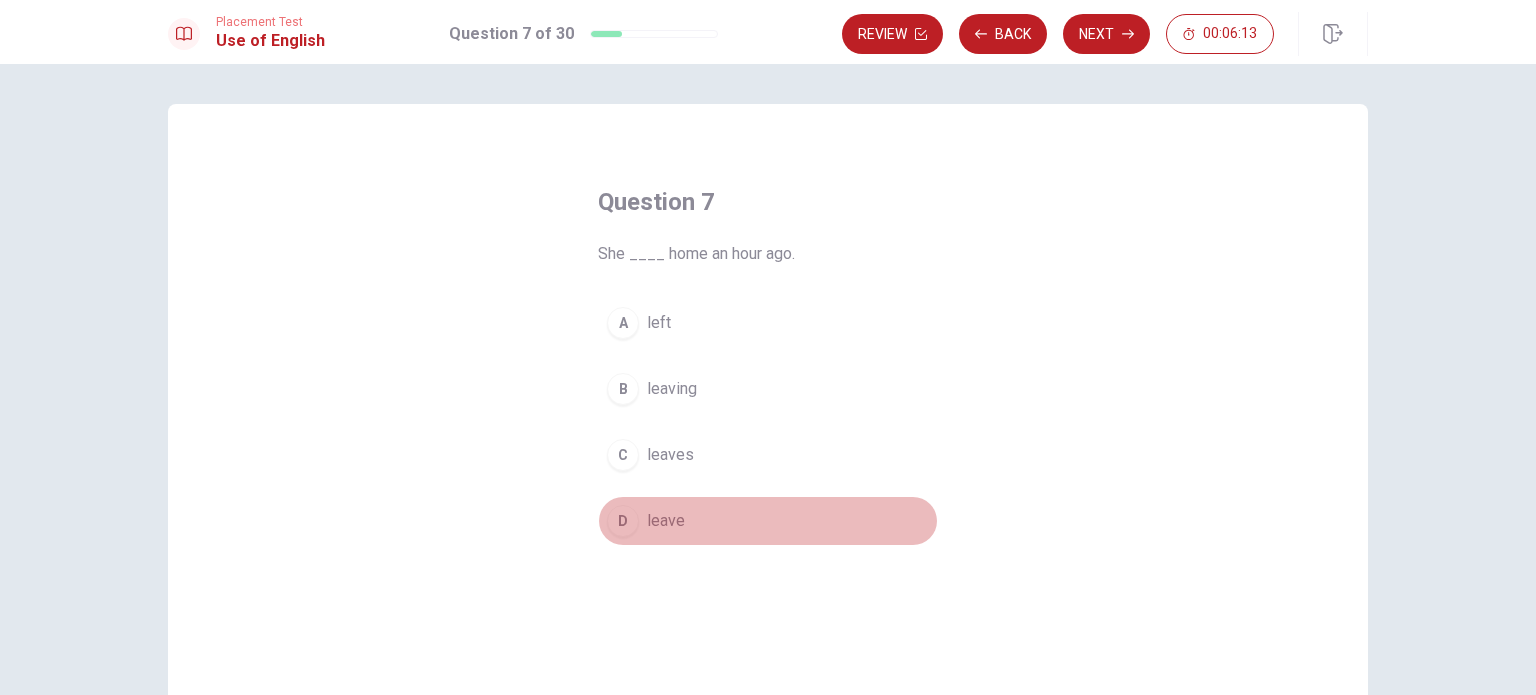 click on "leave" at bounding box center [666, 521] 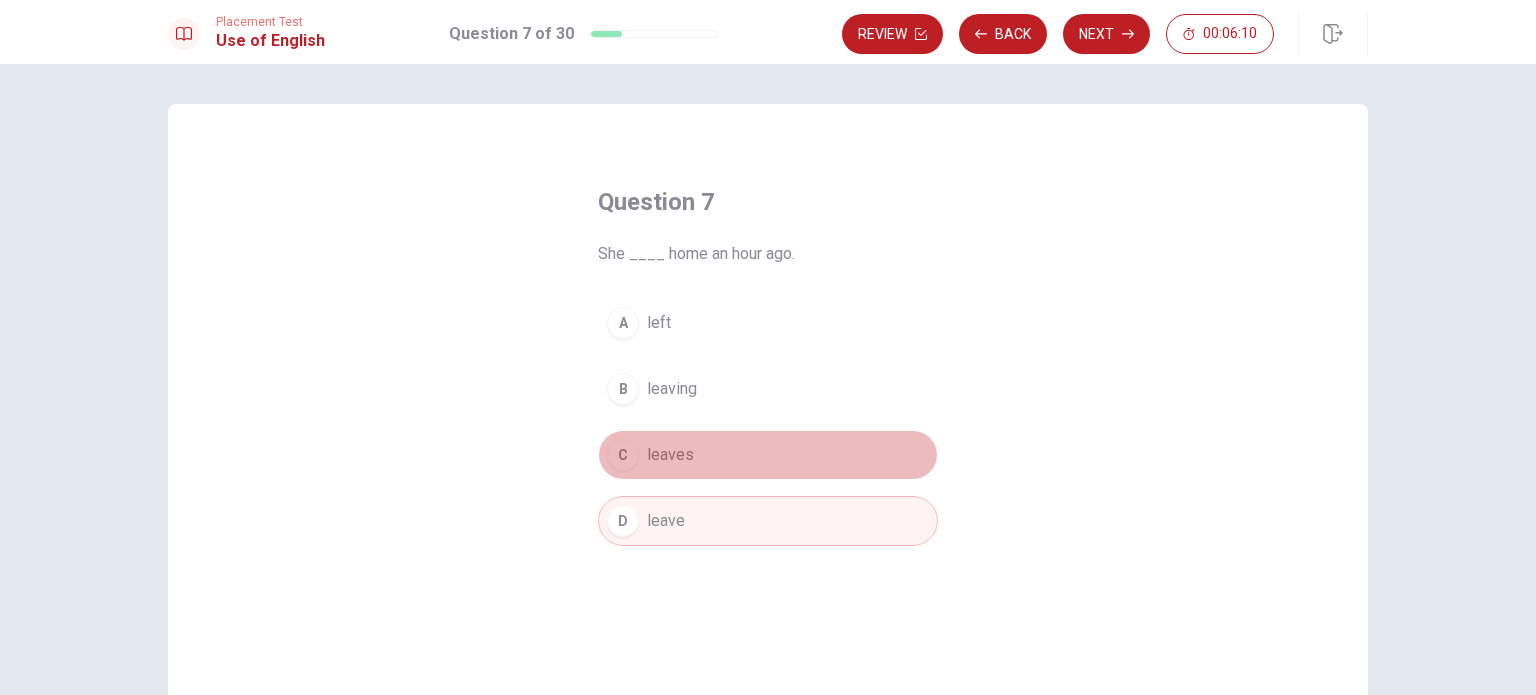 click on "leaves" at bounding box center (670, 455) 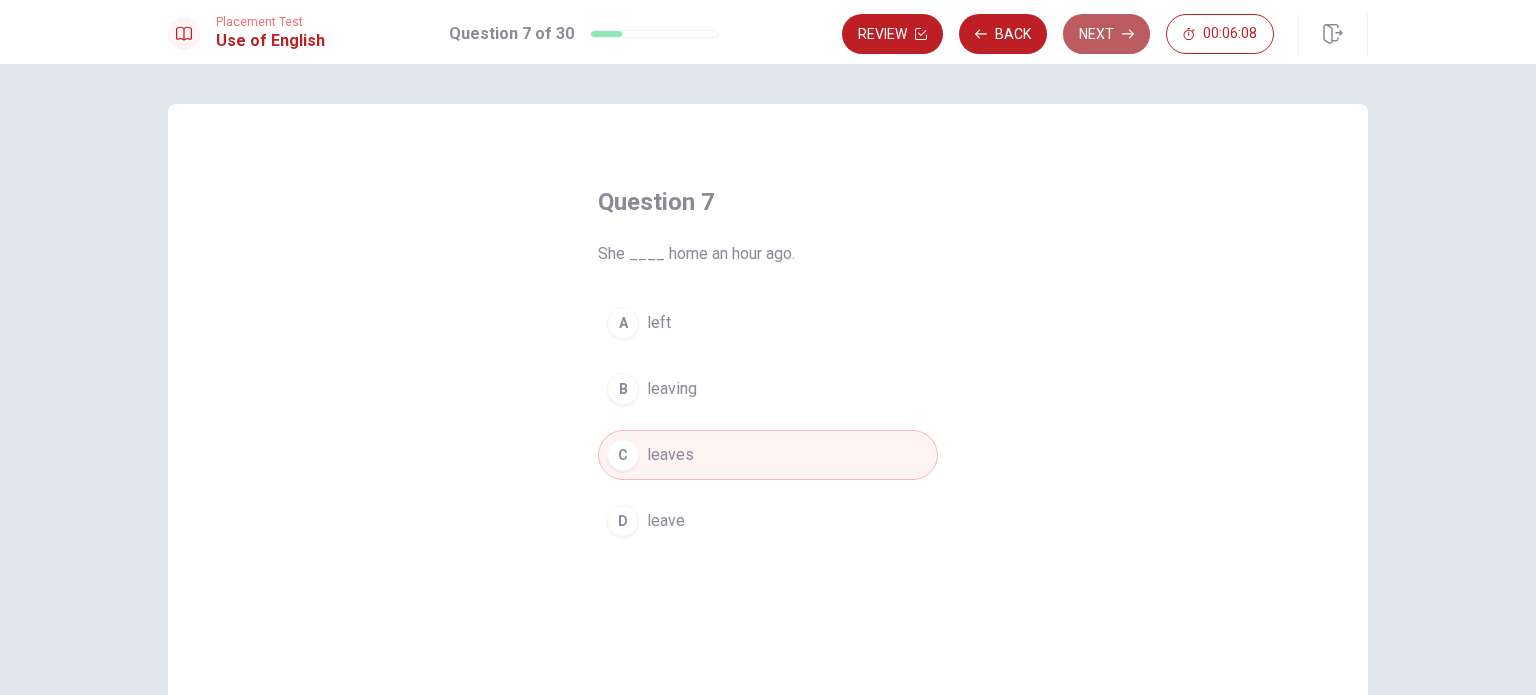 click on "Next" at bounding box center (1106, 34) 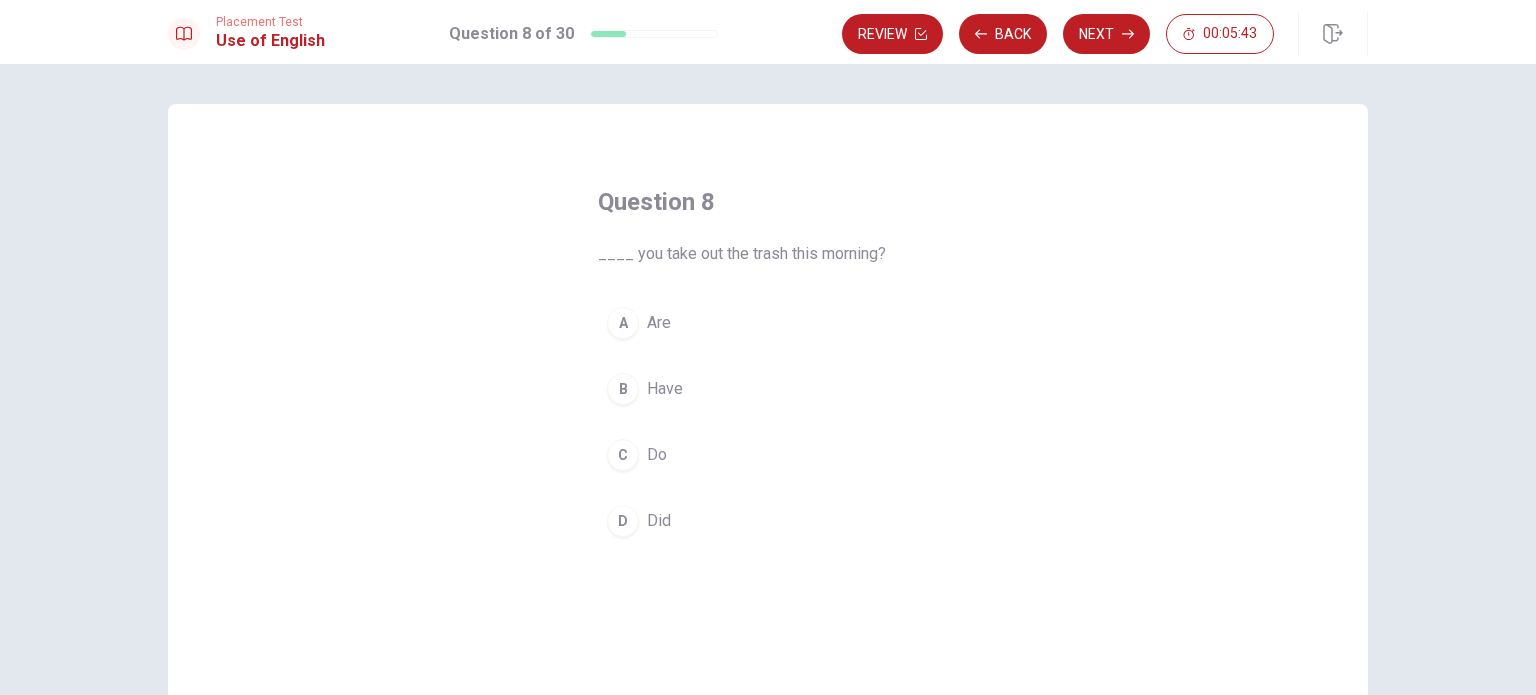 click on "C Do" at bounding box center (768, 455) 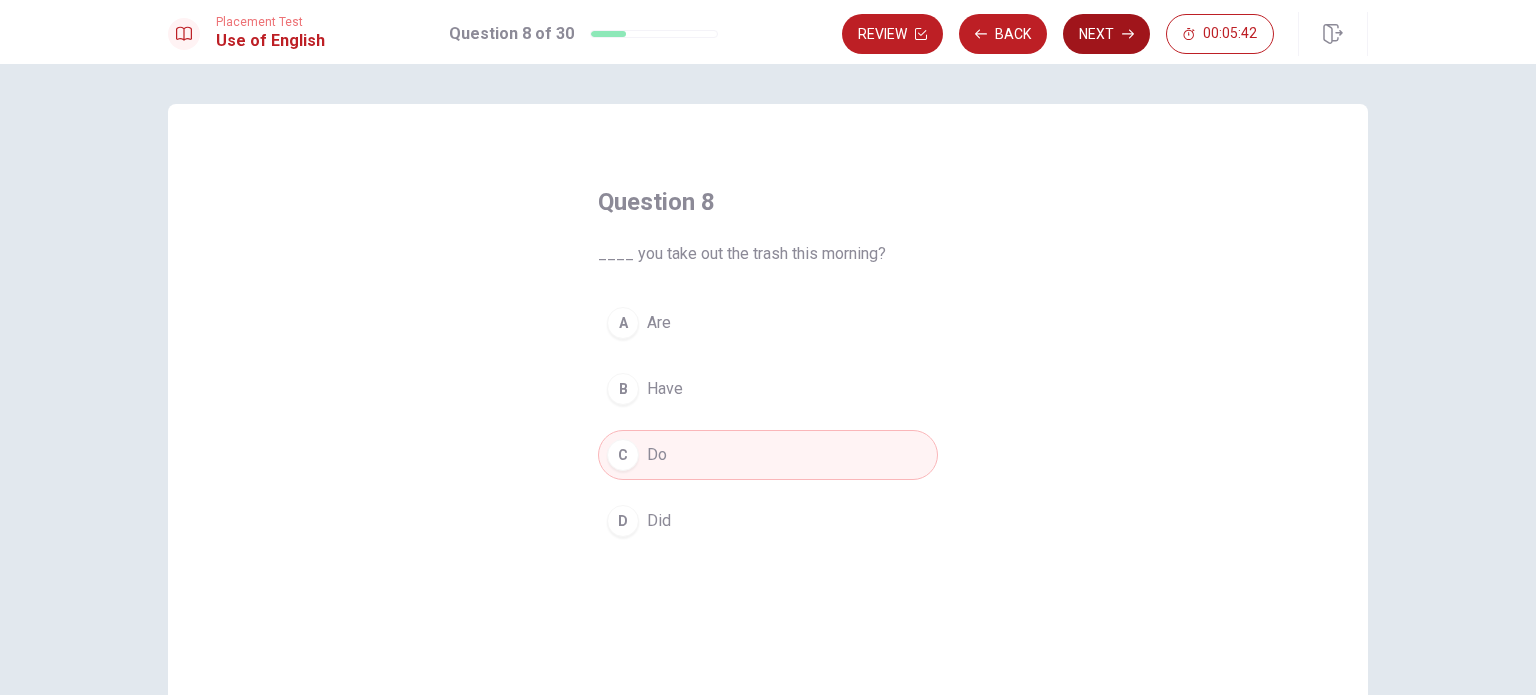 click on "Next" at bounding box center (1106, 34) 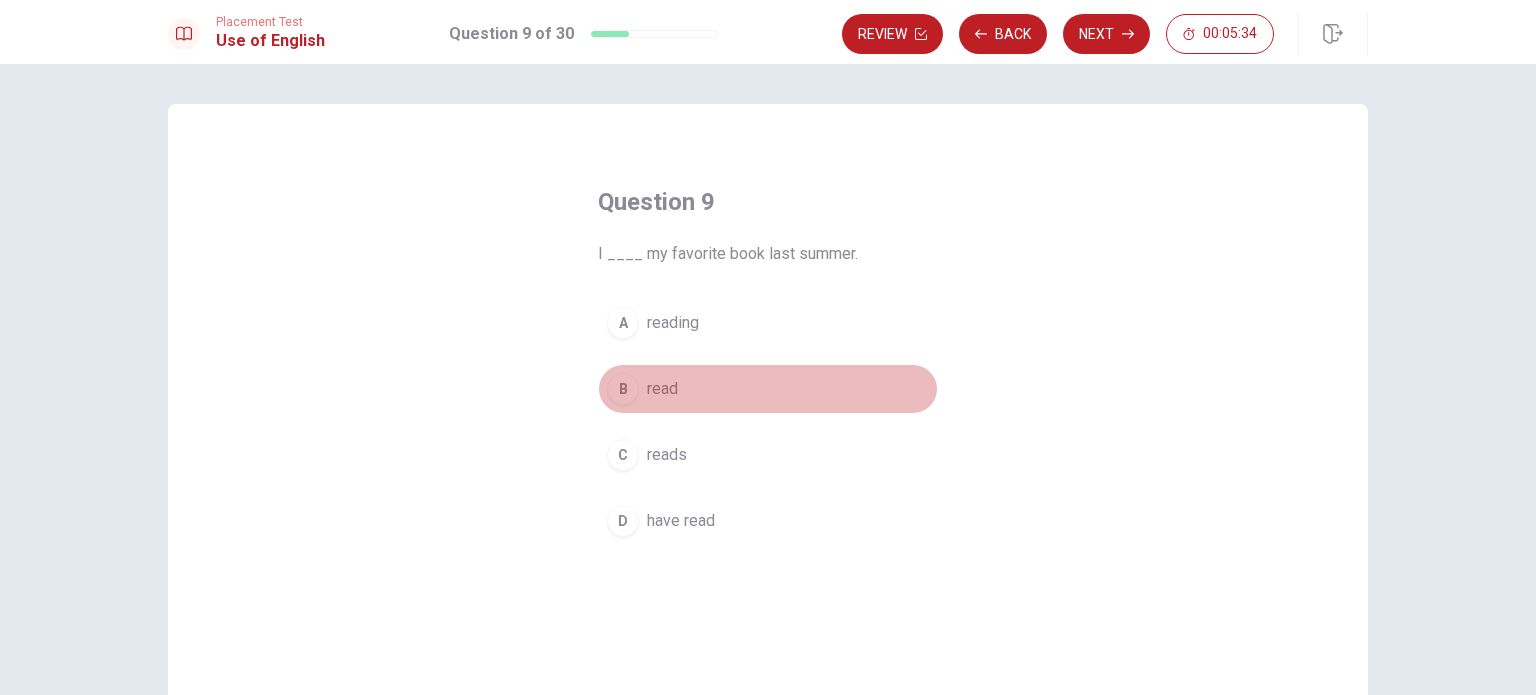 click on "read" at bounding box center (662, 389) 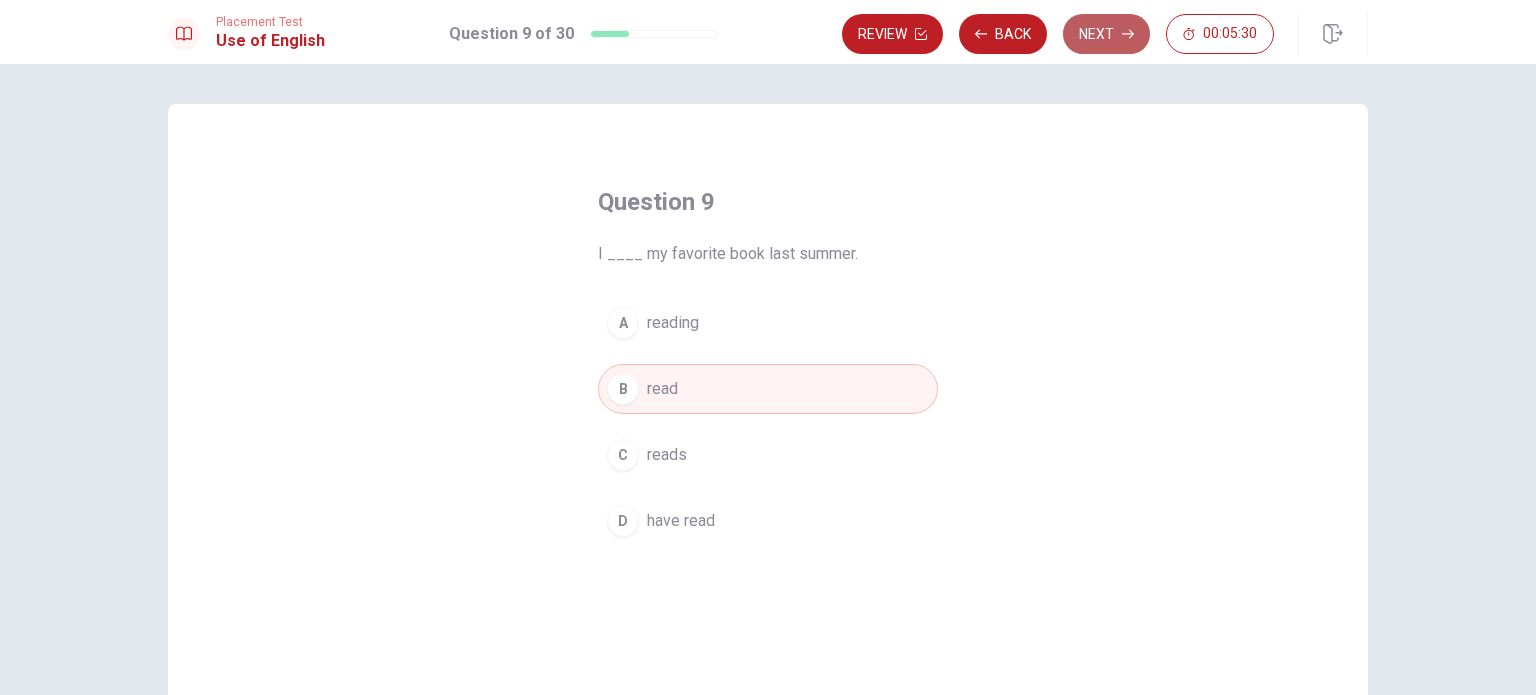 click on "Next" at bounding box center (1106, 34) 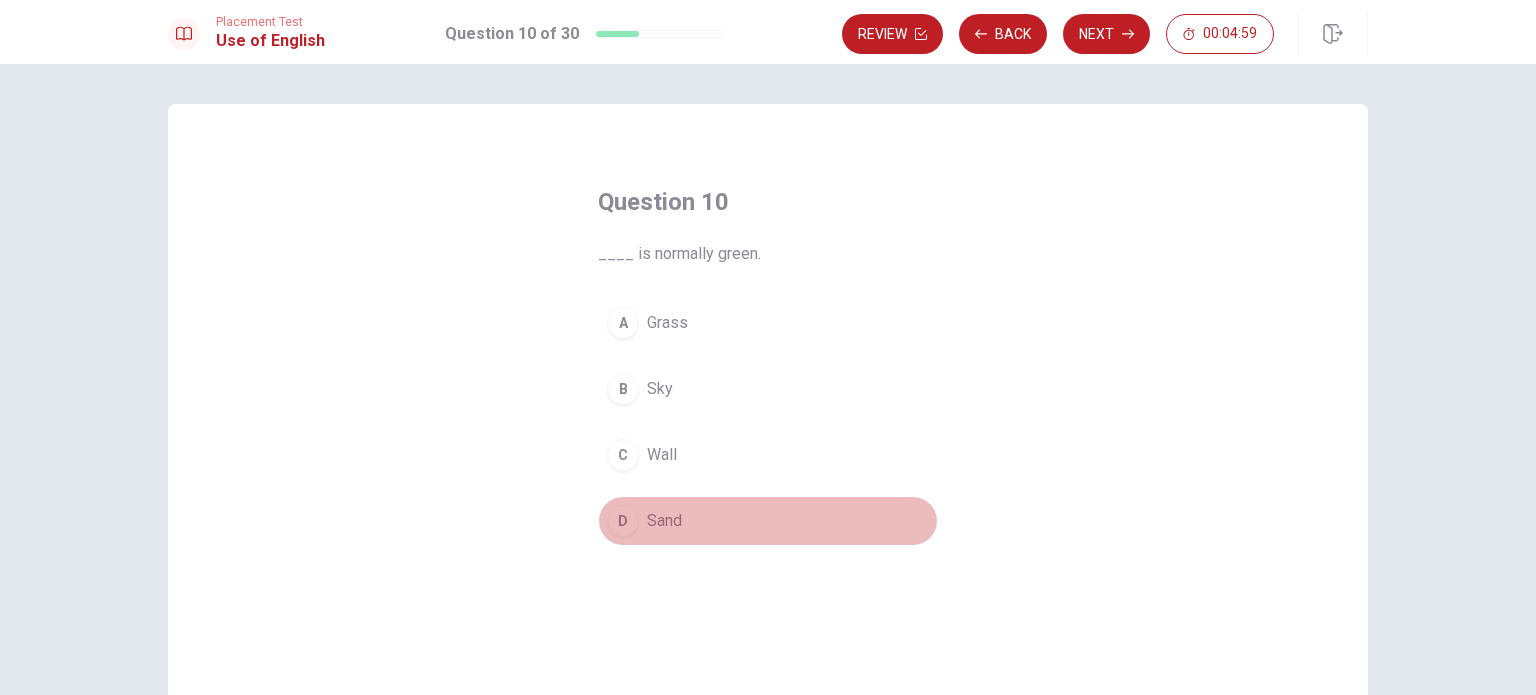 click on "D" at bounding box center (623, 521) 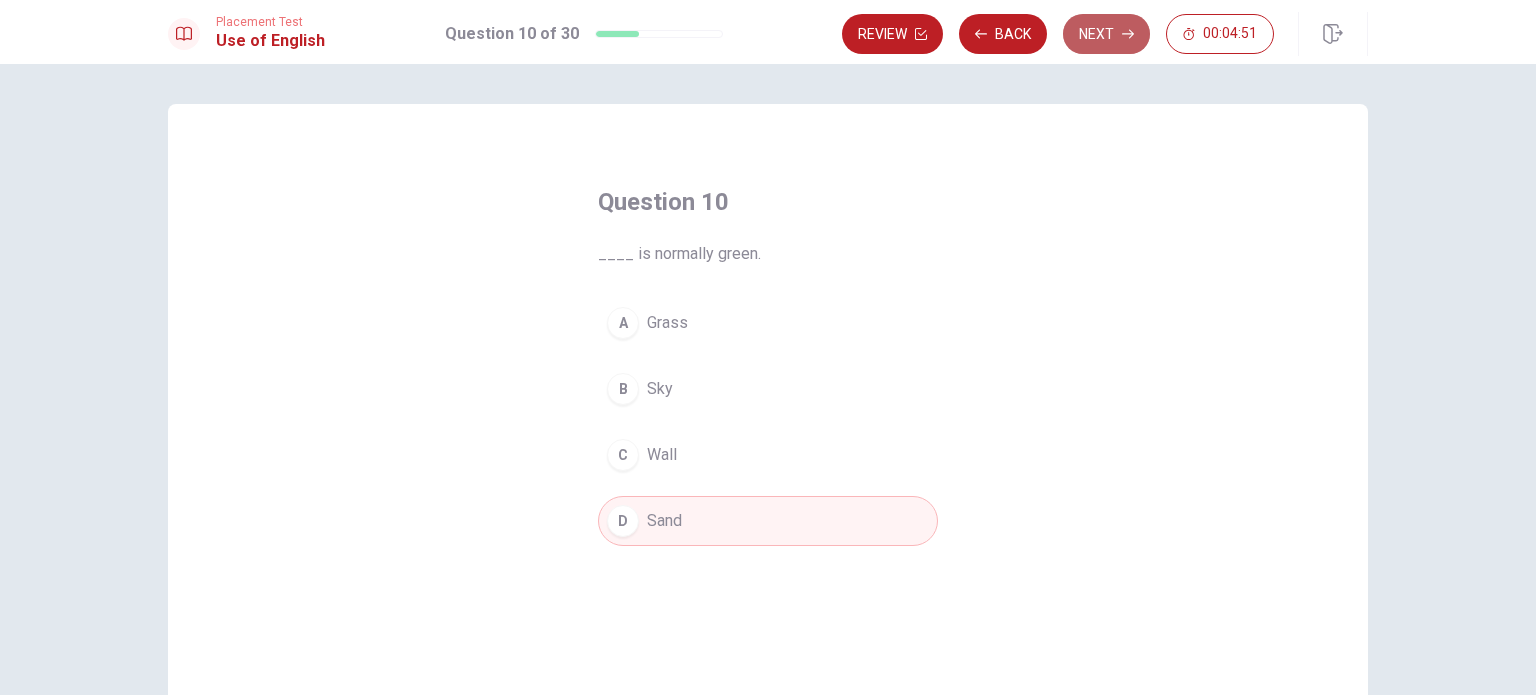 click on "Next" at bounding box center (1106, 34) 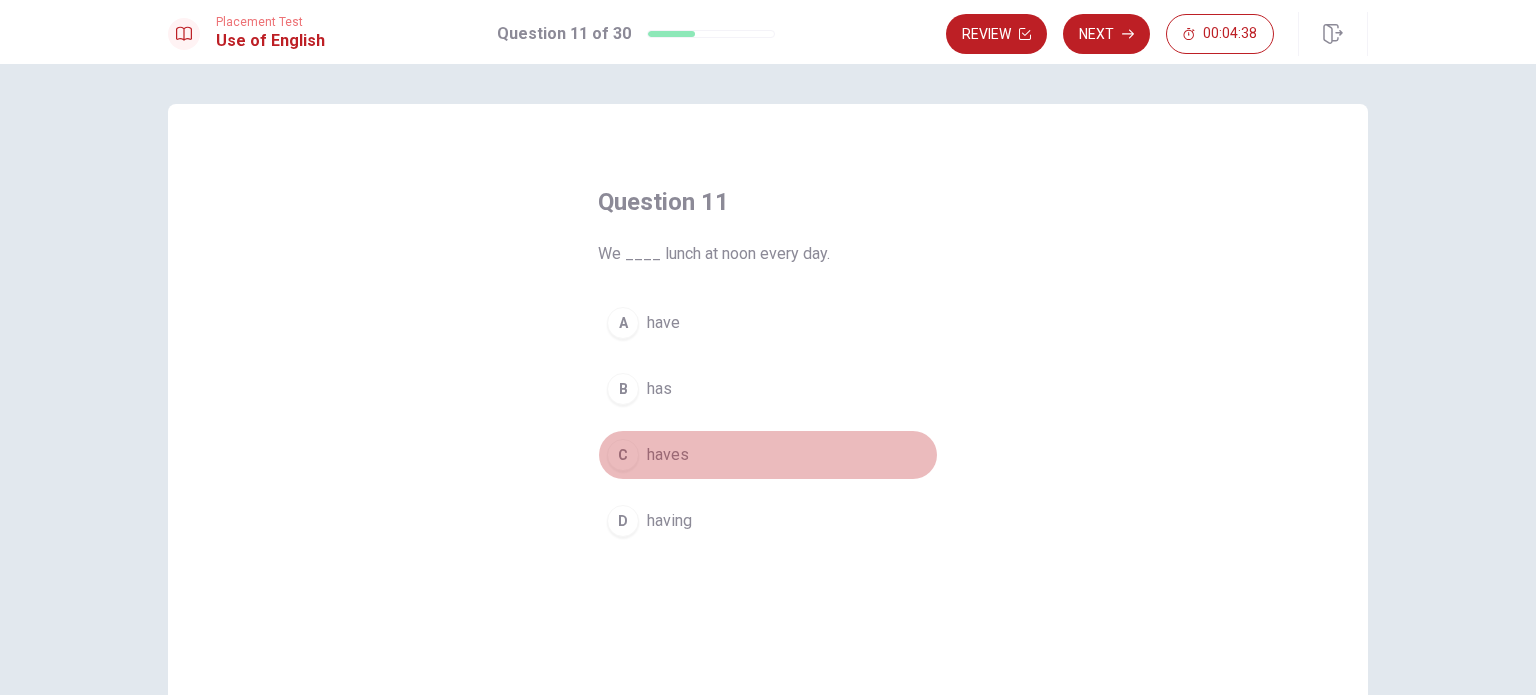 click on "haves" at bounding box center (668, 455) 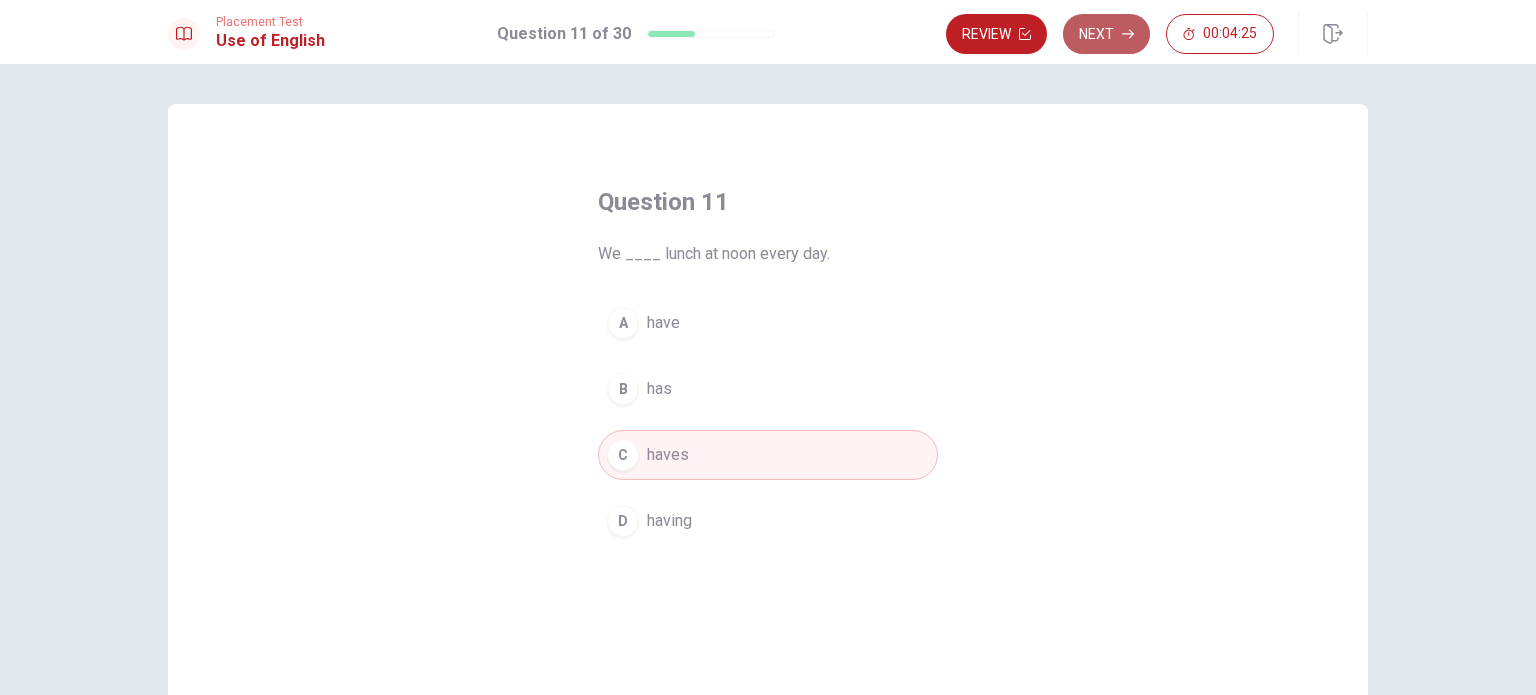 click on "Next" at bounding box center [1106, 34] 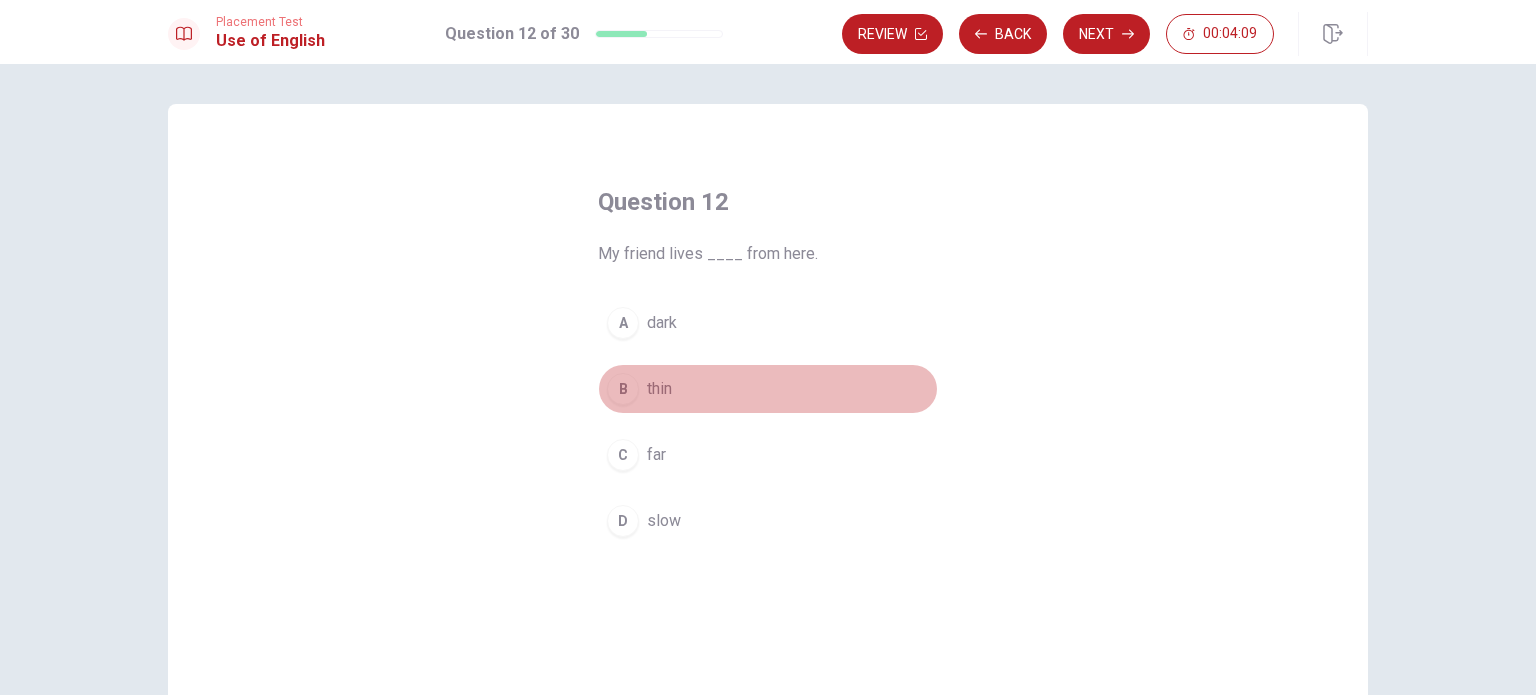 click on "thin" at bounding box center (659, 389) 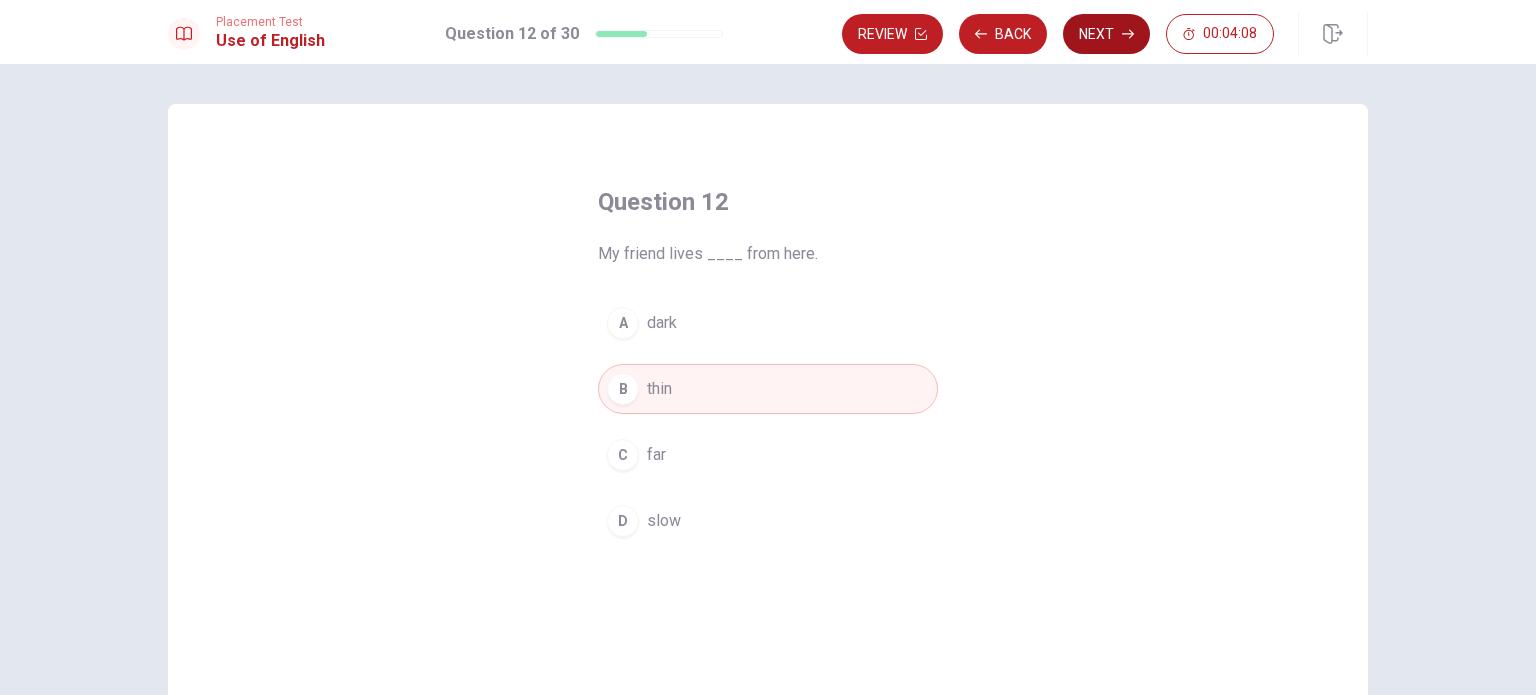 click on "Next" at bounding box center (1106, 34) 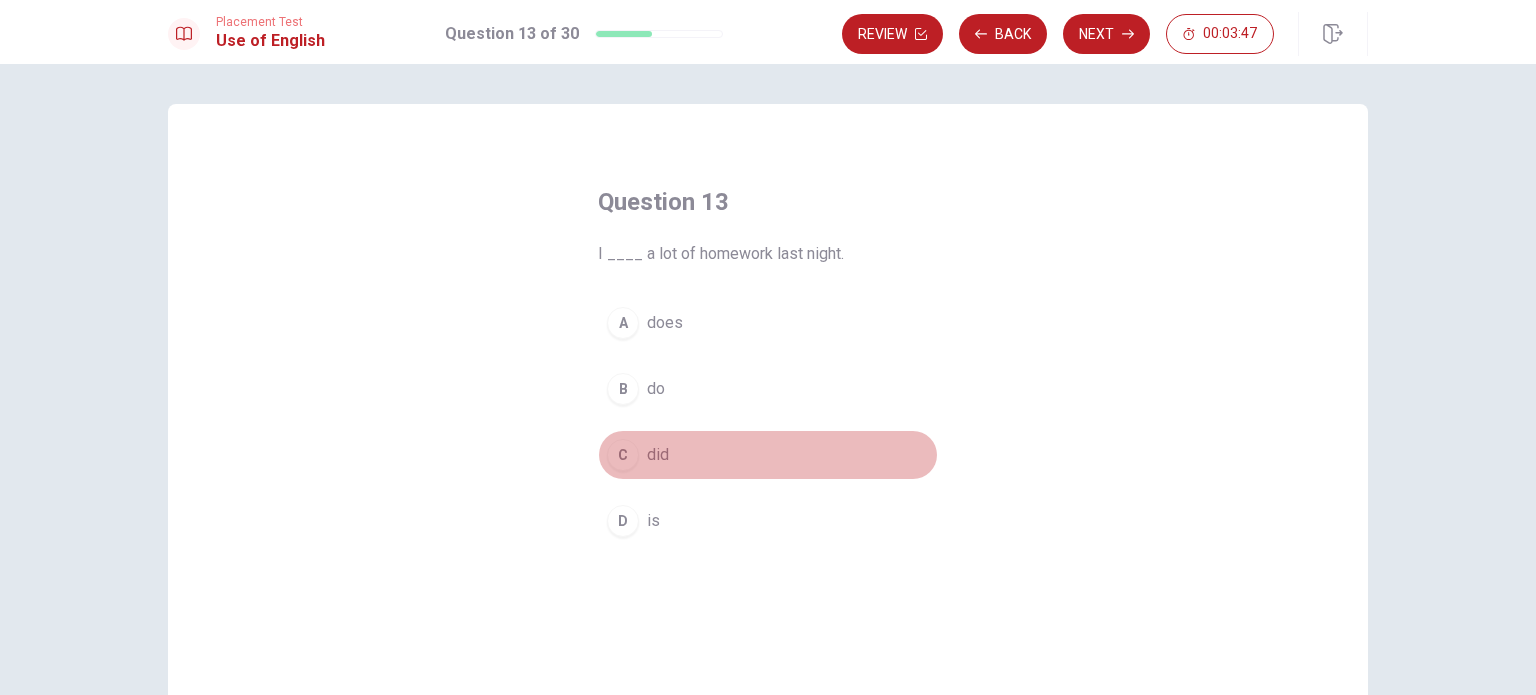 click on "did" at bounding box center (658, 455) 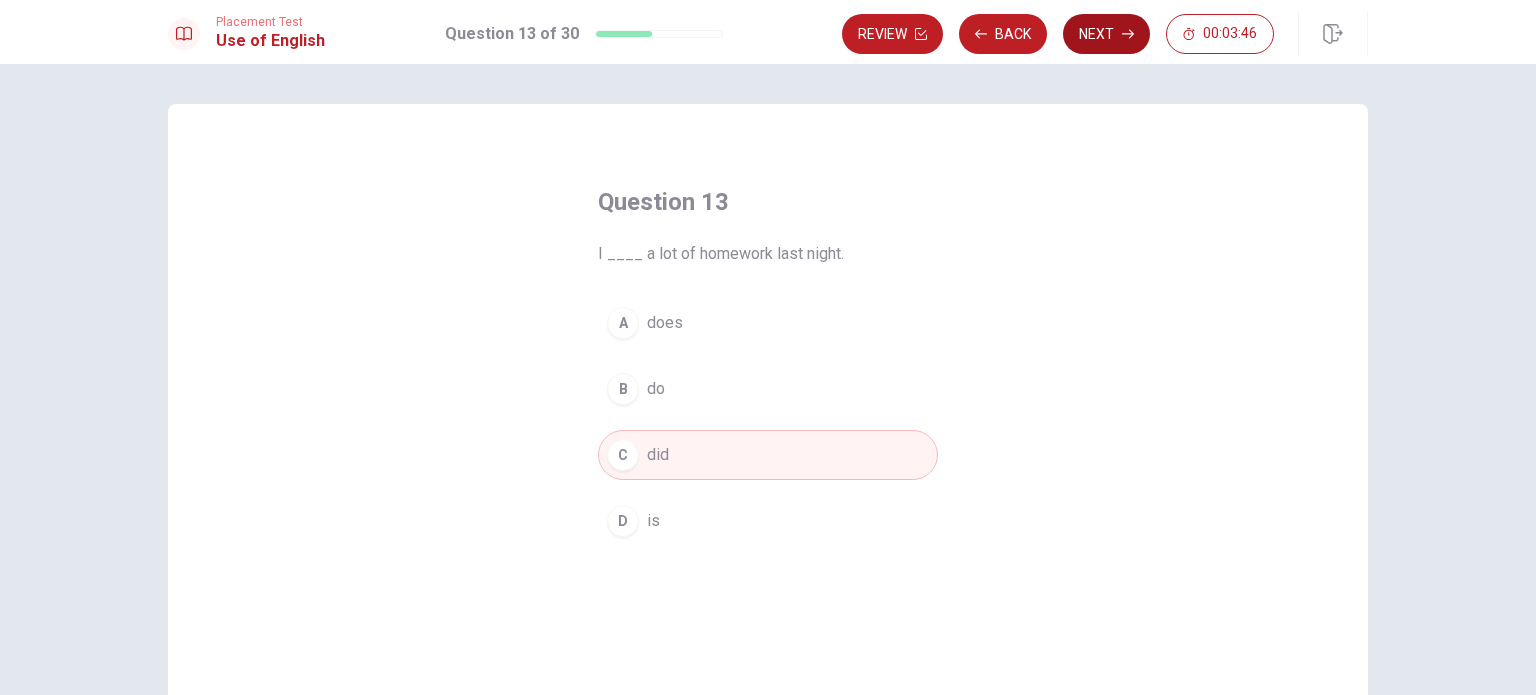 click on "Next" at bounding box center [1106, 34] 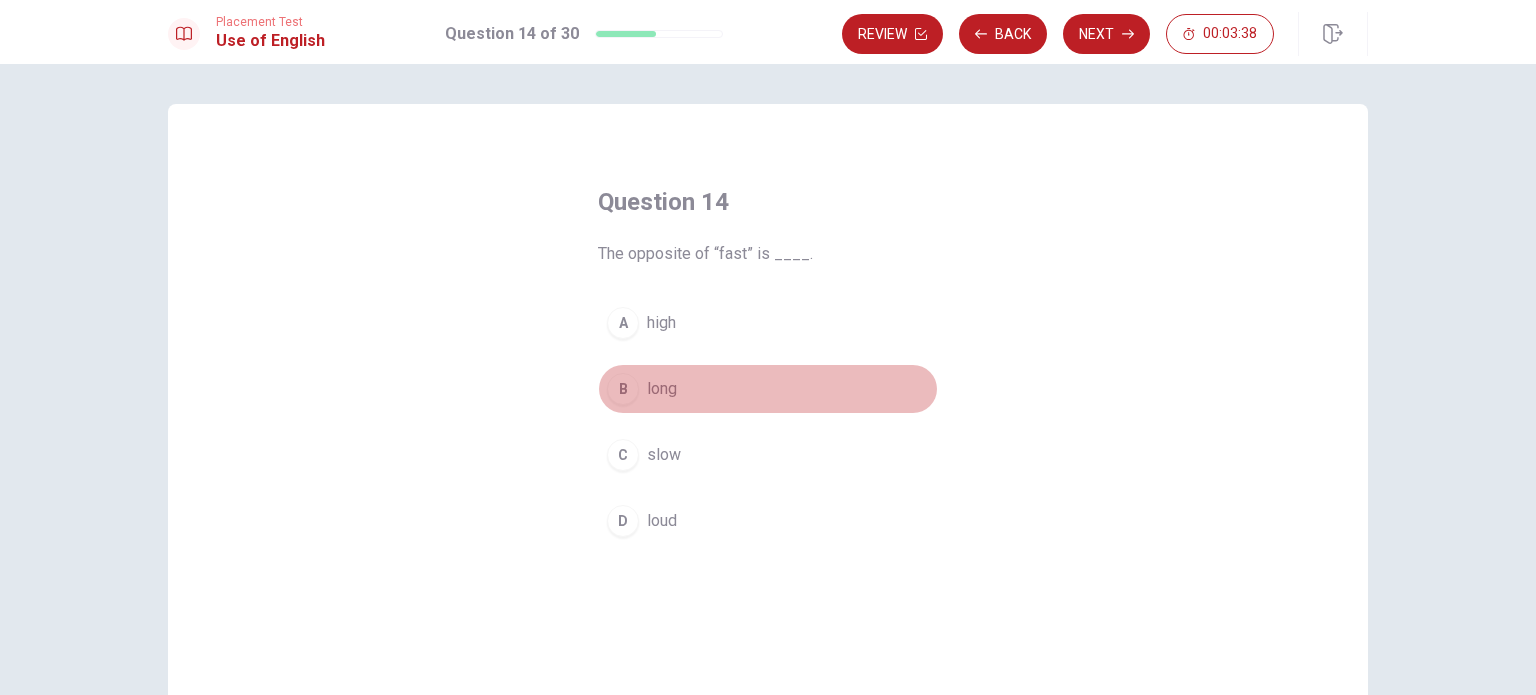 click on "long" at bounding box center [662, 389] 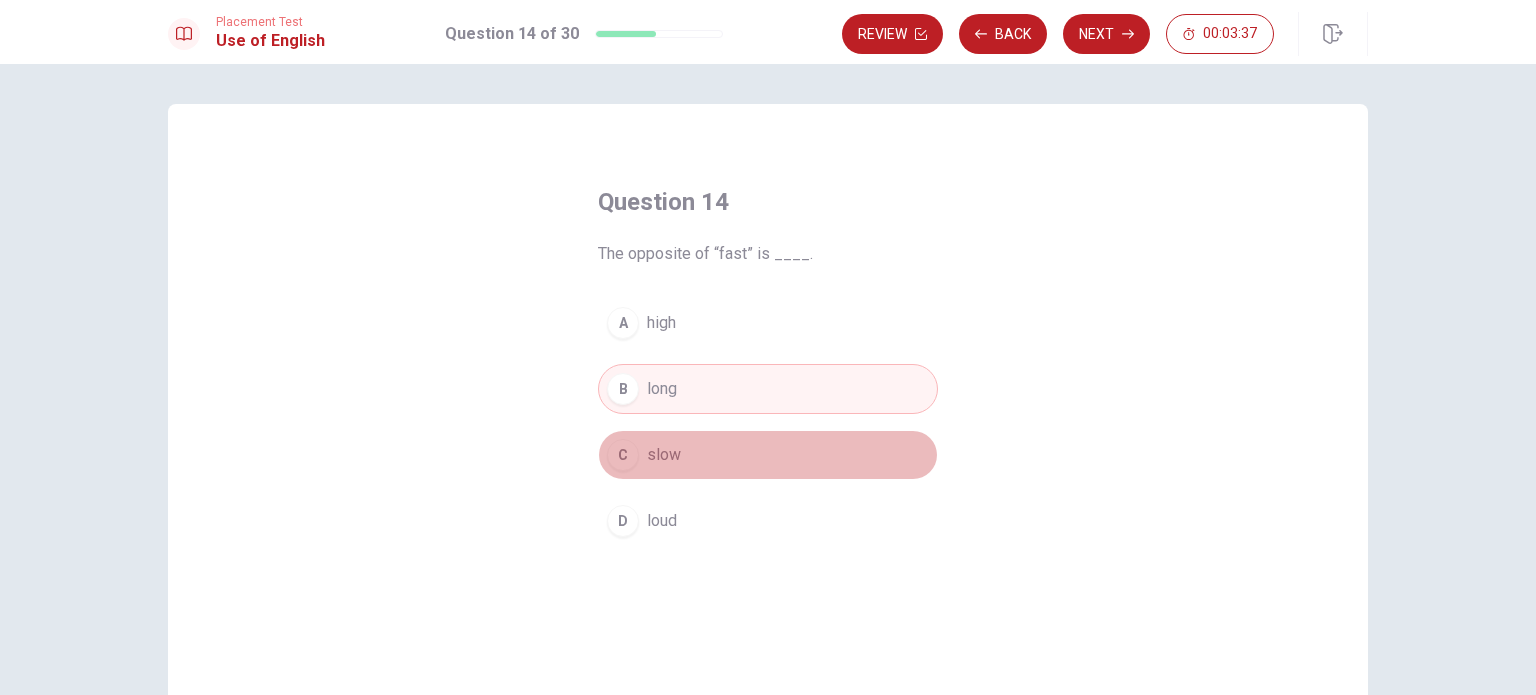 click on "C slow" at bounding box center (768, 455) 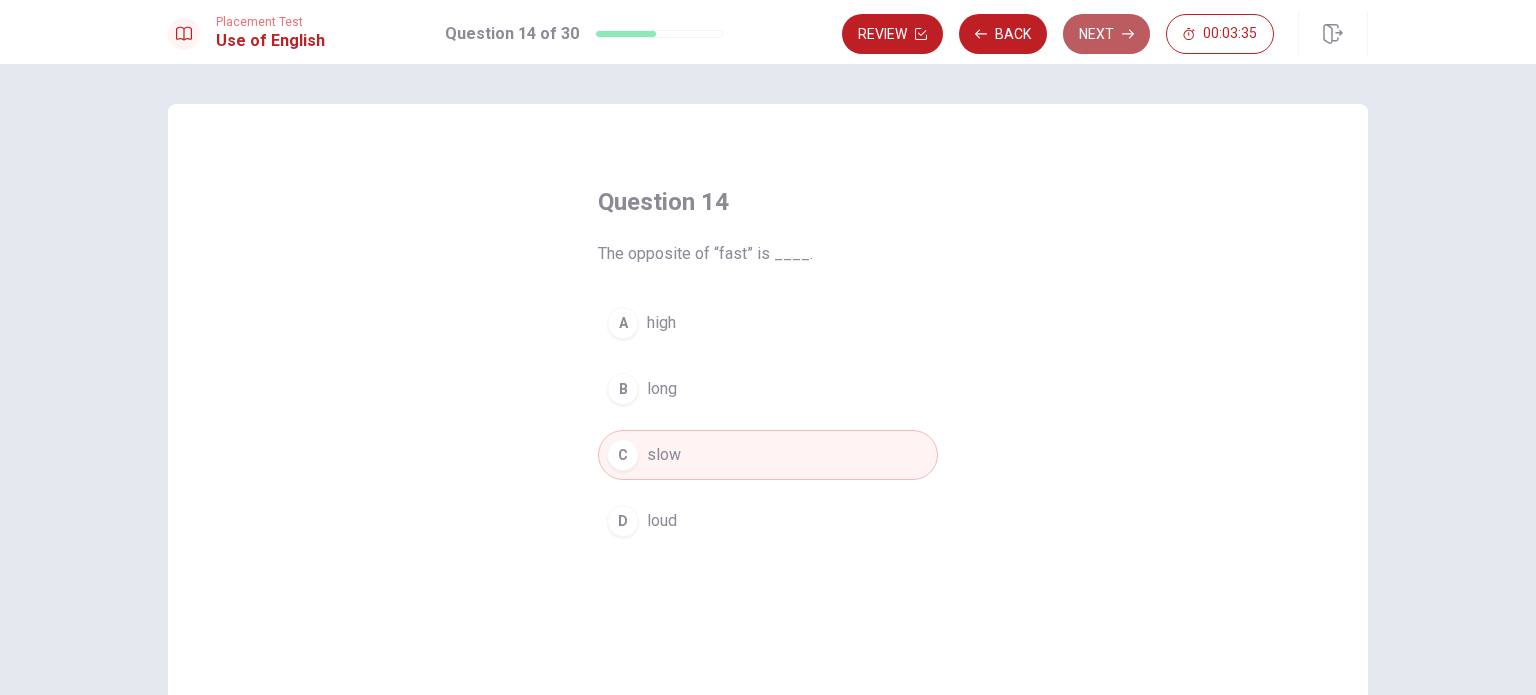click on "Next" at bounding box center (1106, 34) 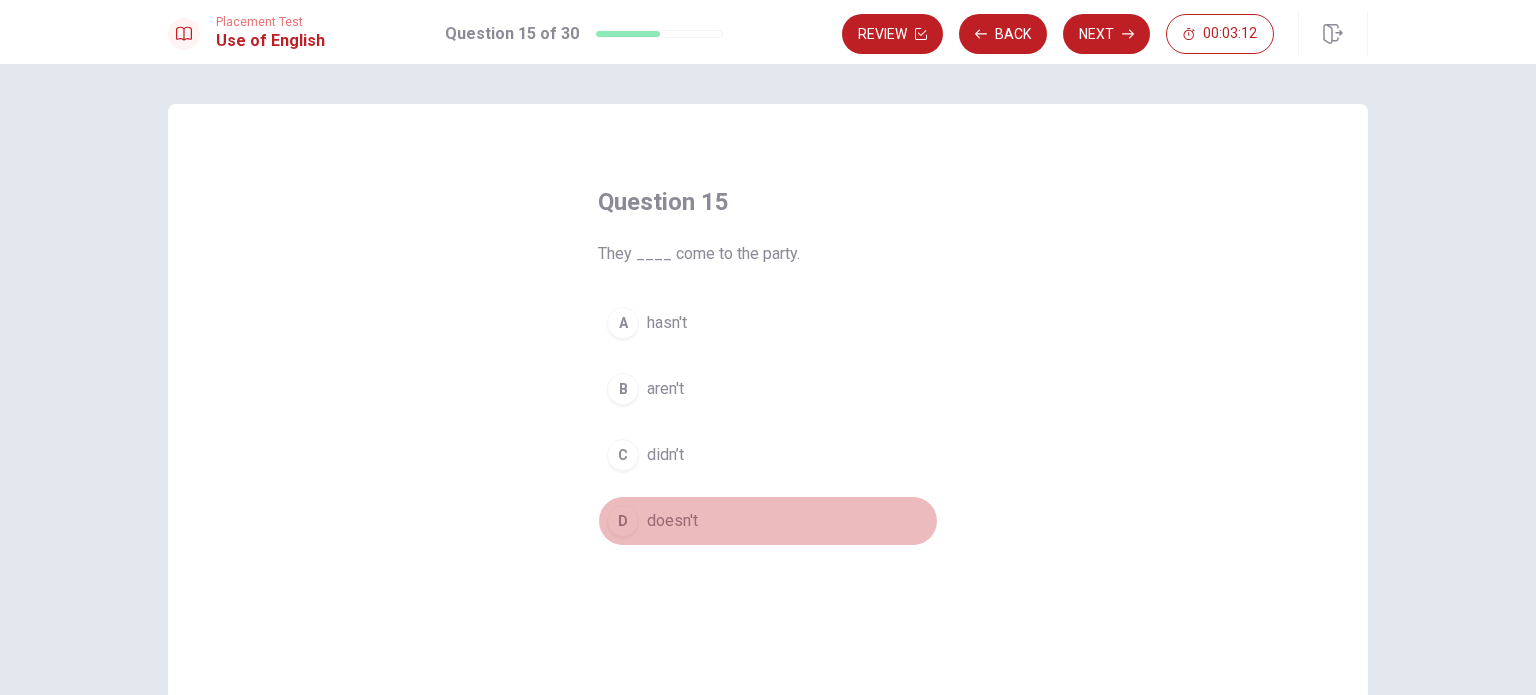 click on "doesn't" at bounding box center (672, 521) 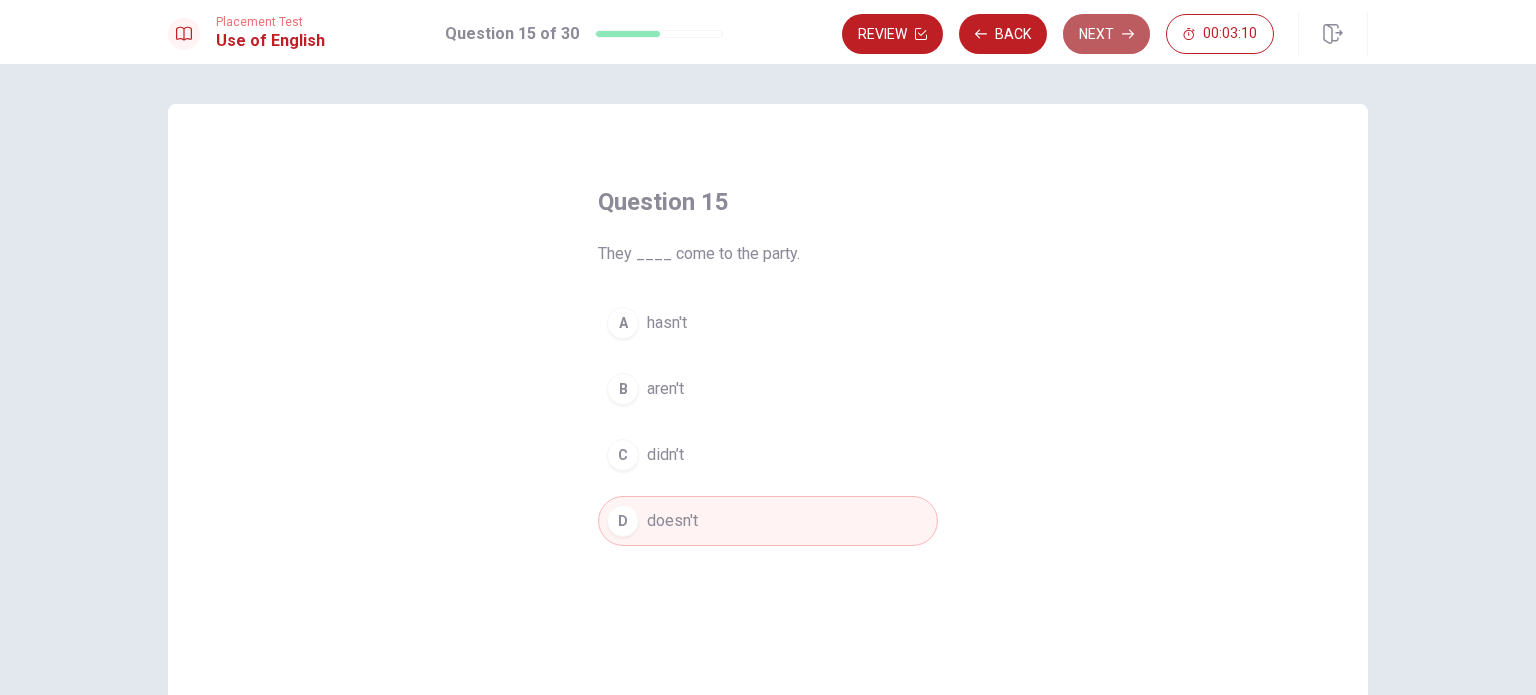 click on "Next" at bounding box center (1106, 34) 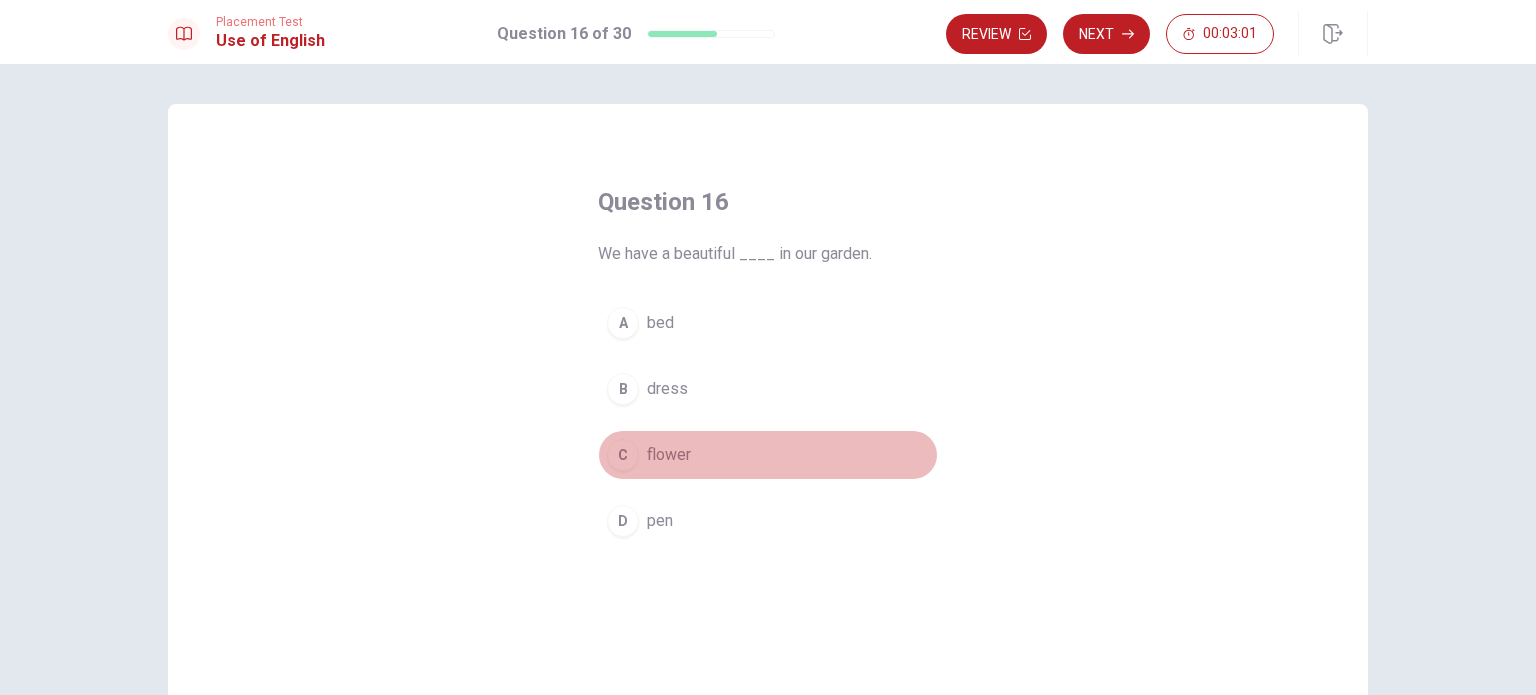 click on "flower" at bounding box center [669, 455] 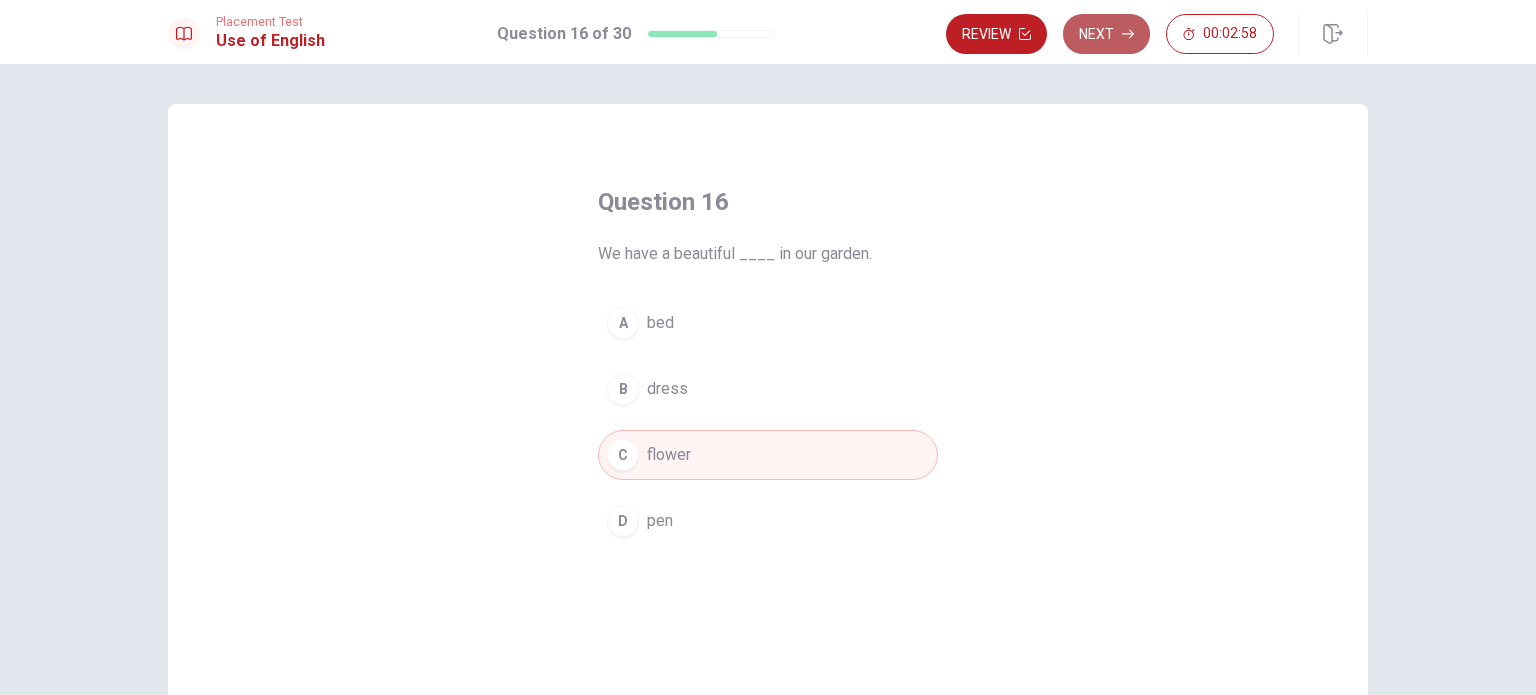 click on "Next" at bounding box center (1106, 34) 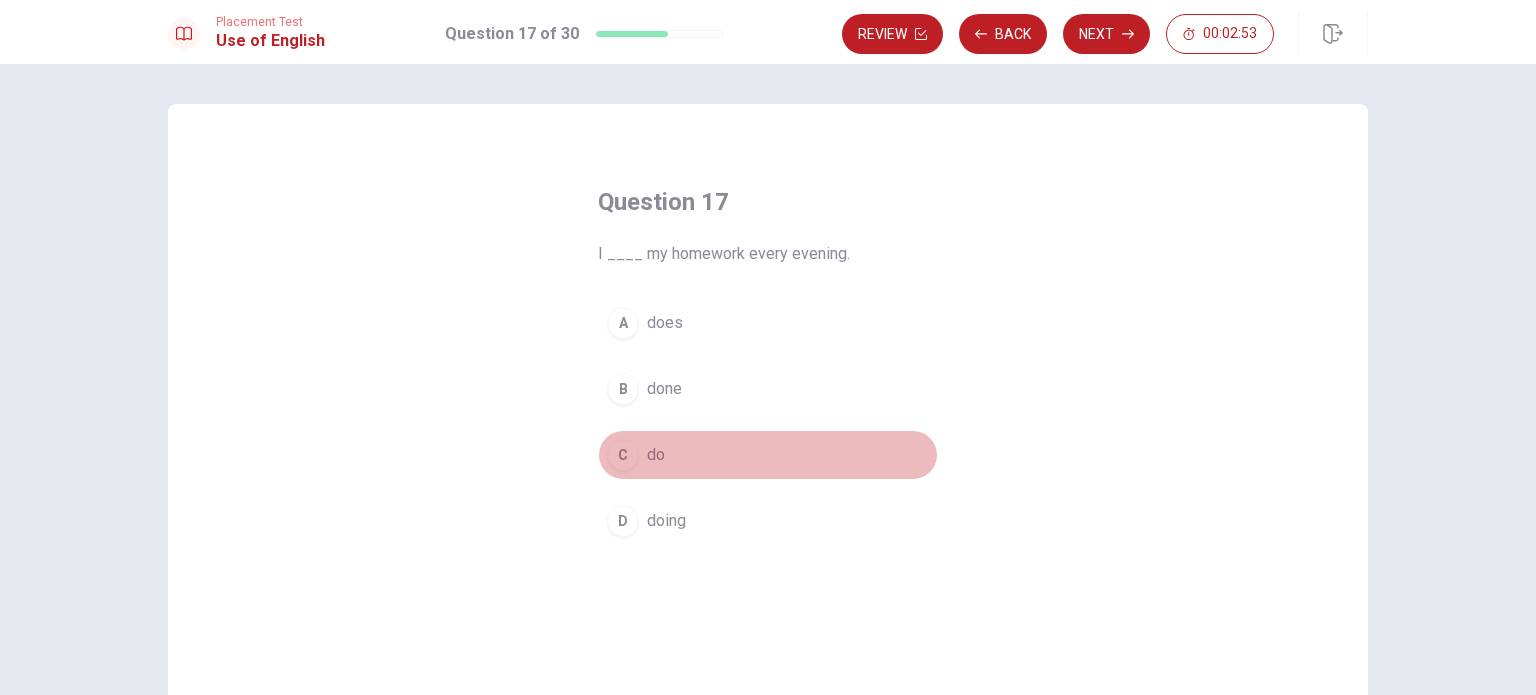click on "C do" at bounding box center [768, 455] 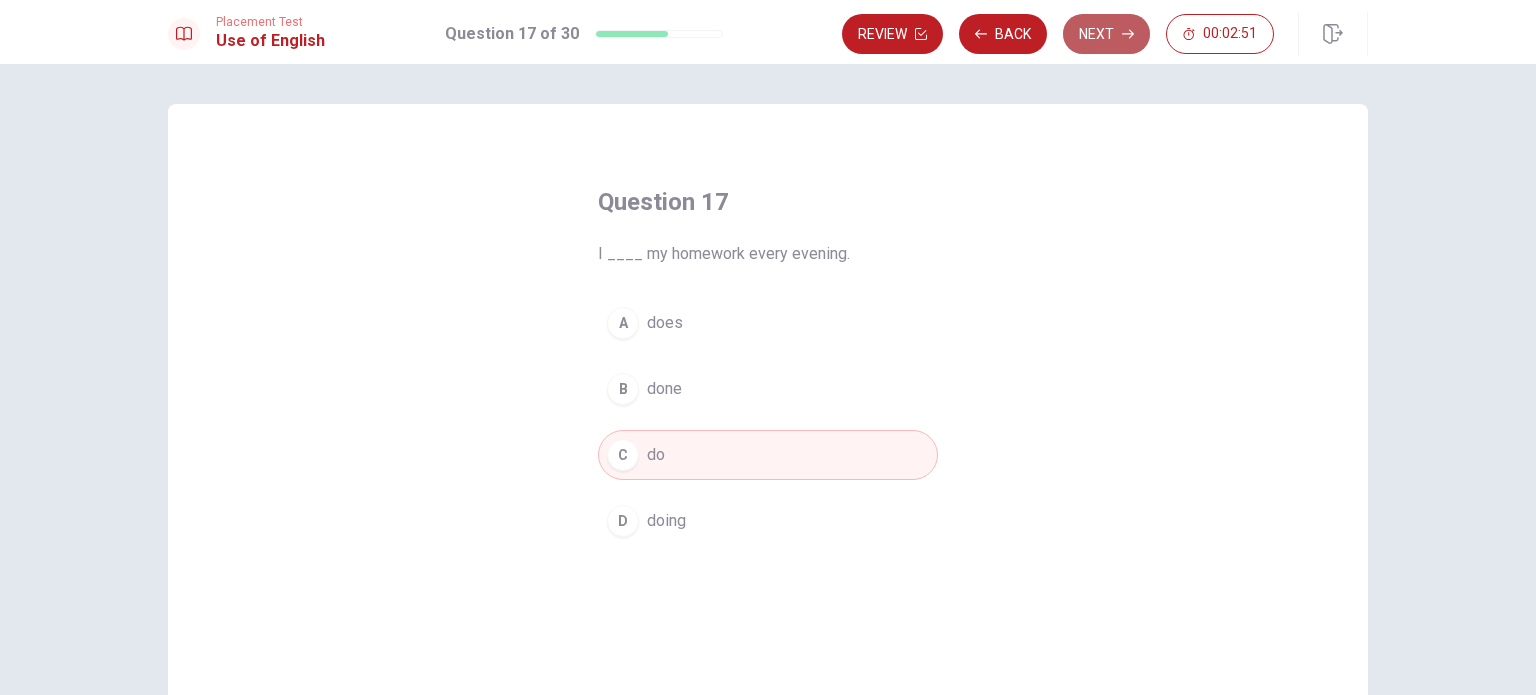click on "Next" at bounding box center [1106, 34] 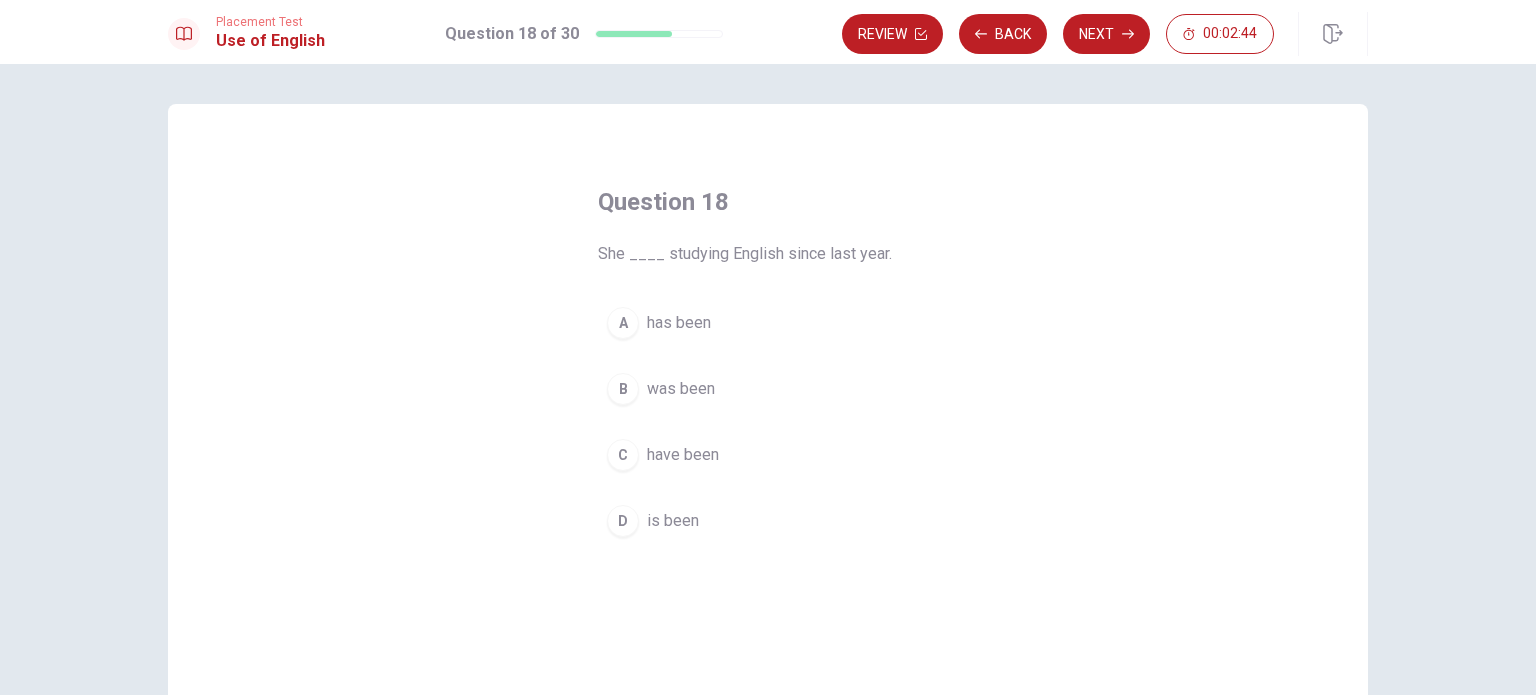 click on "A has been" at bounding box center (768, 323) 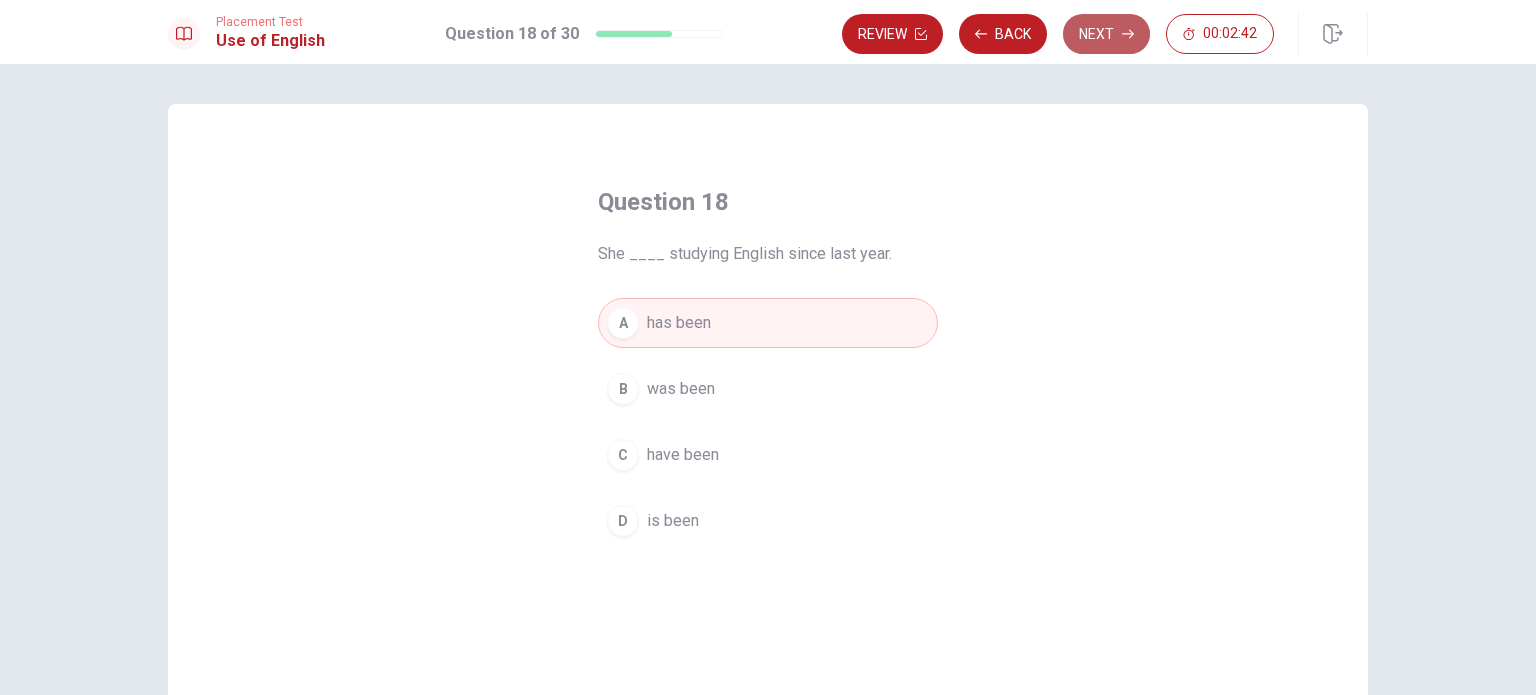 click on "Next" at bounding box center [1106, 34] 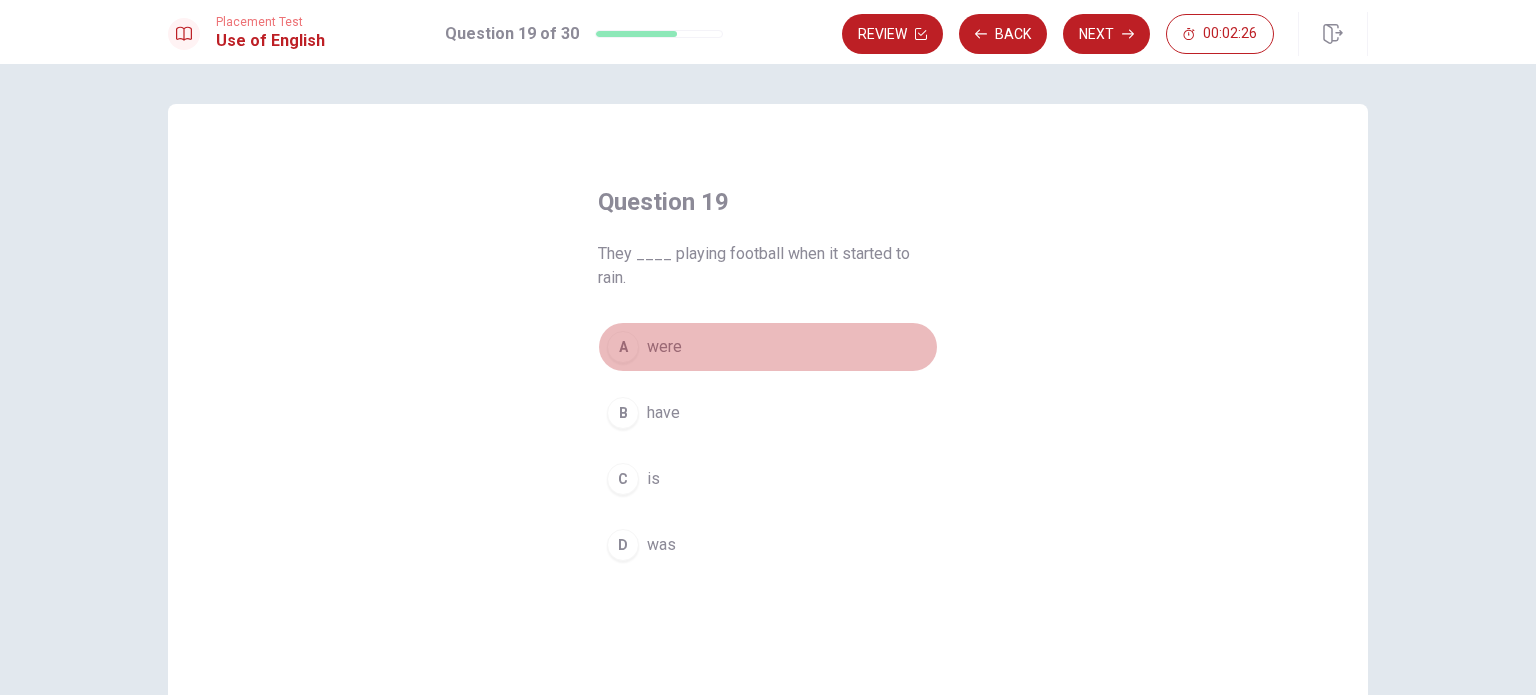 click on "were" at bounding box center [664, 347] 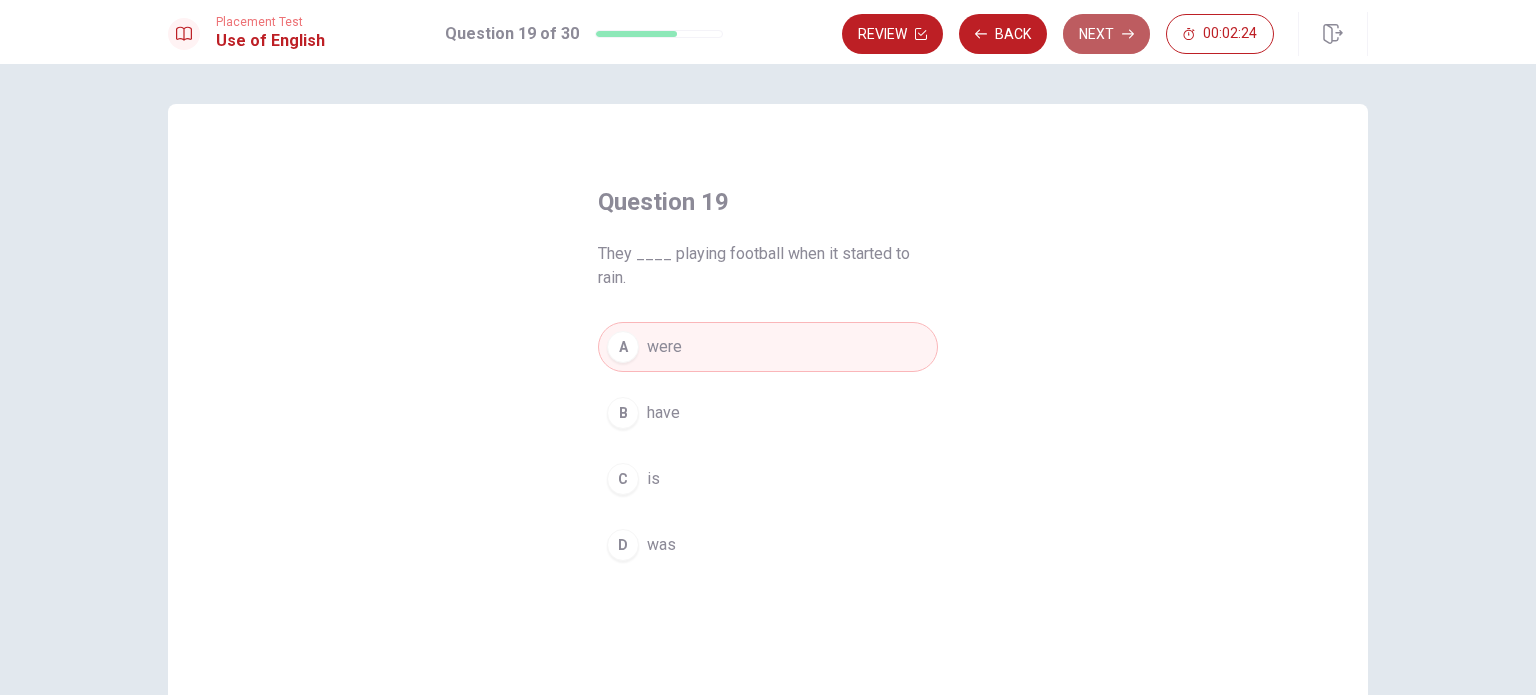 click 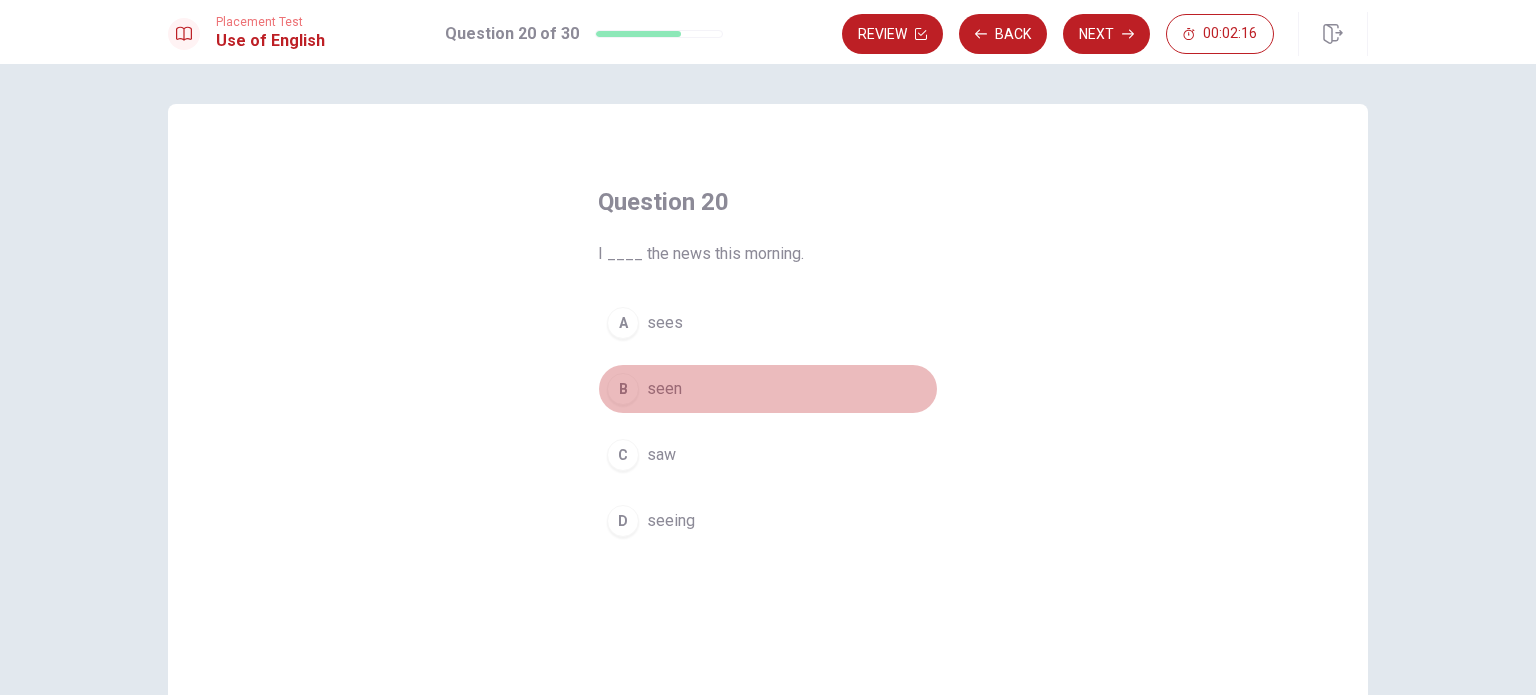 click on "seen" at bounding box center (664, 389) 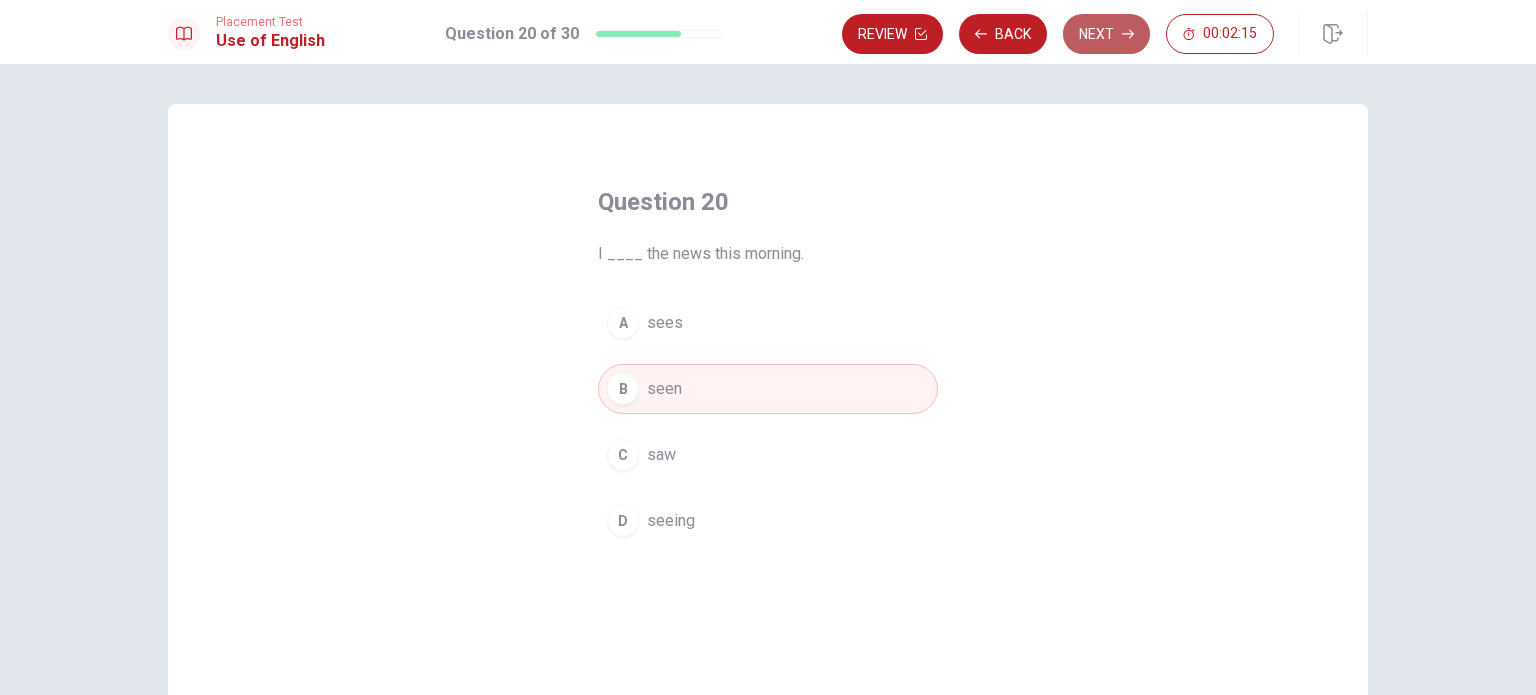click on "Next" at bounding box center [1106, 34] 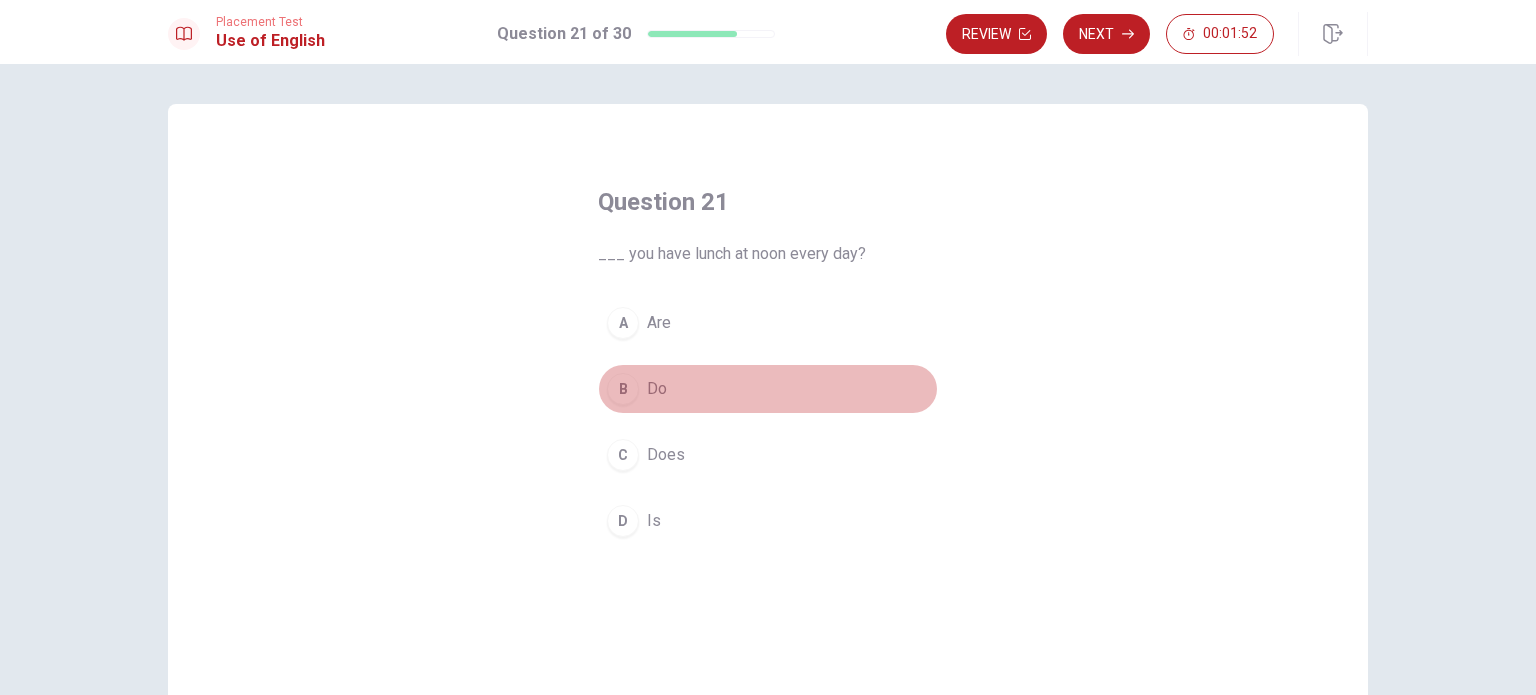 click on "Do" at bounding box center (657, 389) 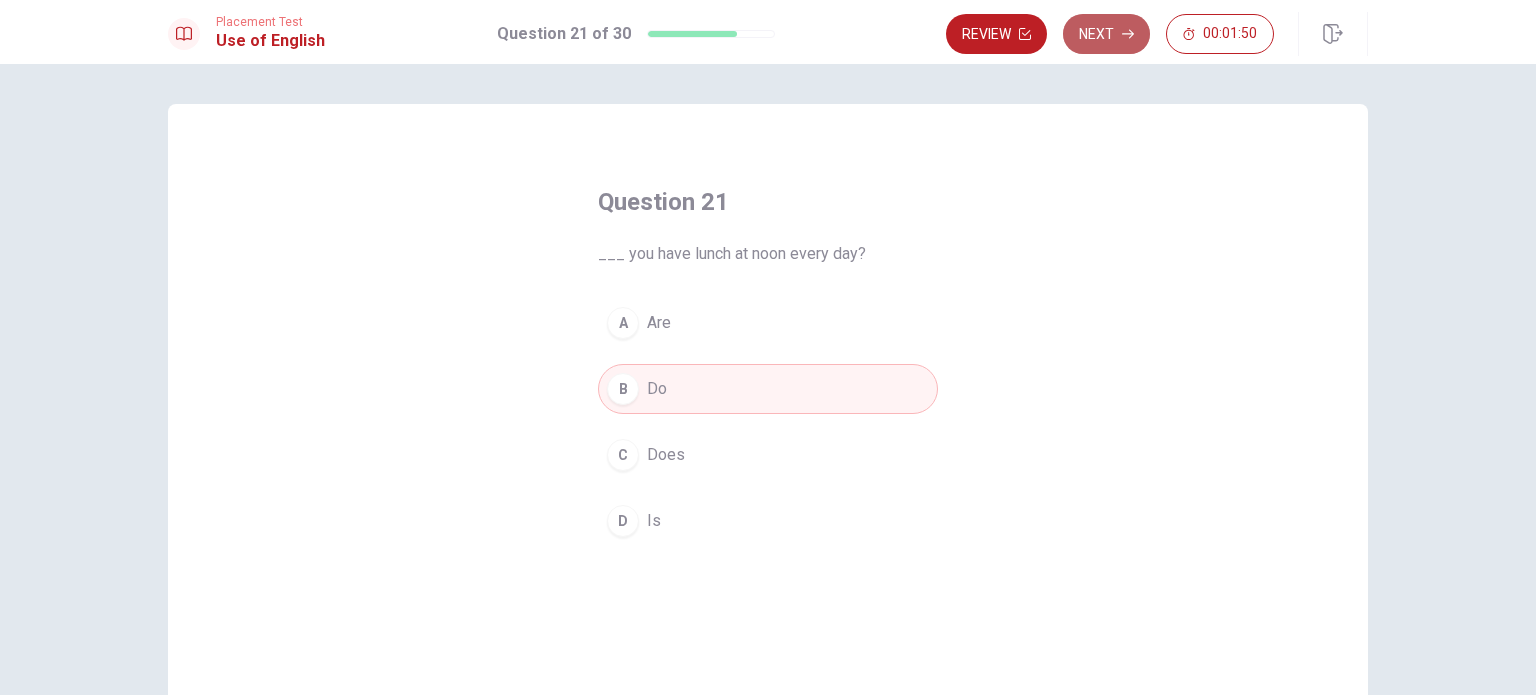 click on "Next" at bounding box center (1106, 34) 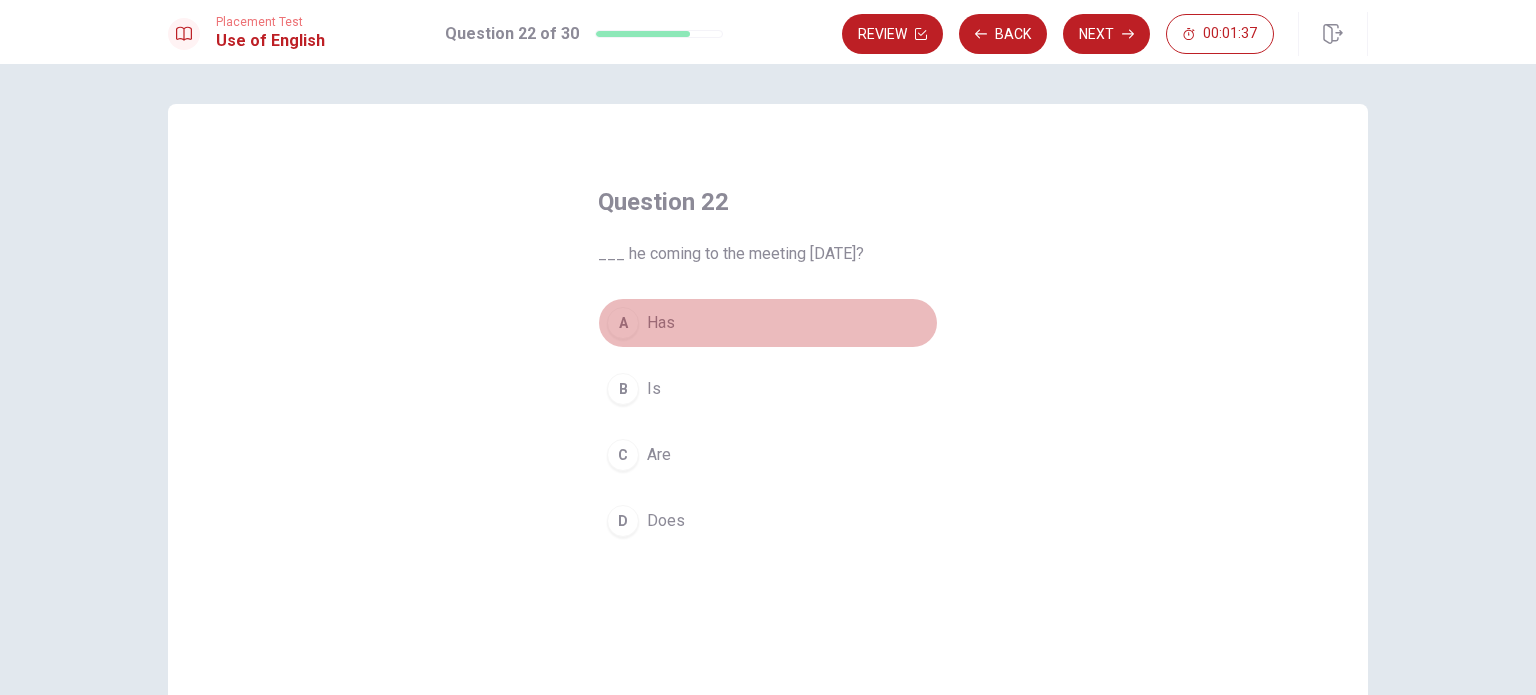 click on "Has" at bounding box center [661, 323] 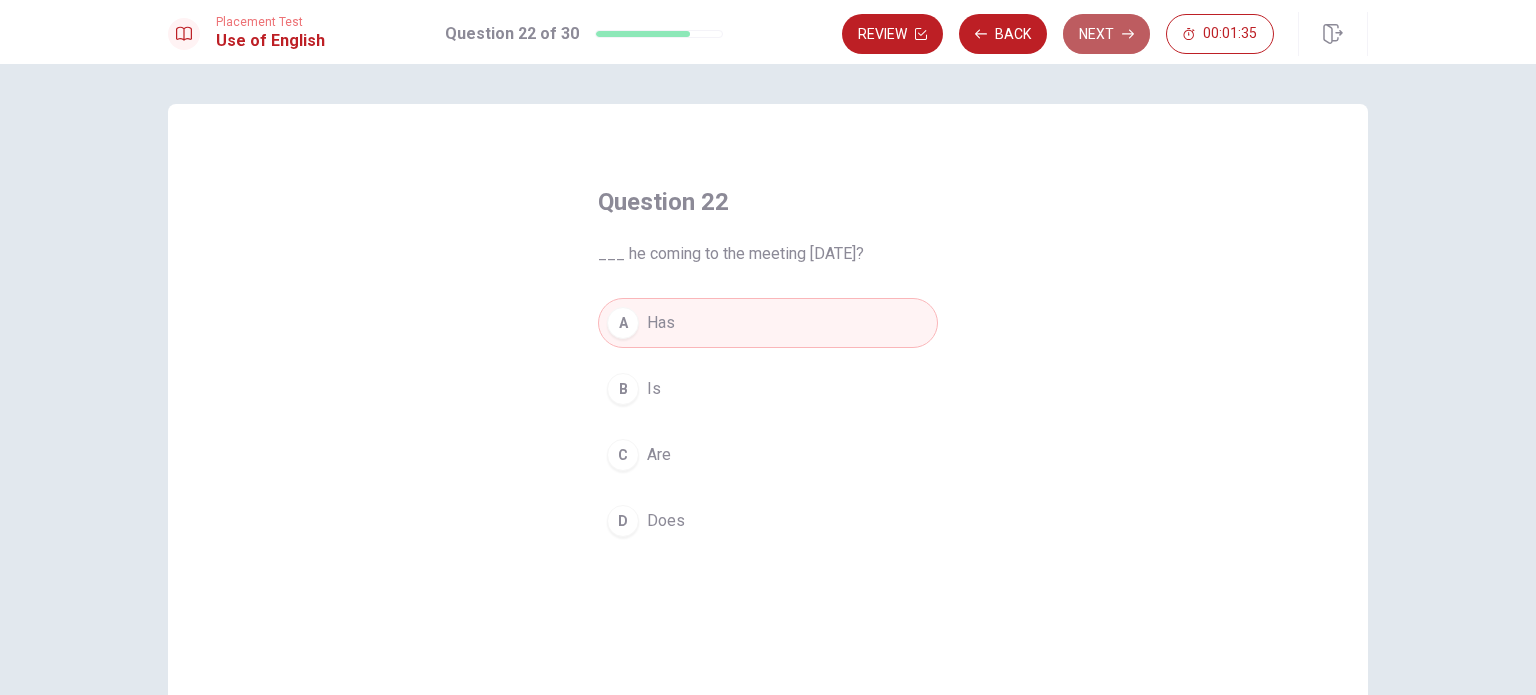 click on "Next" at bounding box center [1106, 34] 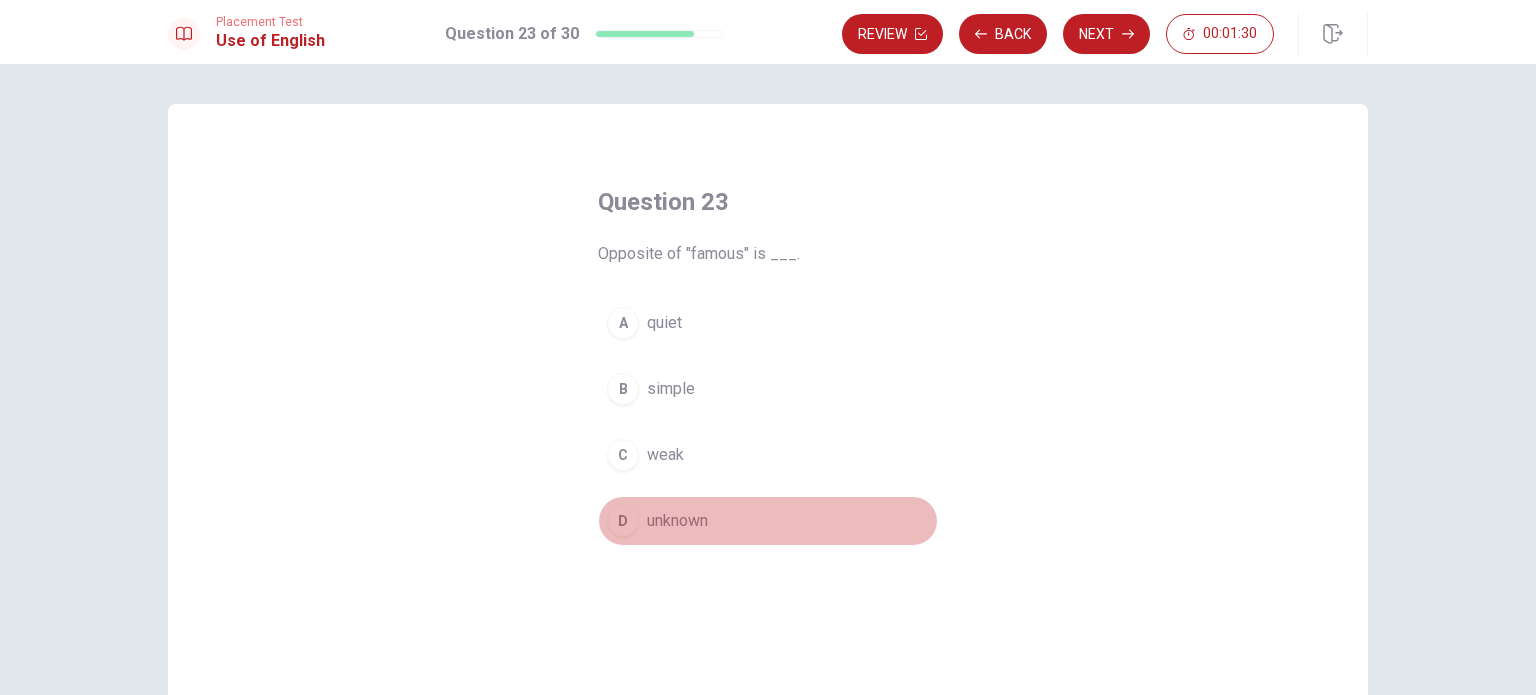 click on "unknown" at bounding box center (677, 521) 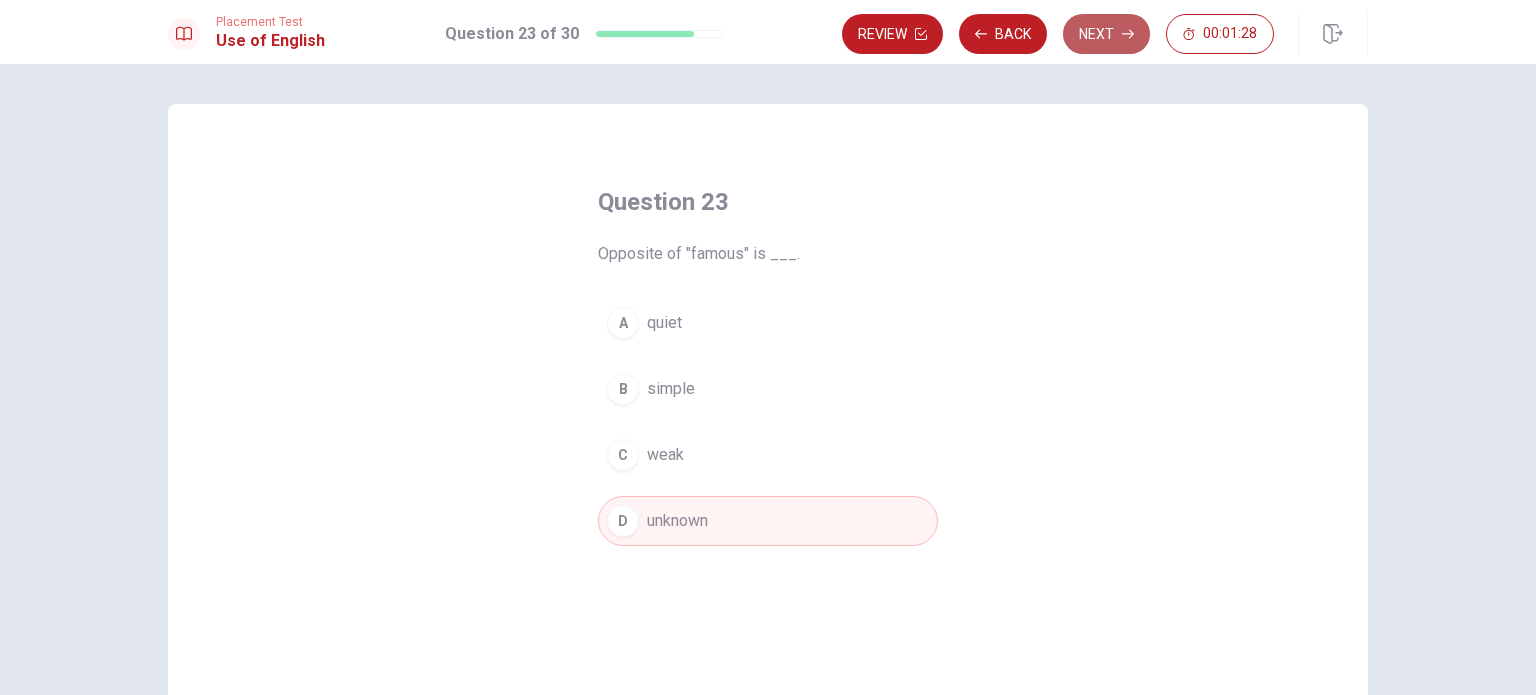 click on "Next" at bounding box center (1106, 34) 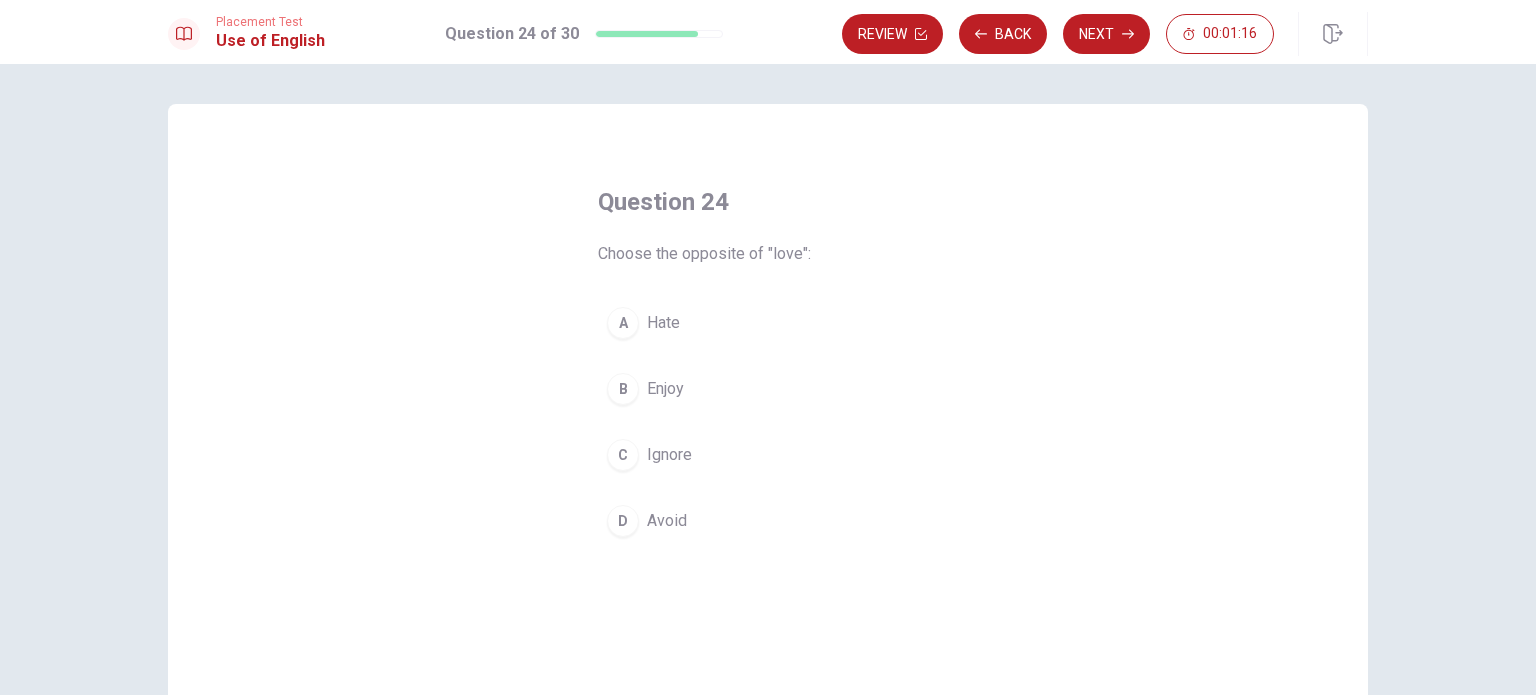 click on "C Ignore" at bounding box center (768, 455) 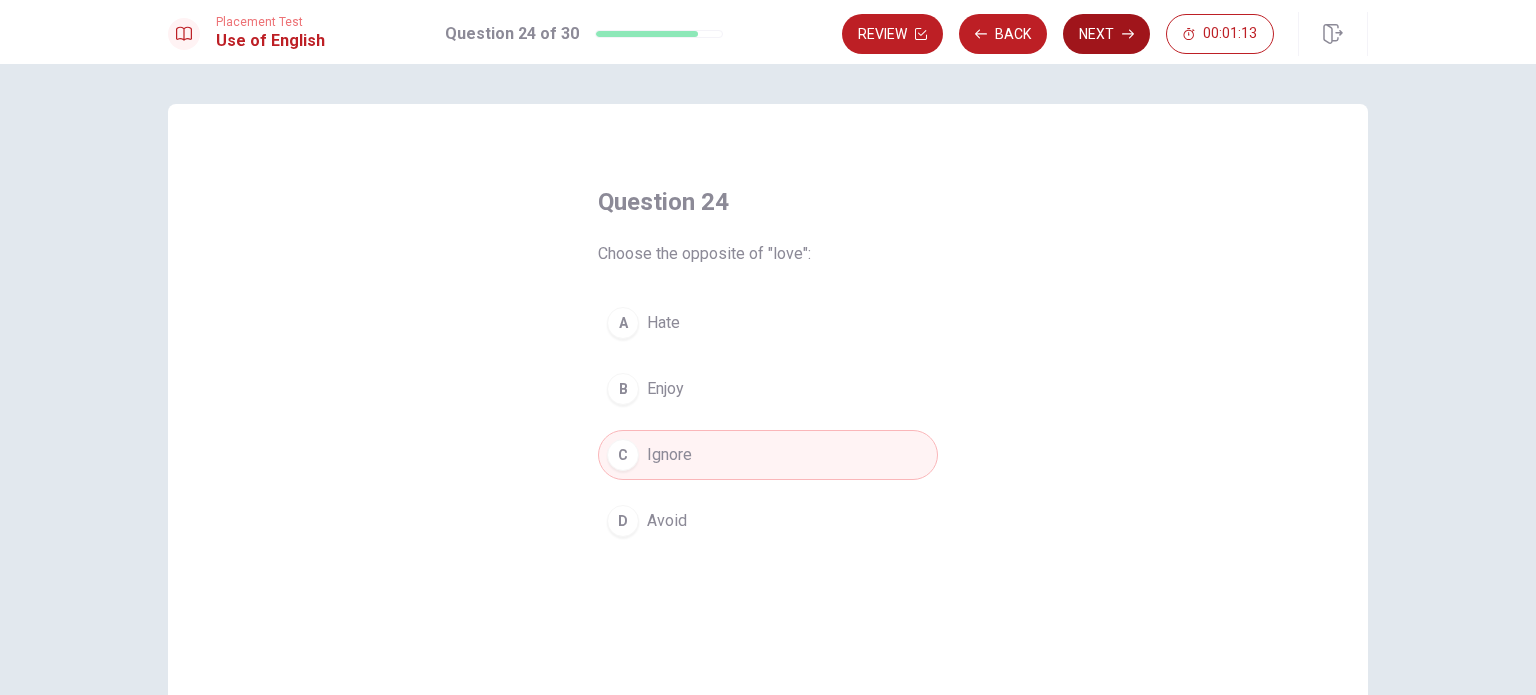 click on "Next" at bounding box center [1106, 34] 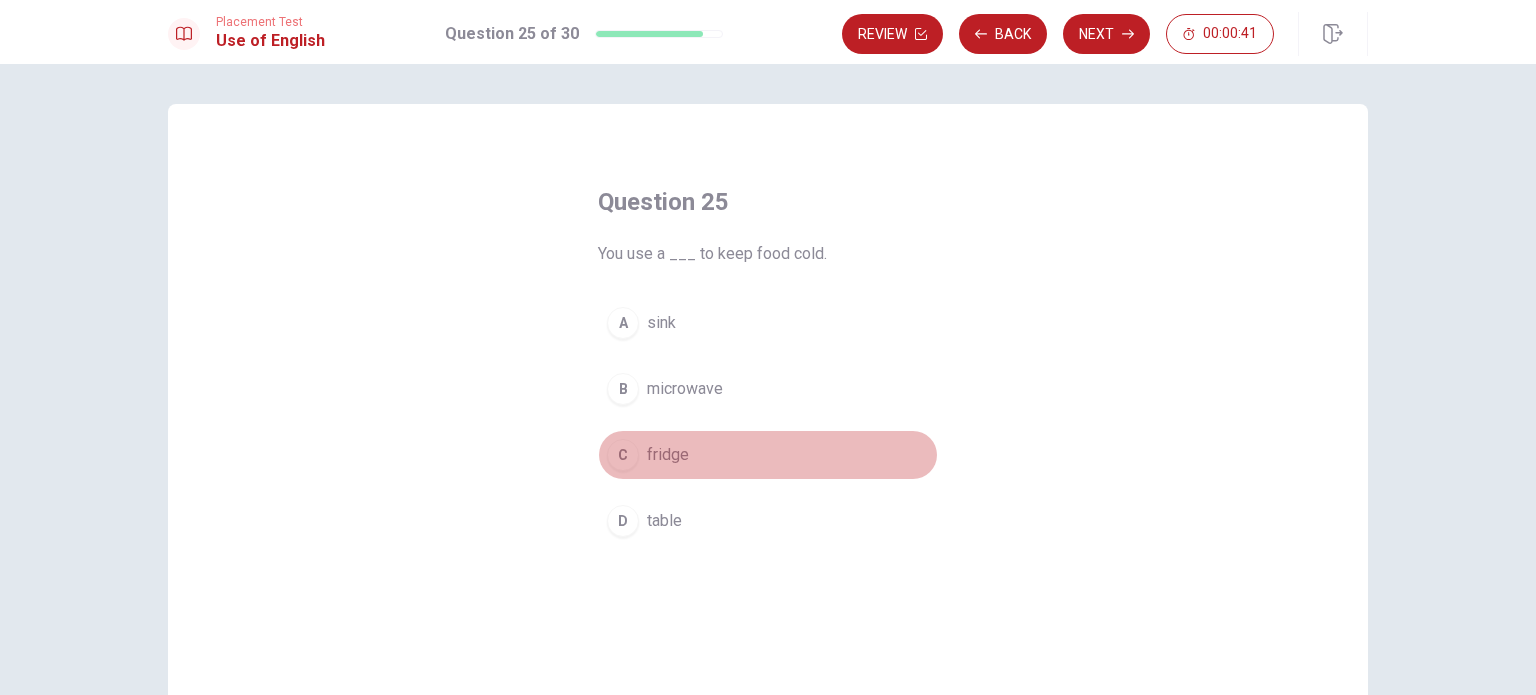 click on "fridge" at bounding box center (668, 455) 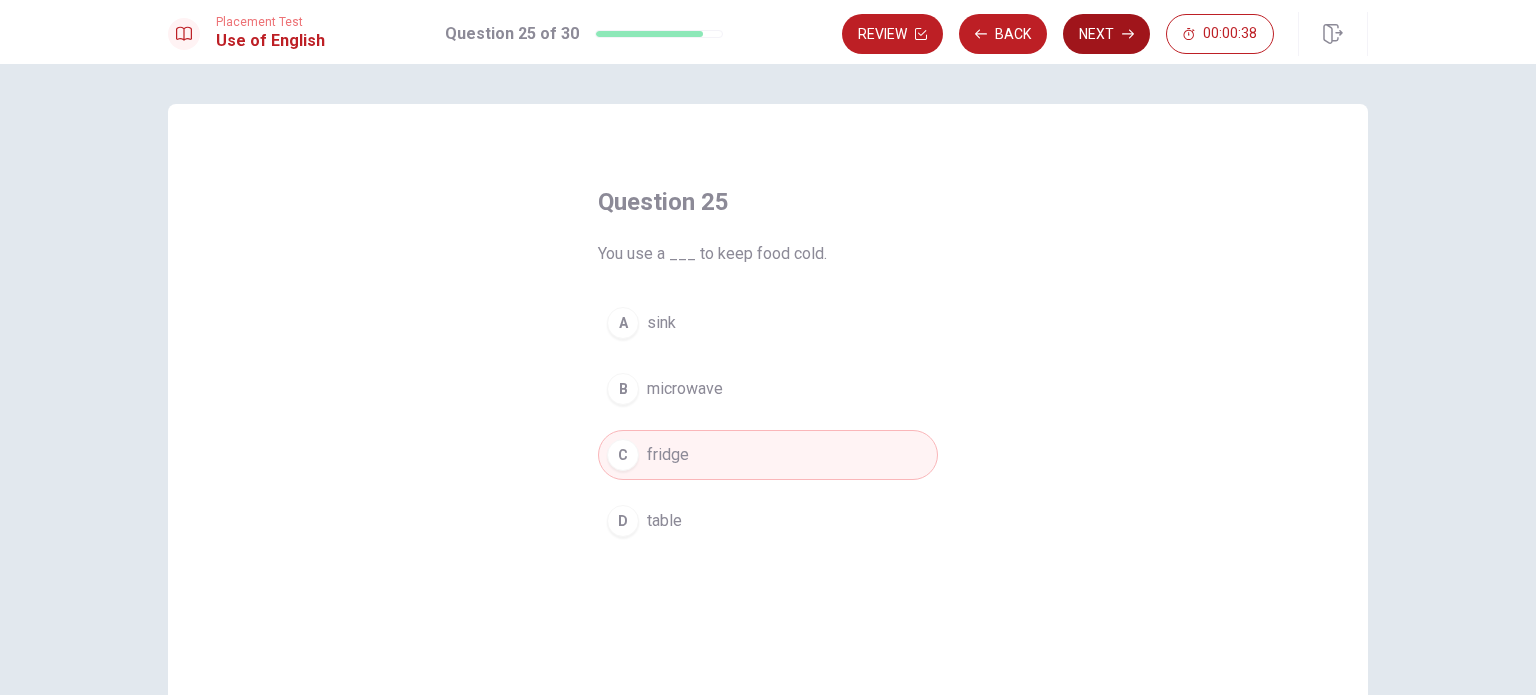 click 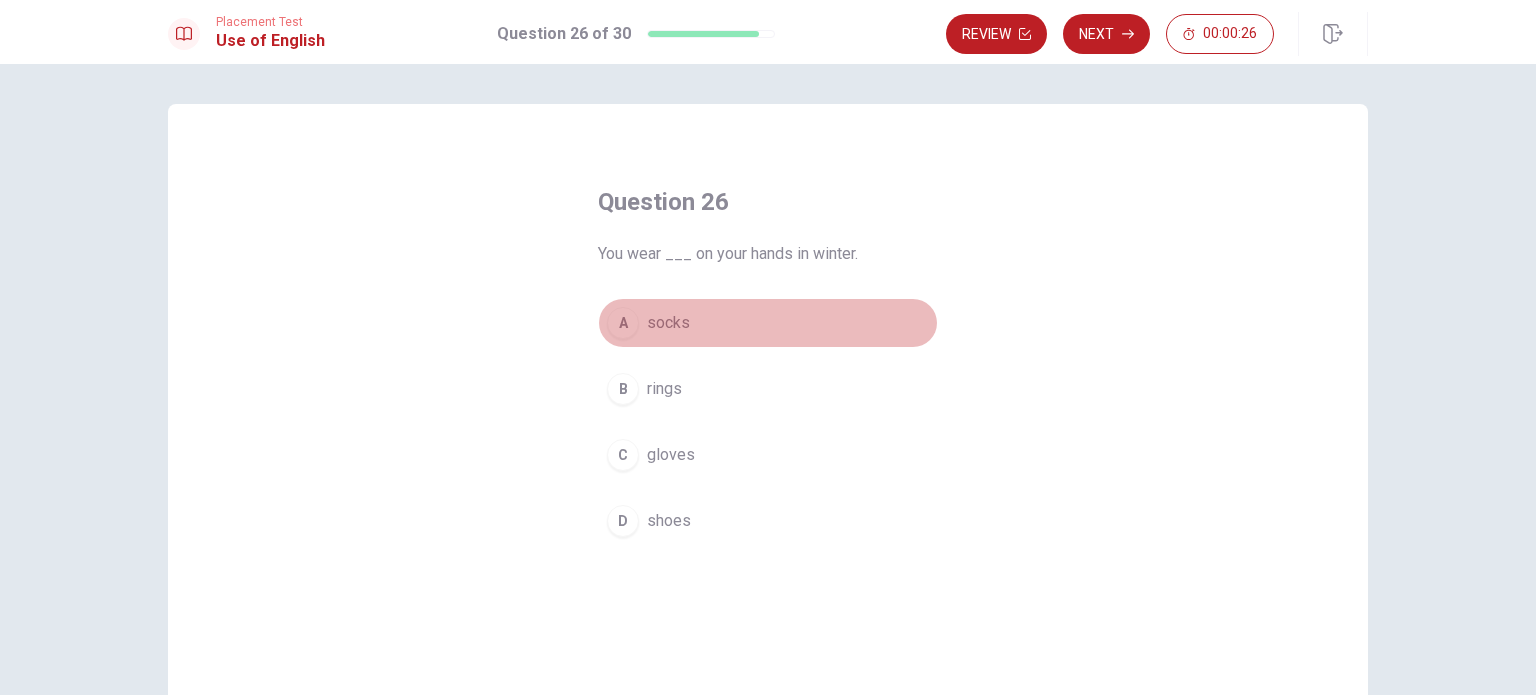 click on "socks" at bounding box center (668, 323) 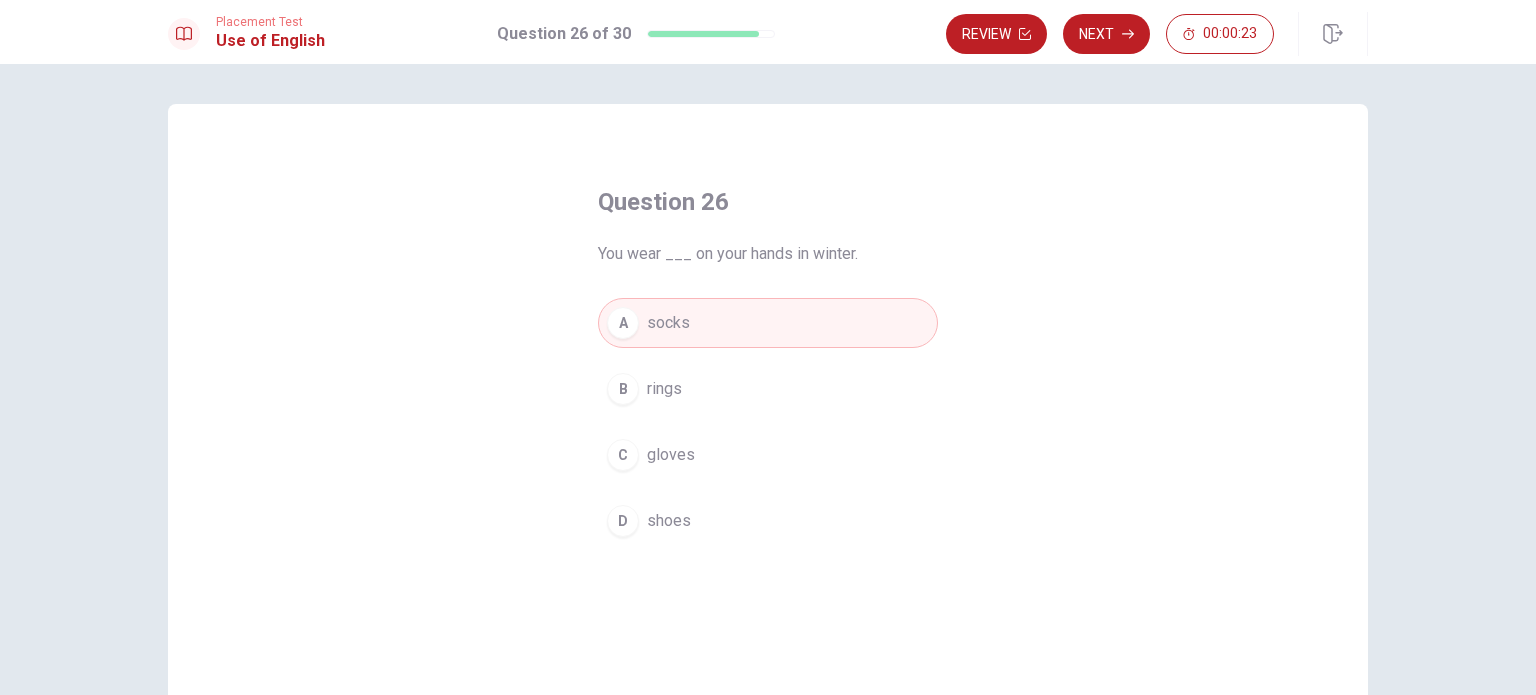 click on "rings" at bounding box center (664, 389) 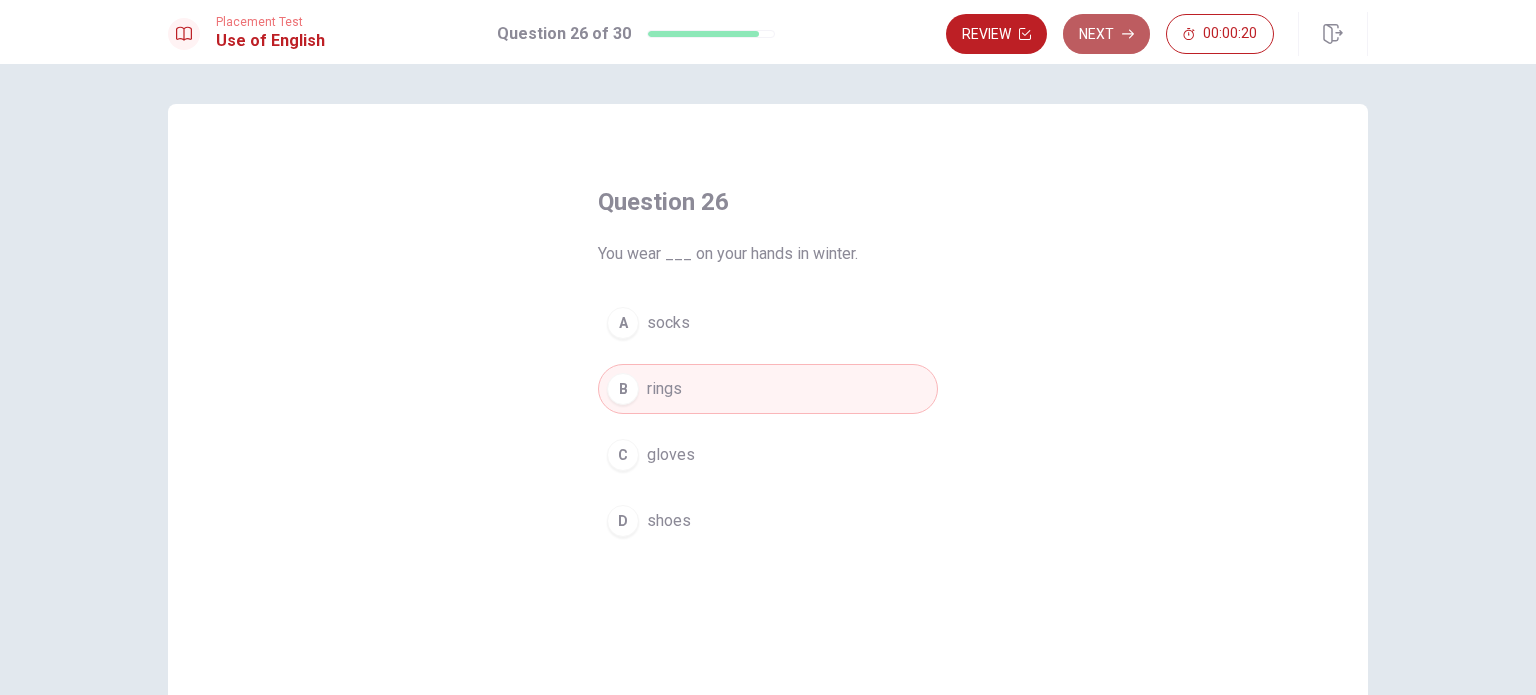 click on "Next" at bounding box center [1106, 34] 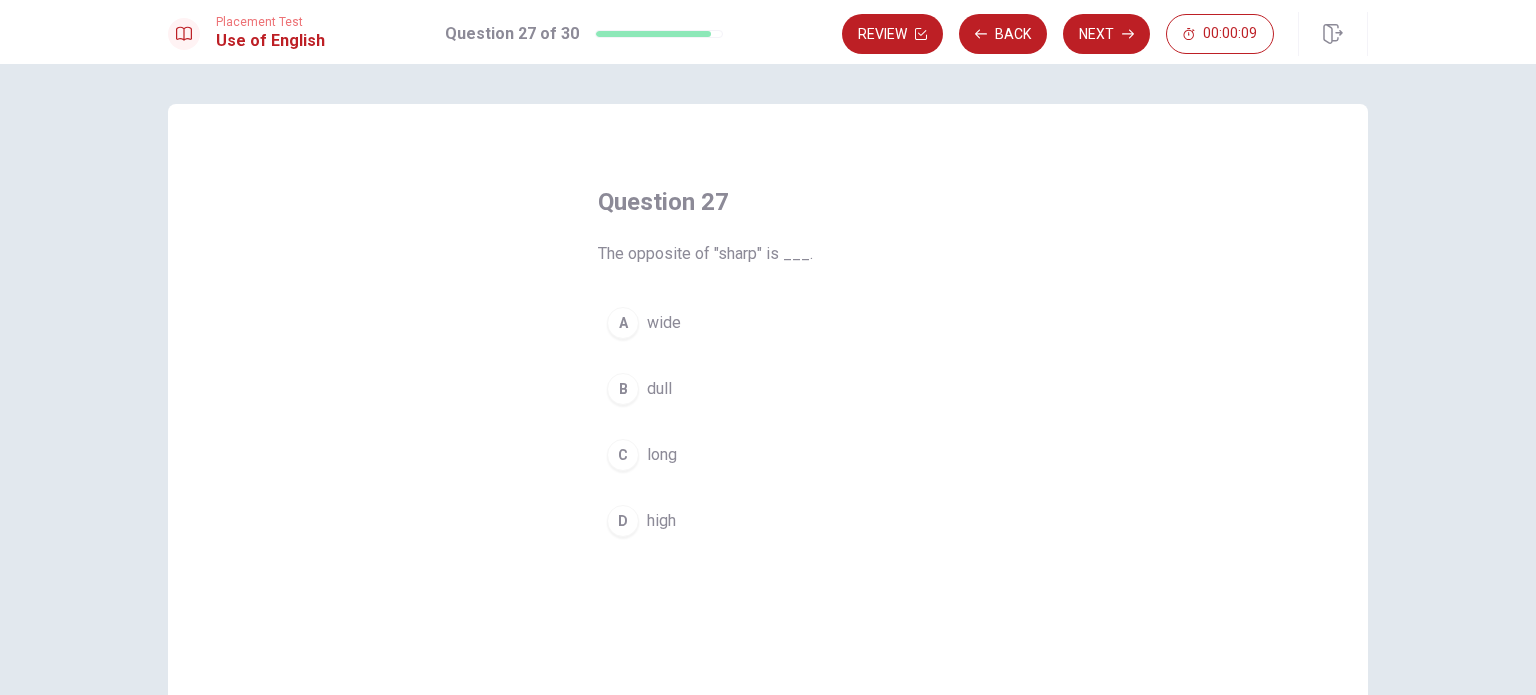drag, startPoint x: 597, startPoint y: 254, endPoint x: 836, endPoint y: 283, distance: 240.75299 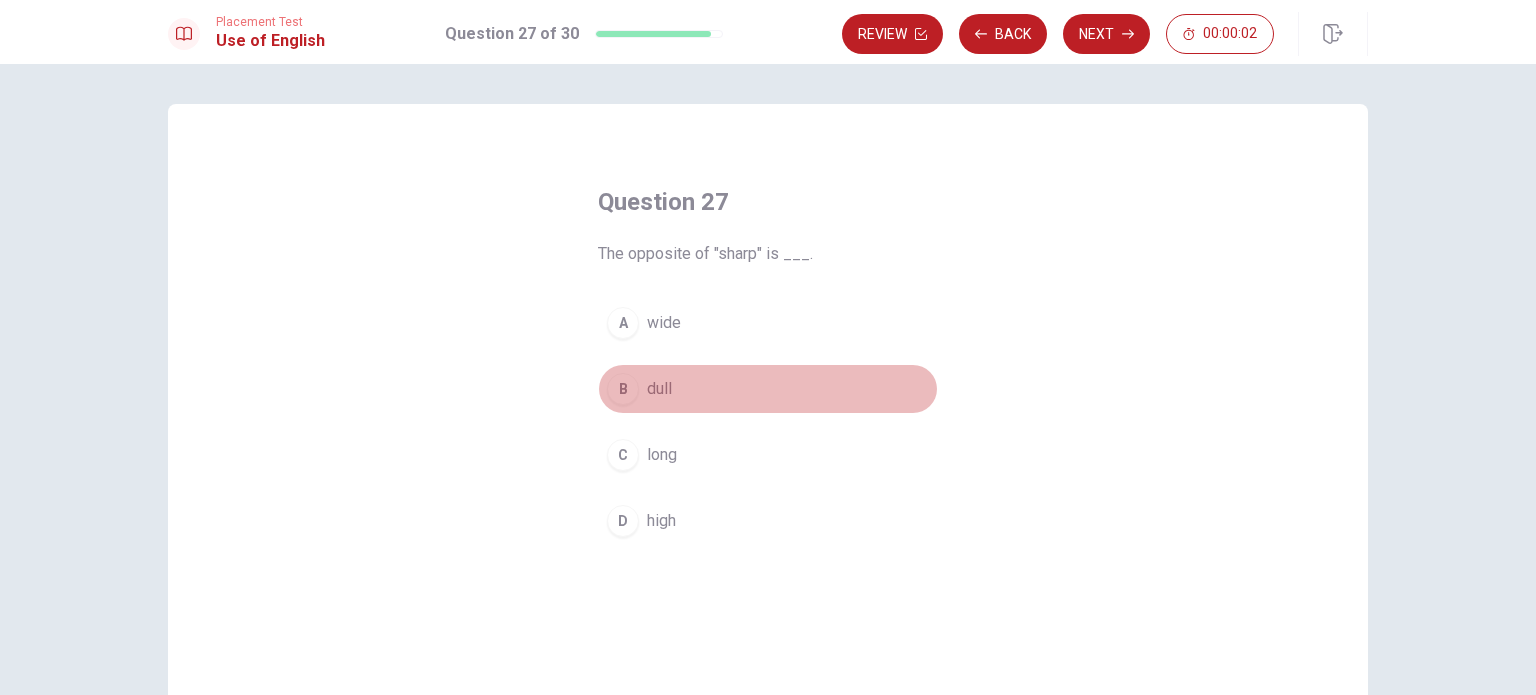 click on "dull" at bounding box center [659, 389] 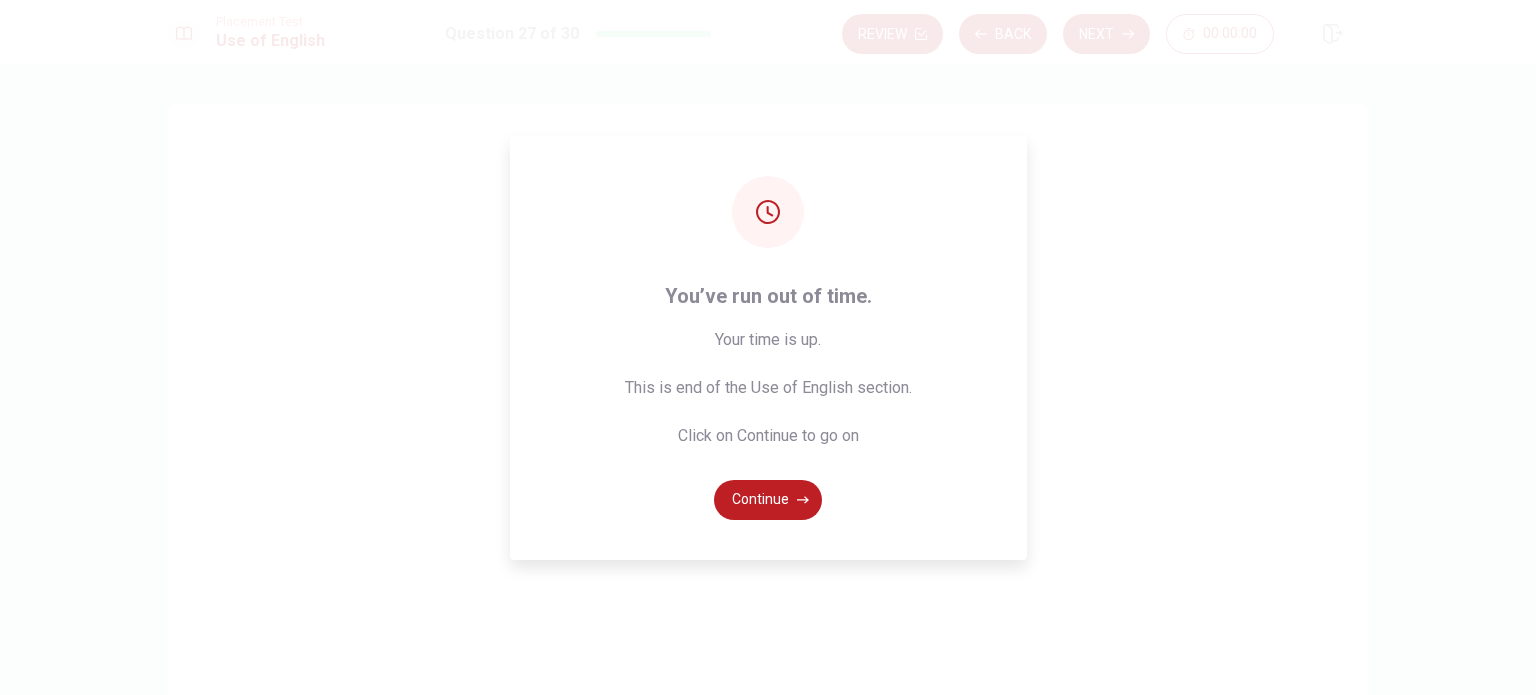 click on "You’ve run out of time. Your time is up. This is end of the Use of English section. Click on Continue to go on Continue" at bounding box center [768, 347] 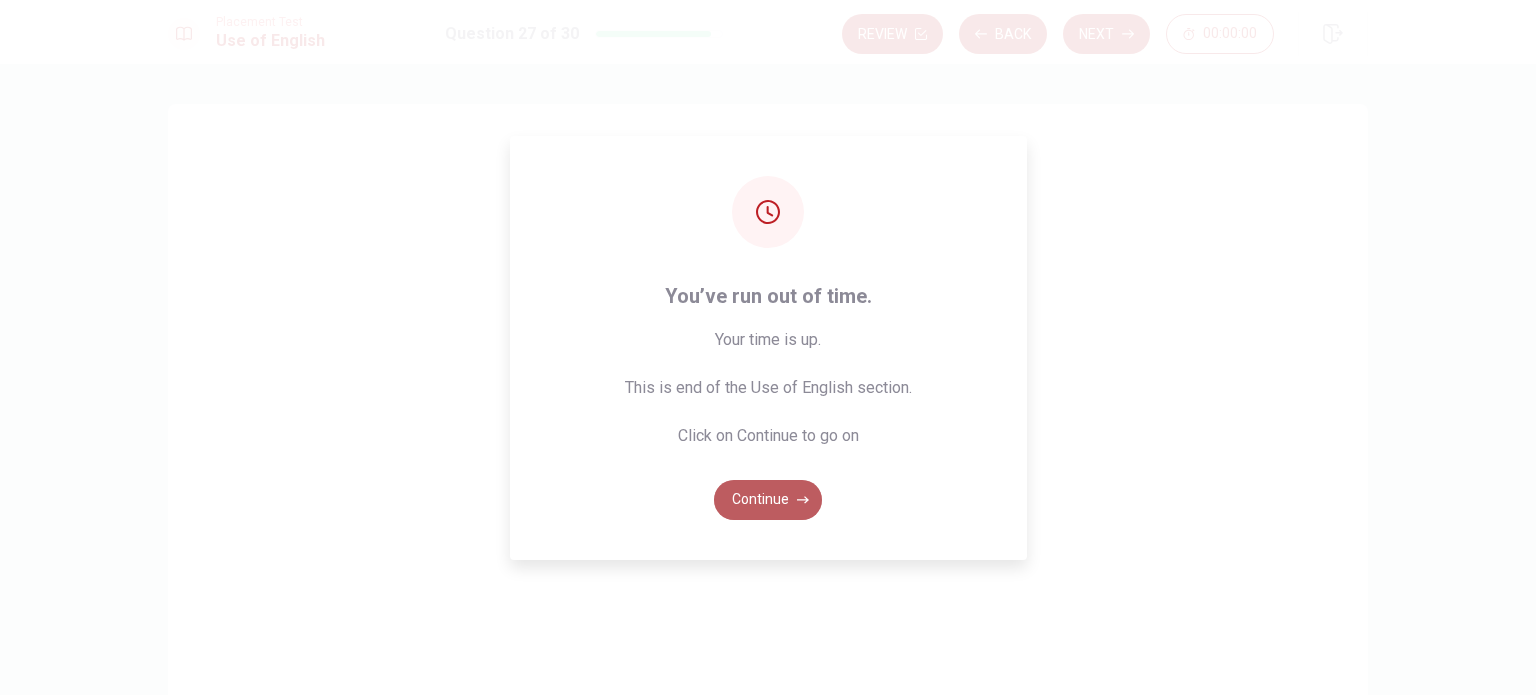 click on "Continue" at bounding box center (768, 500) 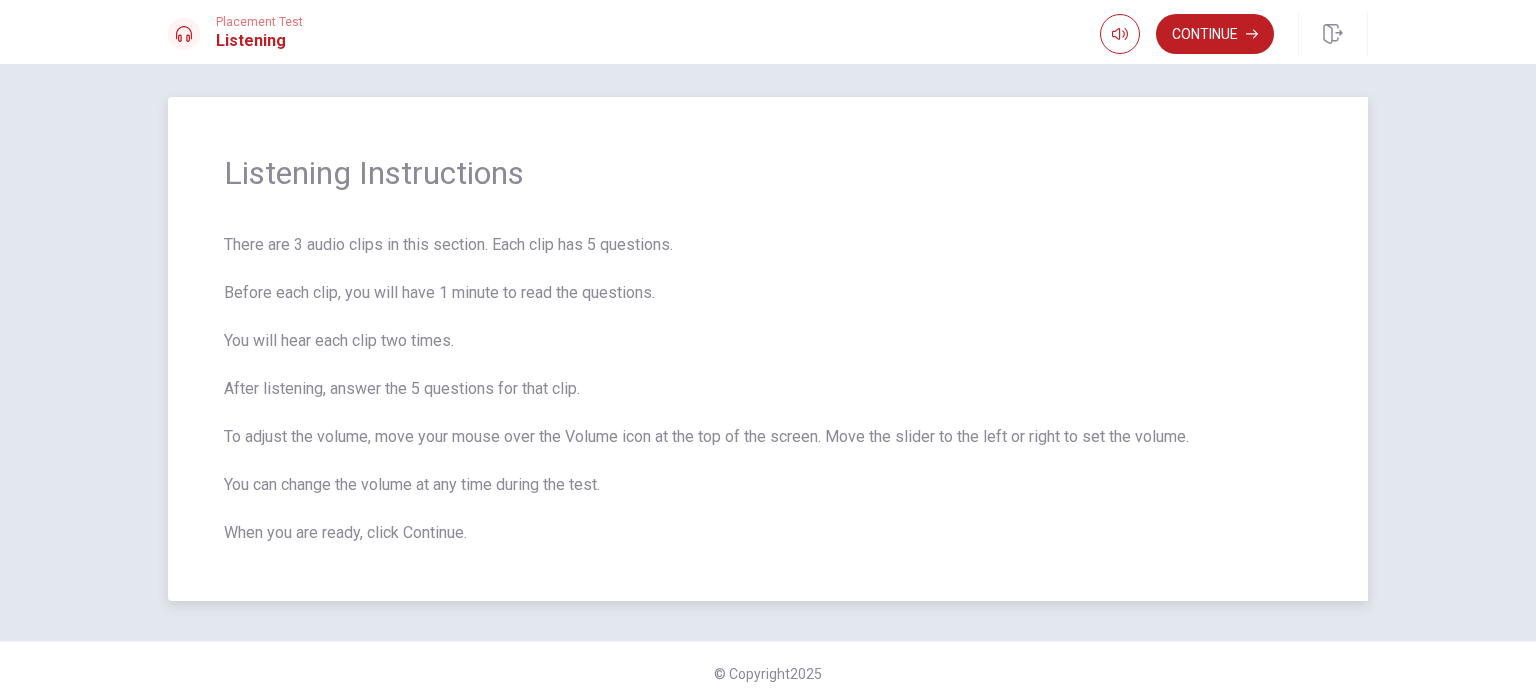 scroll, scrollTop: 16, scrollLeft: 0, axis: vertical 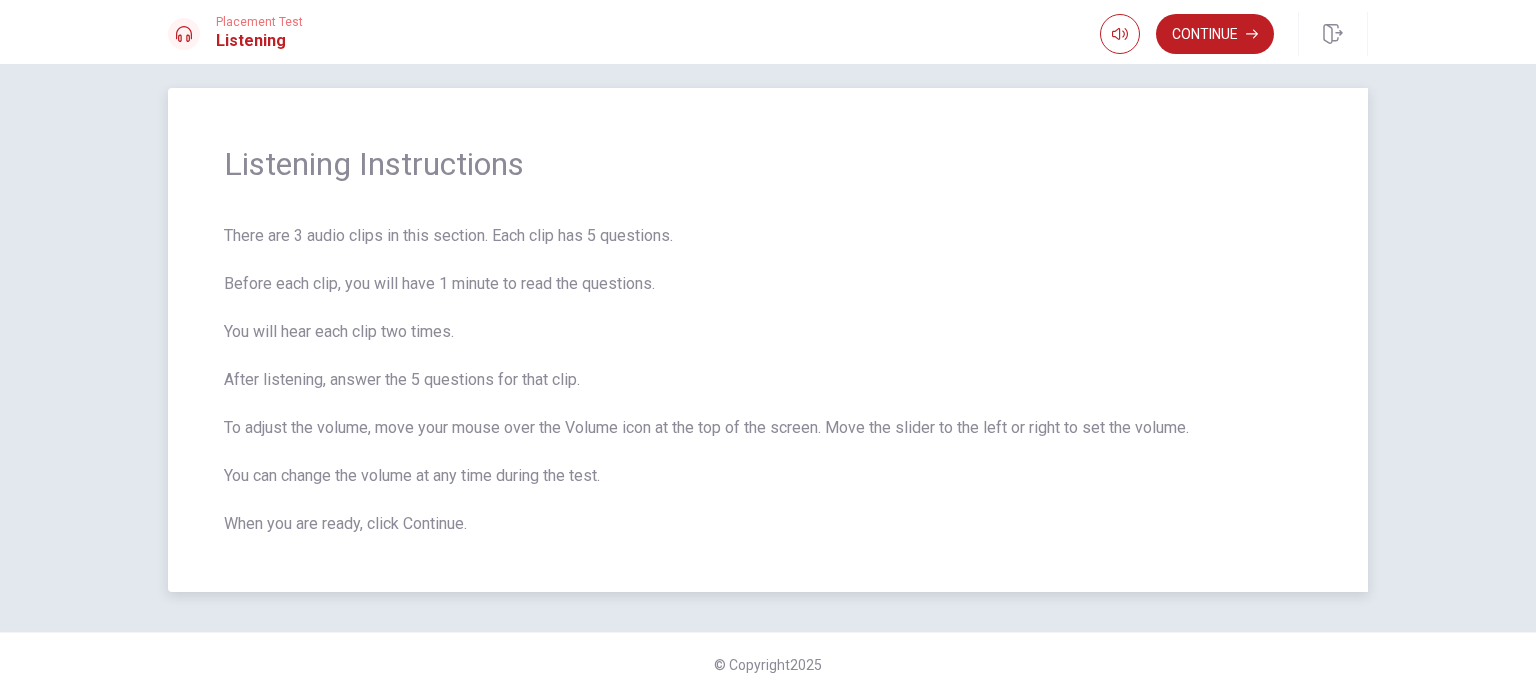 click on "There are 3 audio clips in this section. Each clip has 5 questions.
Before each clip, you will have 1 minute to read the questions.
You will hear each clip two times.
After listening, answer the 5 questions for that clip.
To adjust the volume, move your mouse over the Volume icon at the top of the screen. Move the slider to the left or right to set the volume.
You can change the volume at any time during the test.
When you are ready, click Continue." at bounding box center (768, 380) 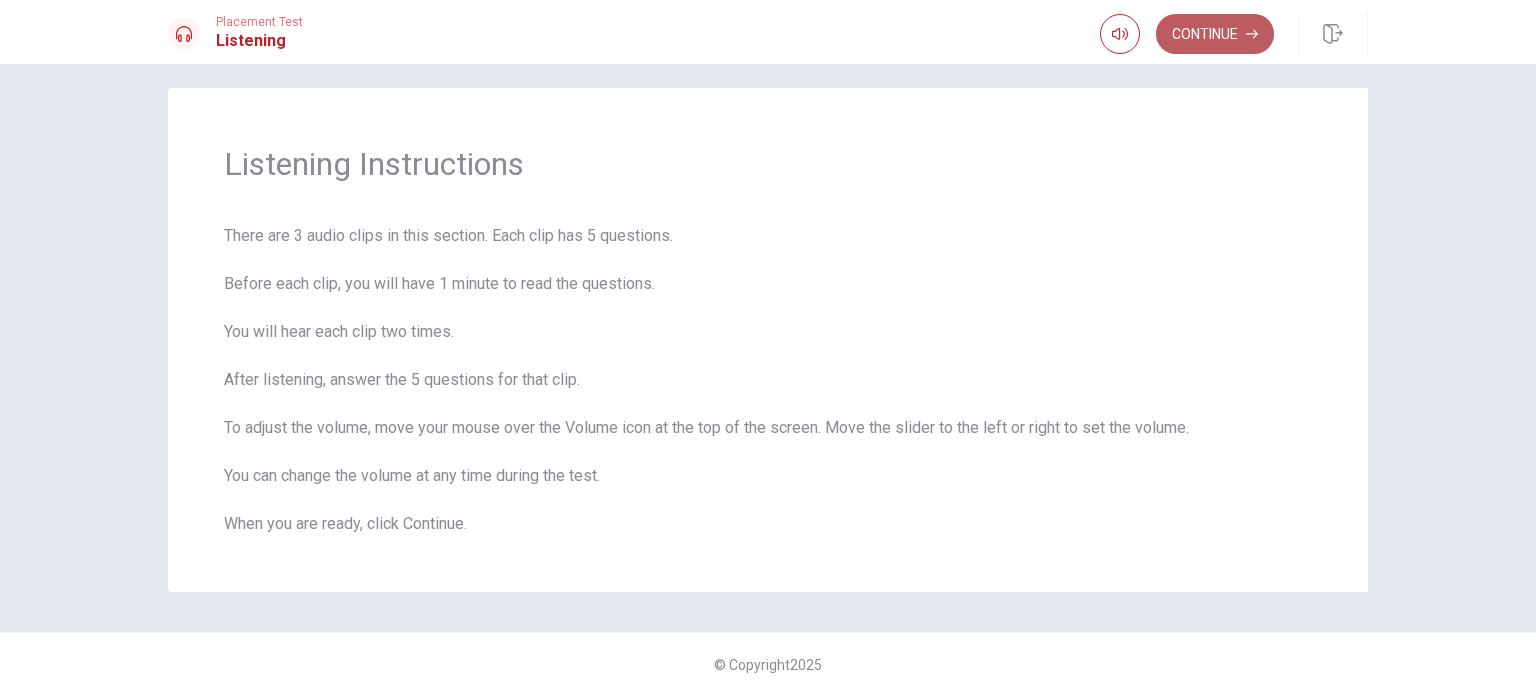 click on "Continue" at bounding box center [1215, 34] 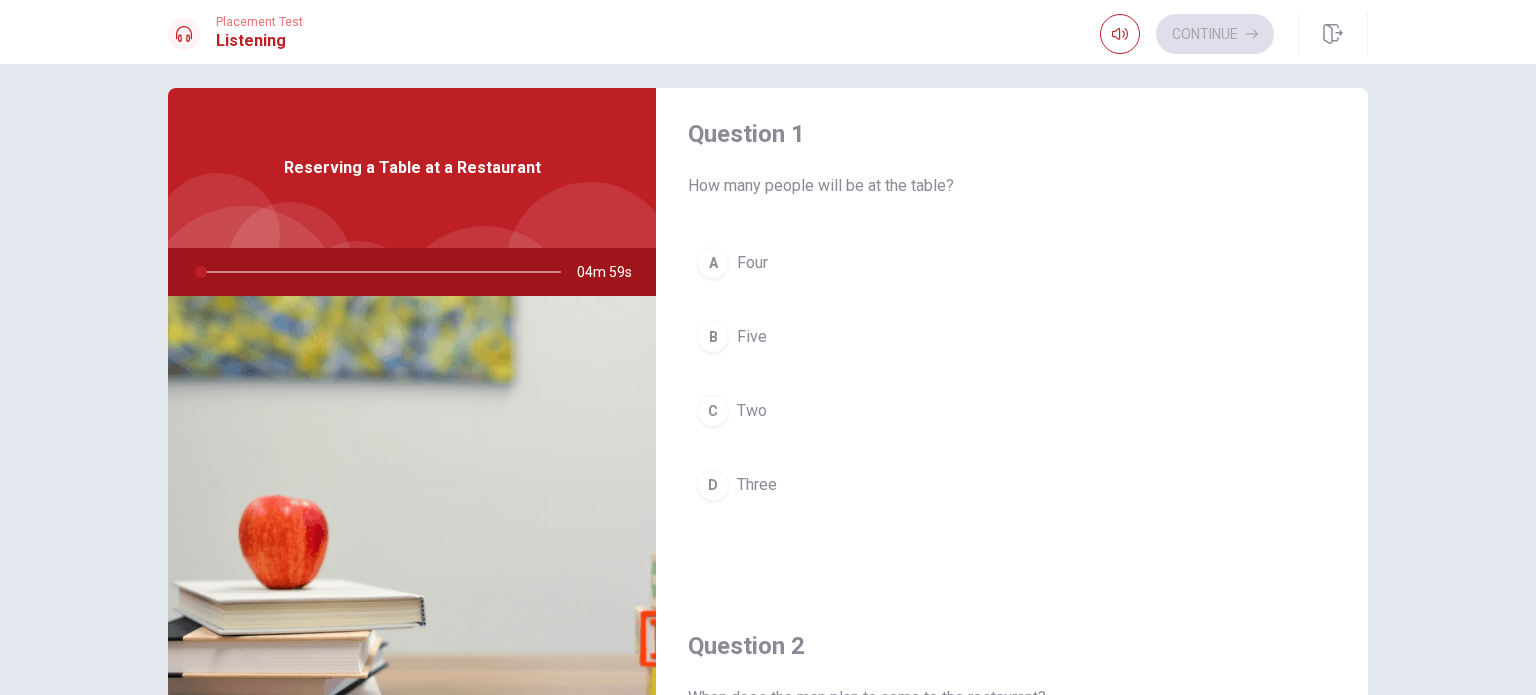 scroll, scrollTop: 8, scrollLeft: 0, axis: vertical 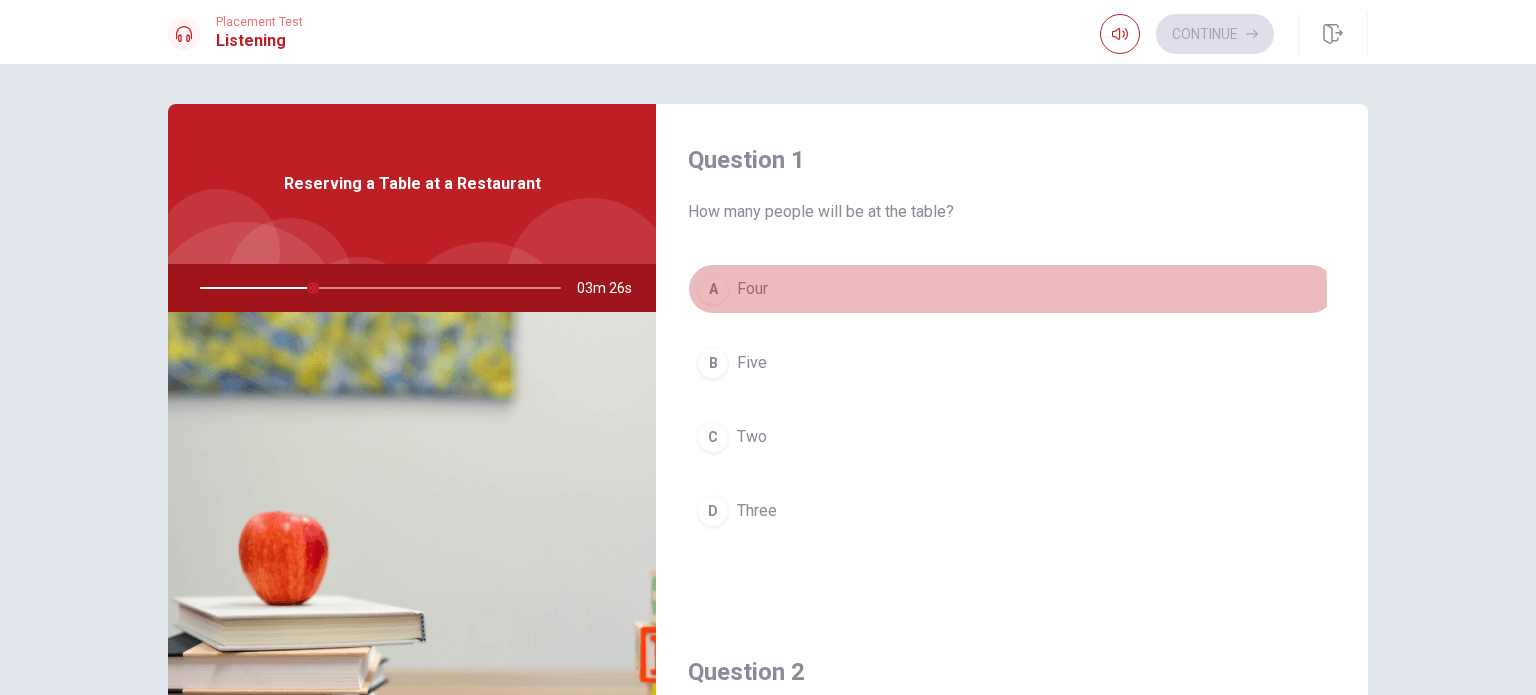 click on "Four" at bounding box center [752, 289] 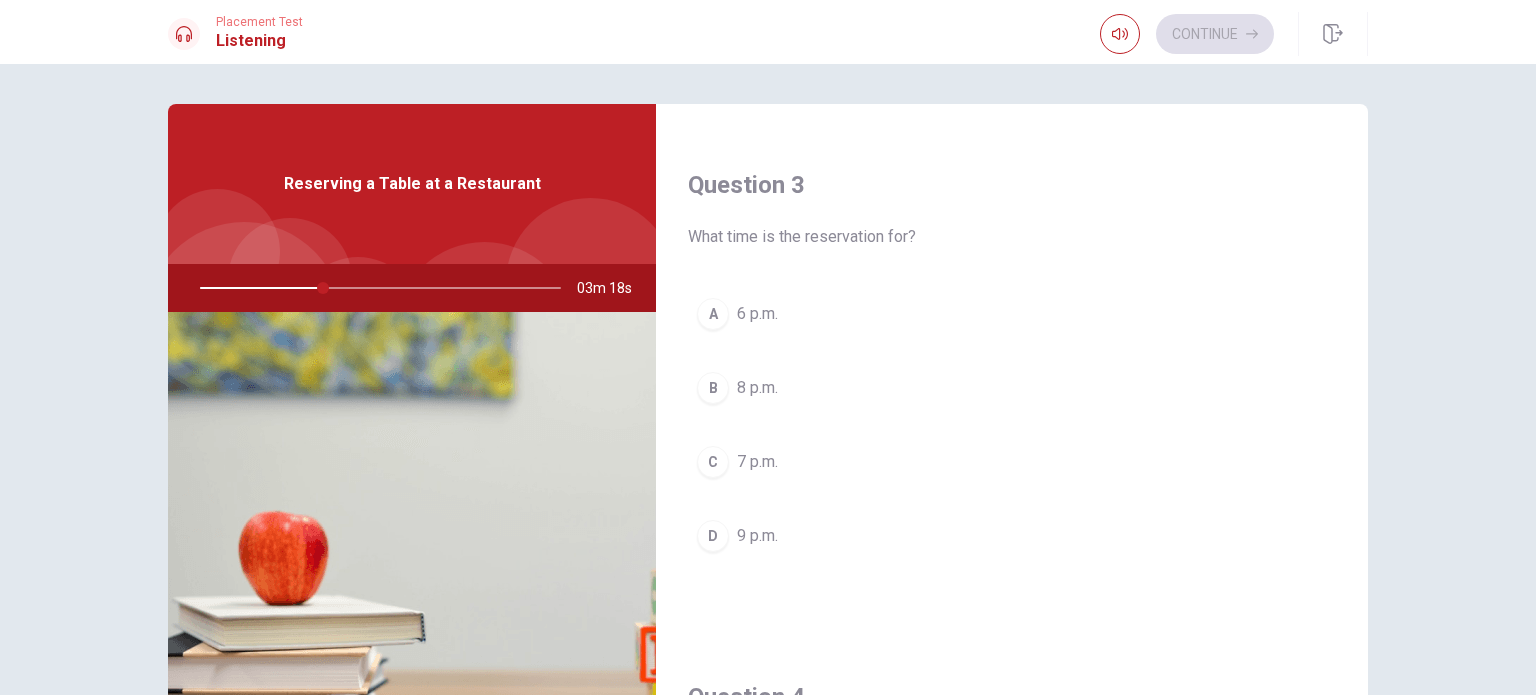scroll, scrollTop: 1000, scrollLeft: 0, axis: vertical 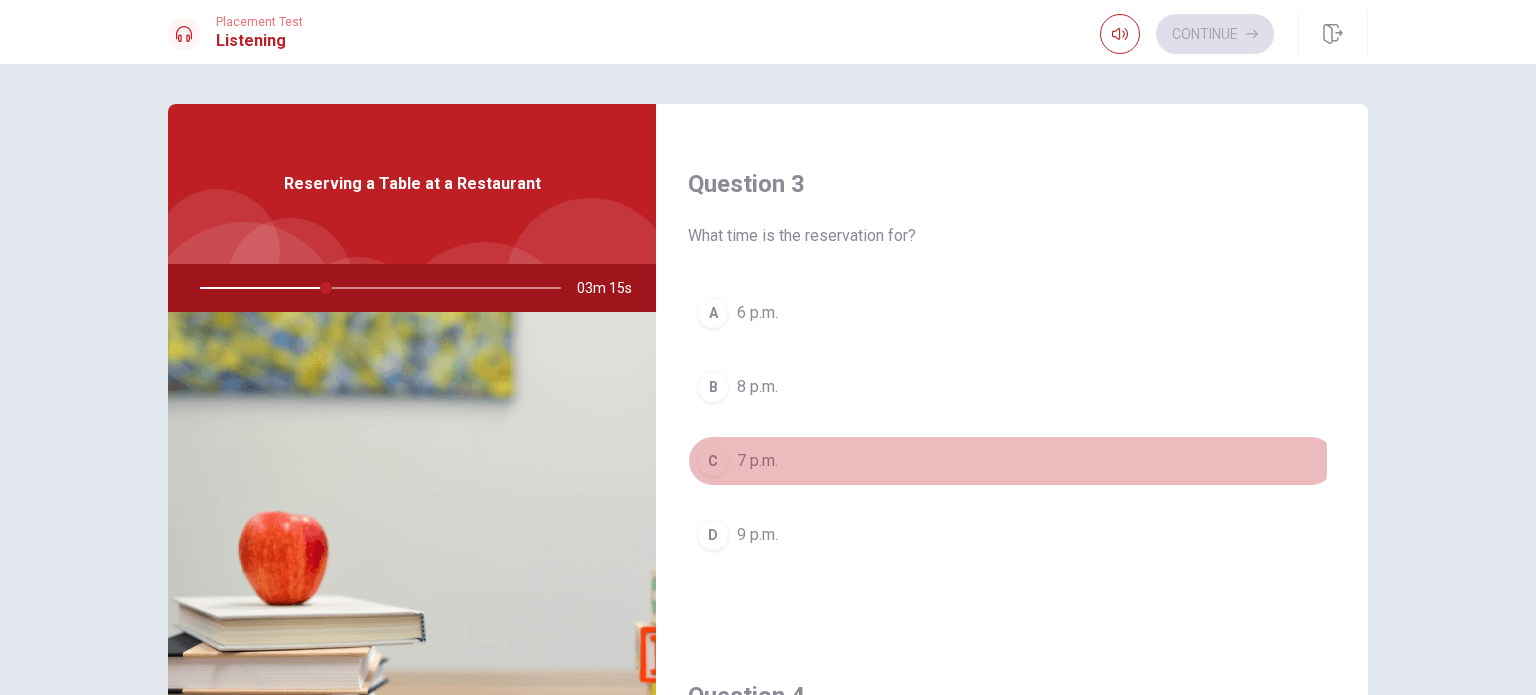 click on "7 p.m." at bounding box center [757, 461] 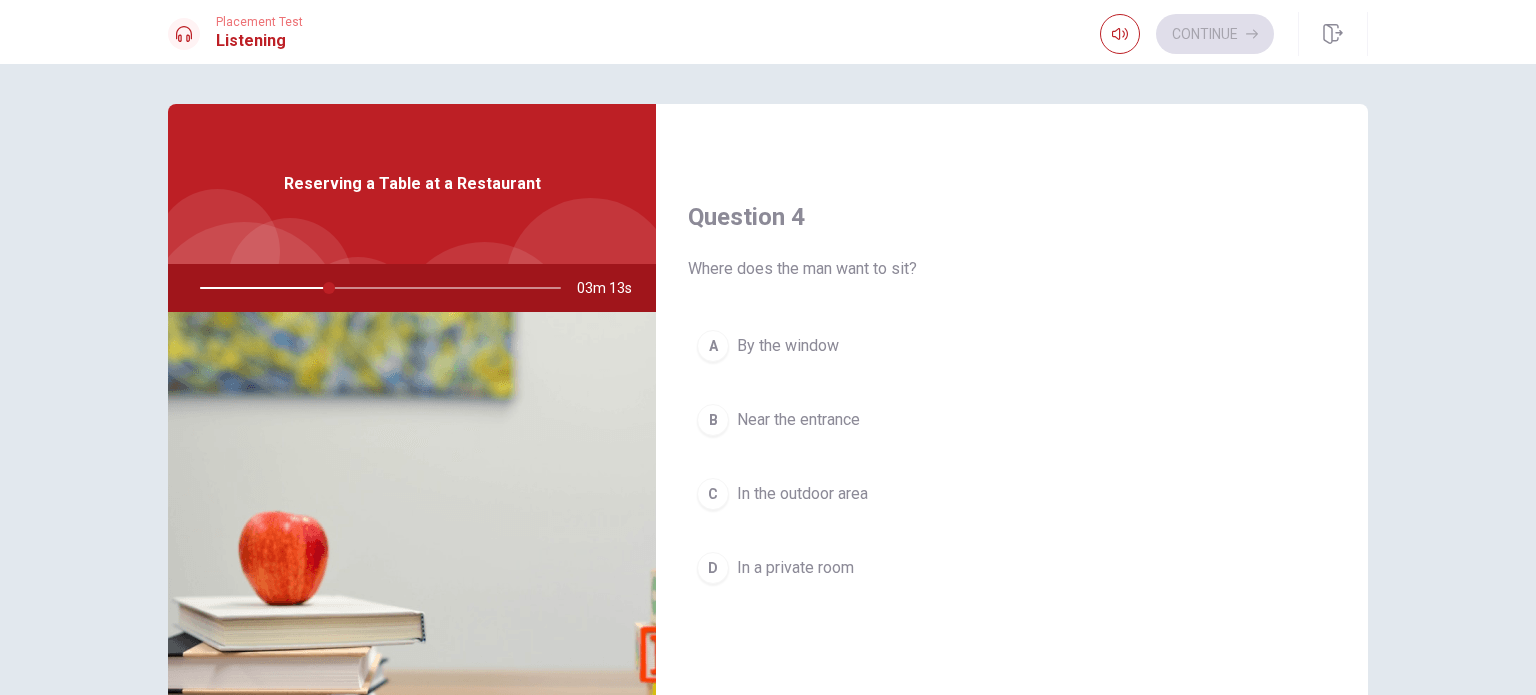 scroll, scrollTop: 1480, scrollLeft: 0, axis: vertical 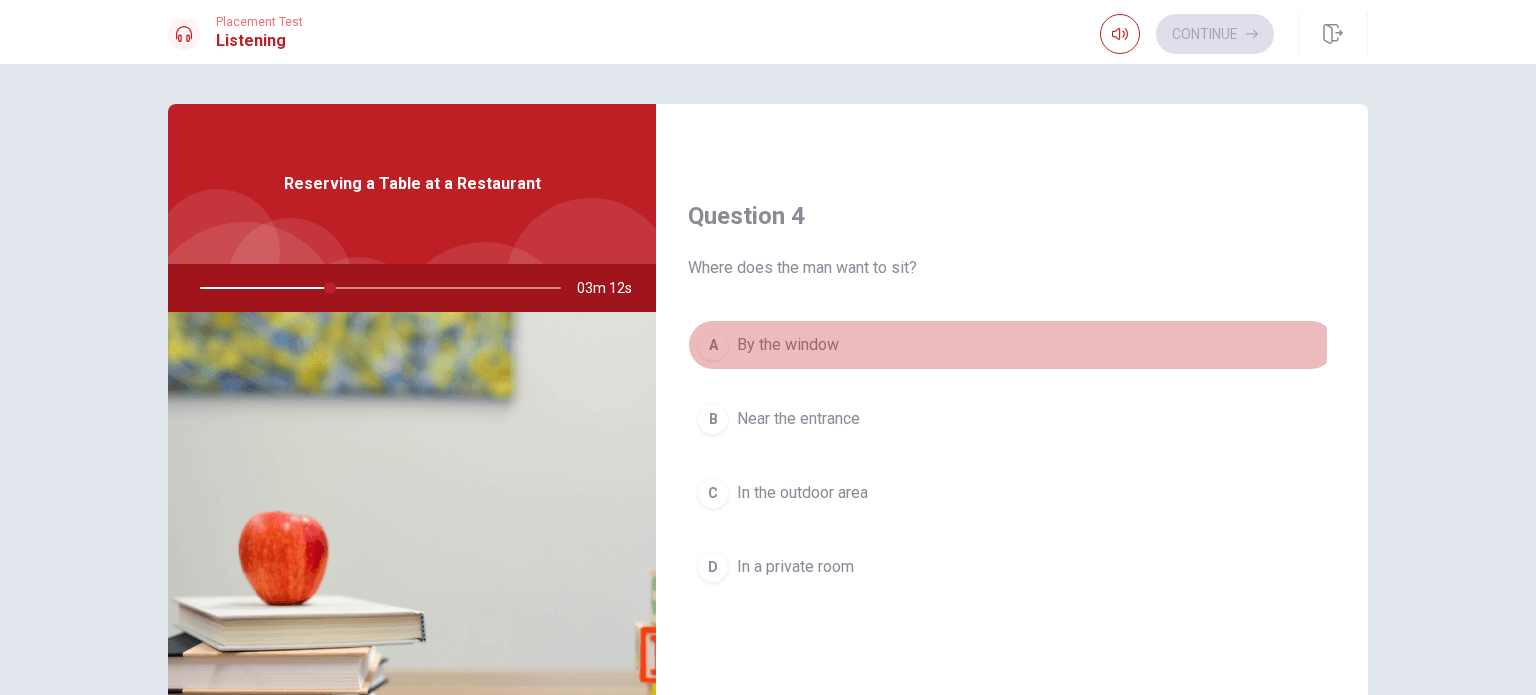 click on "By the window" at bounding box center (788, 345) 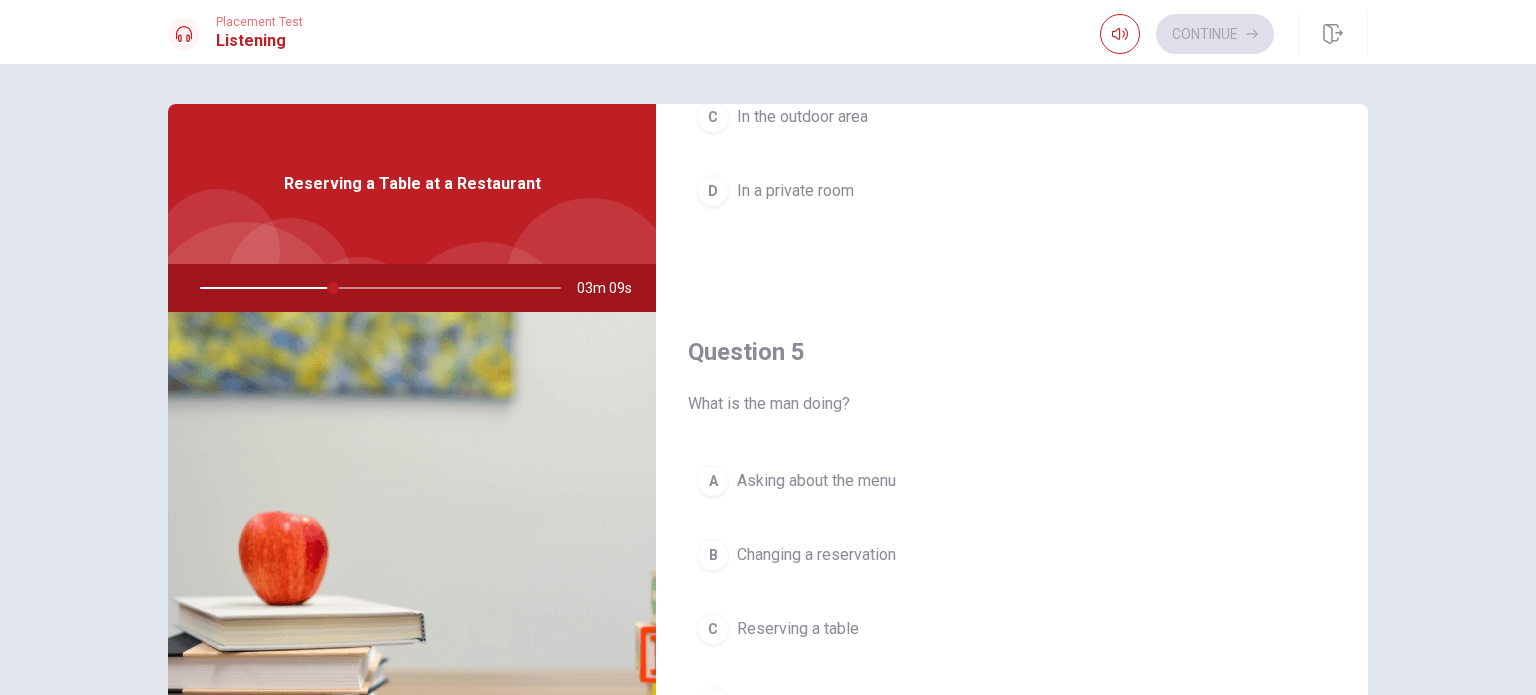 scroll, scrollTop: 1856, scrollLeft: 0, axis: vertical 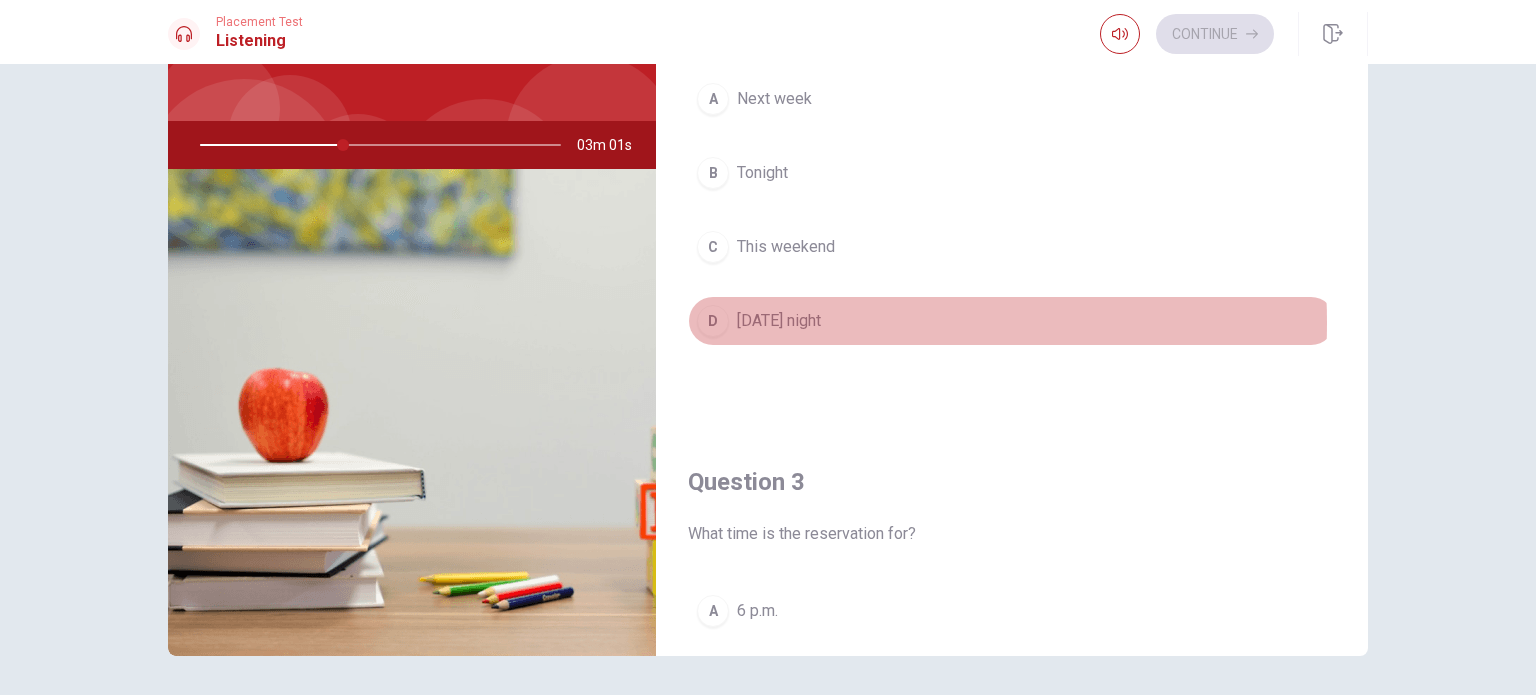 click on "[DATE] night" at bounding box center (779, 321) 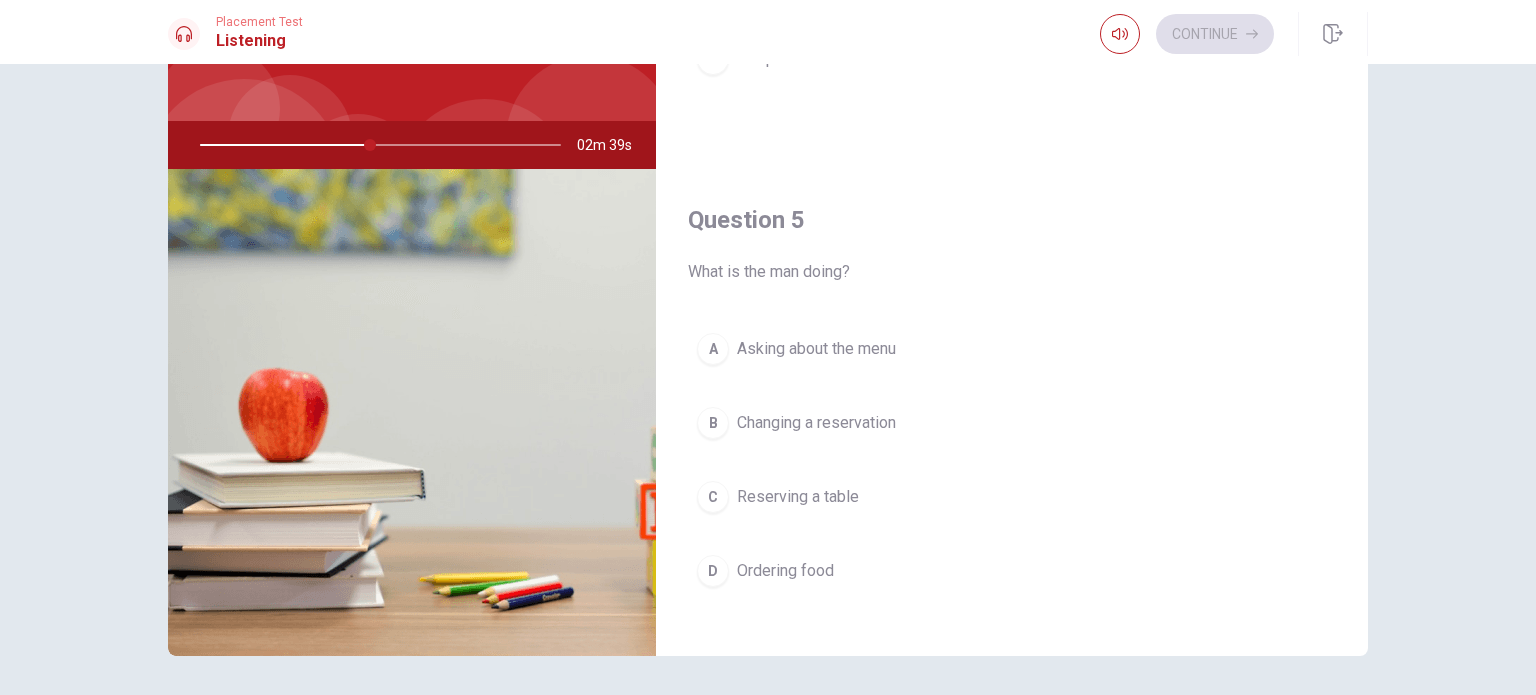 scroll, scrollTop: 1848, scrollLeft: 0, axis: vertical 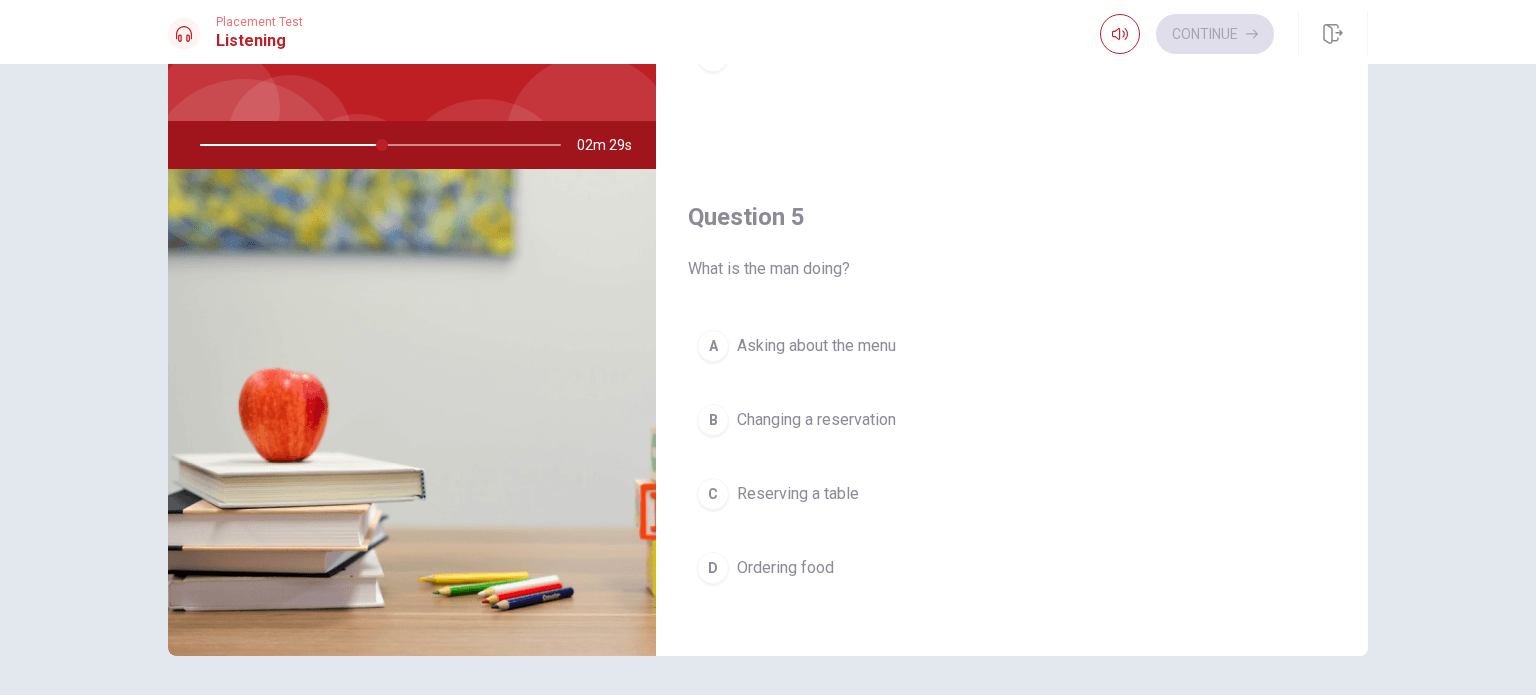 click on "Reserving a table" at bounding box center (798, 494) 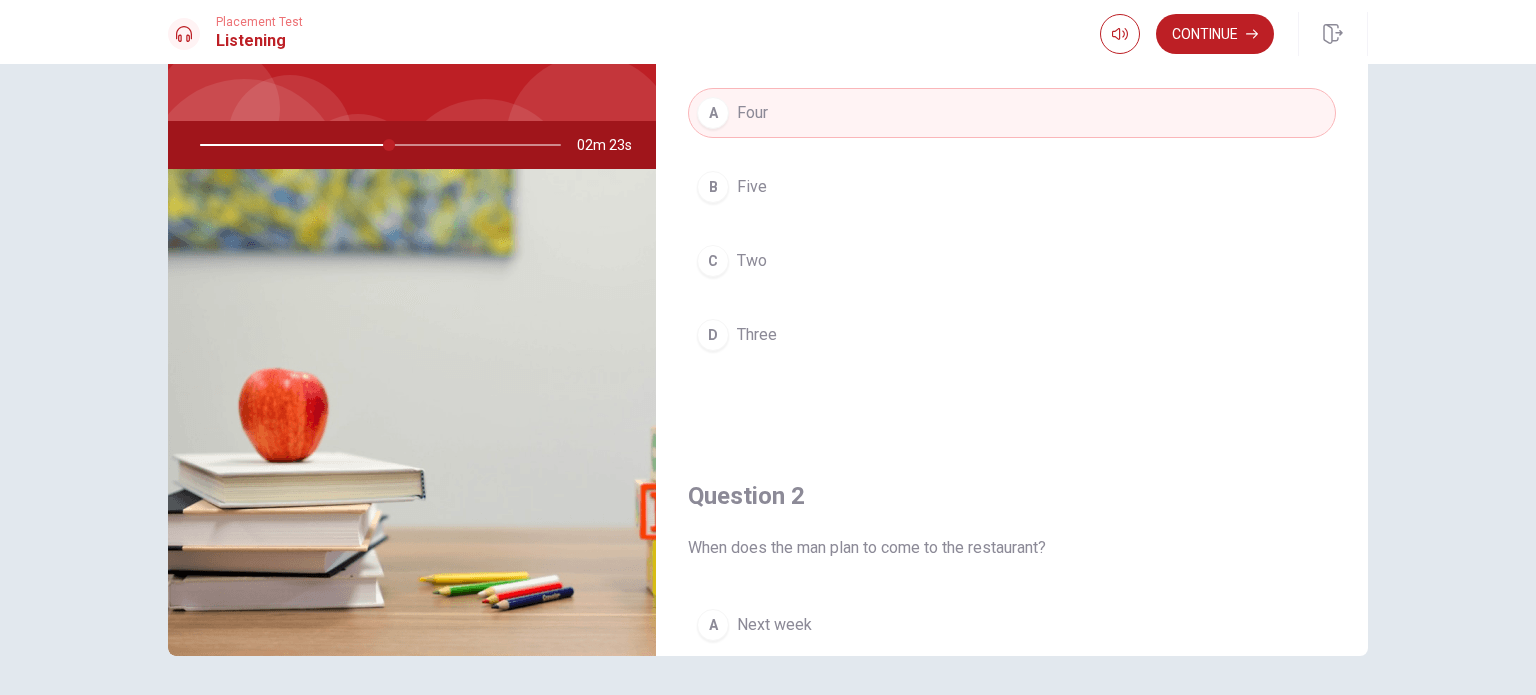 scroll, scrollTop: 0, scrollLeft: 0, axis: both 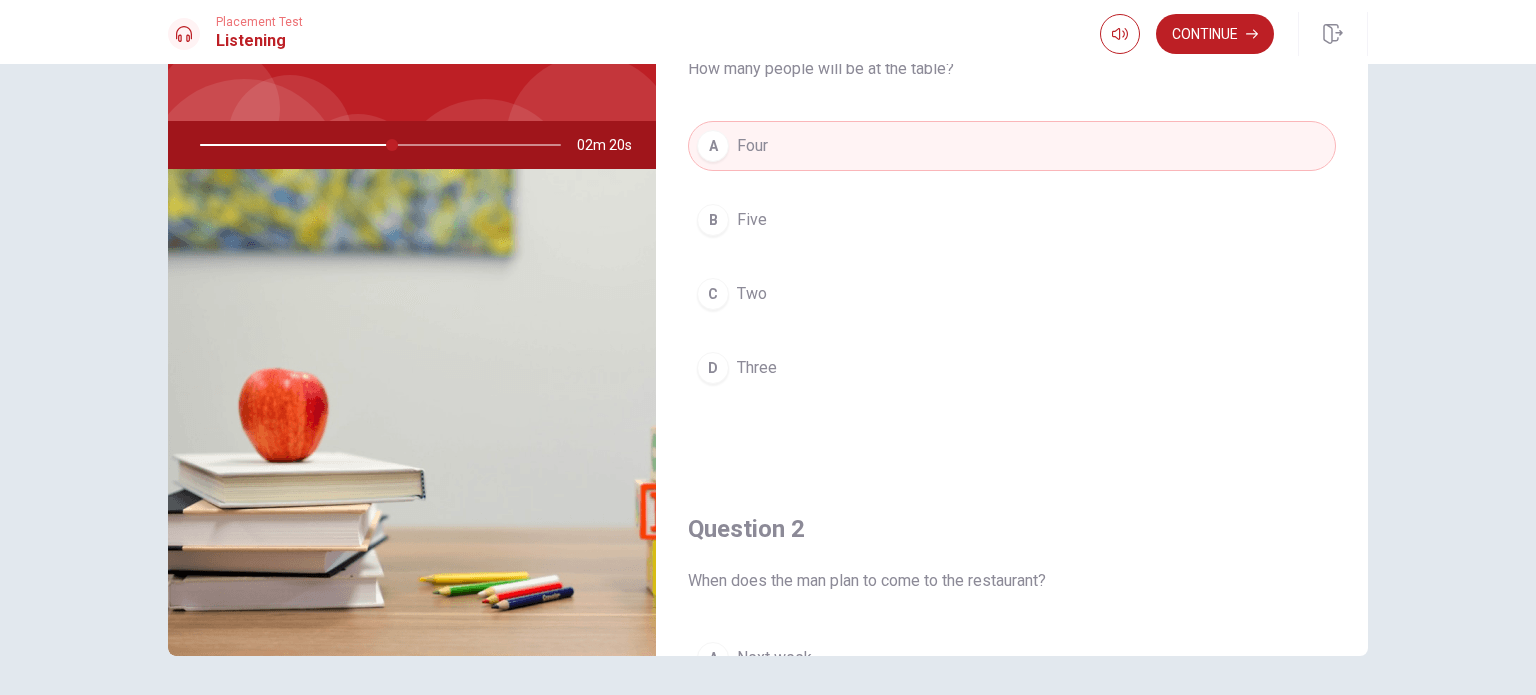 click at bounding box center (376, 145) 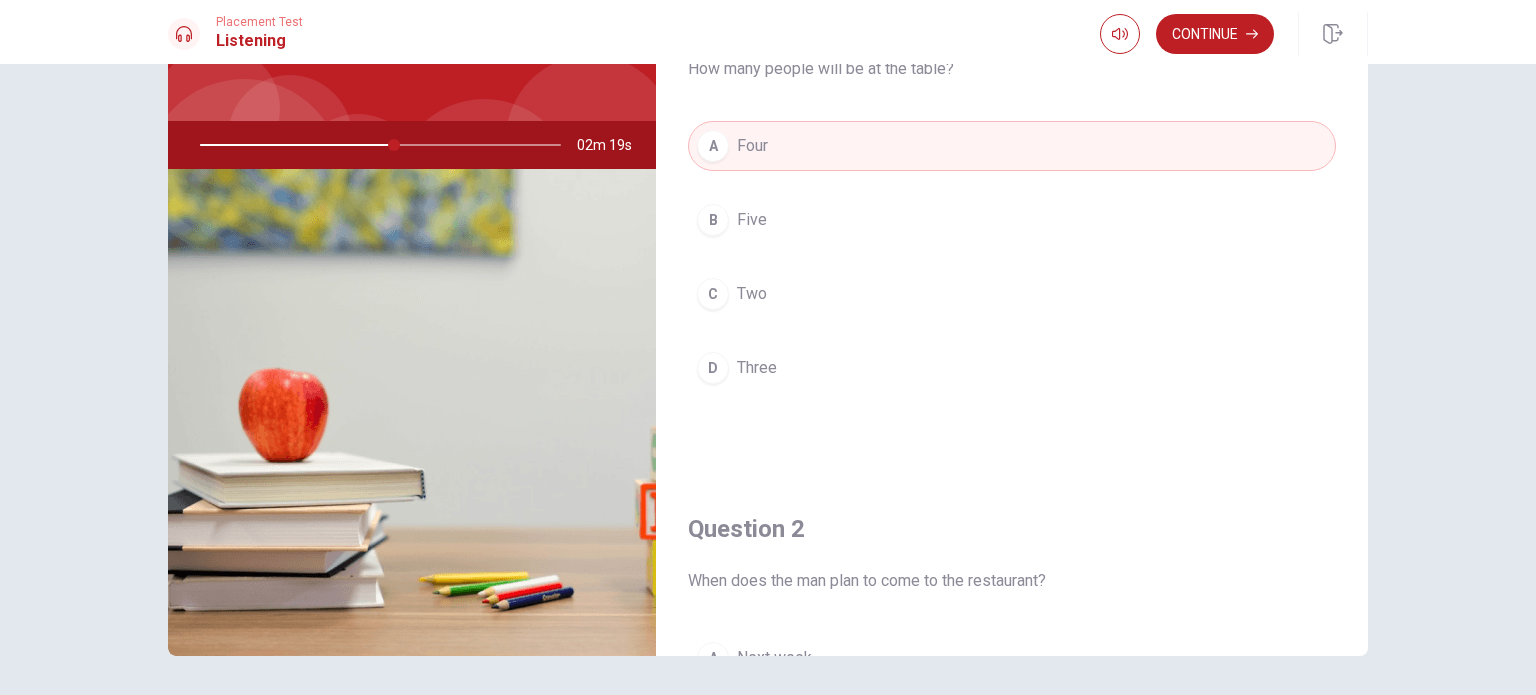 click at bounding box center (376, 145) 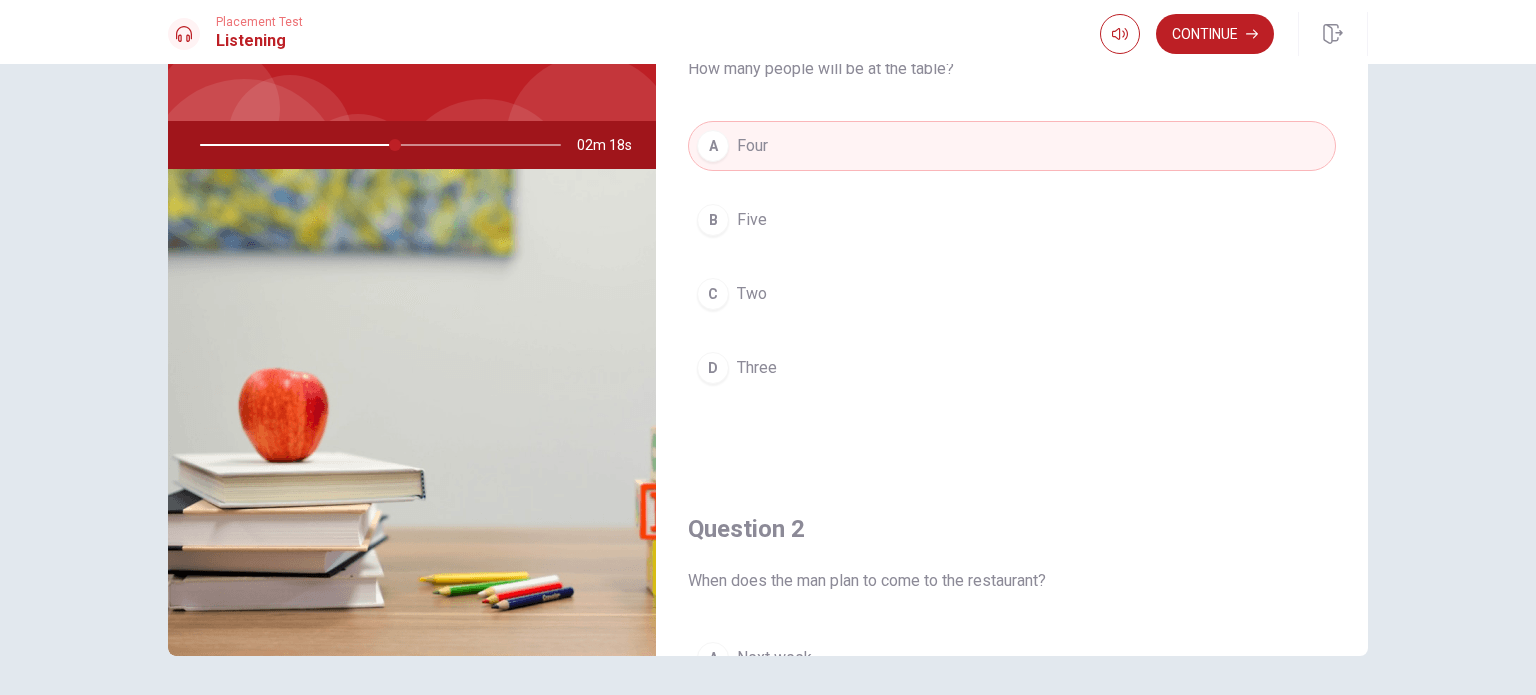 click at bounding box center (376, 145) 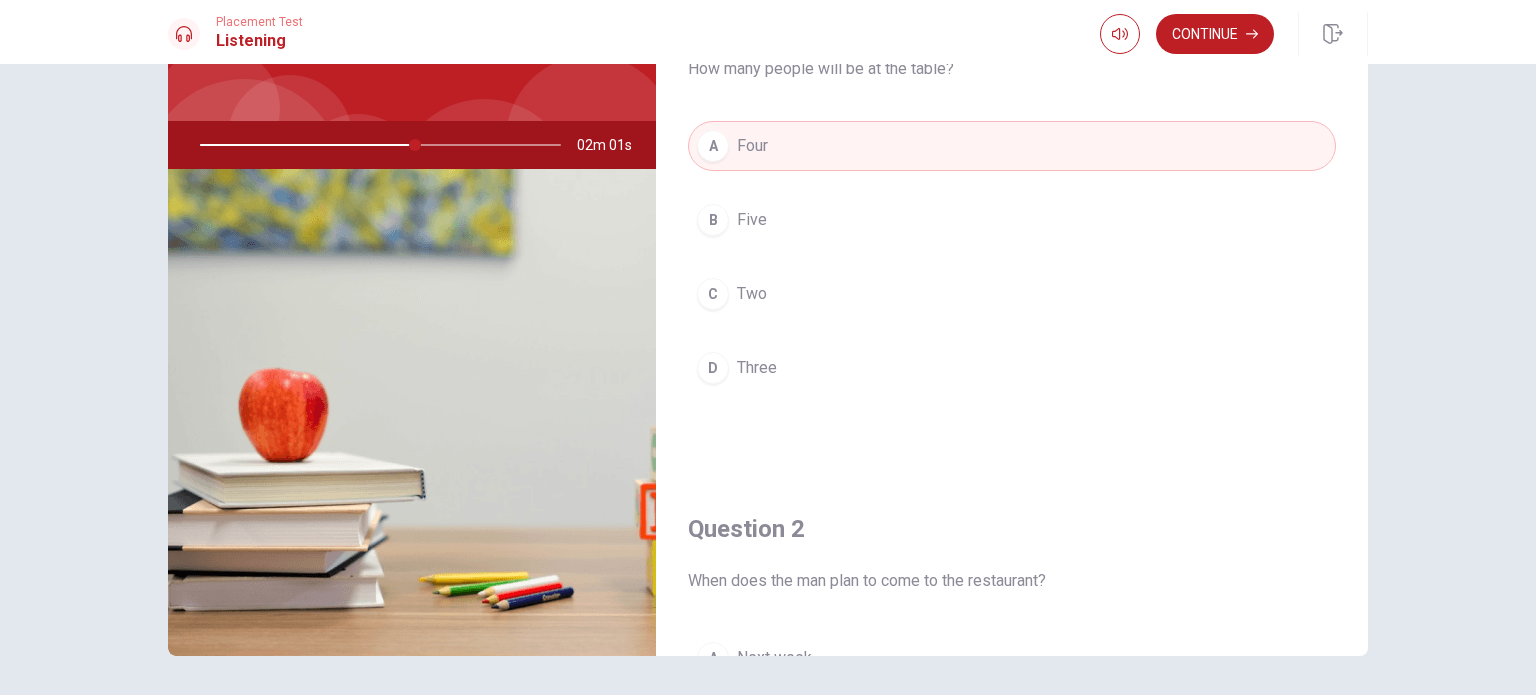 drag, startPoint x: 408, startPoint y: 144, endPoint x: 617, endPoint y: 166, distance: 210.15471 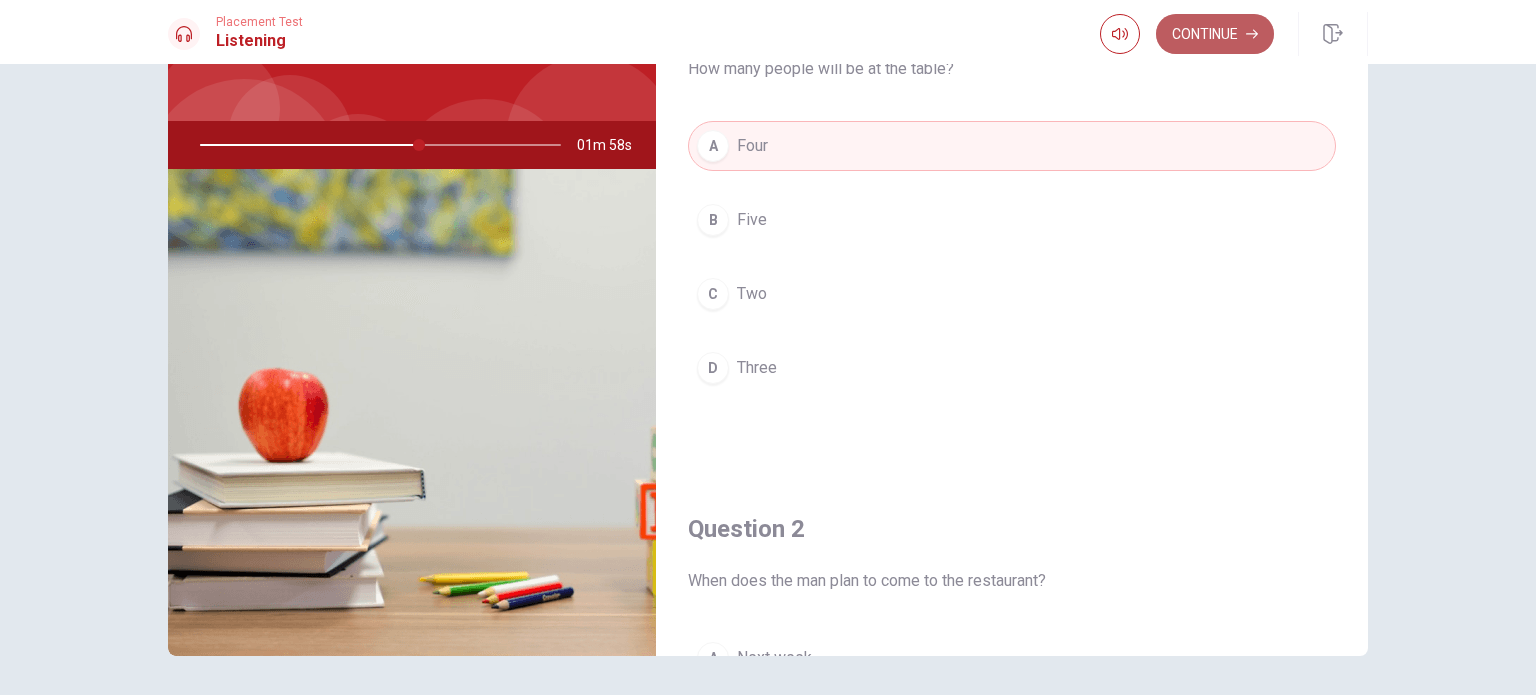 click on "Continue" at bounding box center [1215, 34] 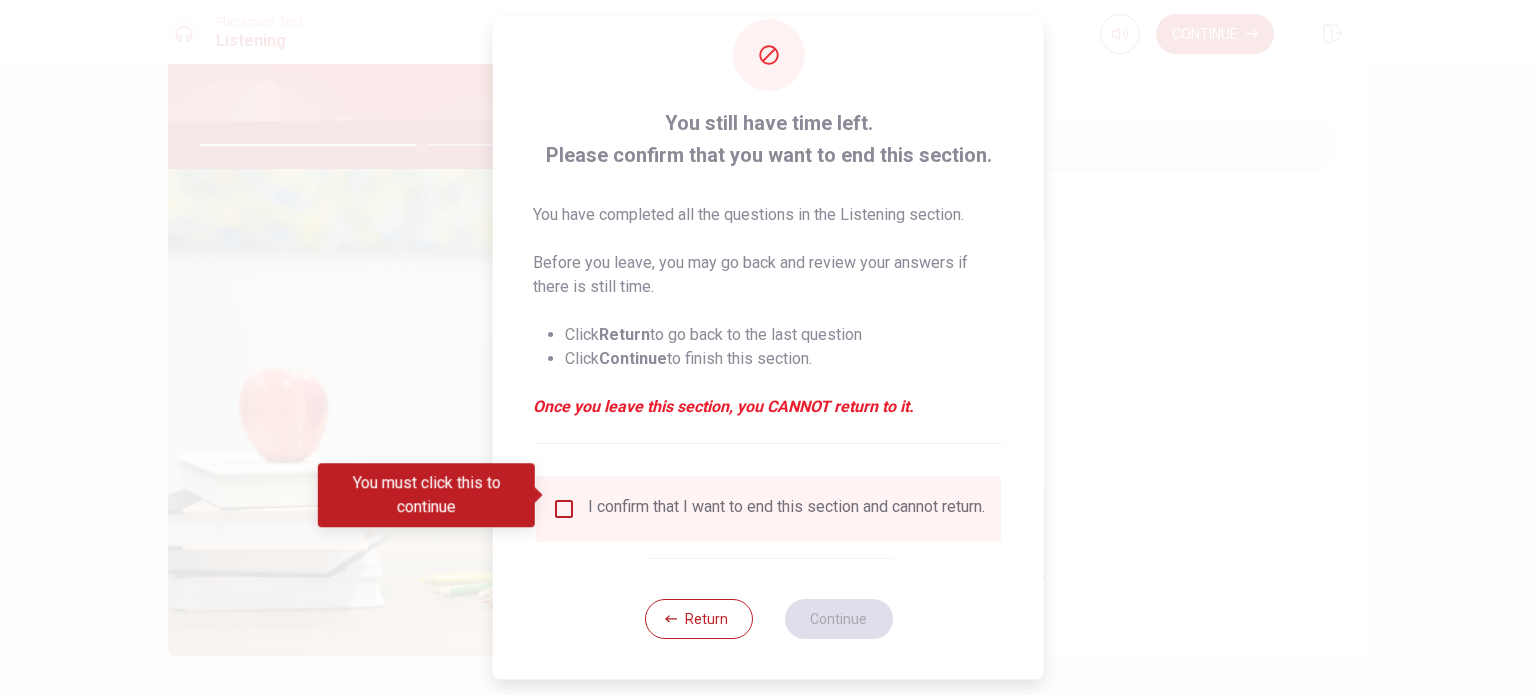 scroll, scrollTop: 49, scrollLeft: 0, axis: vertical 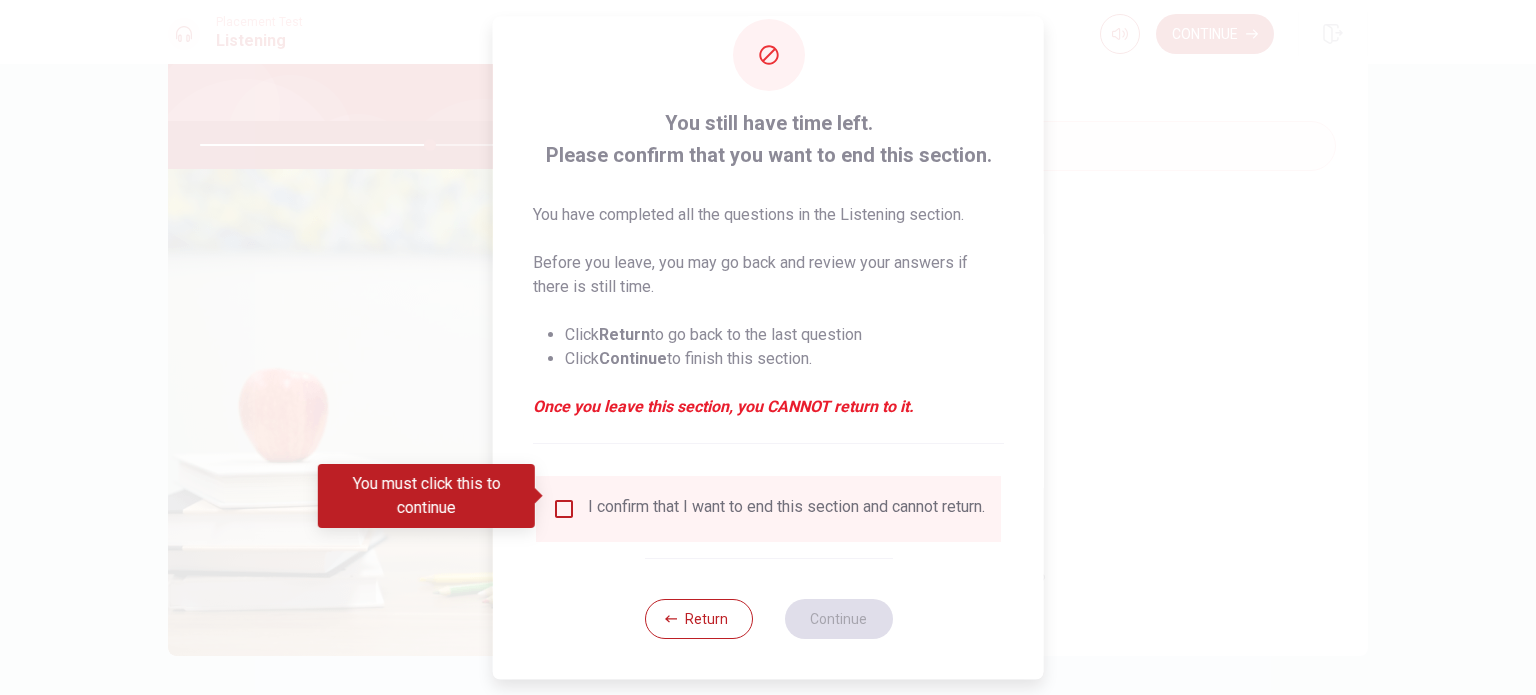 click at bounding box center (768, 347) 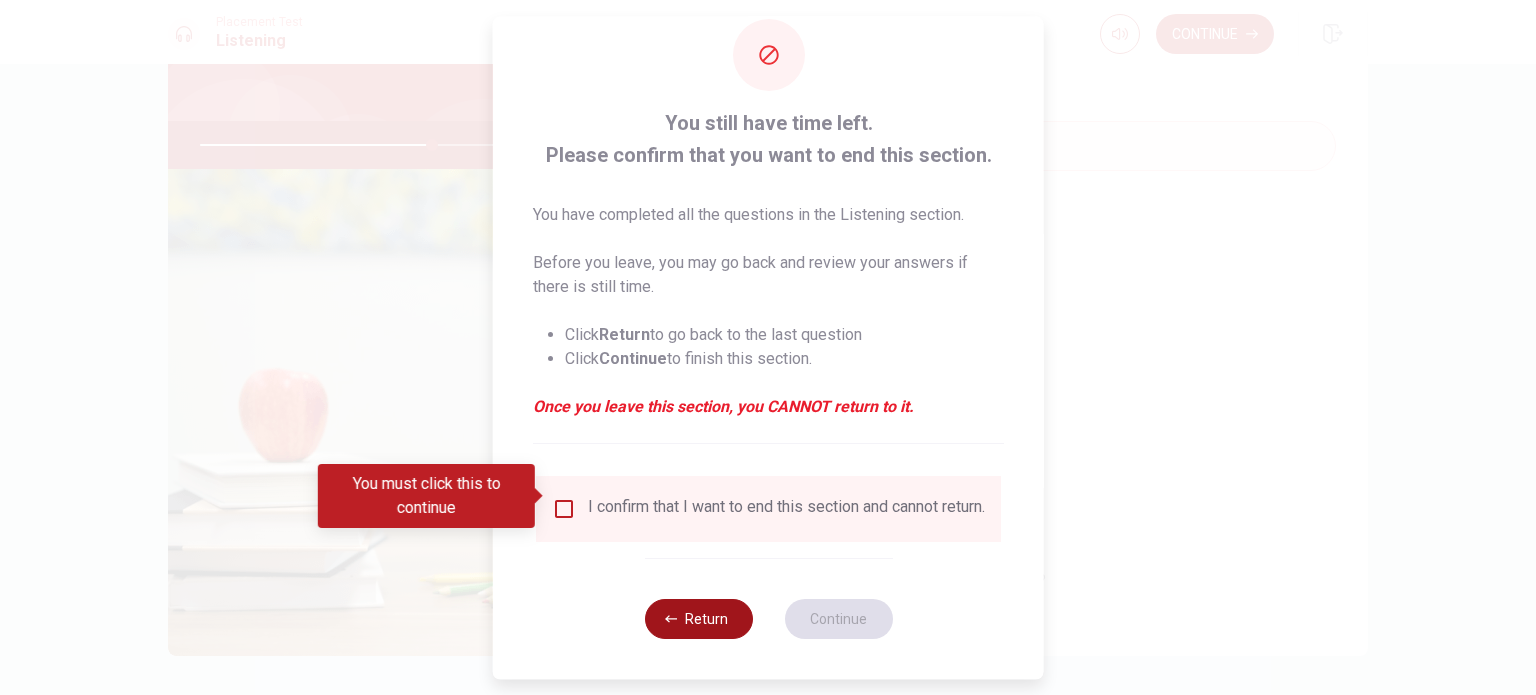 click on "Return" at bounding box center (698, 619) 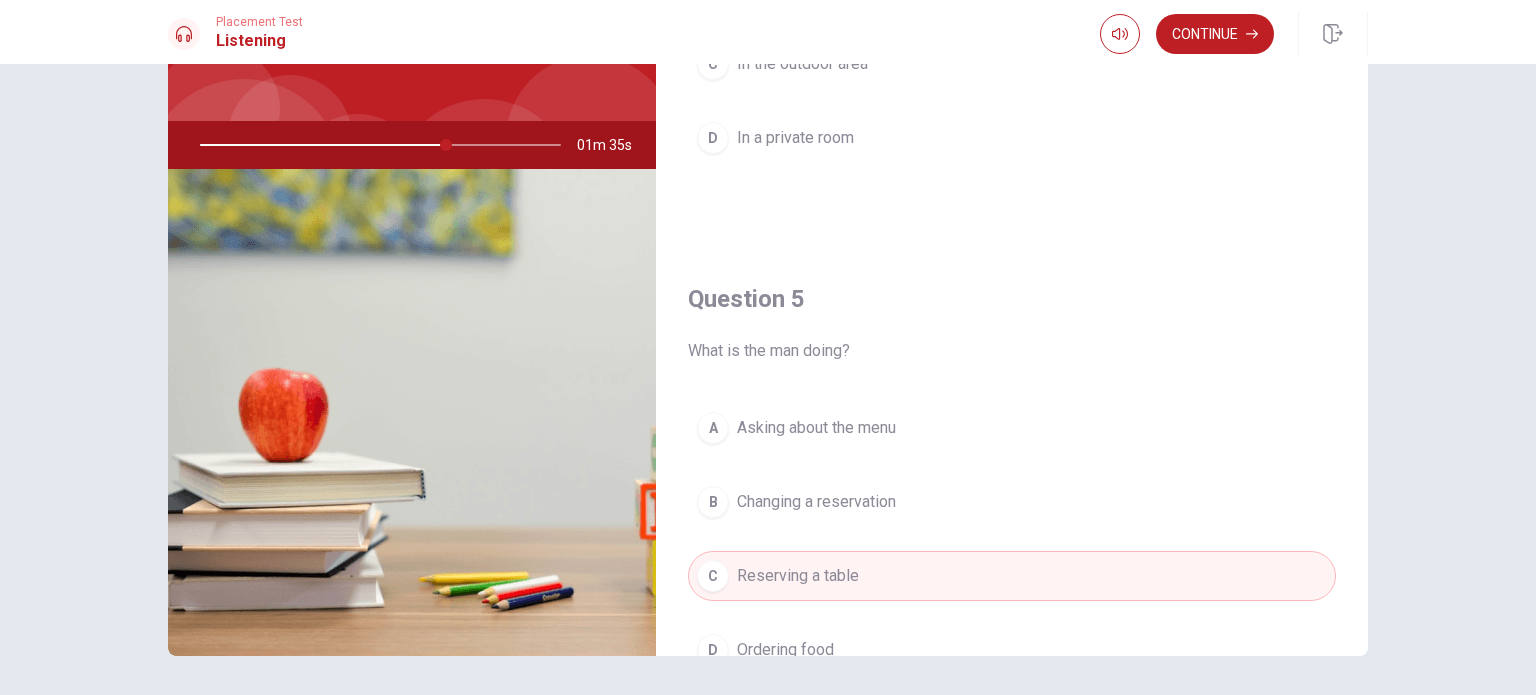 scroll, scrollTop: 1856, scrollLeft: 0, axis: vertical 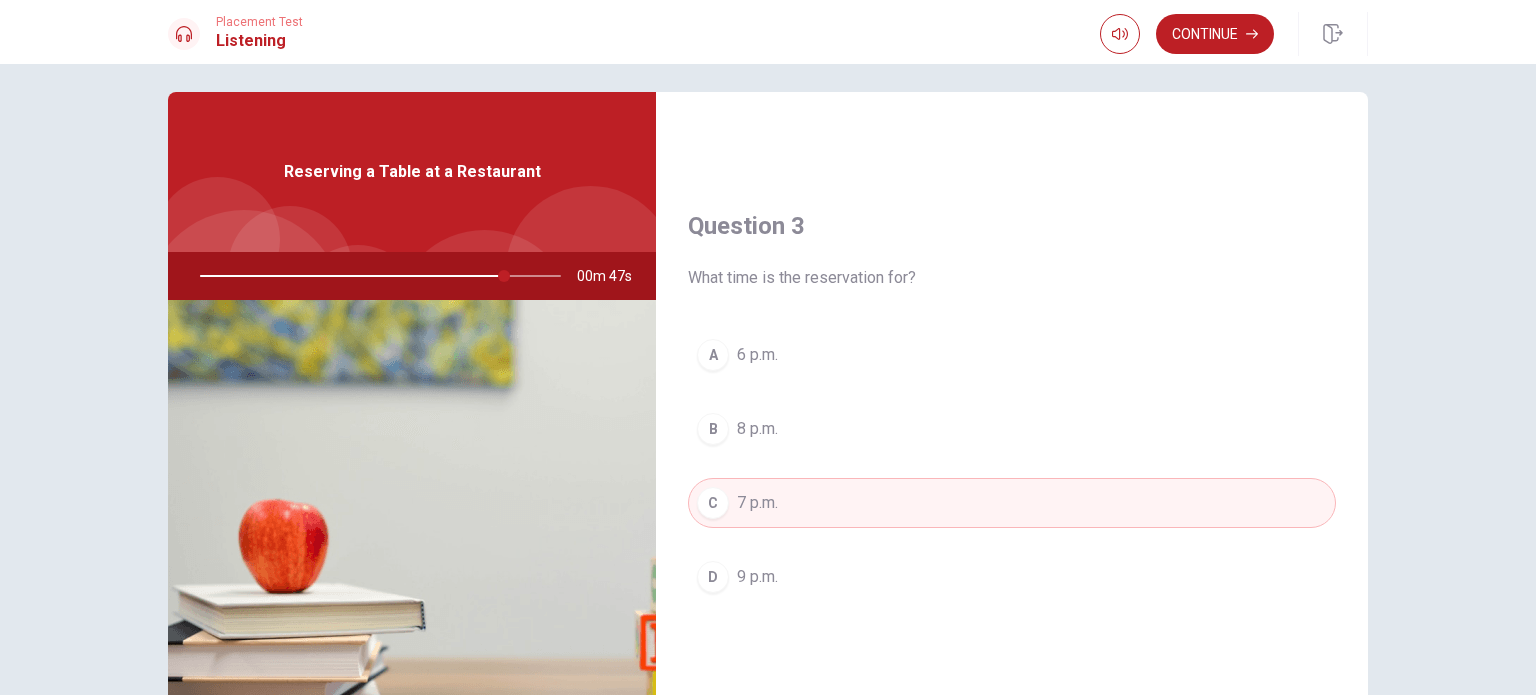 drag, startPoint x: 906, startPoint y: 271, endPoint x: 685, endPoint y: 276, distance: 221.05655 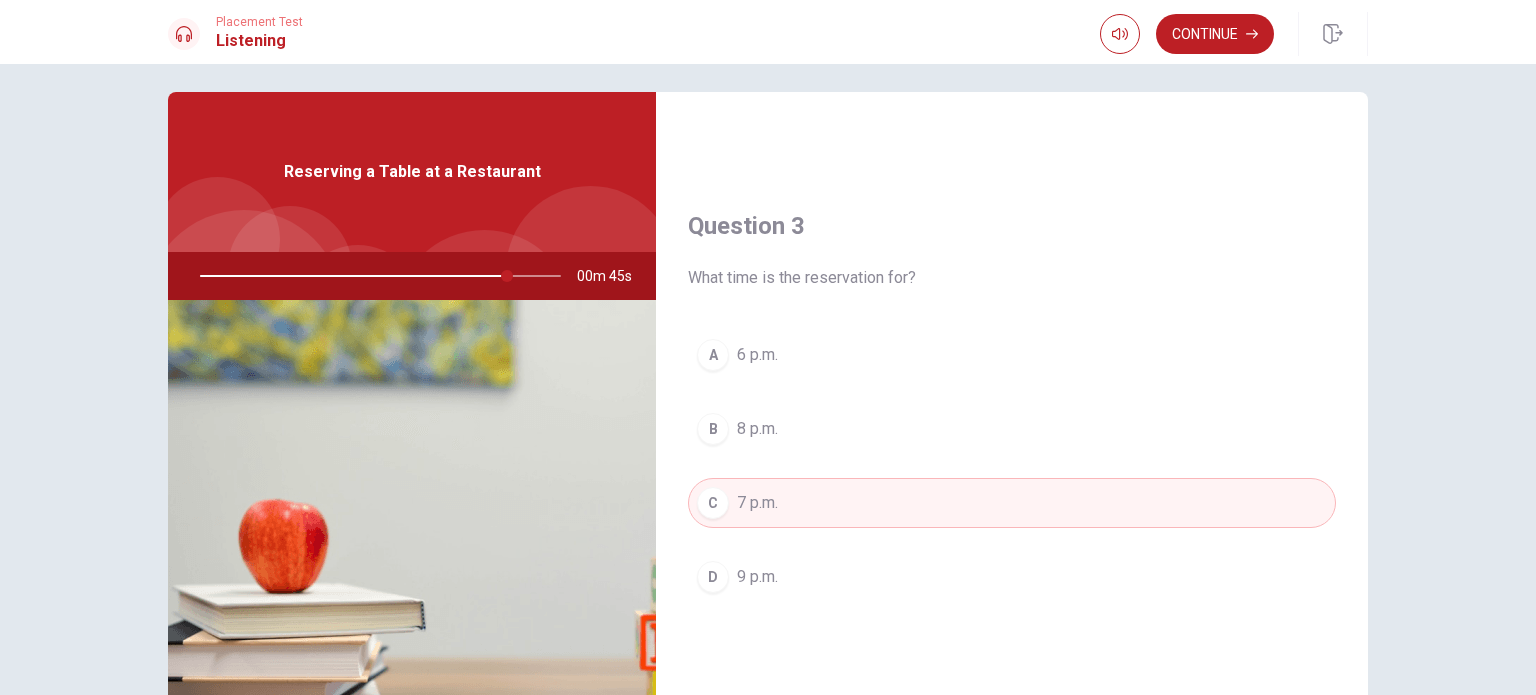 drag, startPoint x: 685, startPoint y: 276, endPoint x: 910, endPoint y: 268, distance: 225.14218 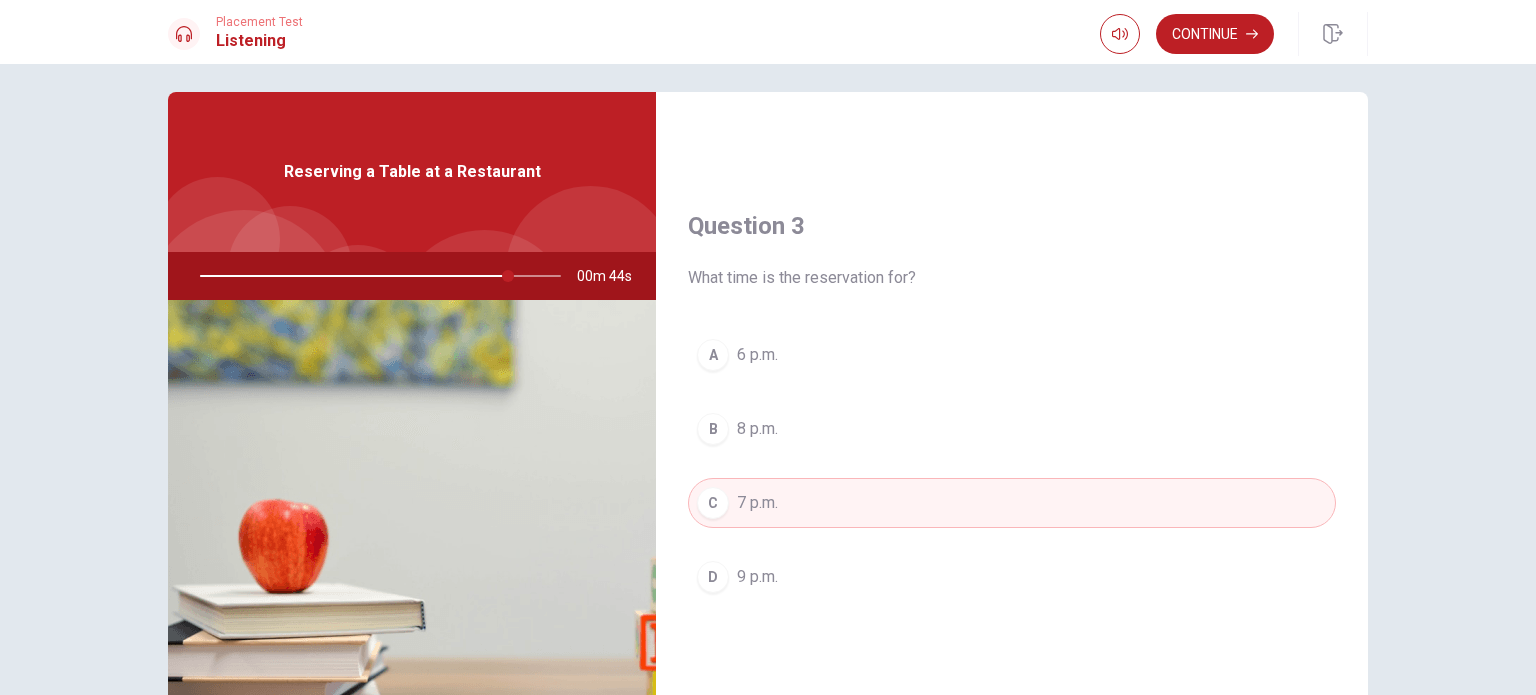 drag, startPoint x: 910, startPoint y: 268, endPoint x: 807, endPoint y: 272, distance: 103.077644 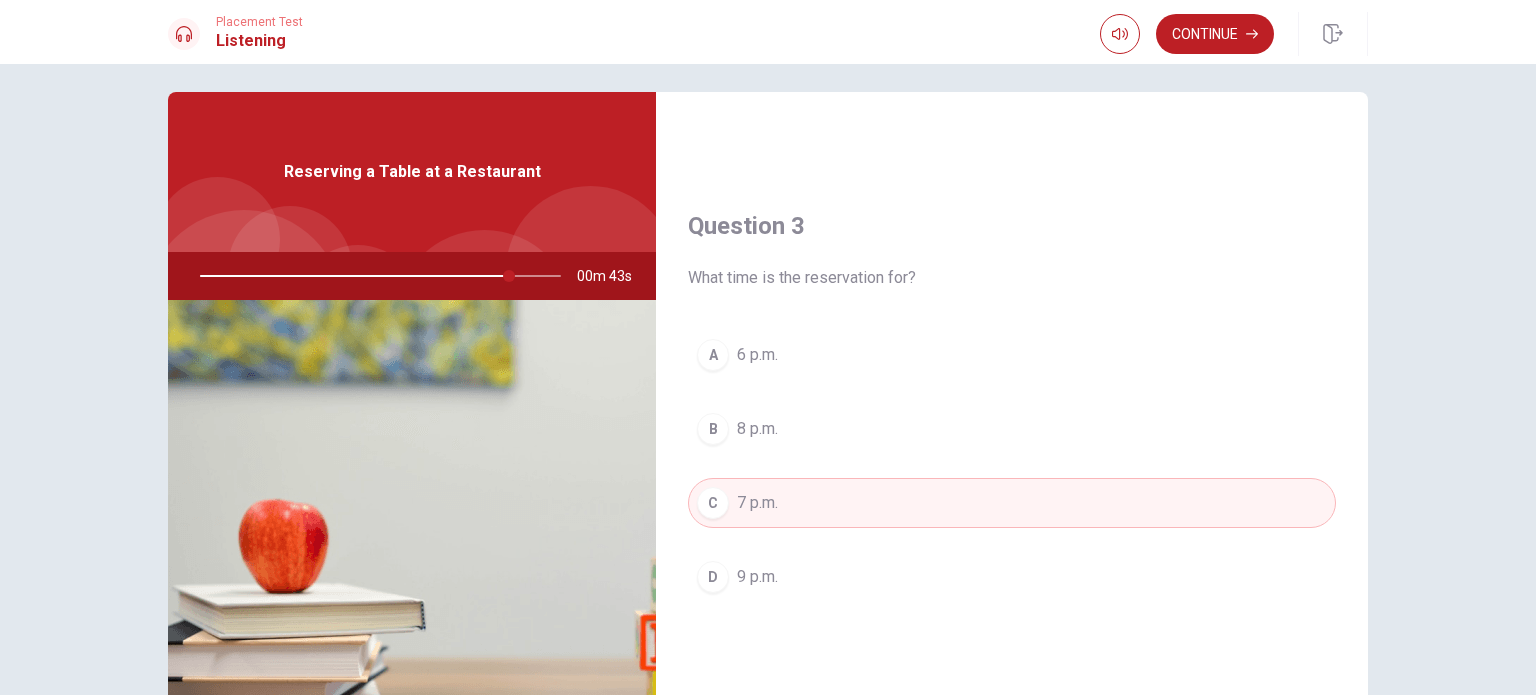 drag, startPoint x: 807, startPoint y: 272, endPoint x: 893, endPoint y: 283, distance: 86.70064 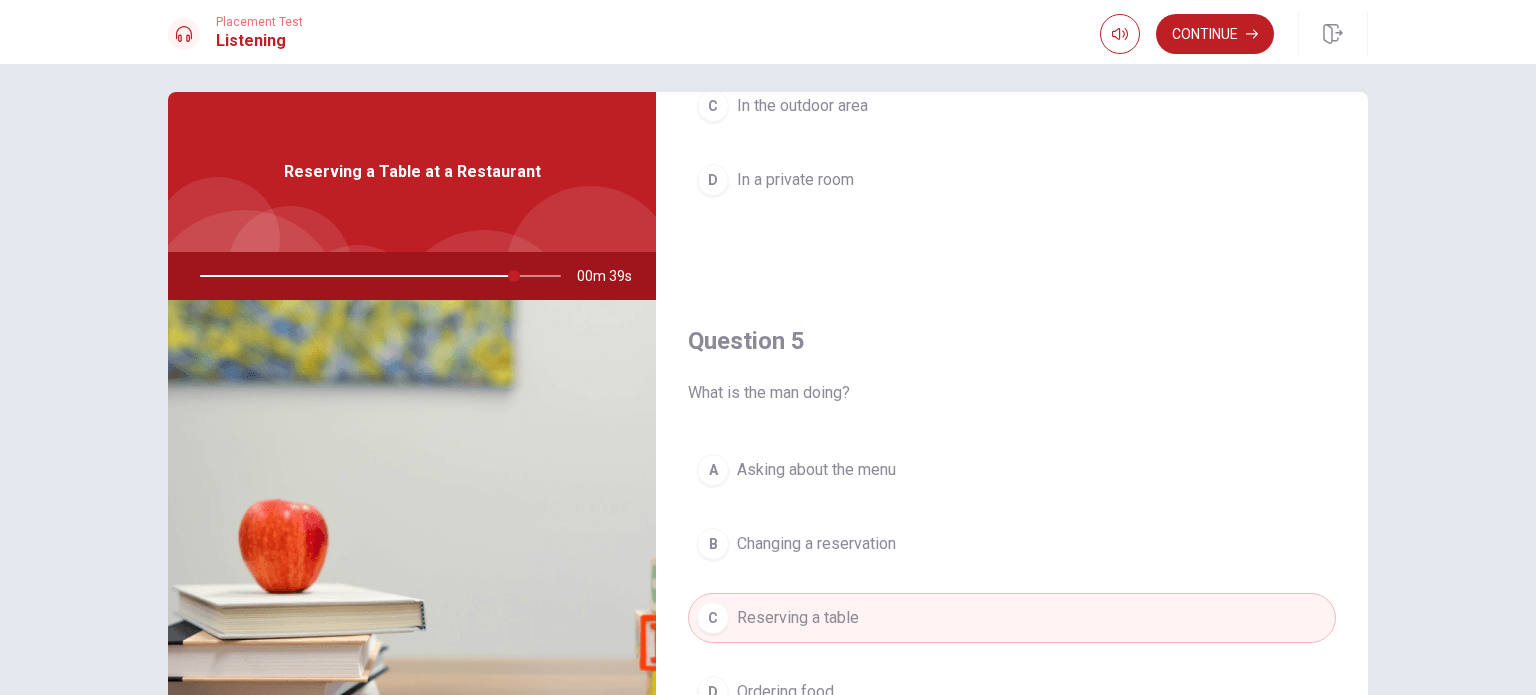 scroll, scrollTop: 1856, scrollLeft: 0, axis: vertical 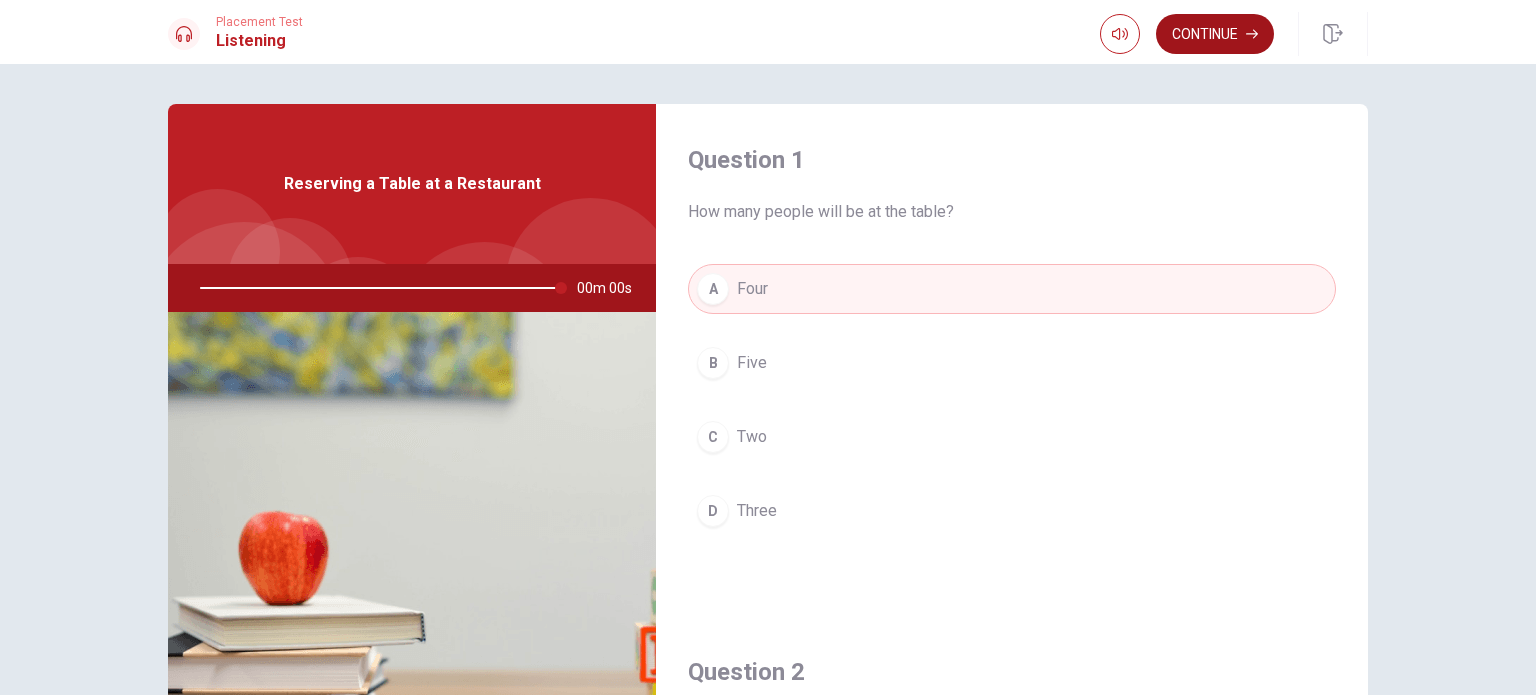 type on "0" 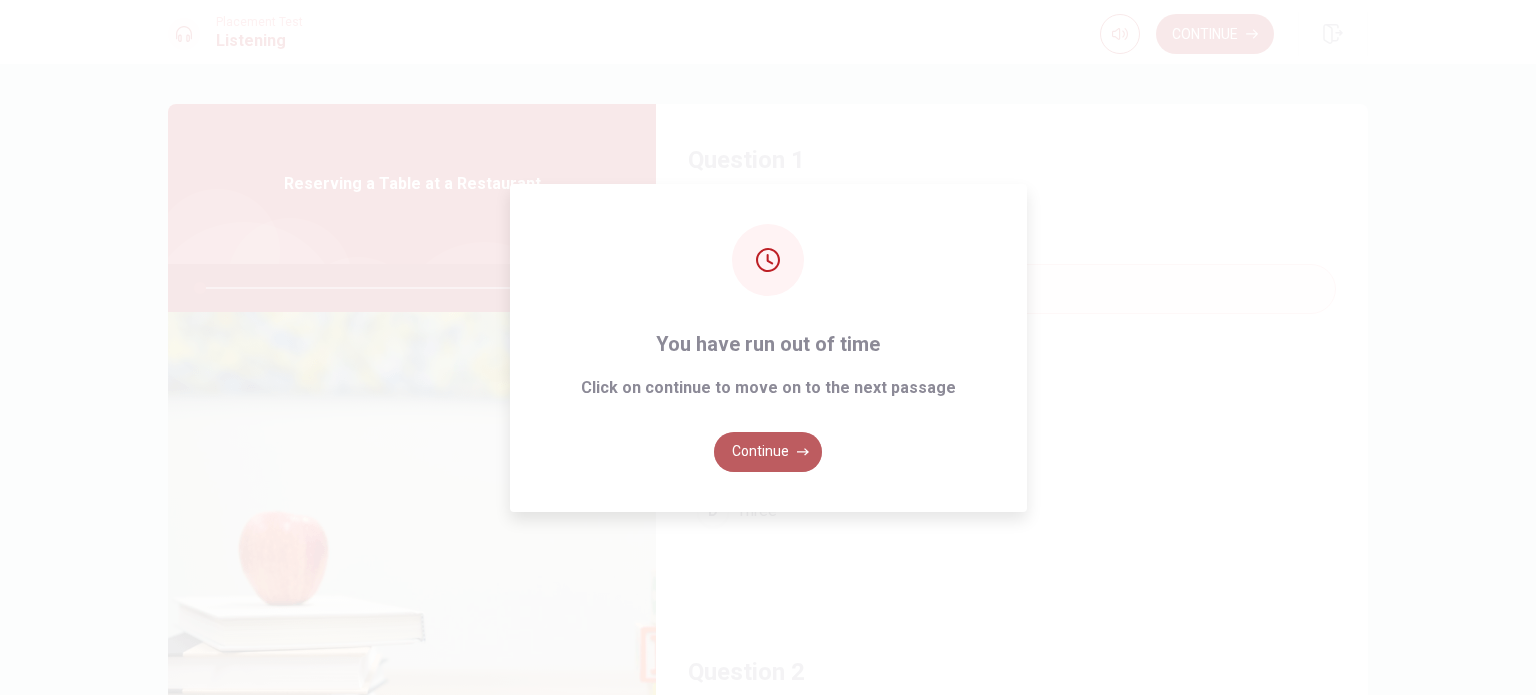 click on "Continue" at bounding box center (768, 452) 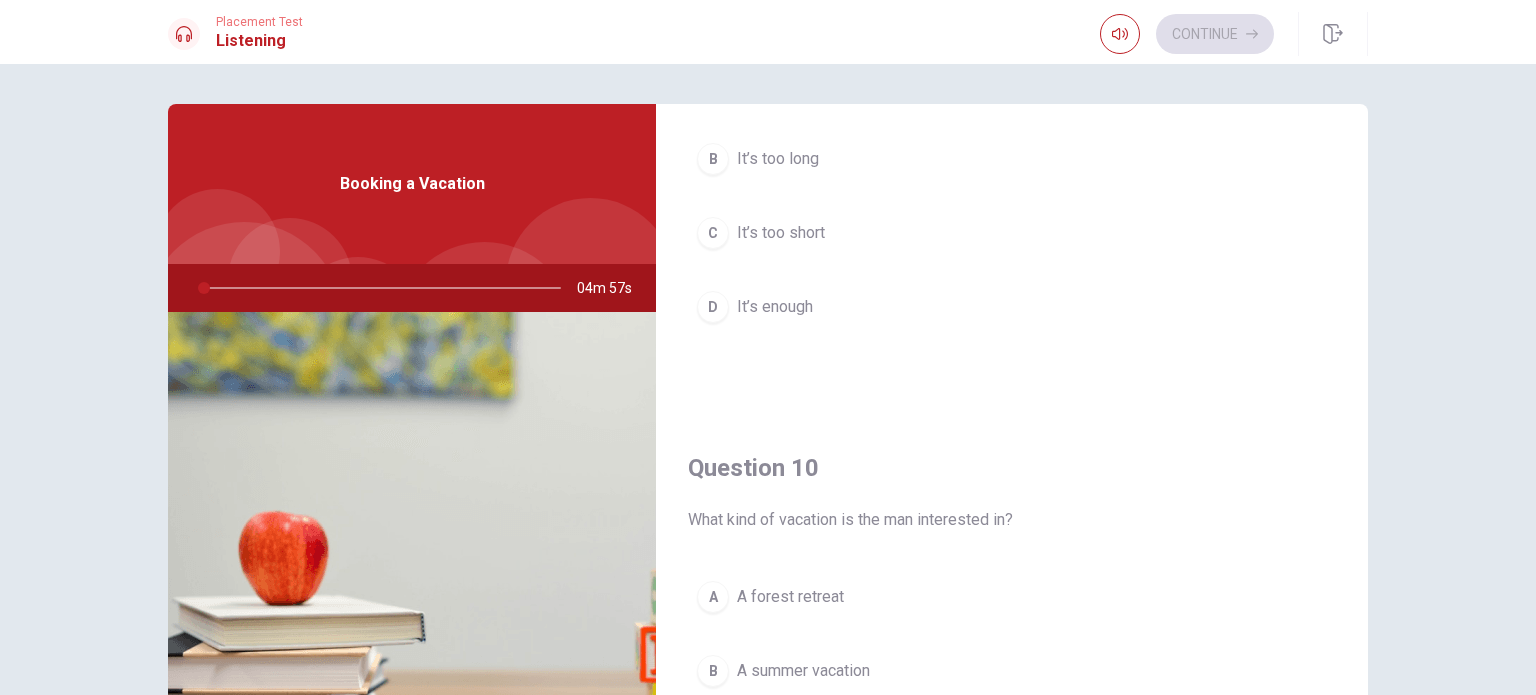 scroll, scrollTop: 1856, scrollLeft: 0, axis: vertical 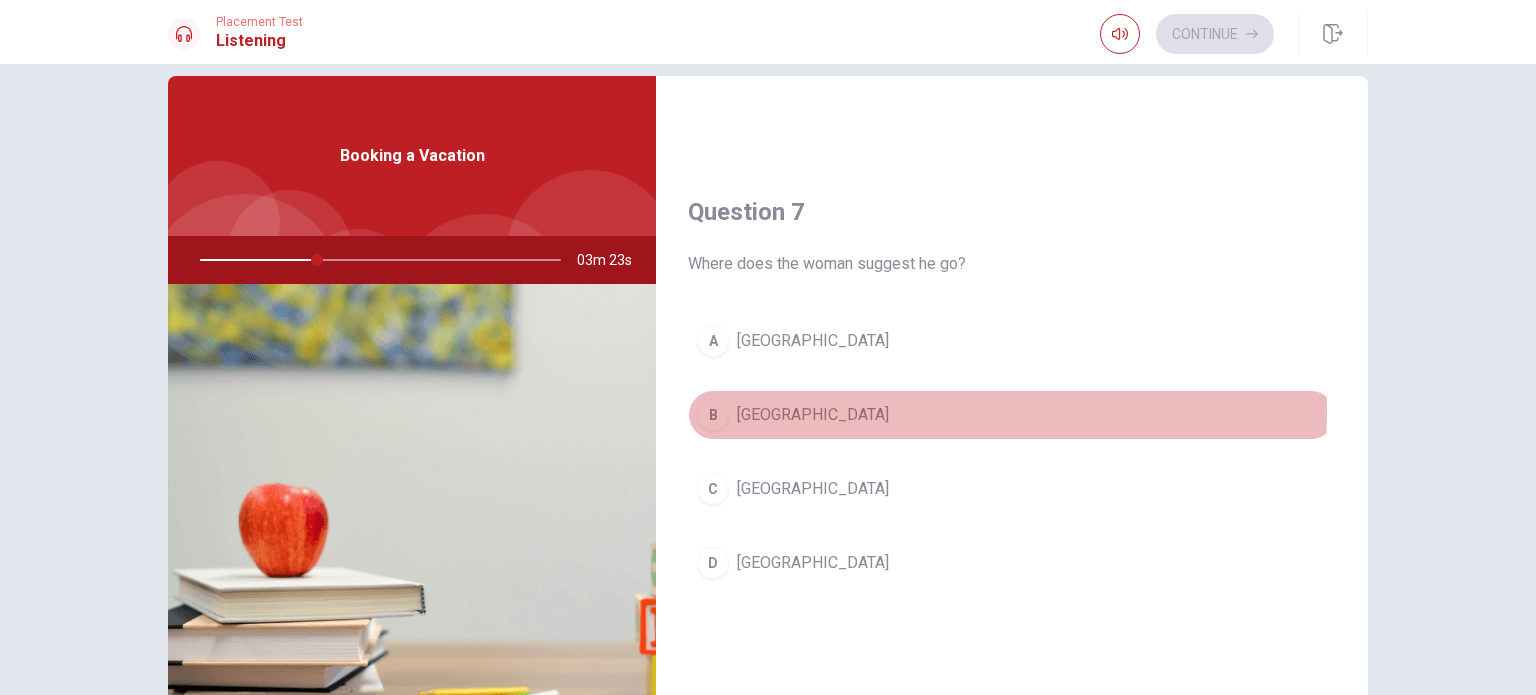 click on "[GEOGRAPHIC_DATA]" at bounding box center [813, 415] 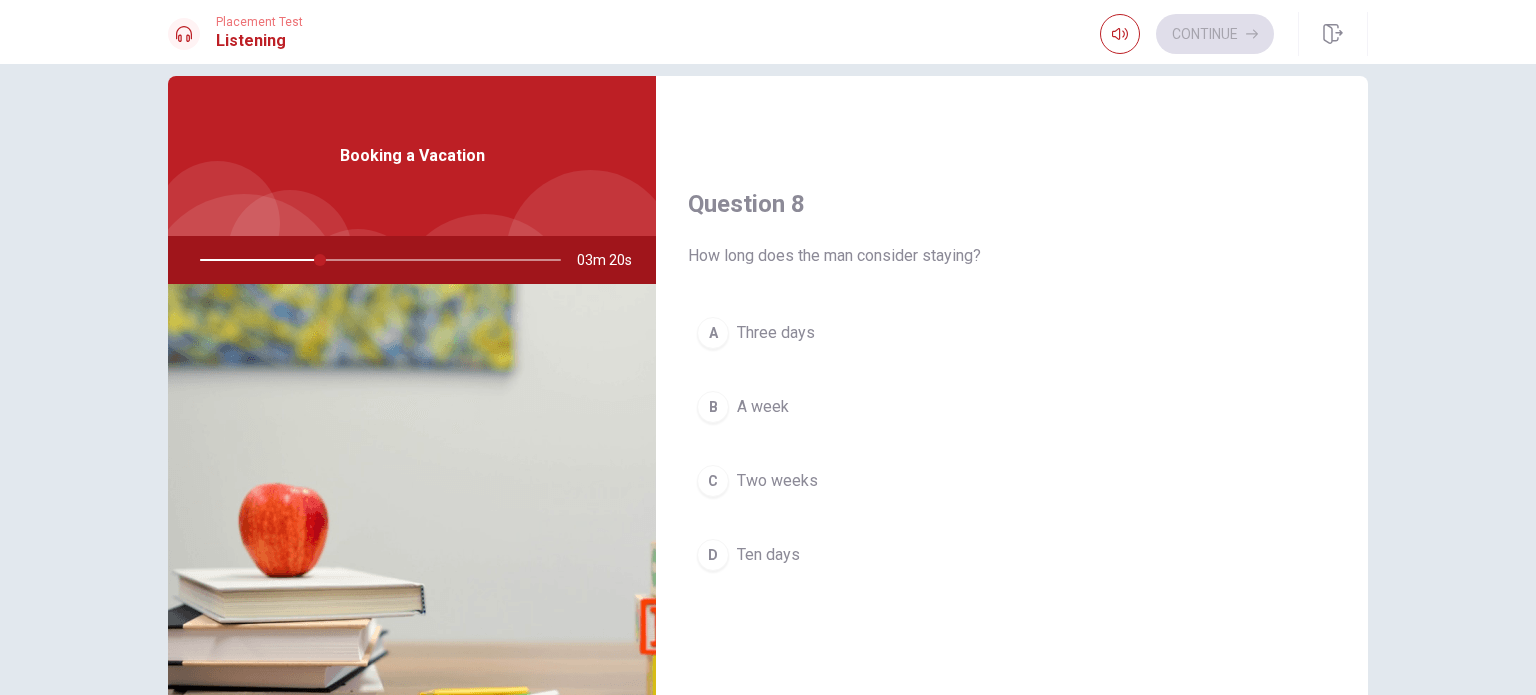 scroll, scrollTop: 959, scrollLeft: 0, axis: vertical 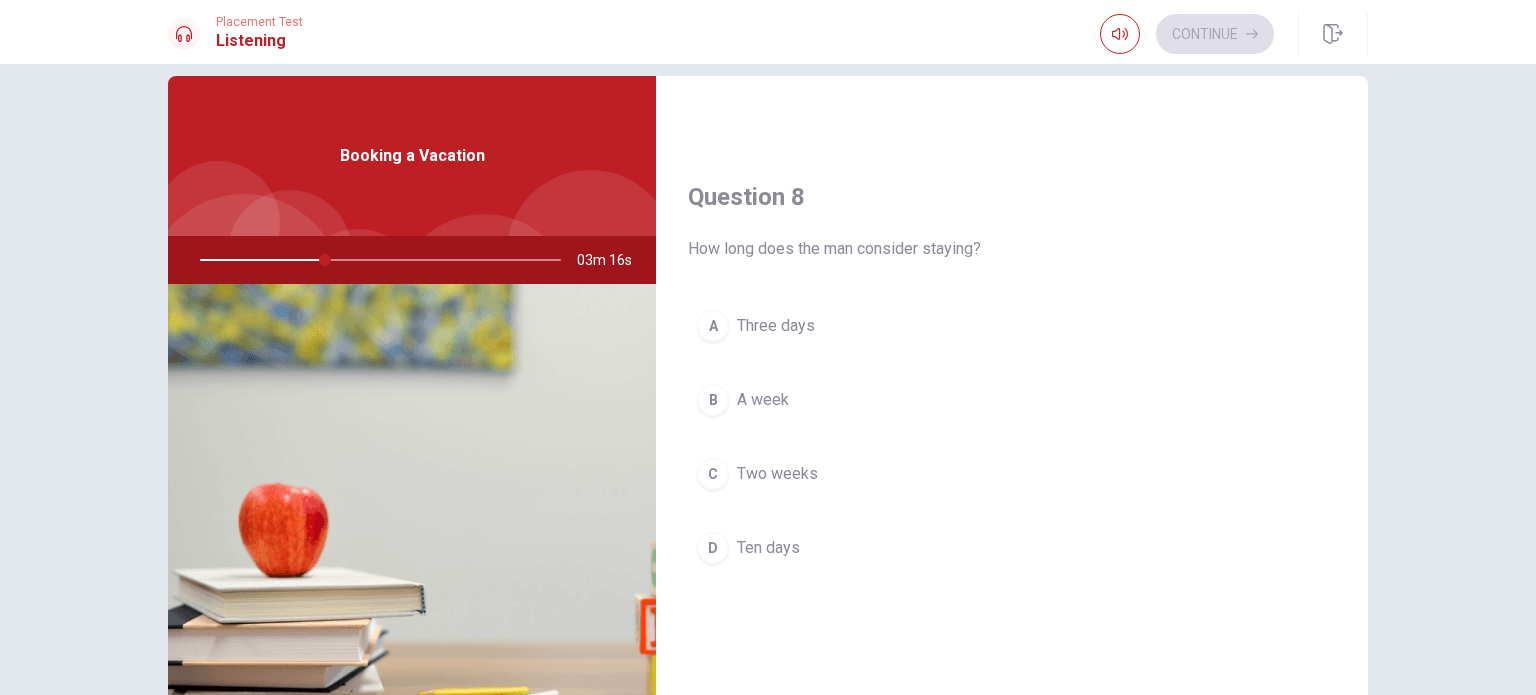 click on "A week" at bounding box center [763, 400] 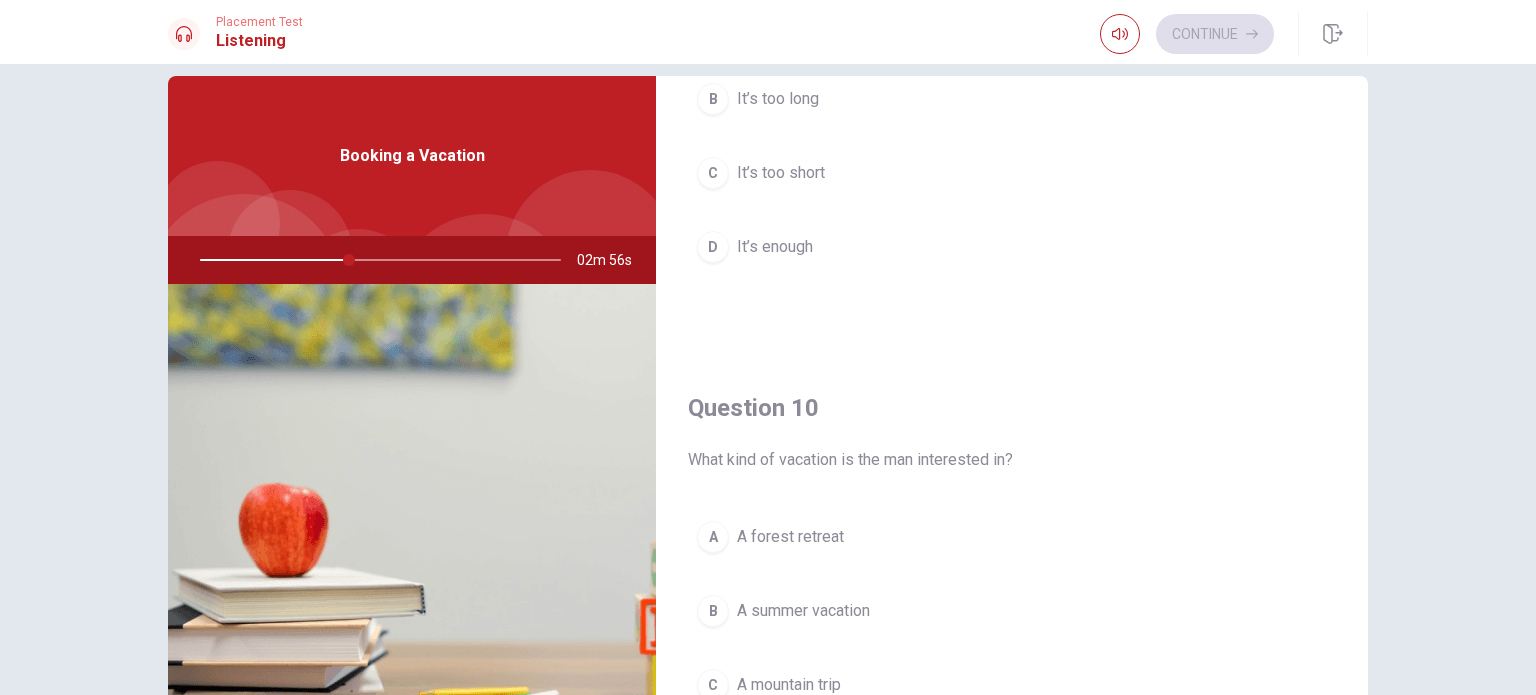 scroll, scrollTop: 1856, scrollLeft: 0, axis: vertical 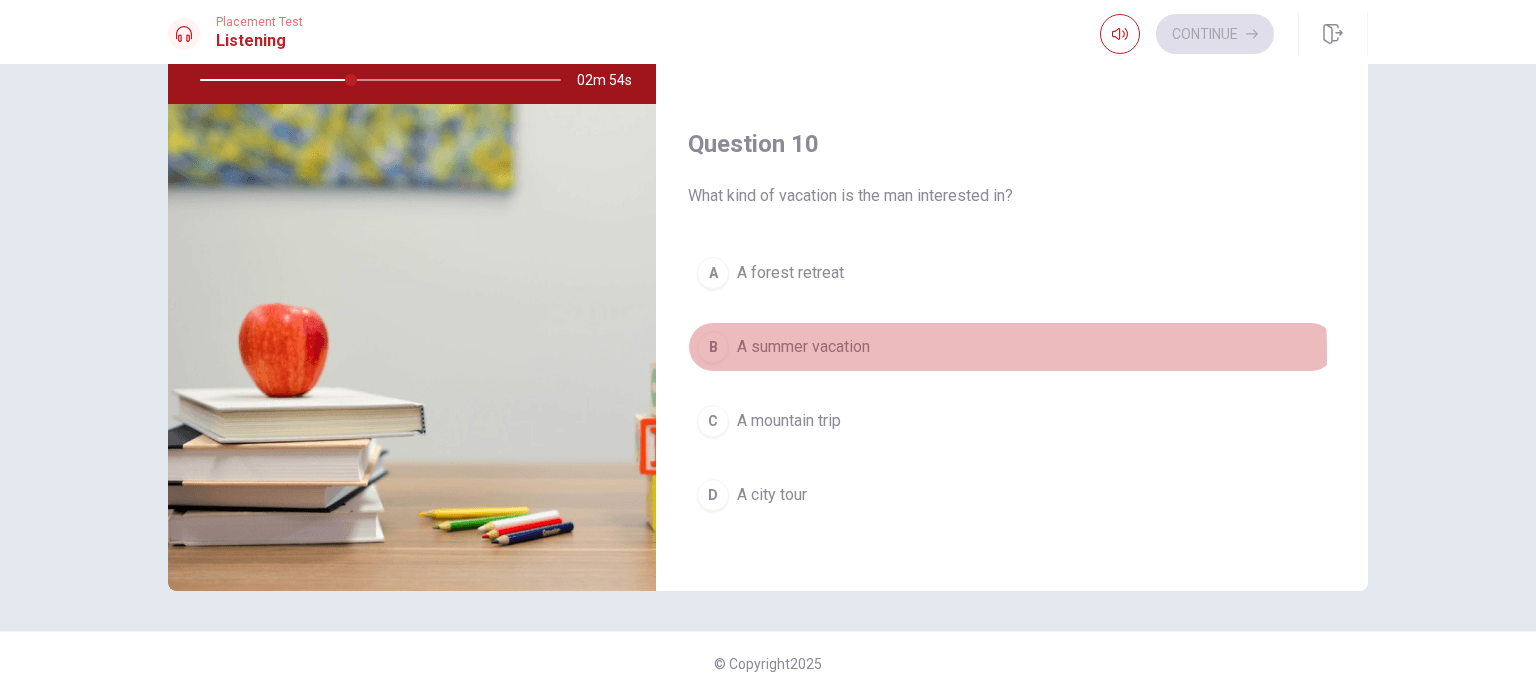 click on "A summer vacation" at bounding box center [803, 347] 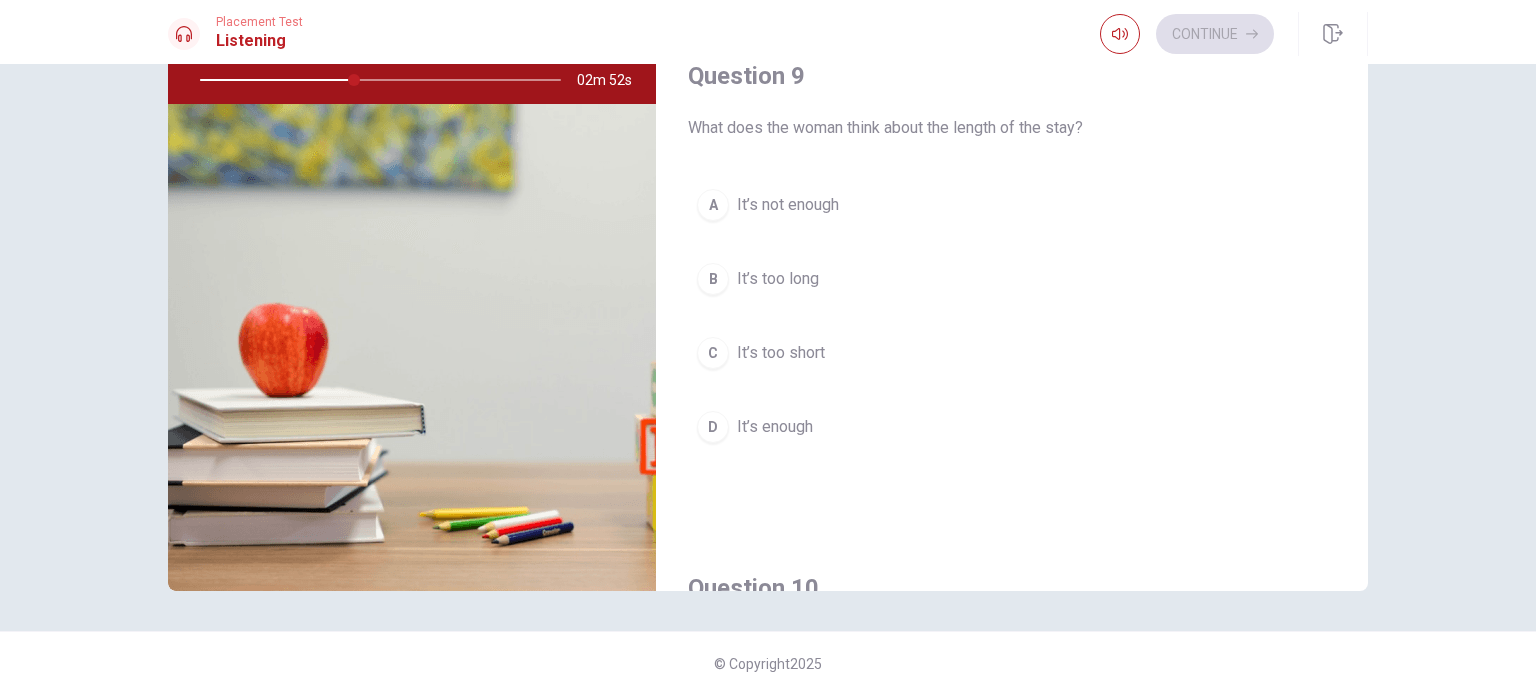 scroll, scrollTop: 1409, scrollLeft: 0, axis: vertical 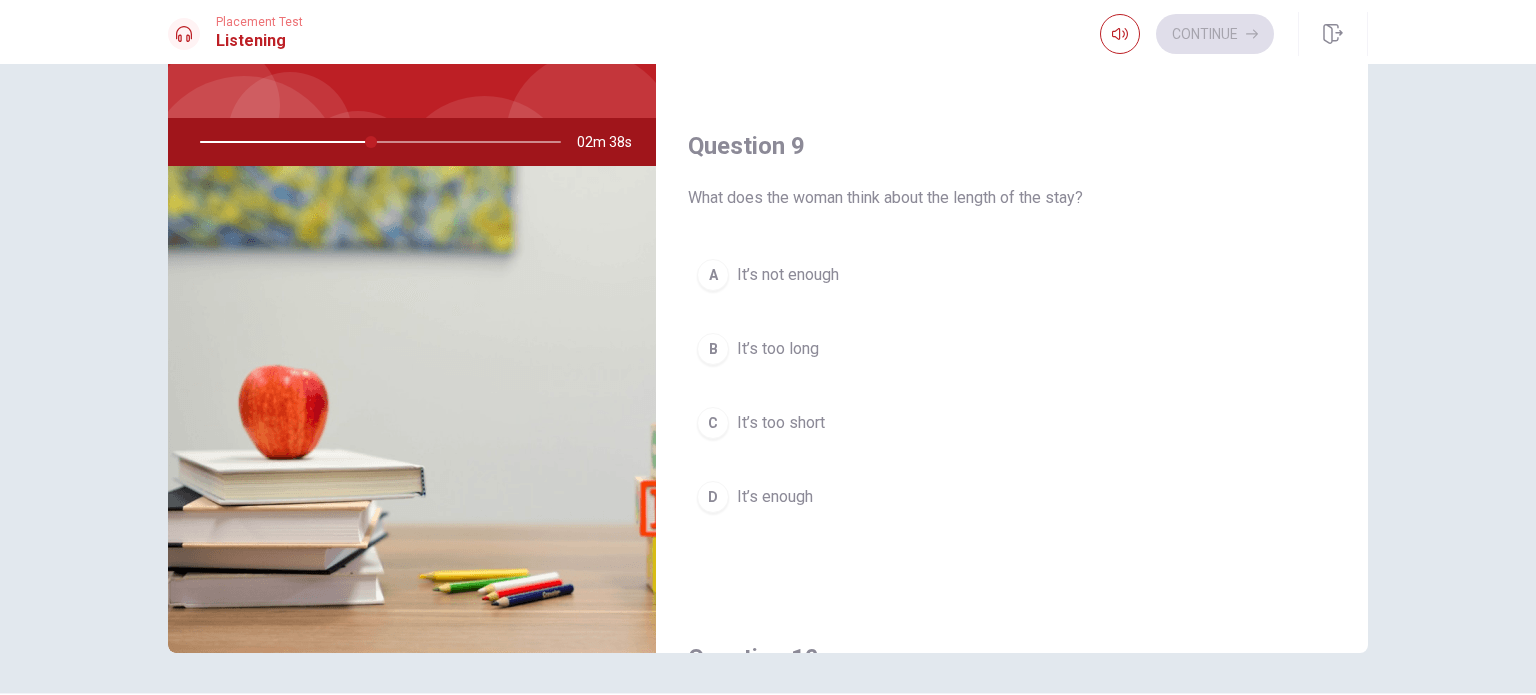 click on "It’s too long" at bounding box center [778, 349] 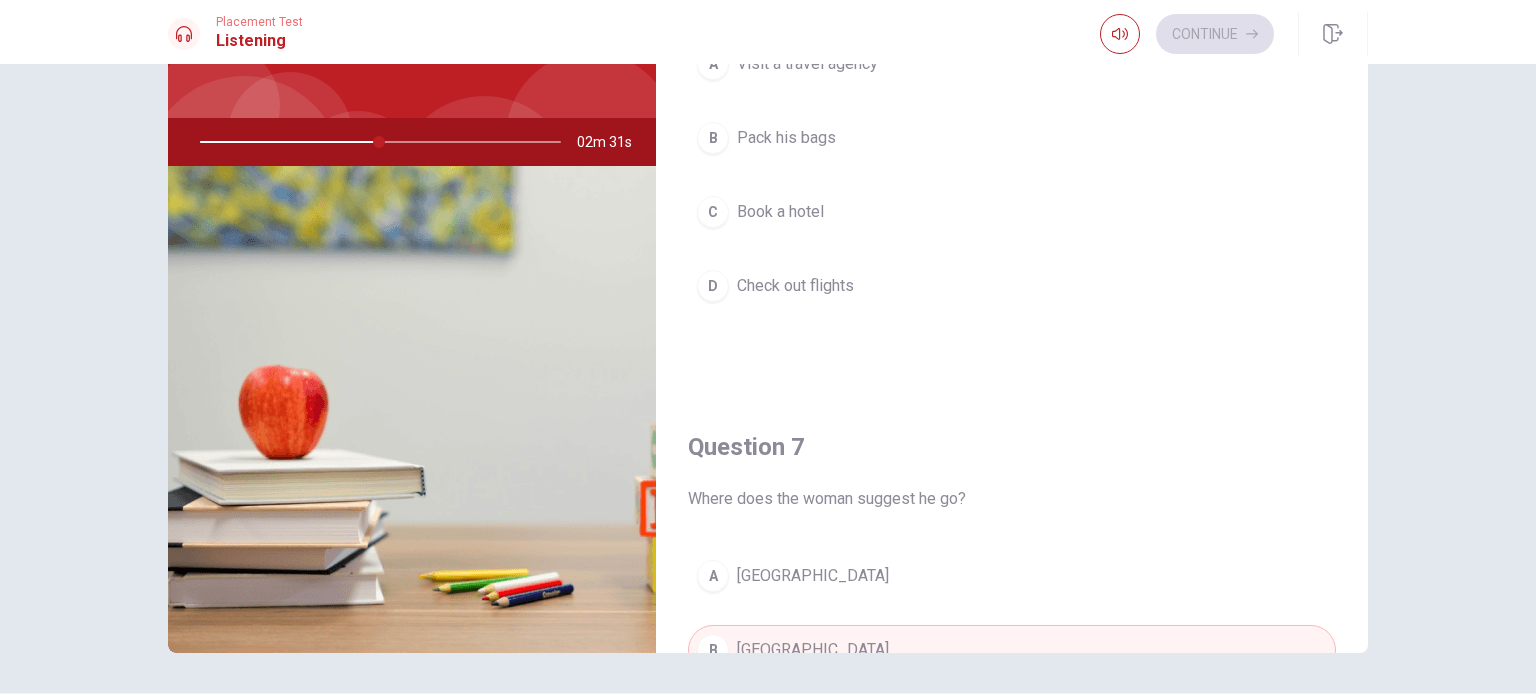 scroll, scrollTop: 0, scrollLeft: 0, axis: both 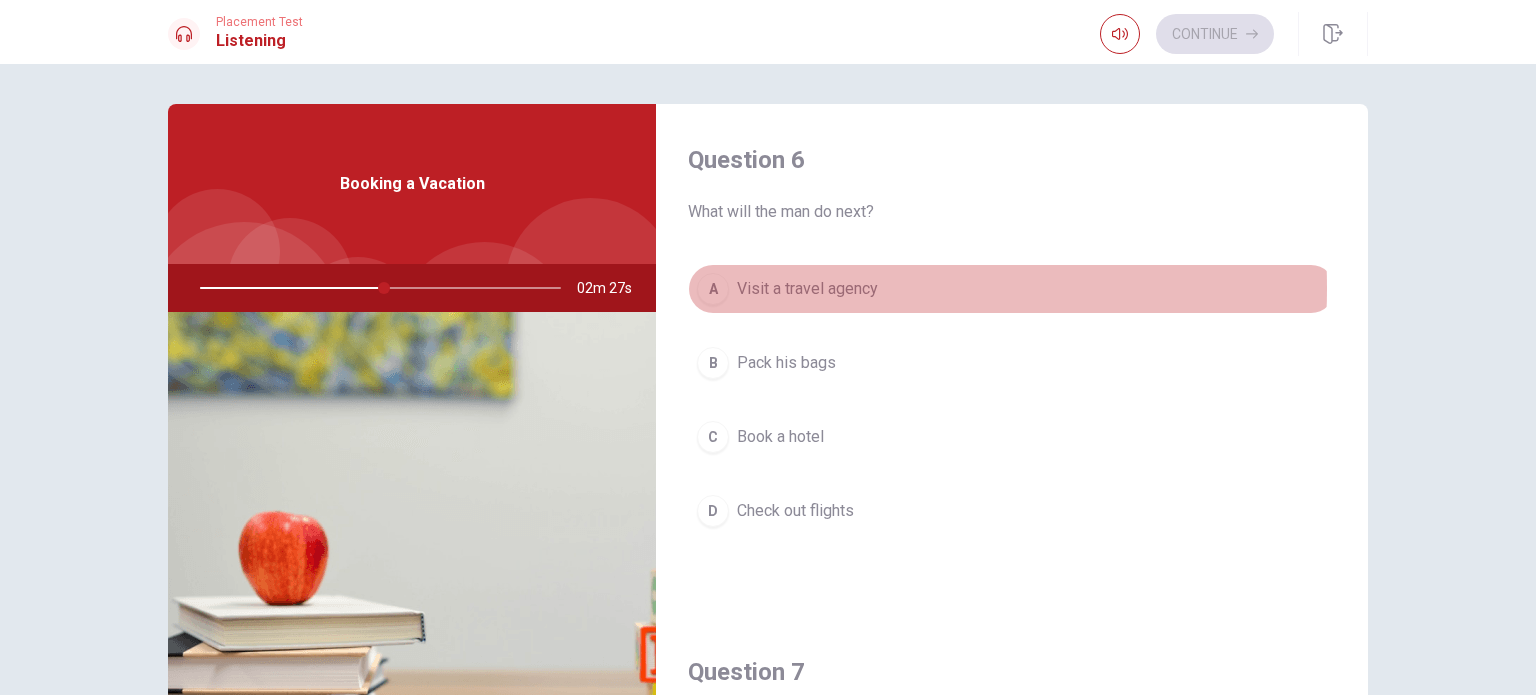 click on "Visit a travel agency" at bounding box center (807, 289) 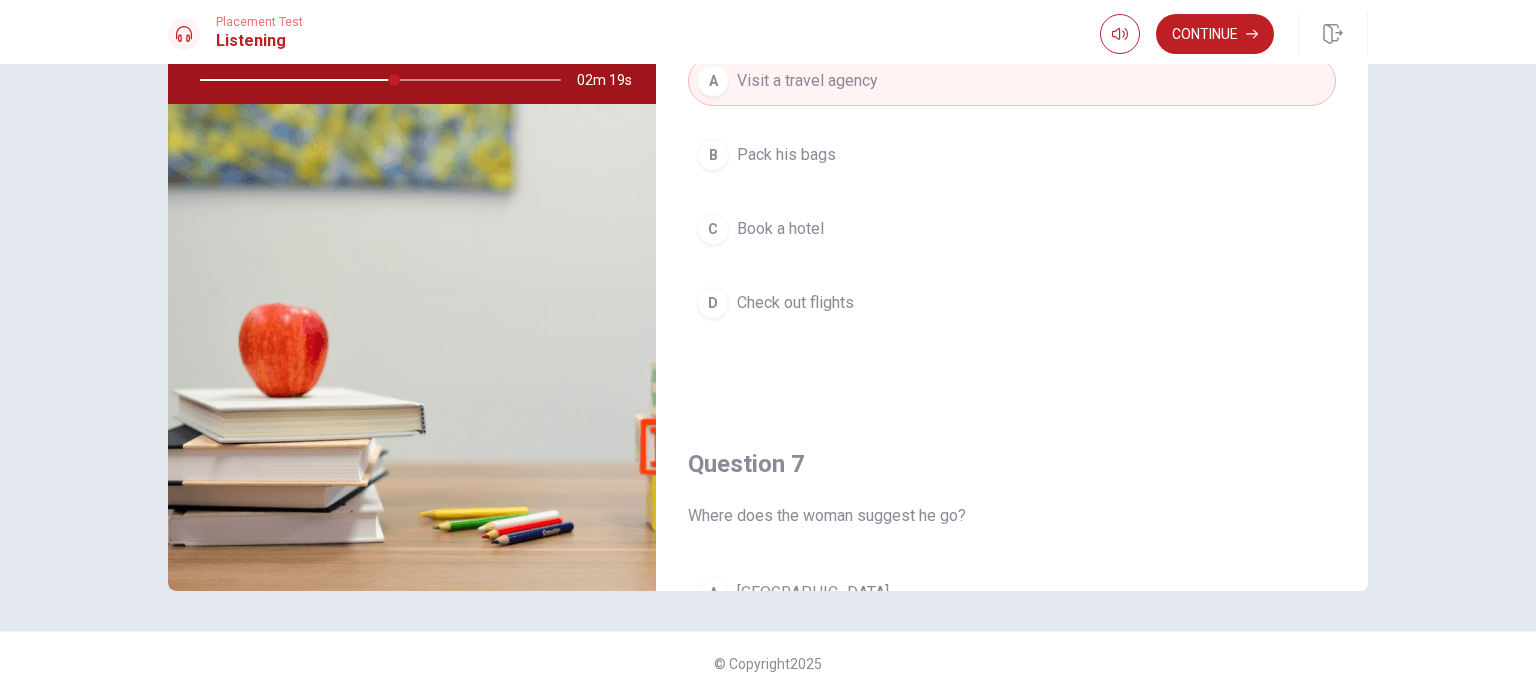 scroll, scrollTop: 208, scrollLeft: 0, axis: vertical 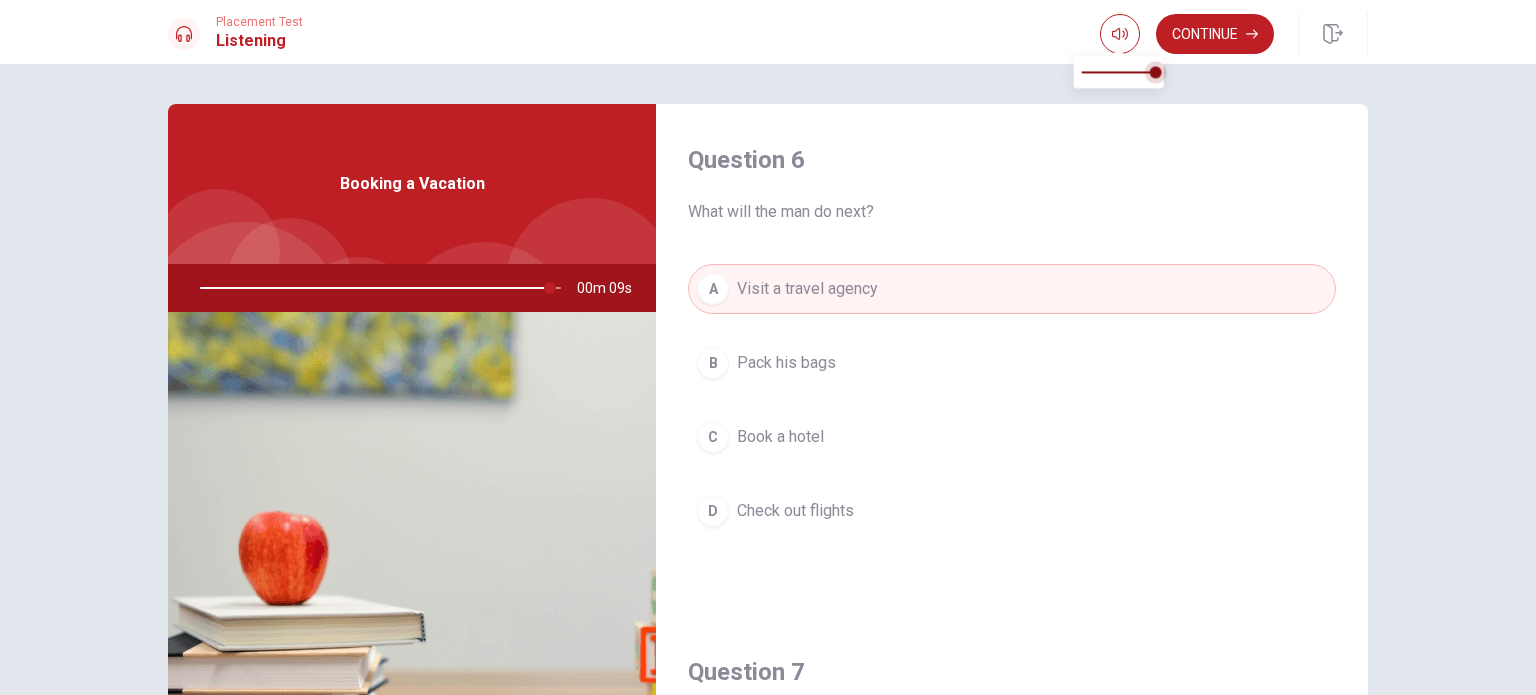 type on "97" 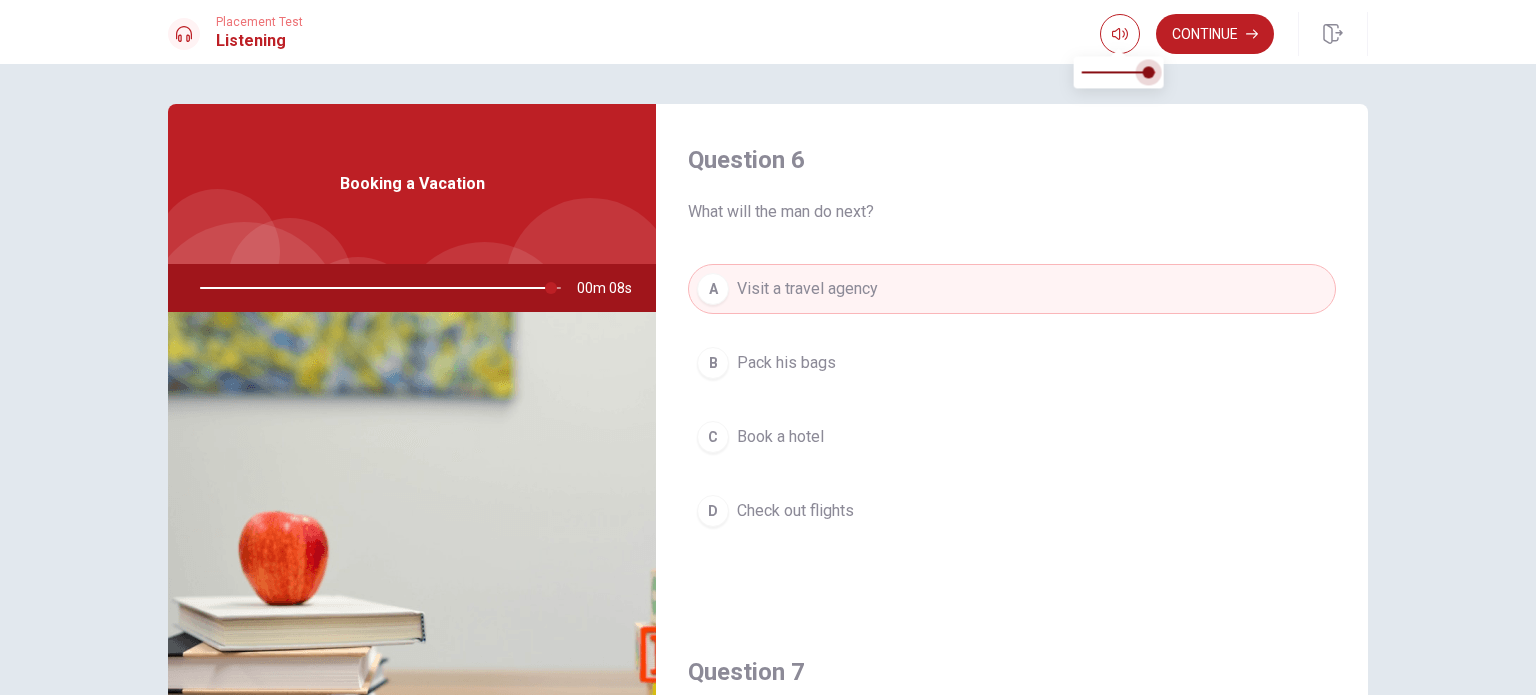 type on "97" 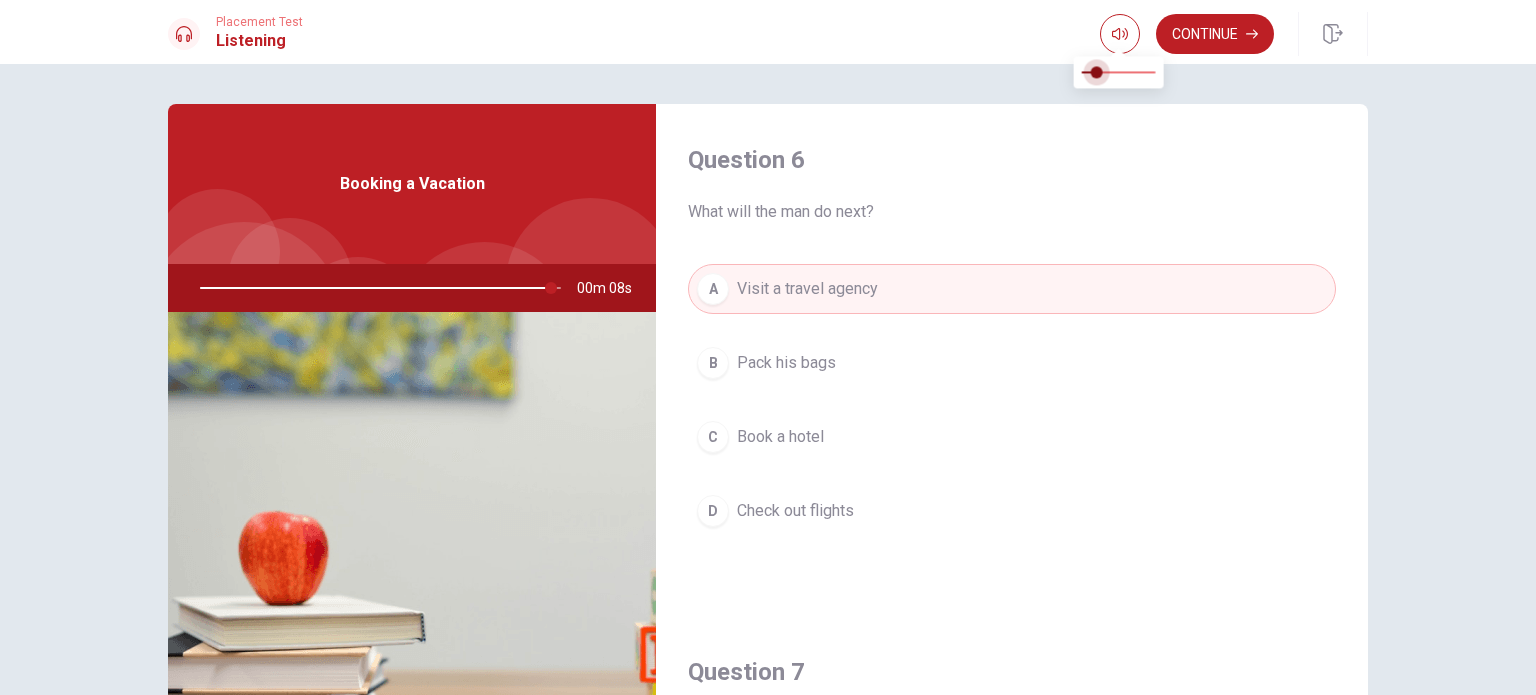 type on "97" 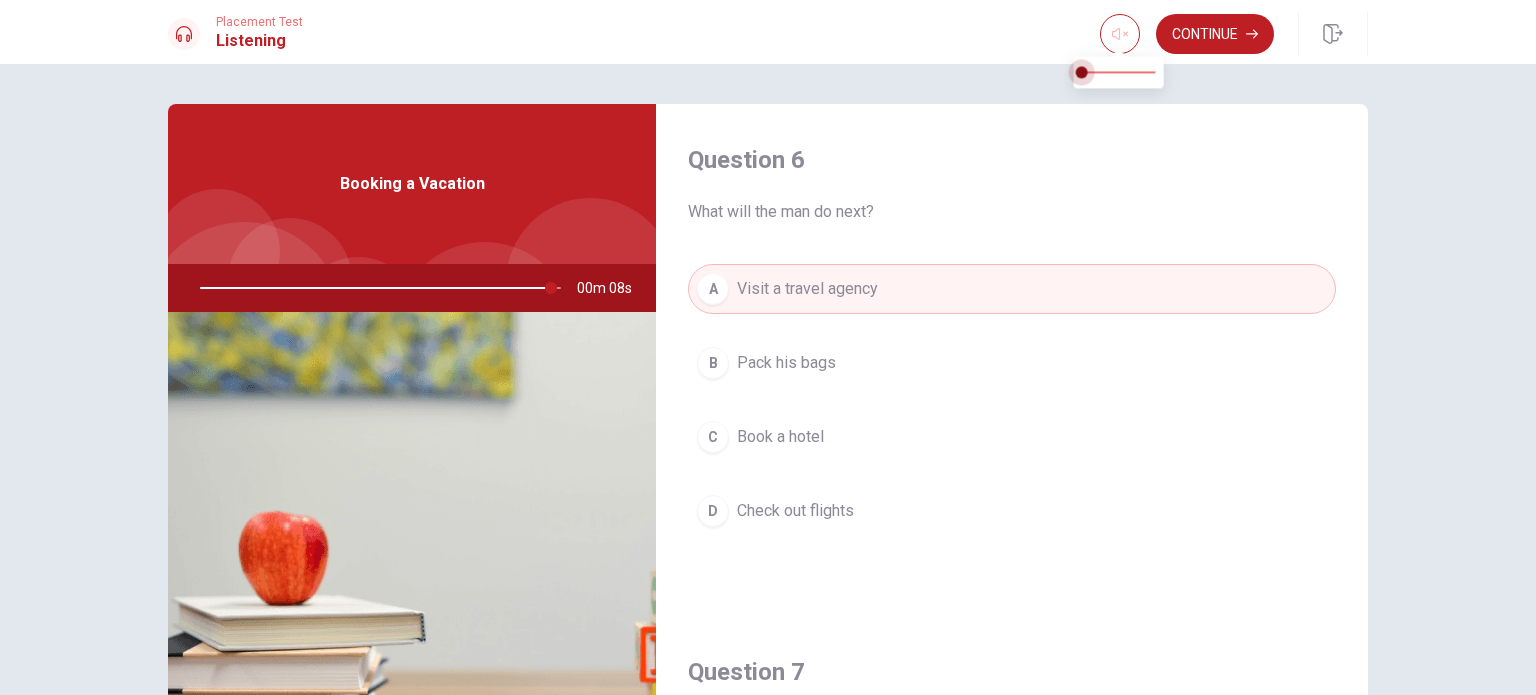 type on "97" 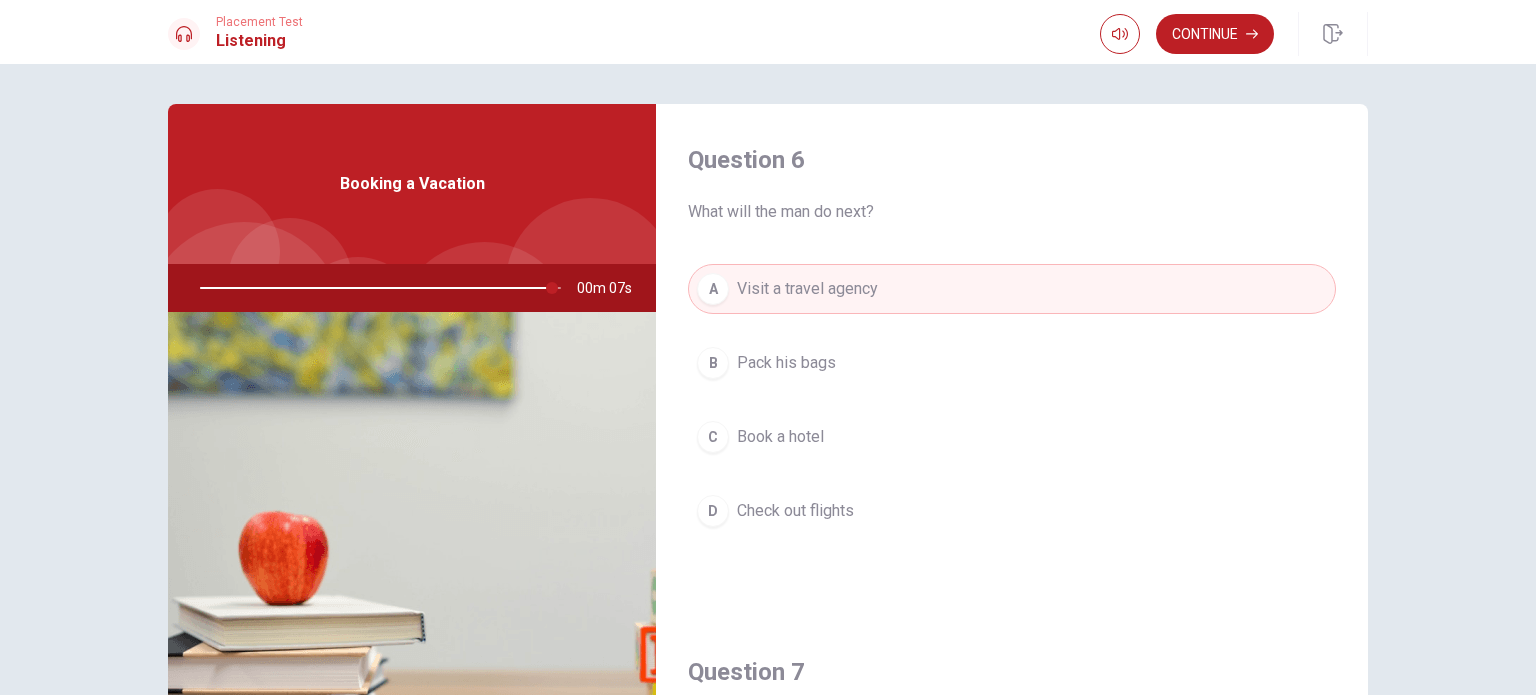 drag, startPoint x: 1150, startPoint y: 72, endPoint x: 1169, endPoint y: 61, distance: 21.954498 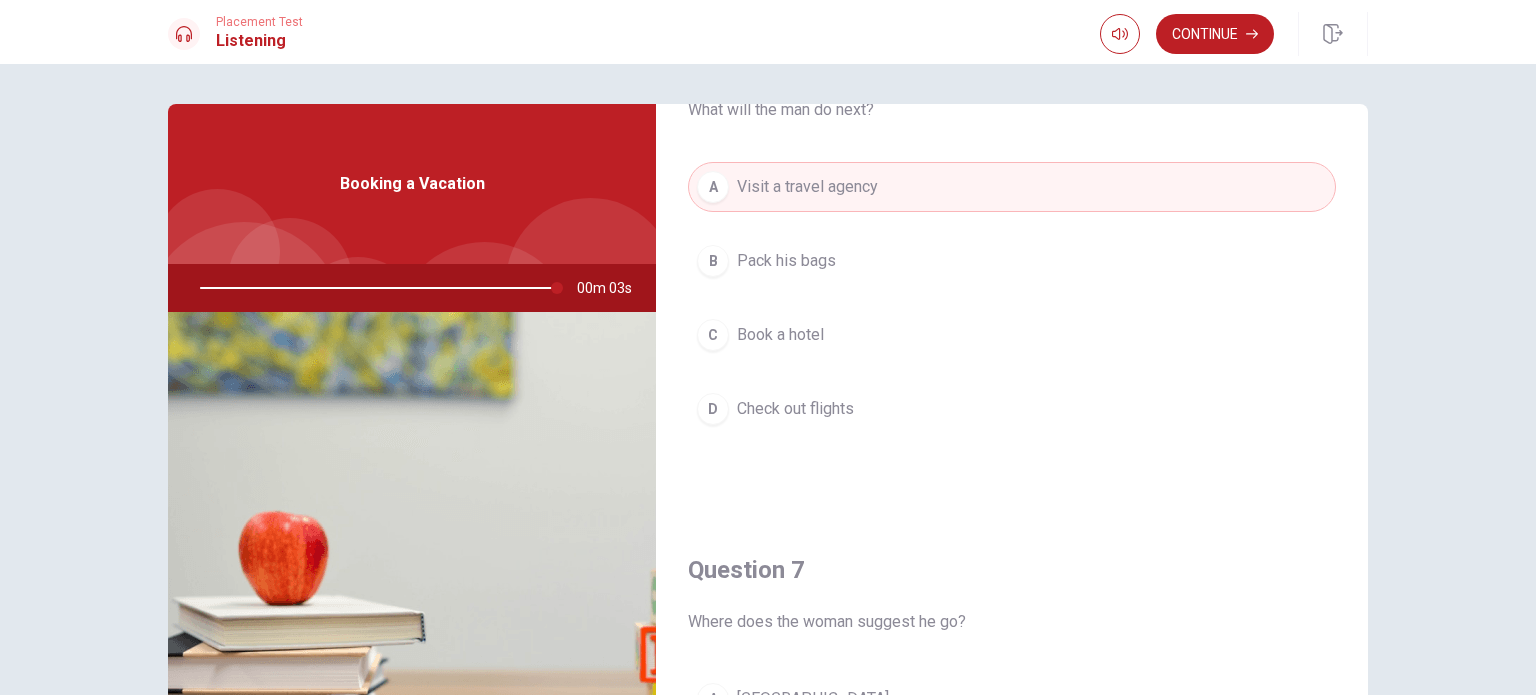 scroll, scrollTop: 0, scrollLeft: 0, axis: both 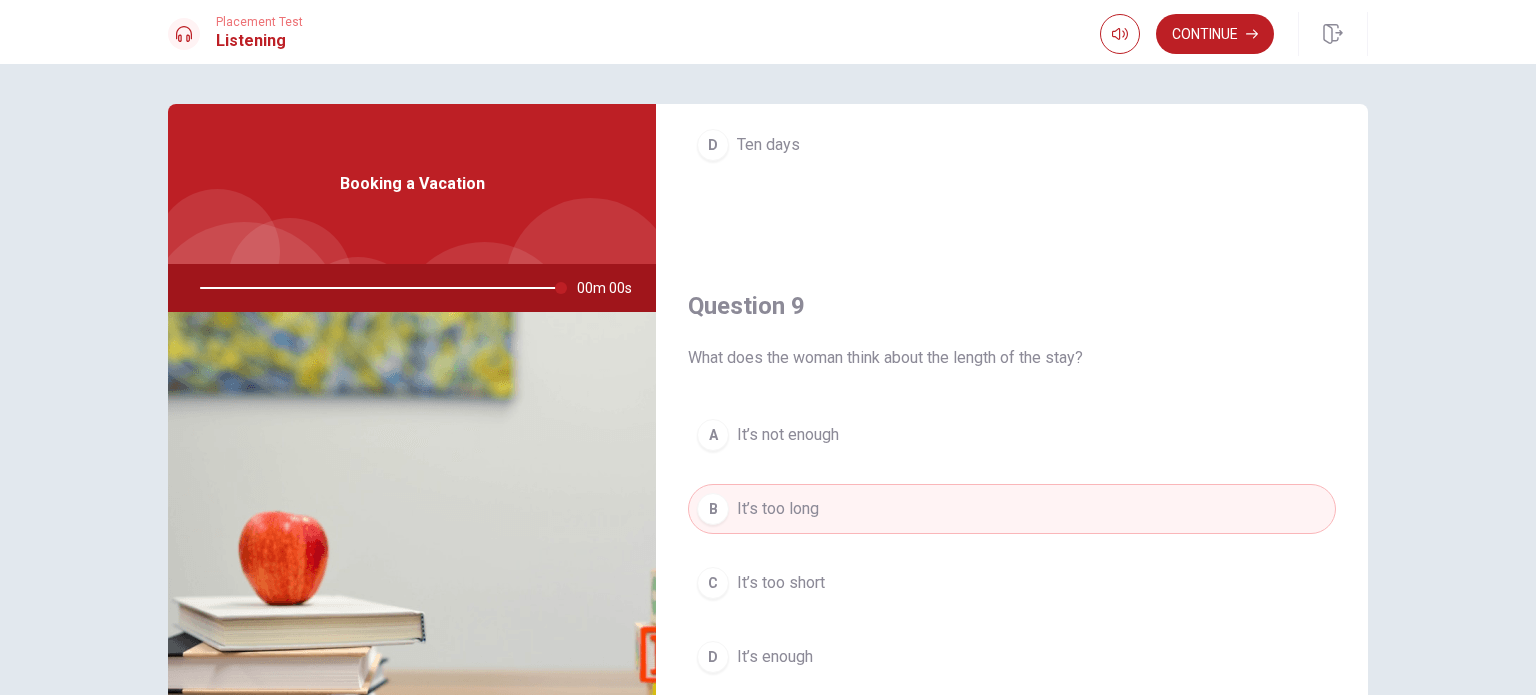 type on "0" 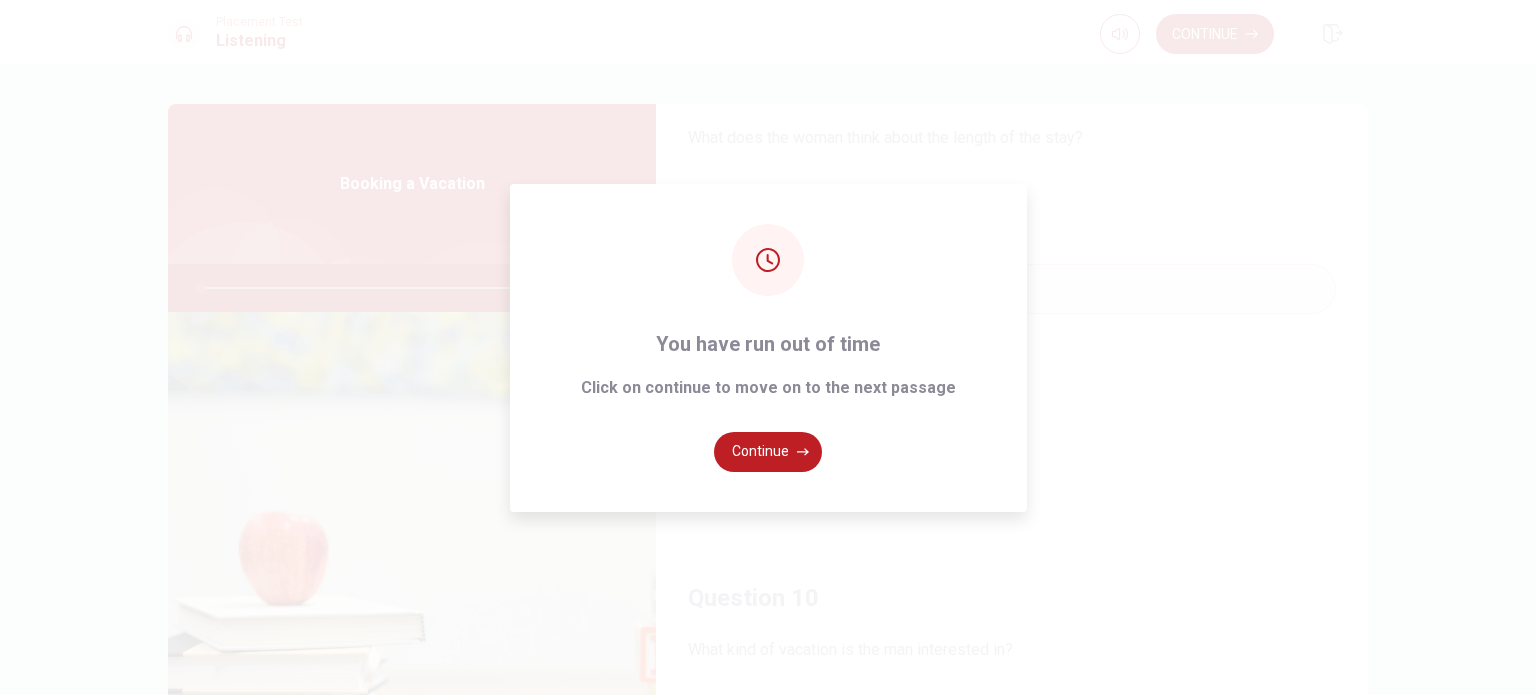 scroll, scrollTop: 1856, scrollLeft: 0, axis: vertical 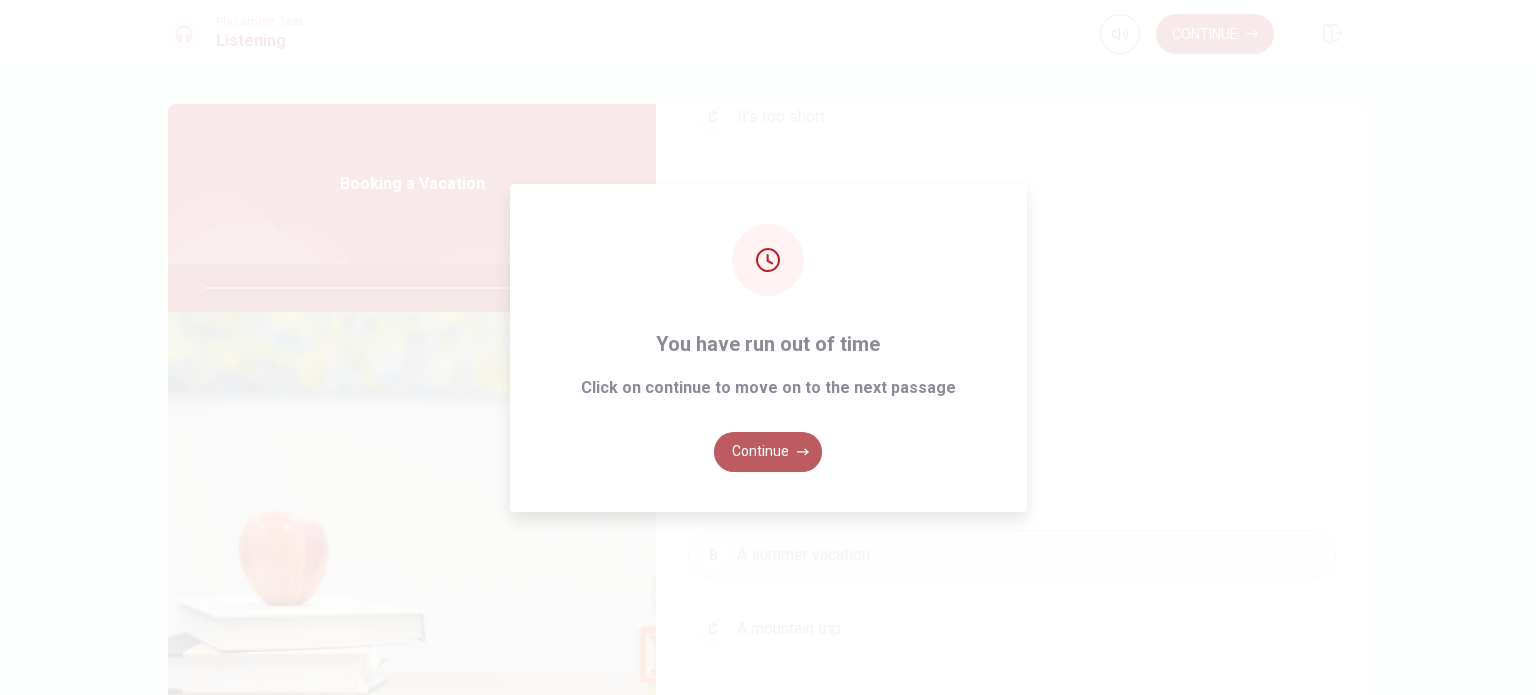 click on "Continue" at bounding box center (768, 452) 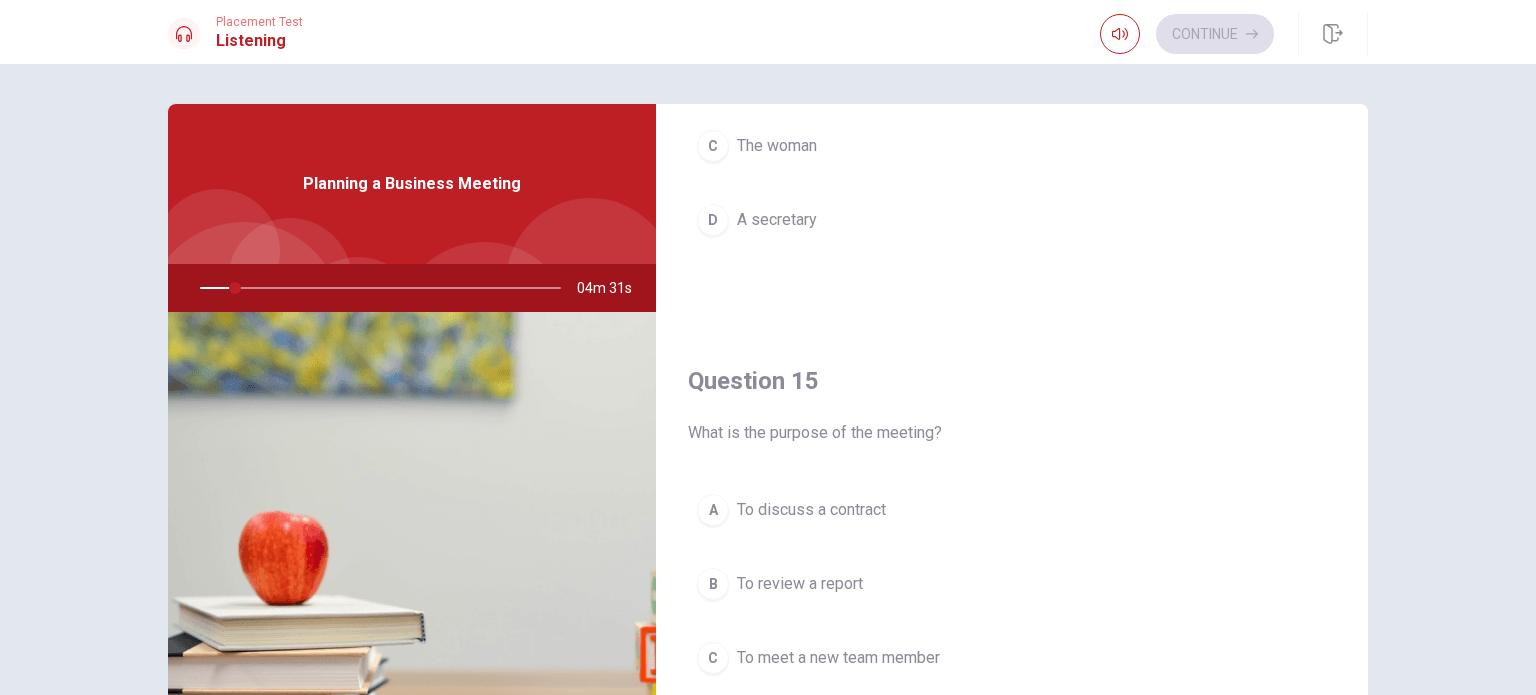 scroll, scrollTop: 1856, scrollLeft: 0, axis: vertical 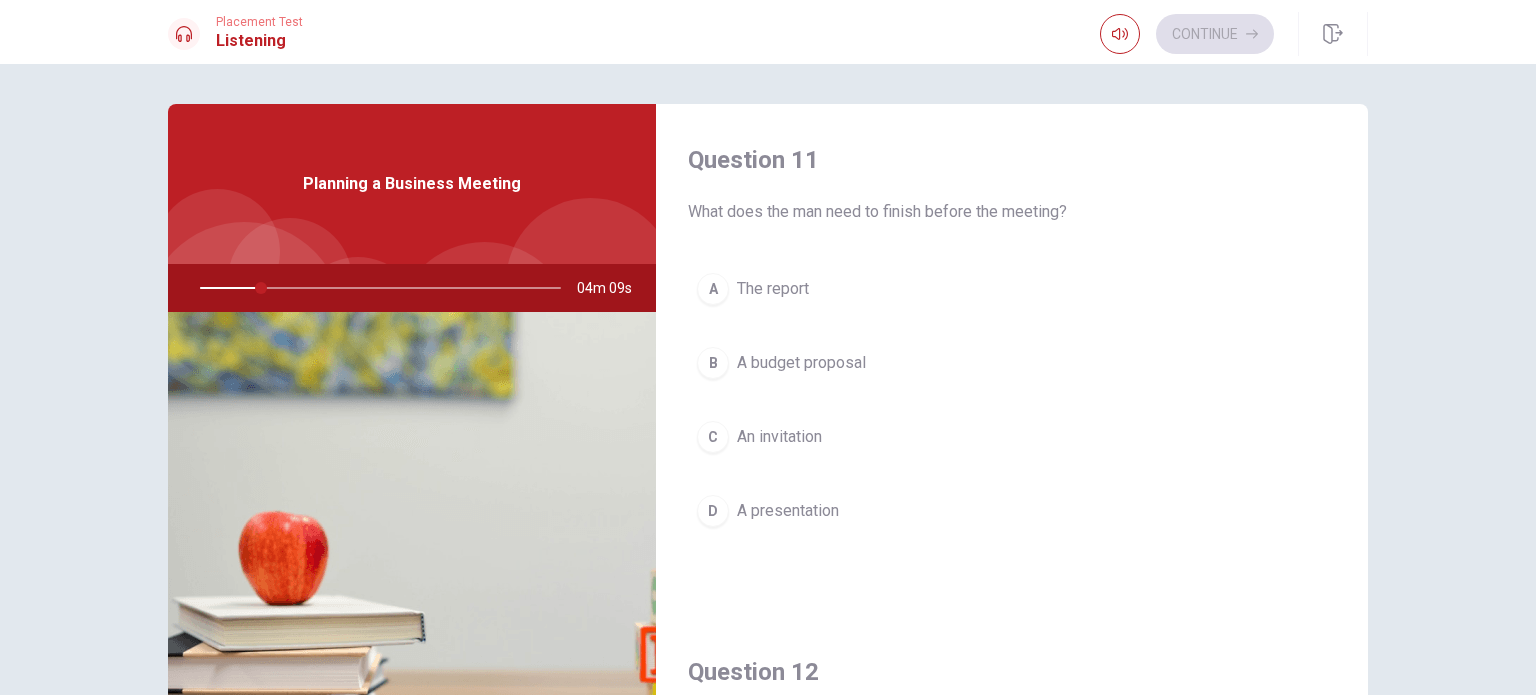 drag, startPoint x: 686, startPoint y: 216, endPoint x: 790, endPoint y: 458, distance: 263.40085 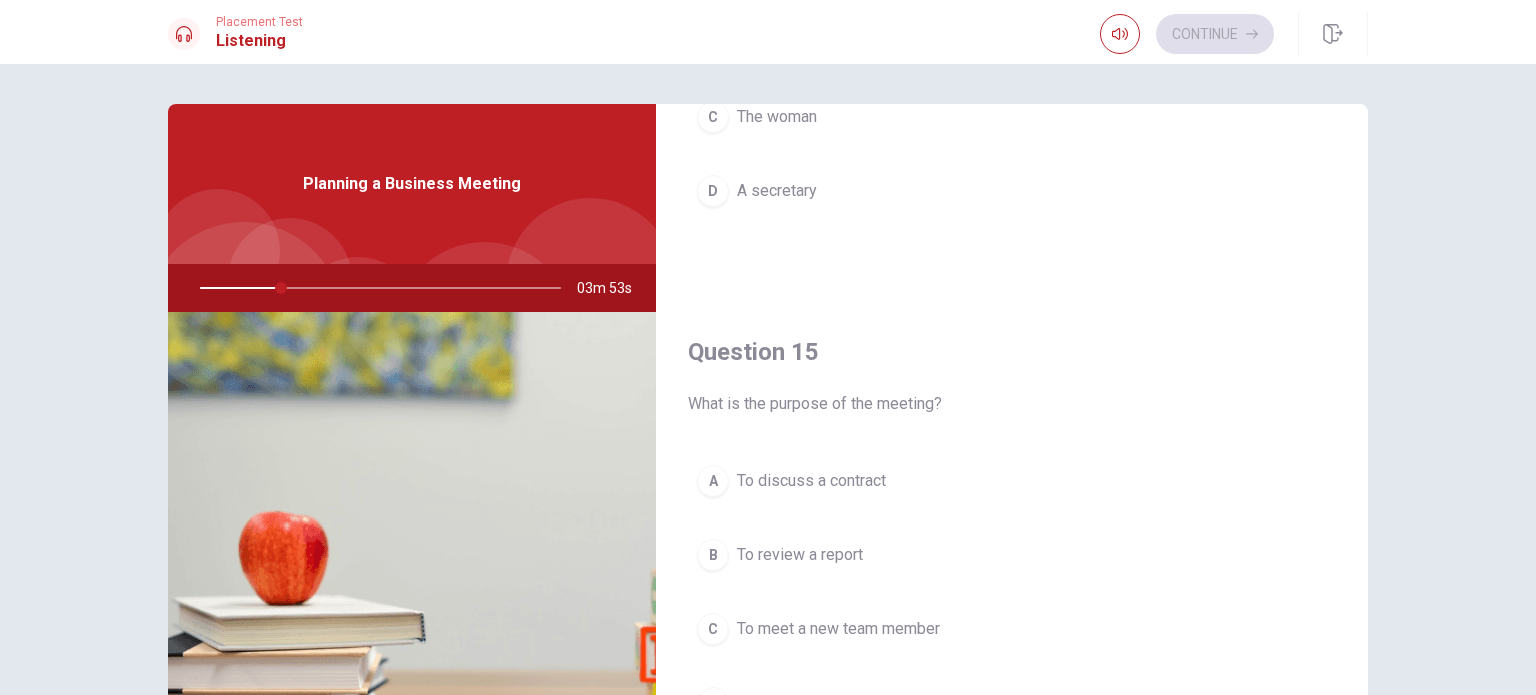 scroll, scrollTop: 1856, scrollLeft: 0, axis: vertical 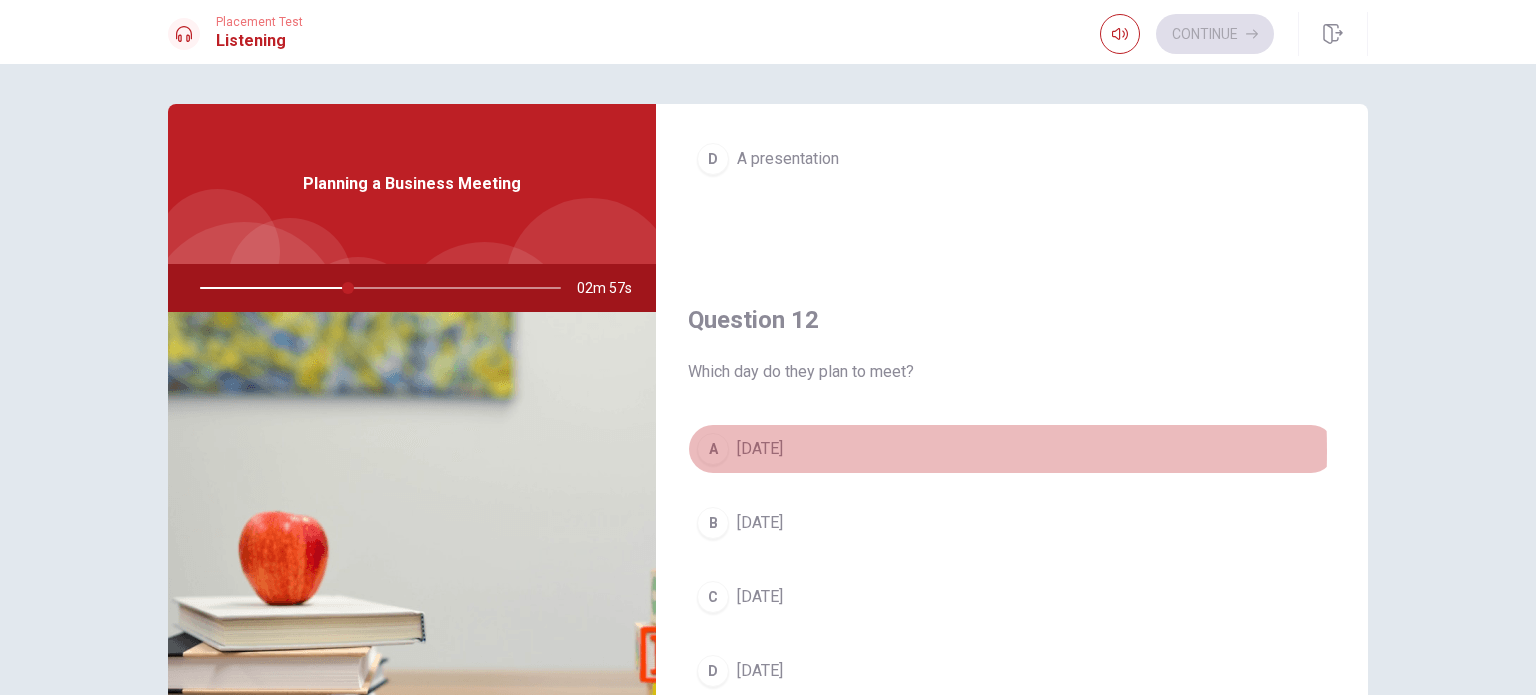 click on "[DATE]" at bounding box center [760, 449] 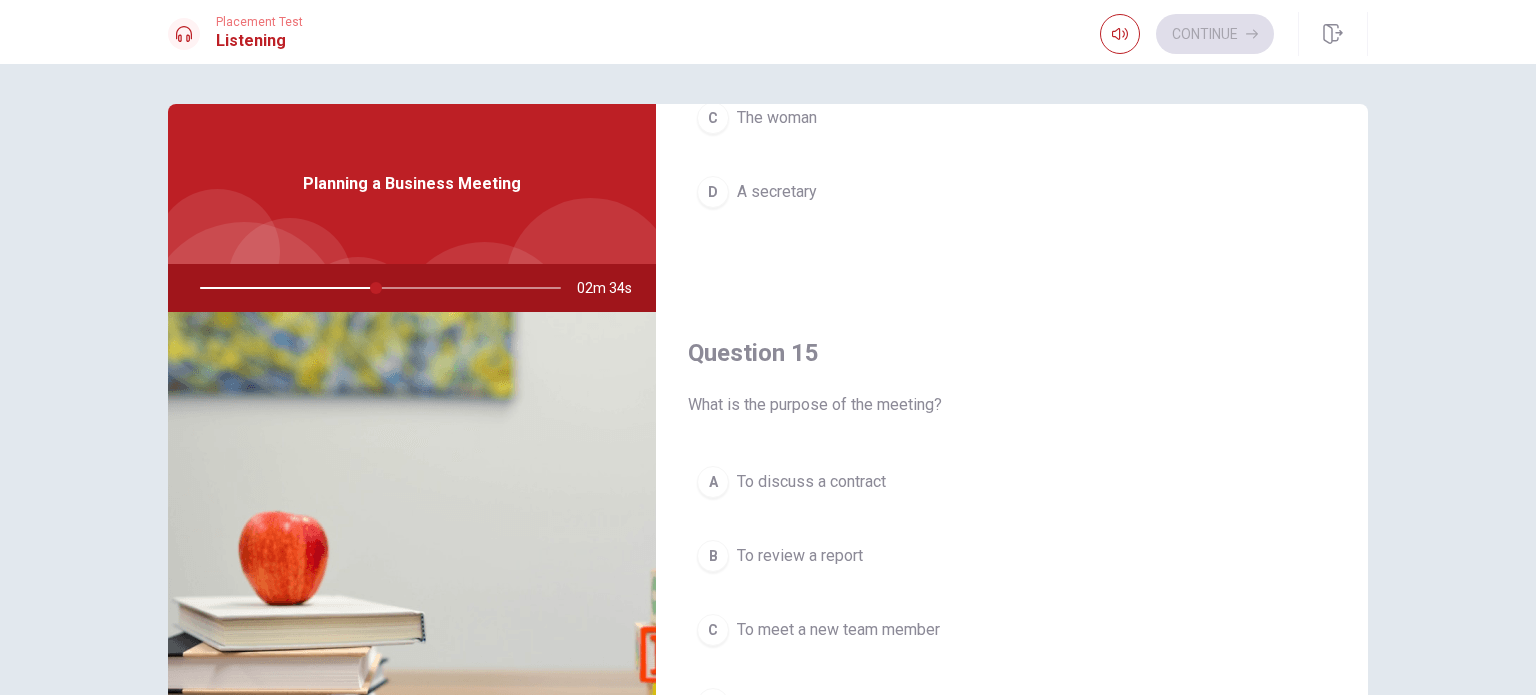 scroll, scrollTop: 1856, scrollLeft: 0, axis: vertical 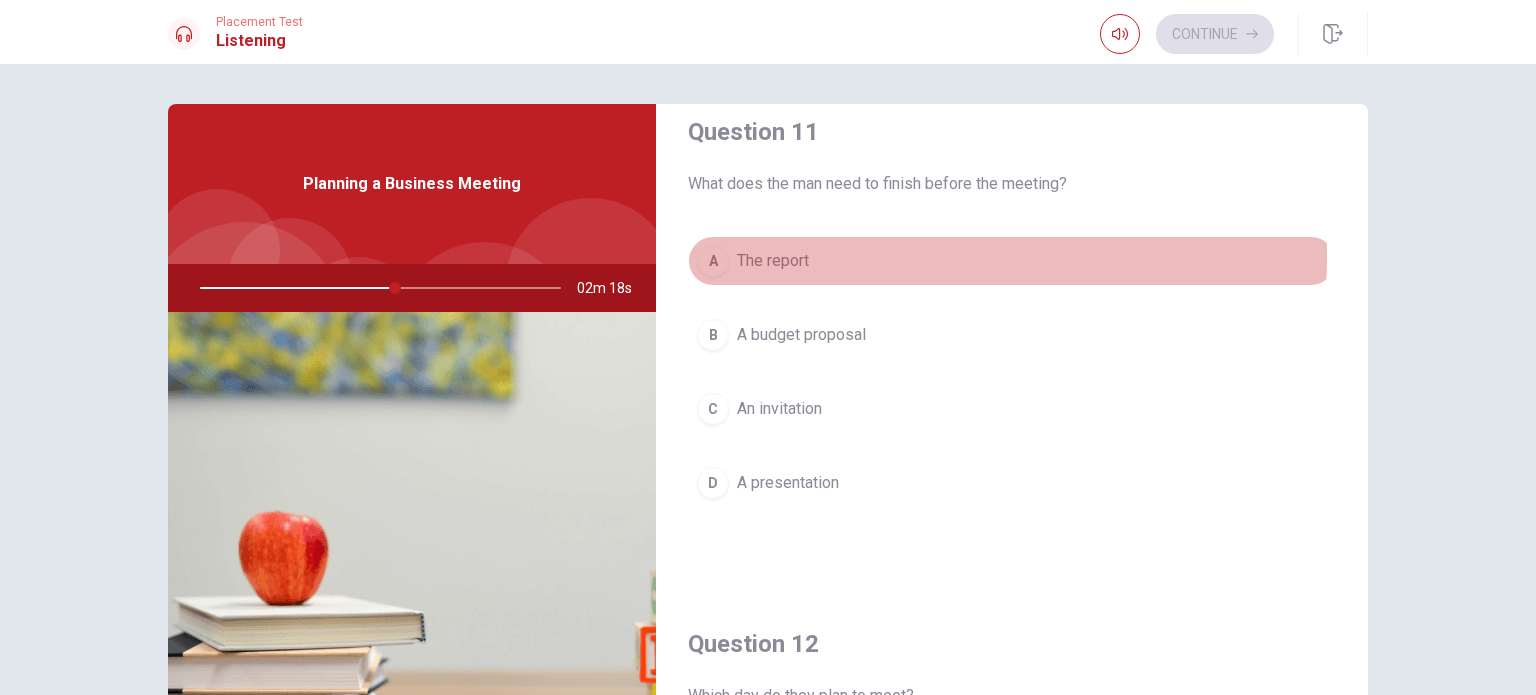 click on "The report" at bounding box center [773, 261] 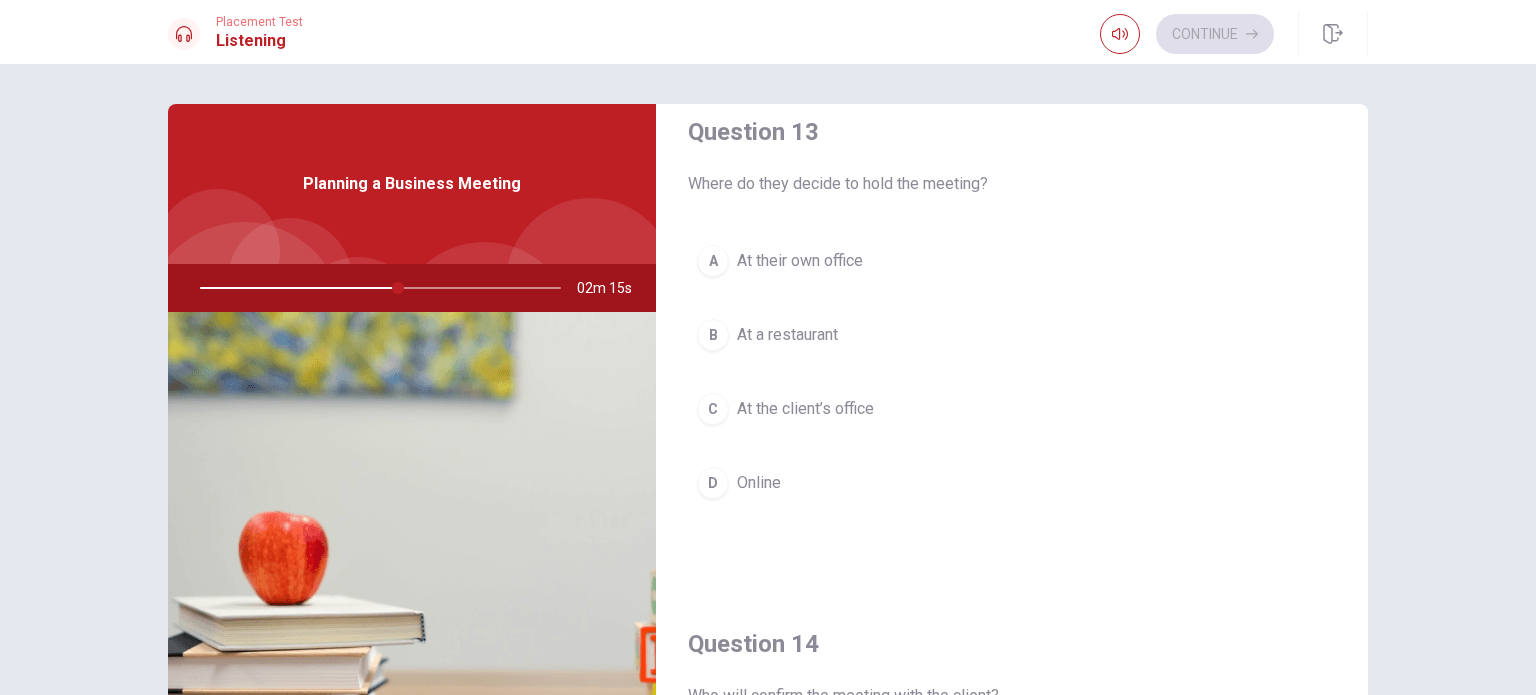 scroll, scrollTop: 1052, scrollLeft: 0, axis: vertical 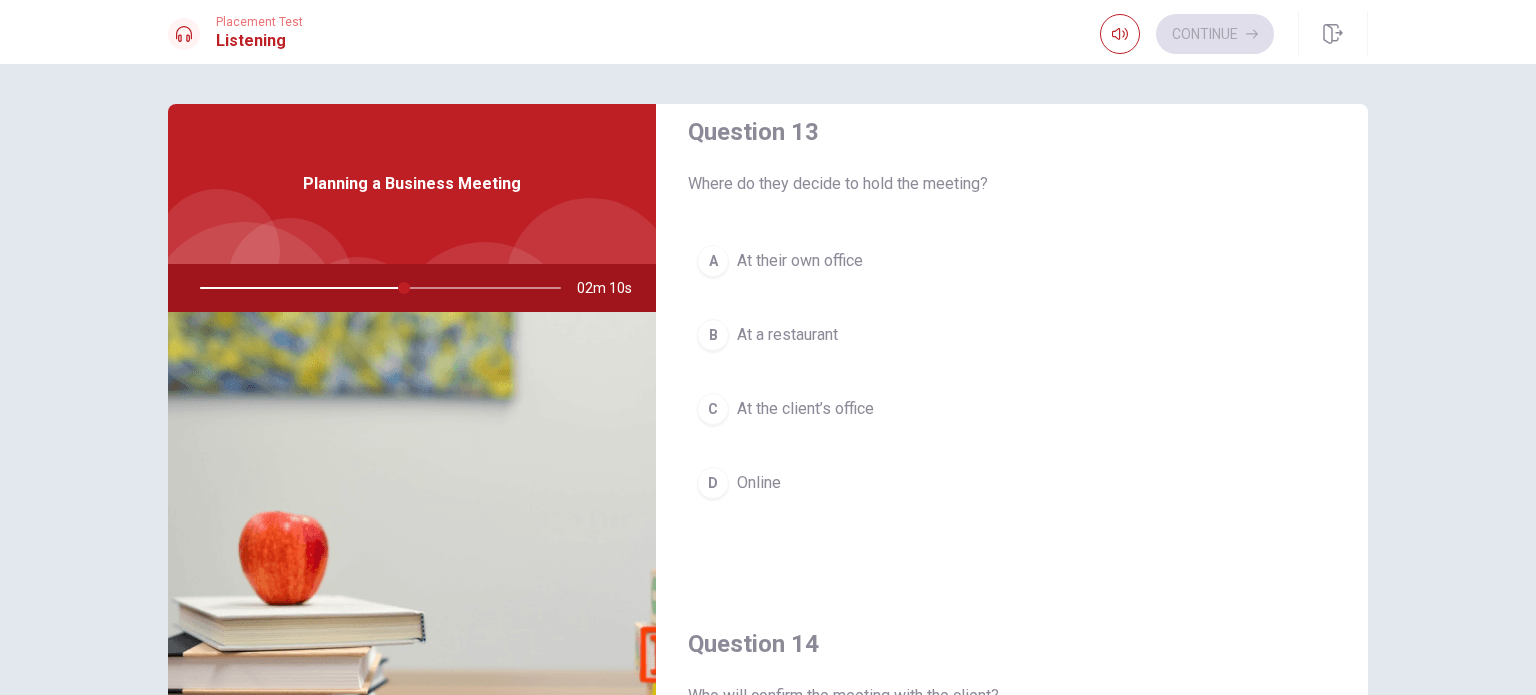 click on "C At the client’s office" at bounding box center (1012, 409) 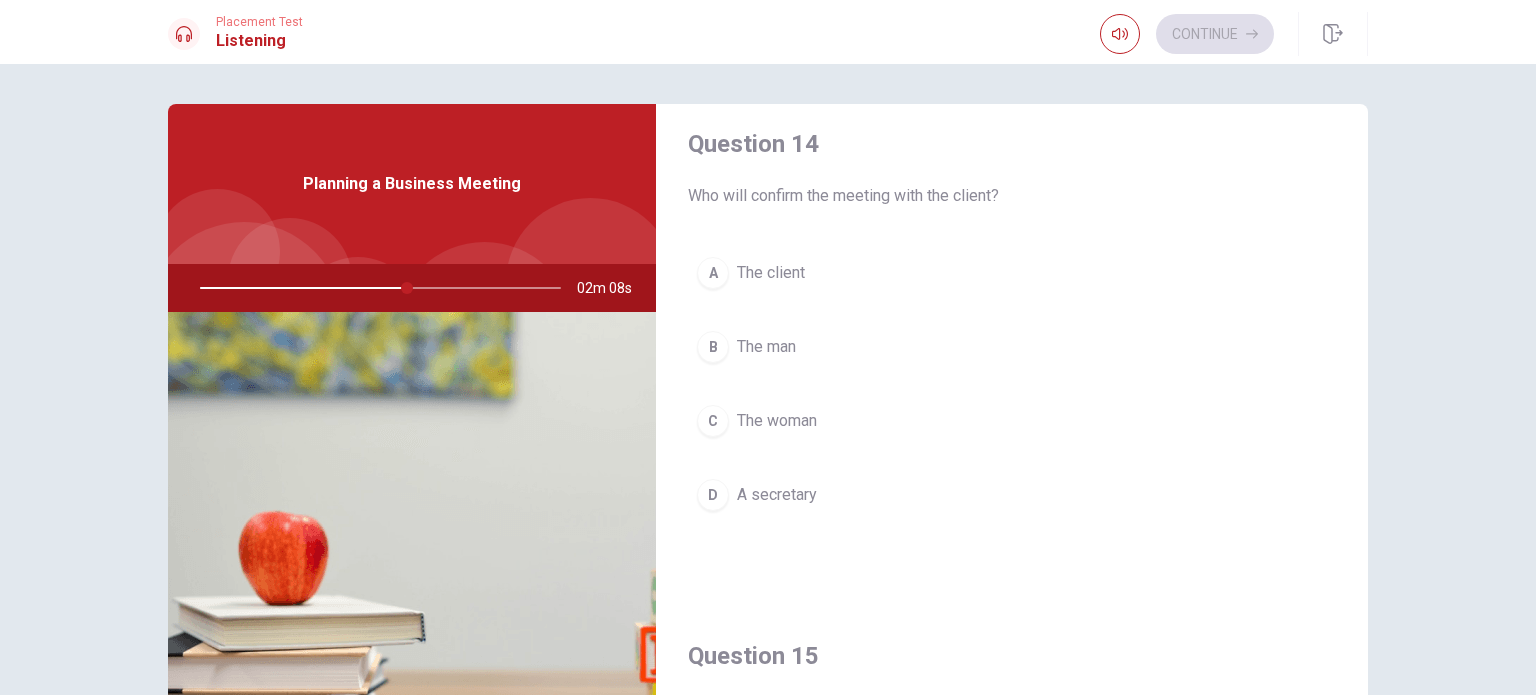 scroll, scrollTop: 1548, scrollLeft: 0, axis: vertical 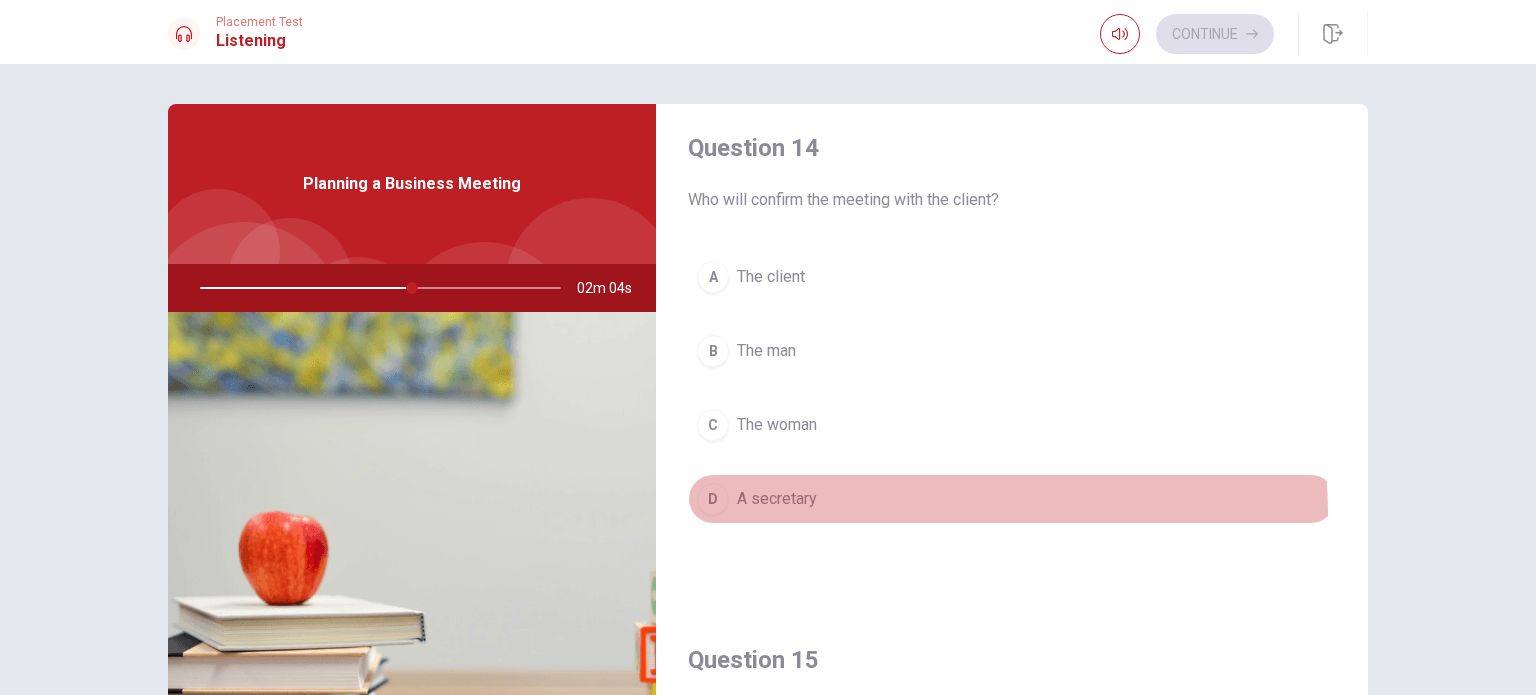 click on "D A secretary" at bounding box center [1012, 499] 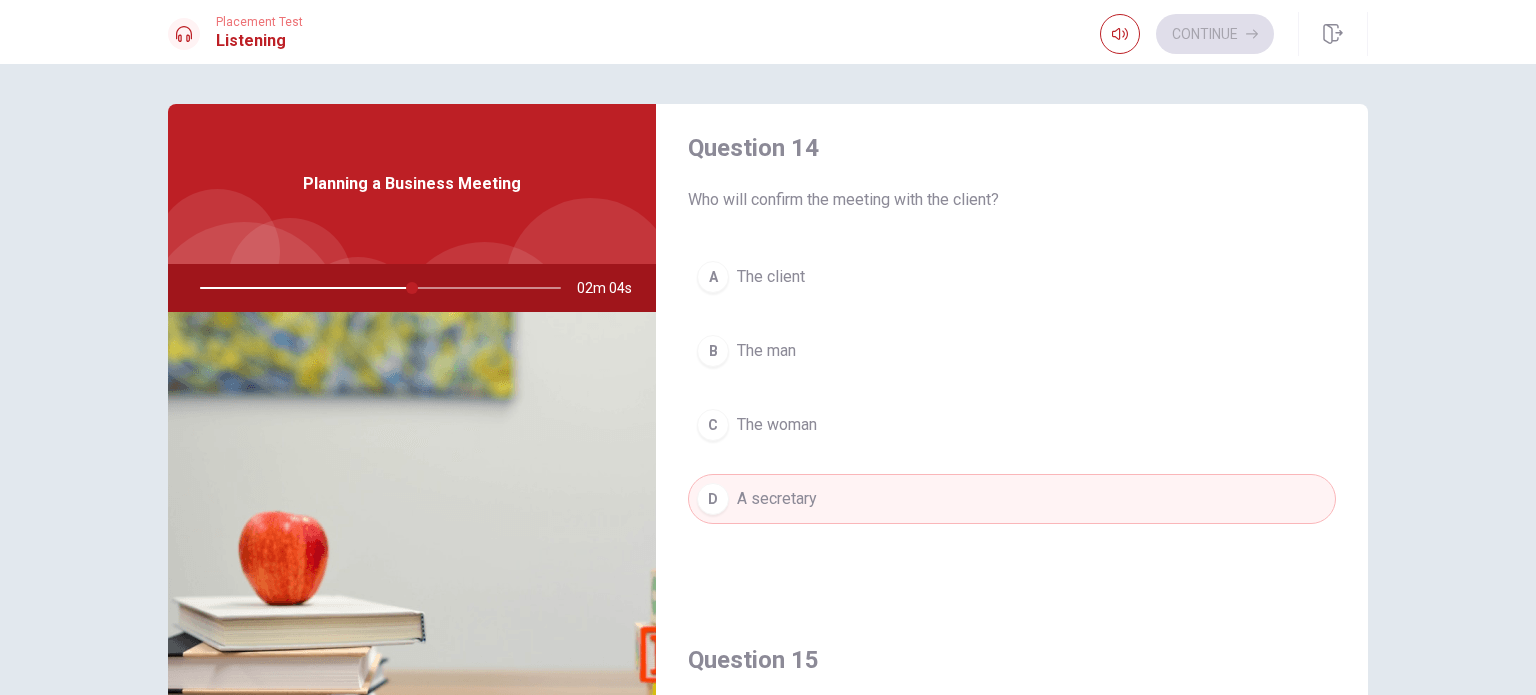 scroll, scrollTop: 1856, scrollLeft: 0, axis: vertical 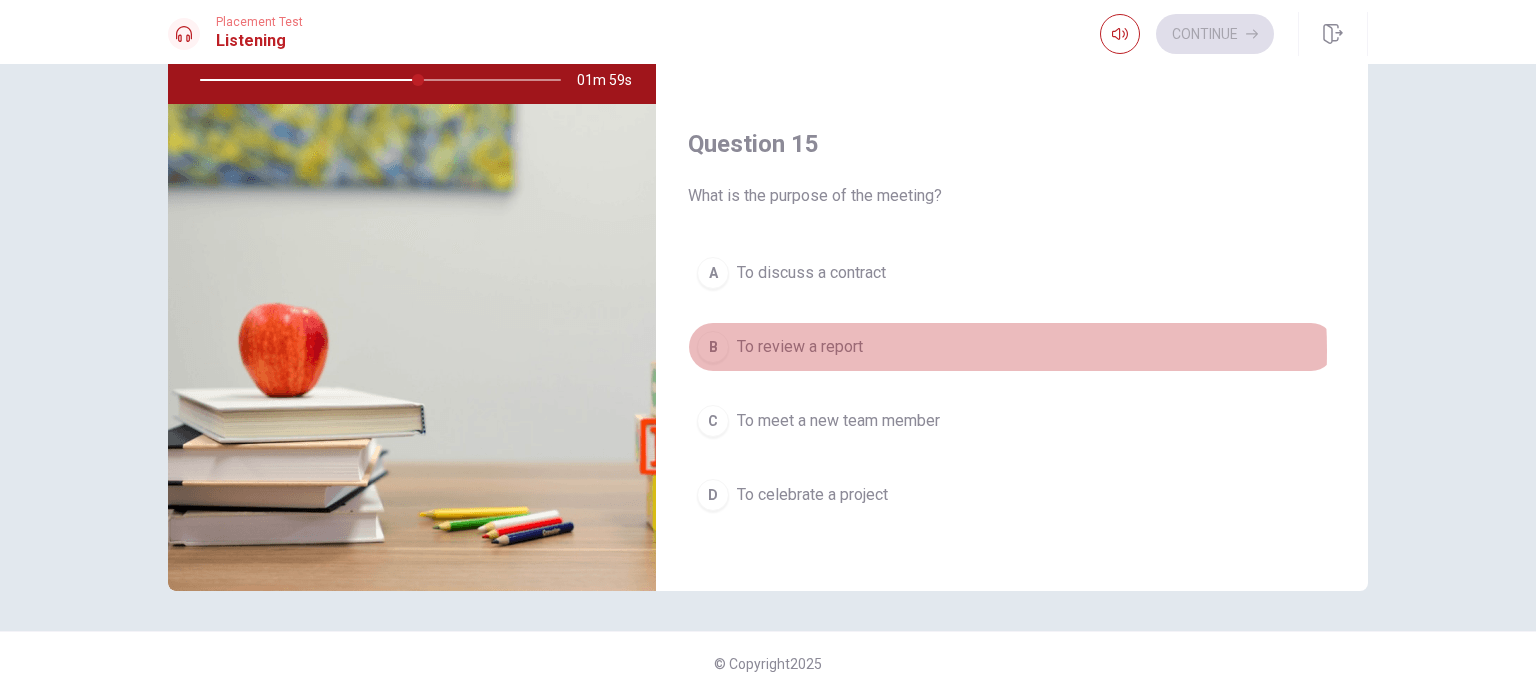 click on "To review a report" at bounding box center [800, 347] 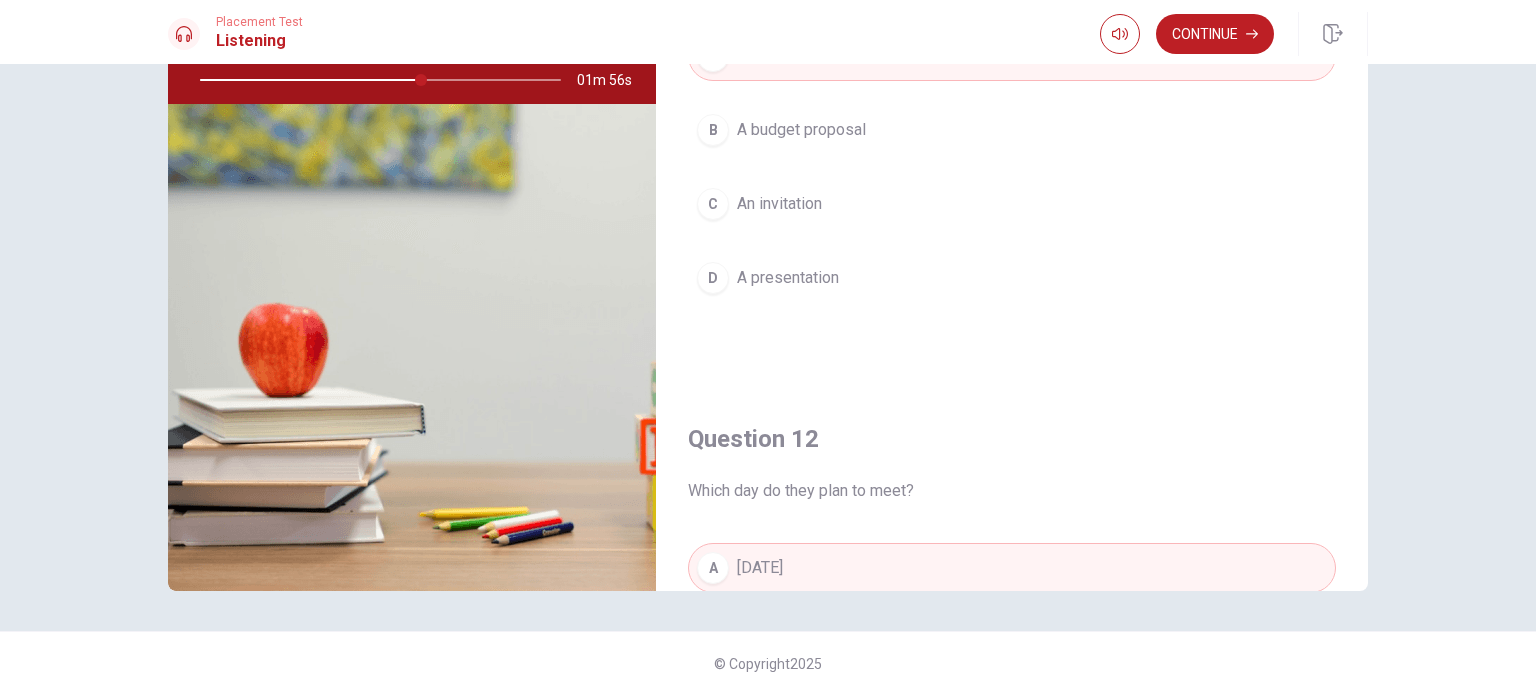 scroll, scrollTop: 0, scrollLeft: 0, axis: both 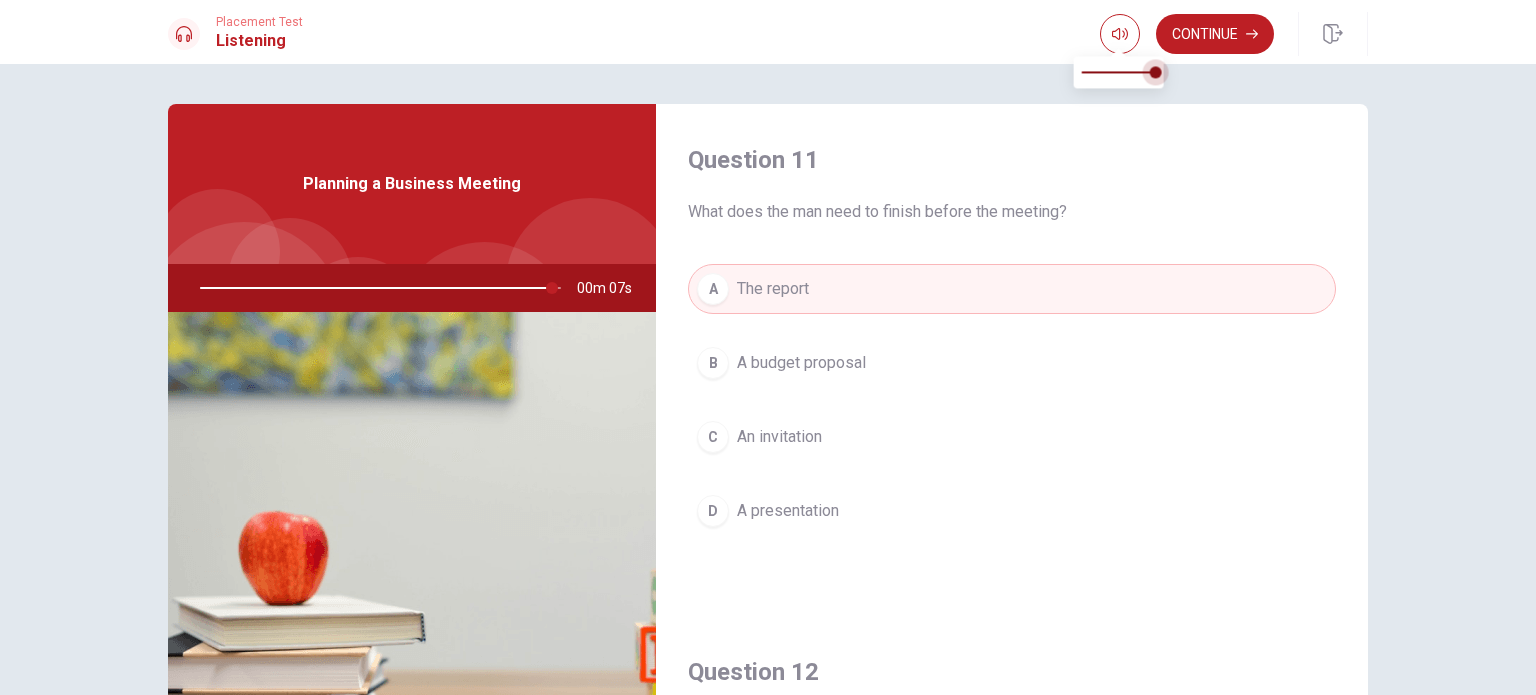 type on "98" 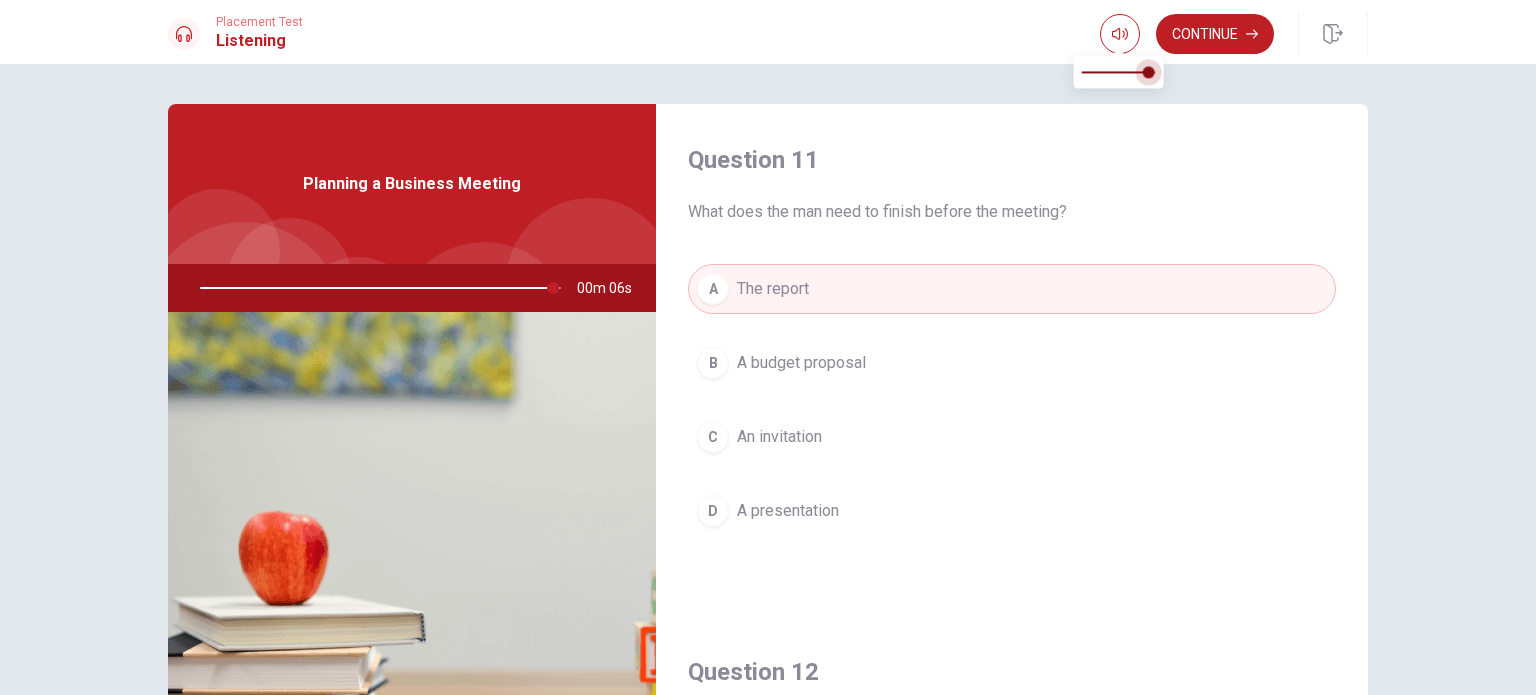 type on "98" 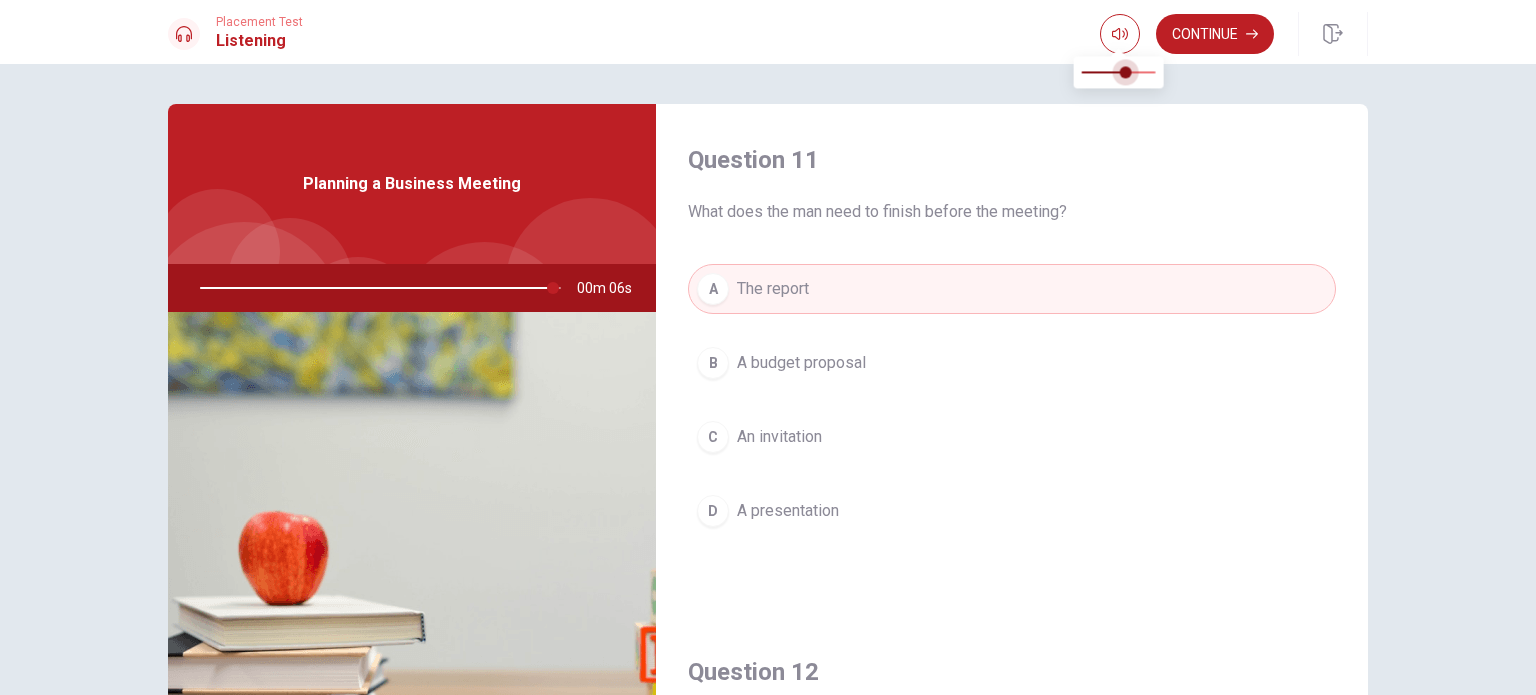 type on "98" 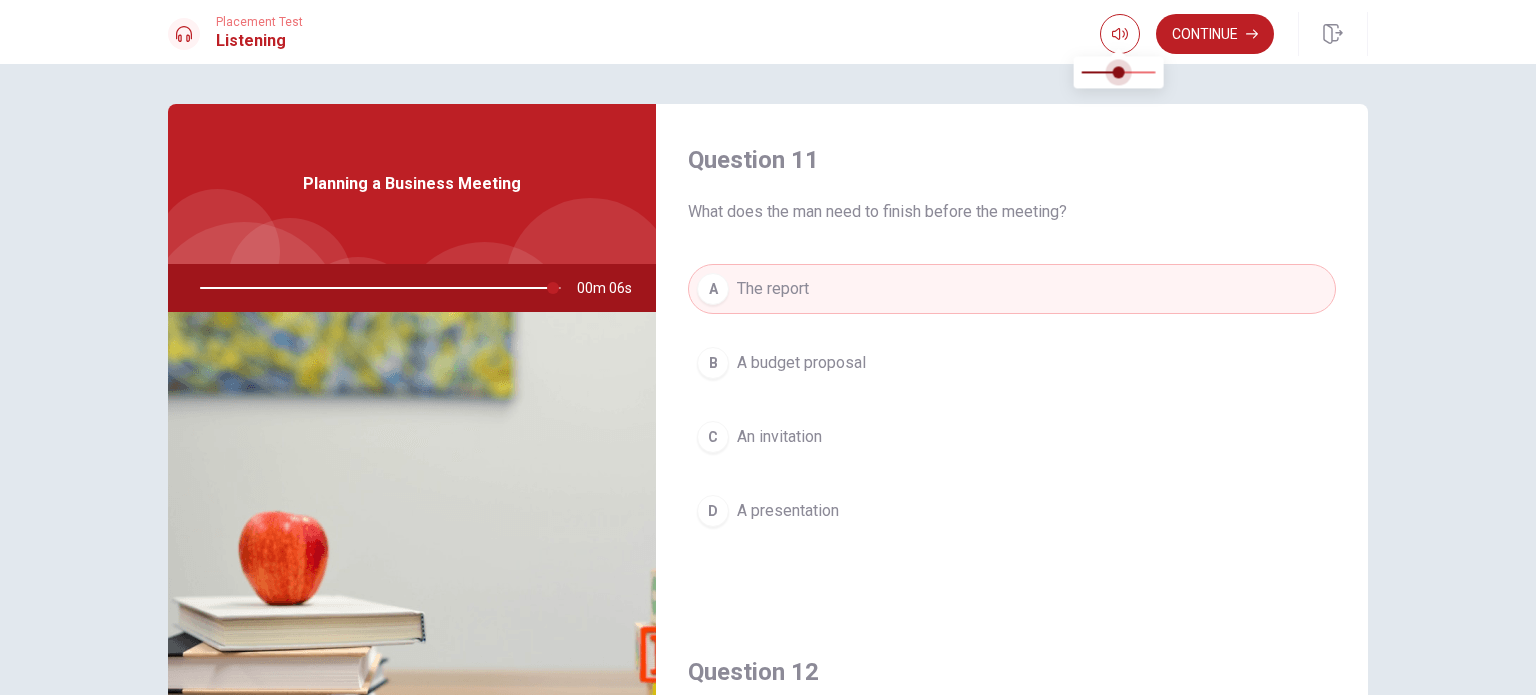 type on "98" 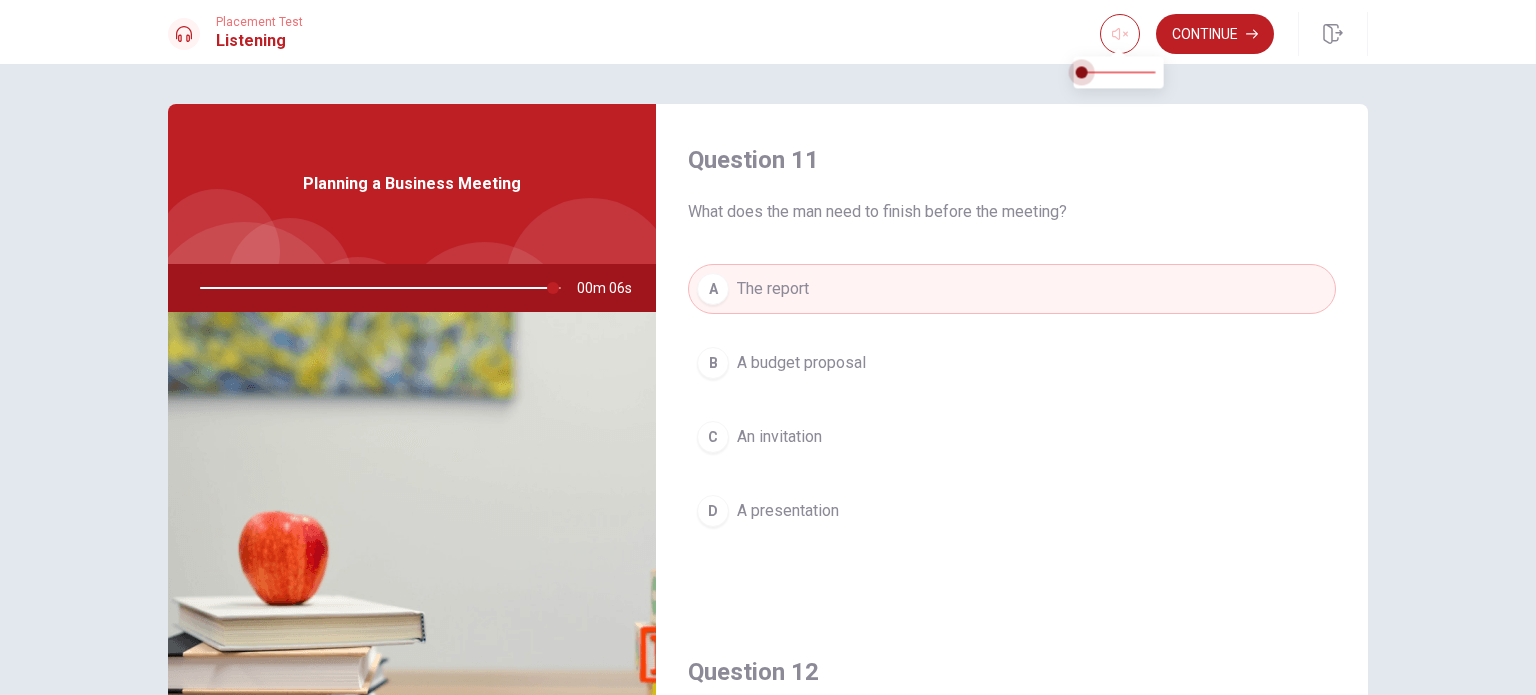 type on "98" 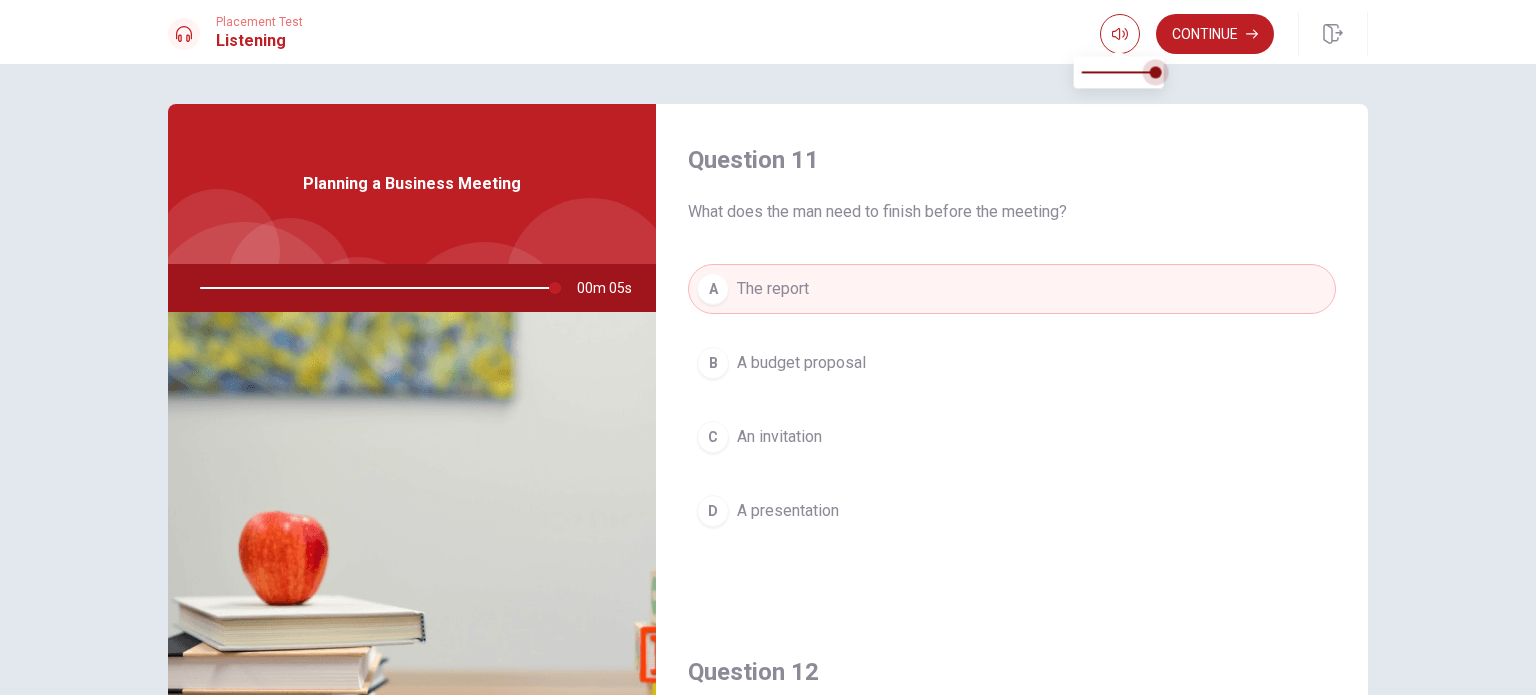 drag, startPoint x: 1156, startPoint y: 71, endPoint x: 1224, endPoint y: 67, distance: 68.117546 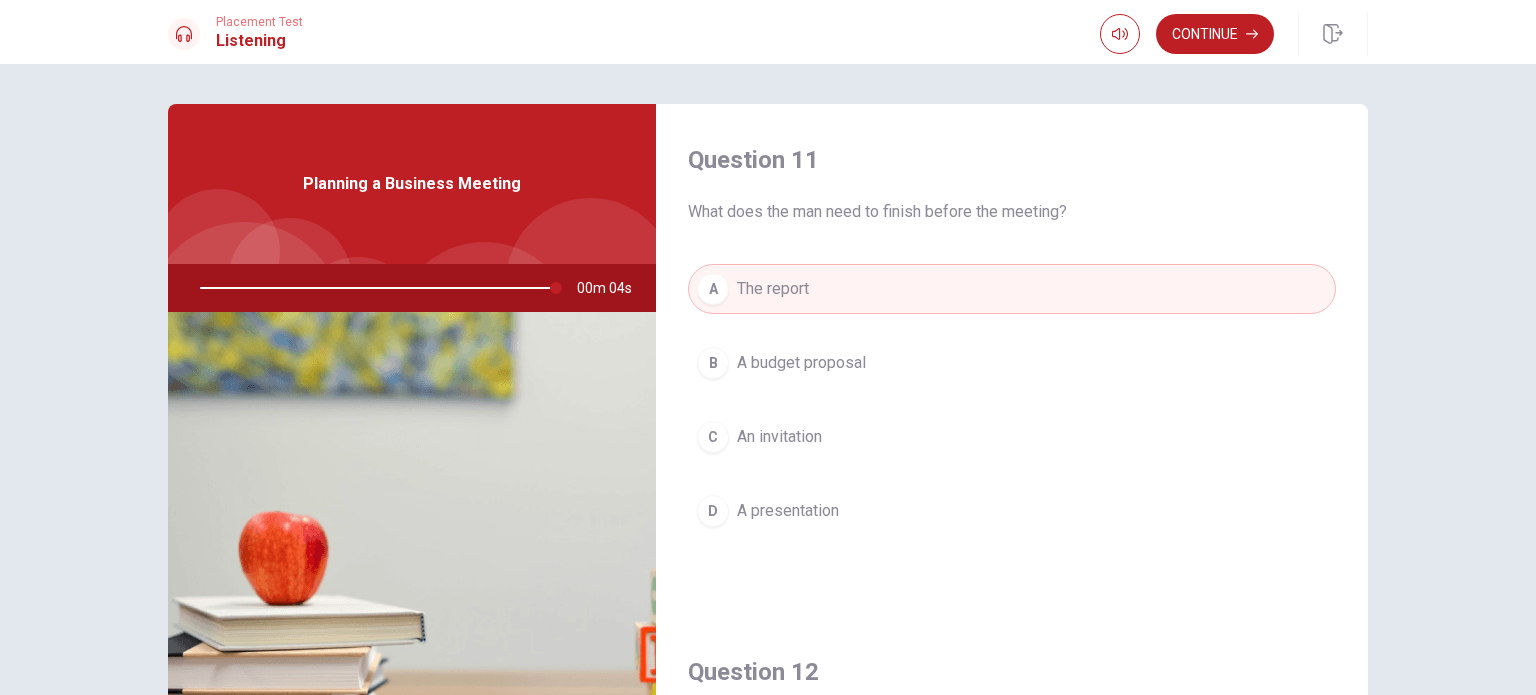 click on "Question 11 What does the man need to finish before the meeting? A The report B A budget proposal C An invitation D A presentation Question 12 Which day do they plan to meet? A [DATE] B [DATE] C [DATE] D [DATE] Question 13 Where do they decide to hold the meeting? A At their own office B At a restaurant C At the client’s office D Online Question 14 Who will confirm the meeting with the client? A The [PERSON_NAME] The man C The woman D A secretary Question 15 What is the purpose of the meeting? A To discuss a contract B To review a report C To meet a new team member D To celebrate a project Planning a Business Meeting 00m 04s © Copyright  2025" at bounding box center [768, 379] 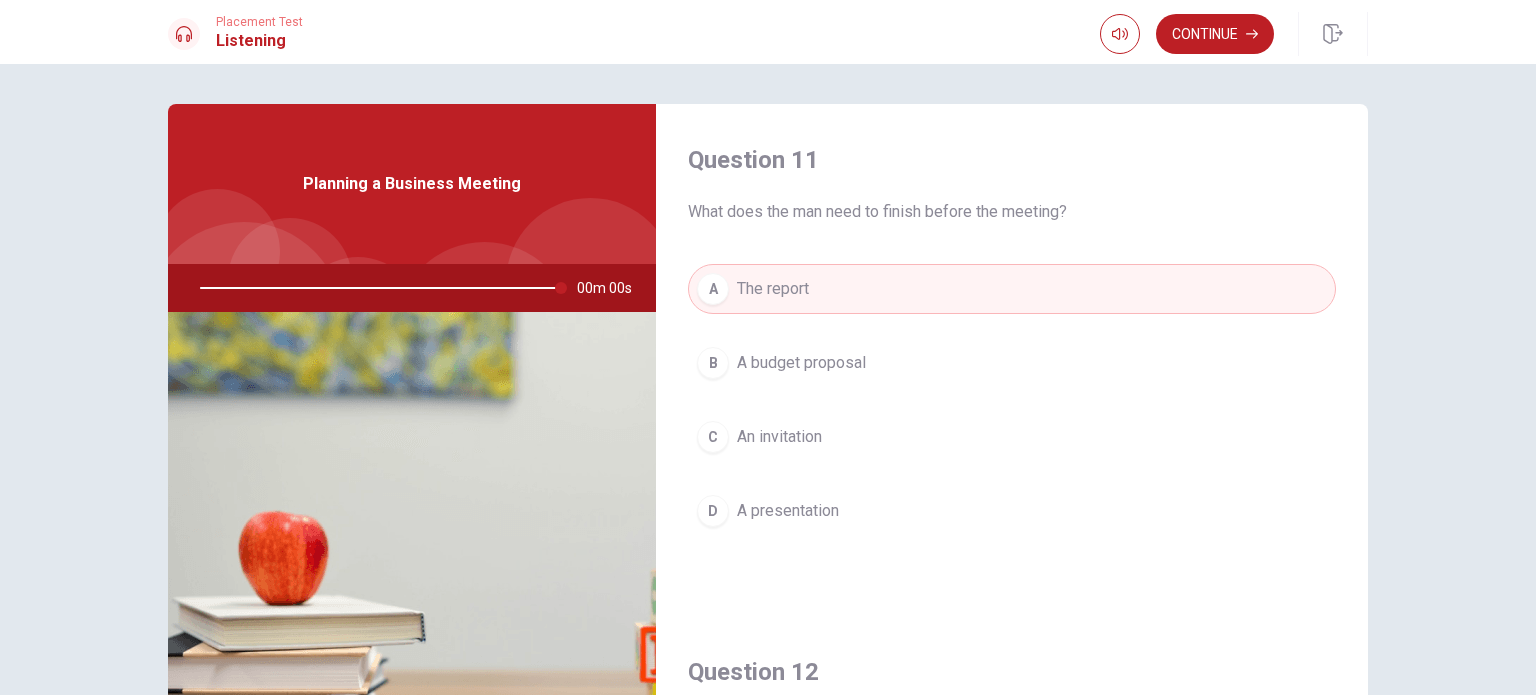type on "0" 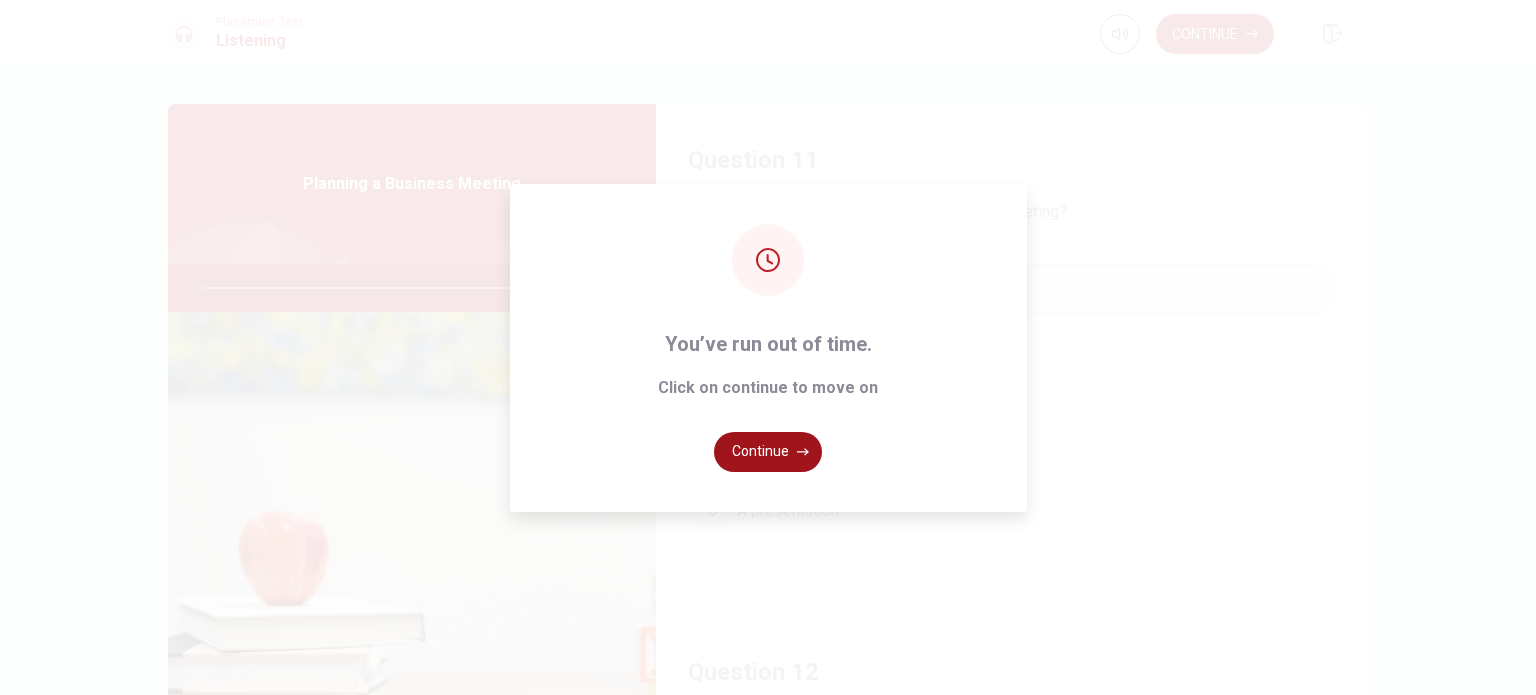 click on "Continue" at bounding box center [768, 452] 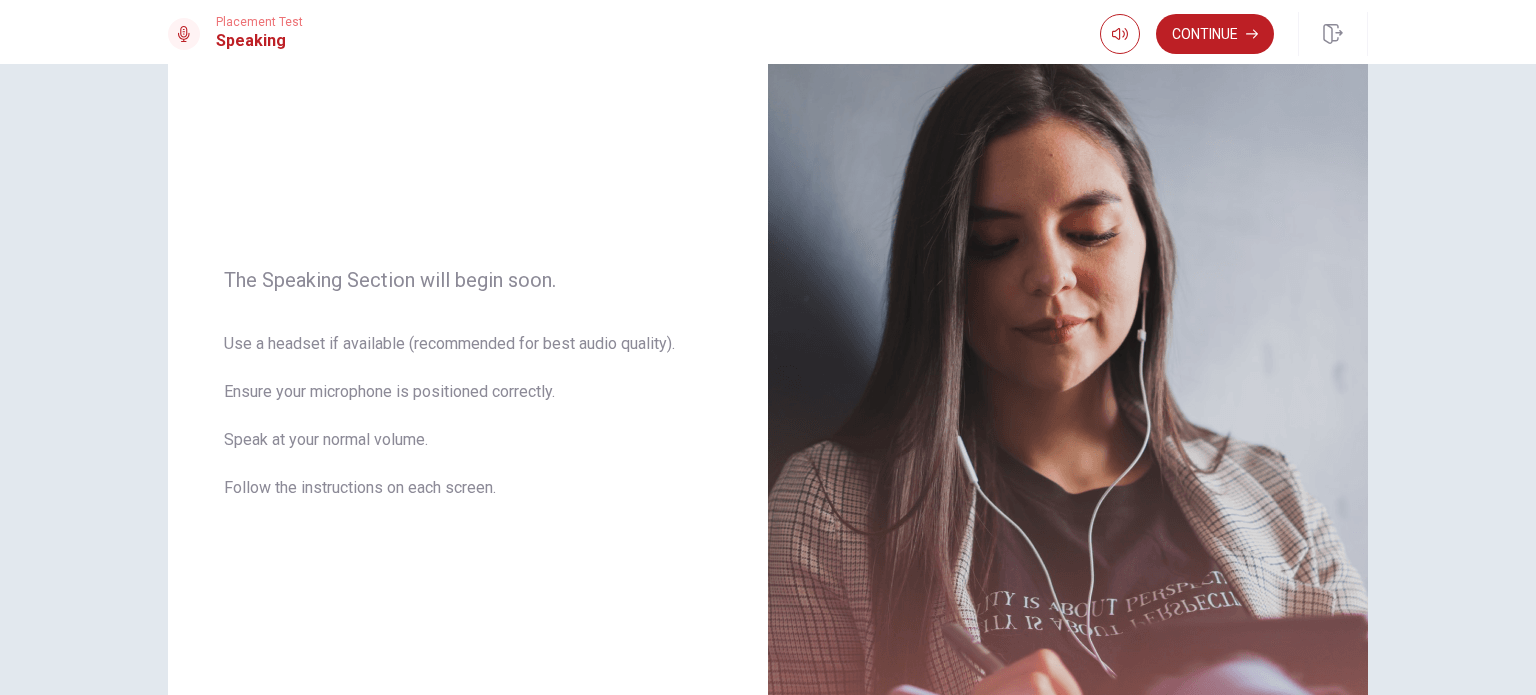 scroll, scrollTop: 146, scrollLeft: 0, axis: vertical 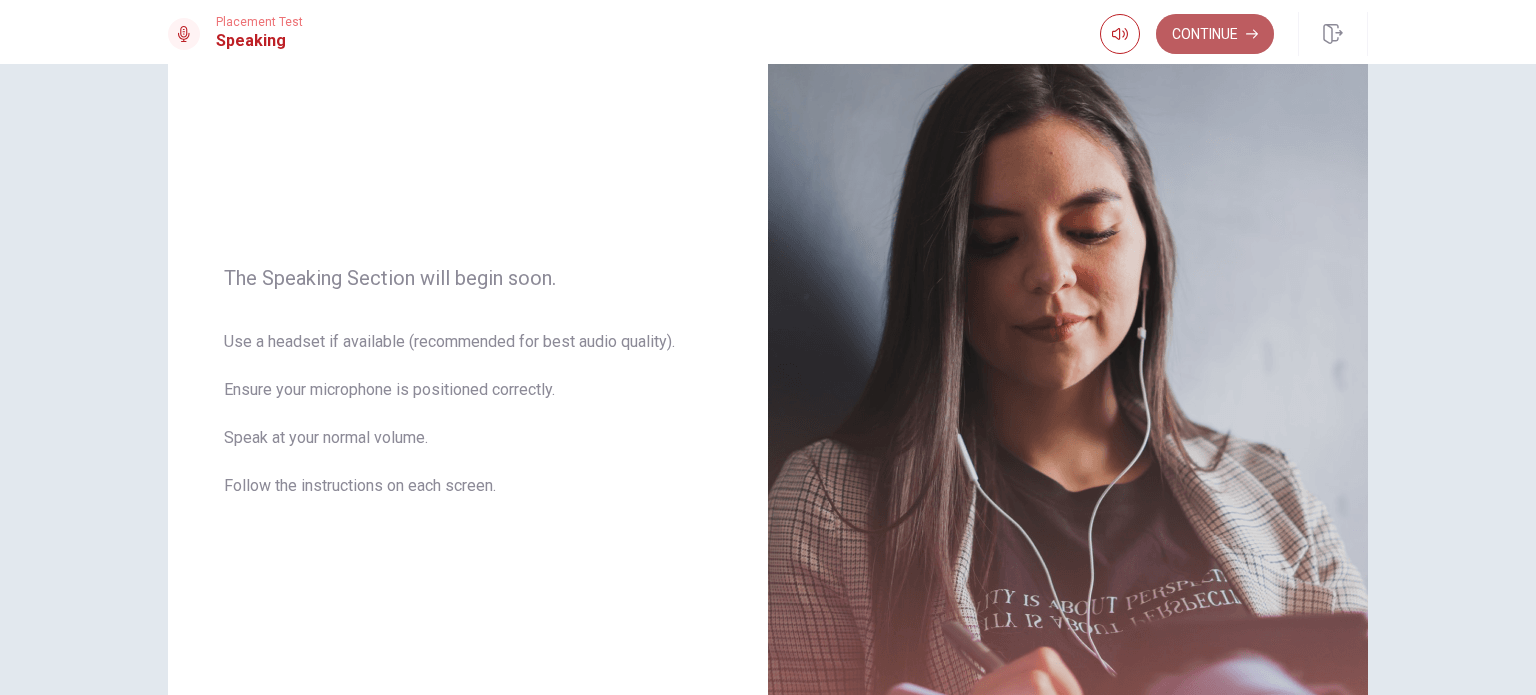 click on "Continue" at bounding box center [1215, 34] 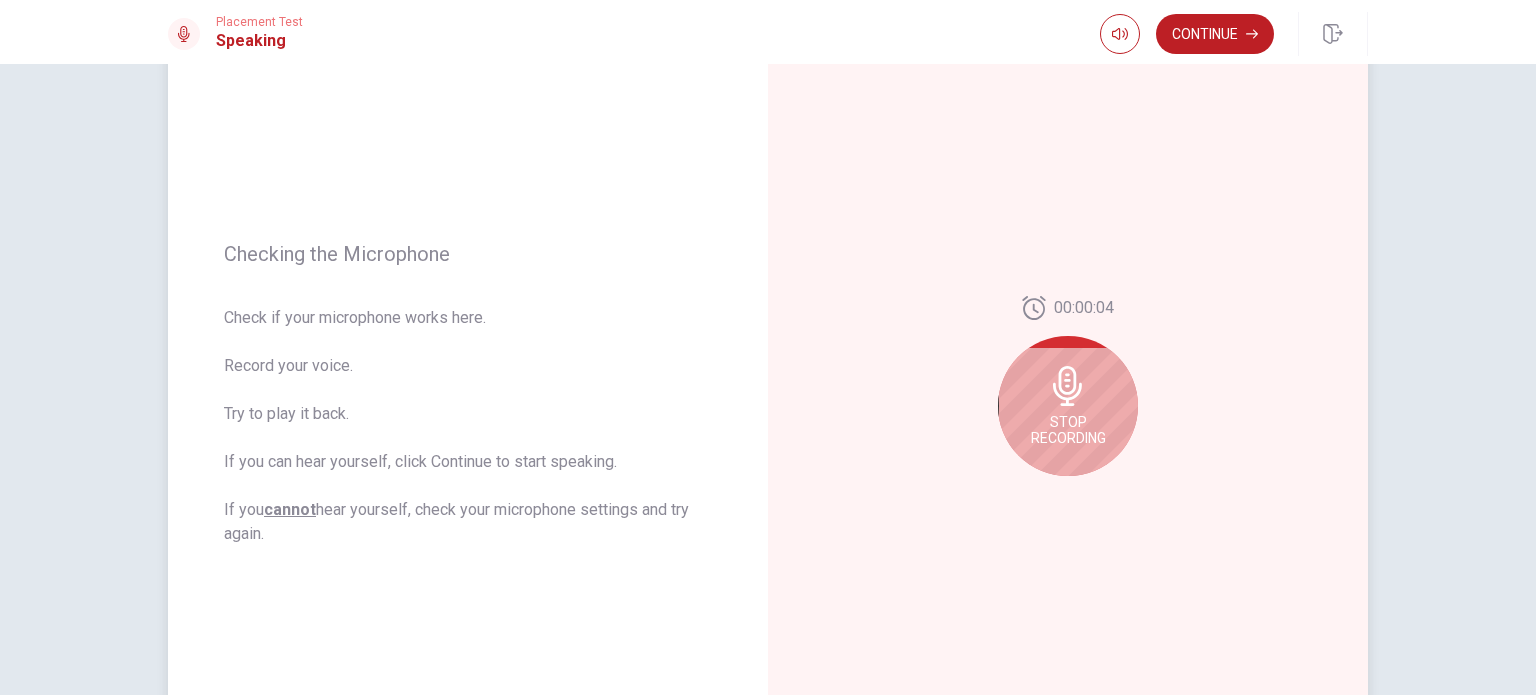 click on "Stop   Recording" at bounding box center [1068, 406] 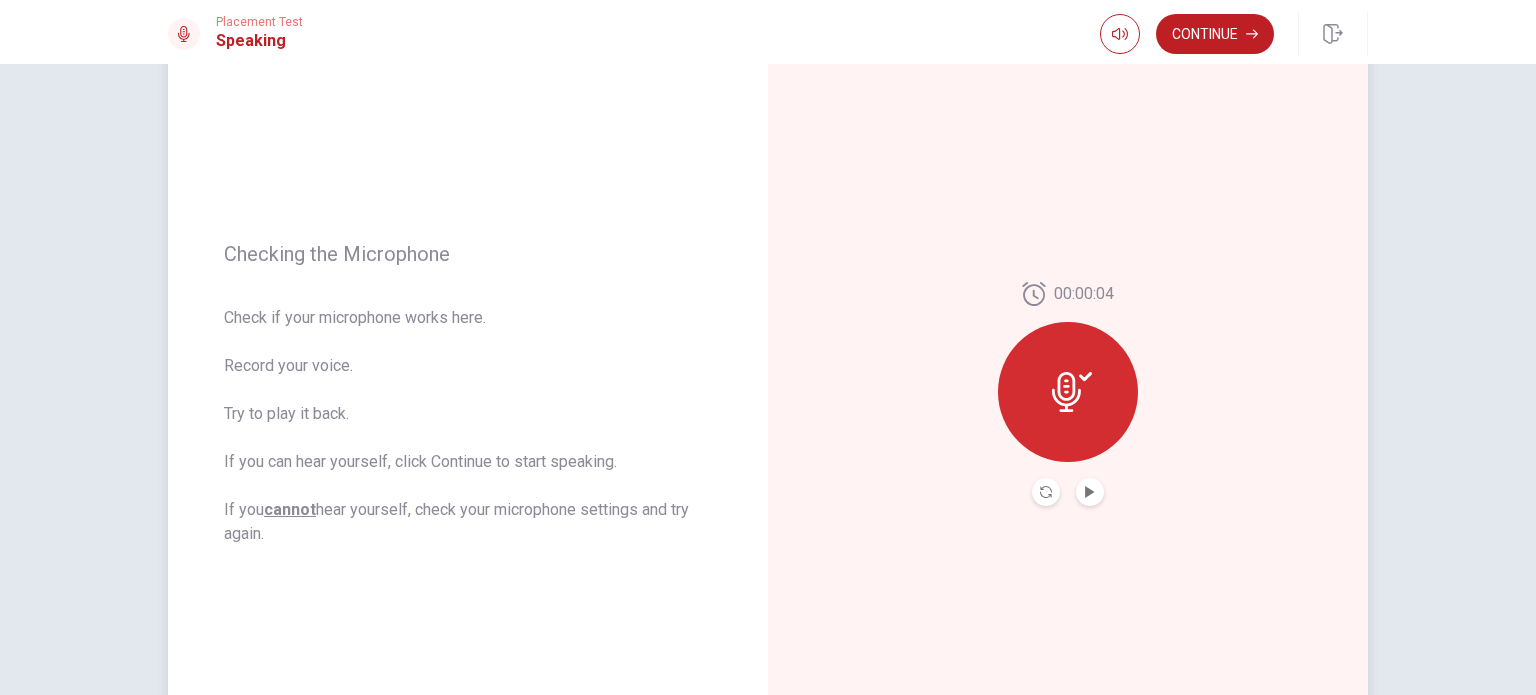 click at bounding box center (1068, 392) 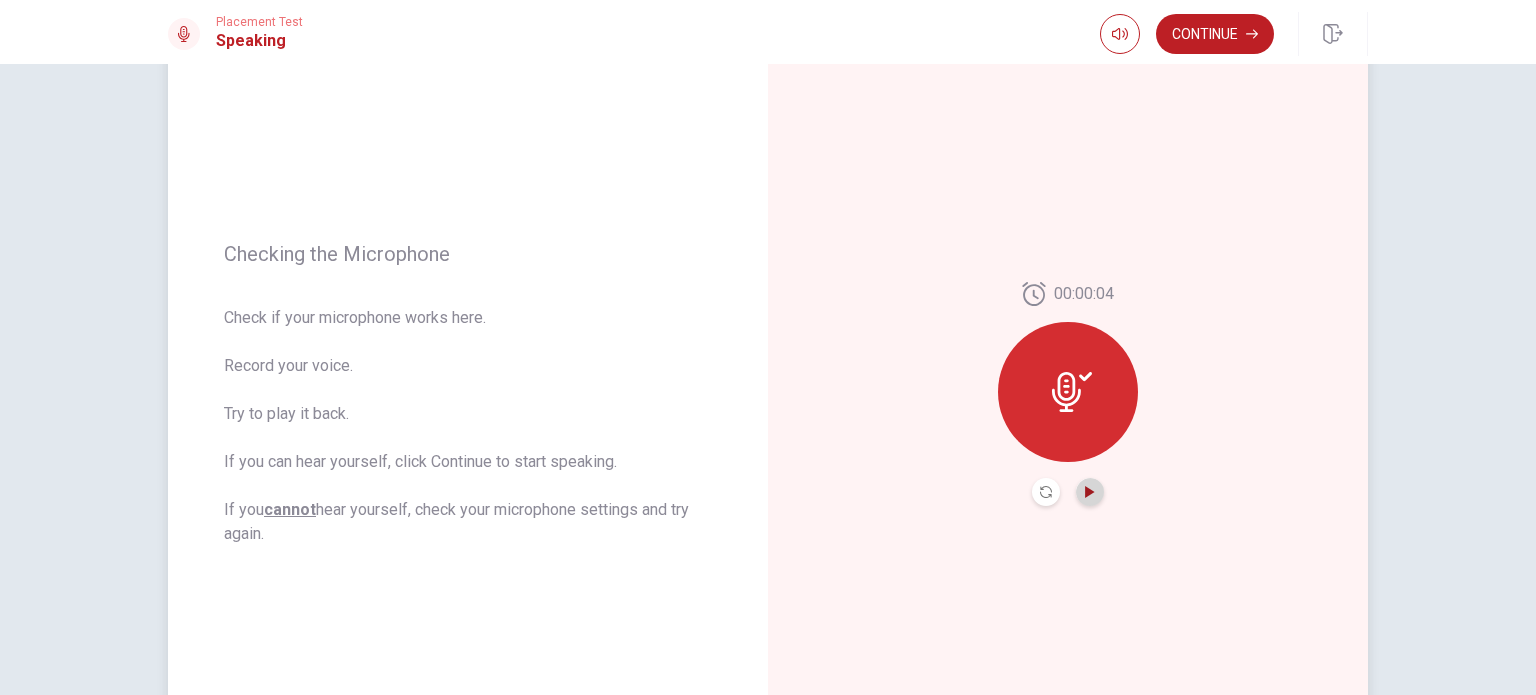 click 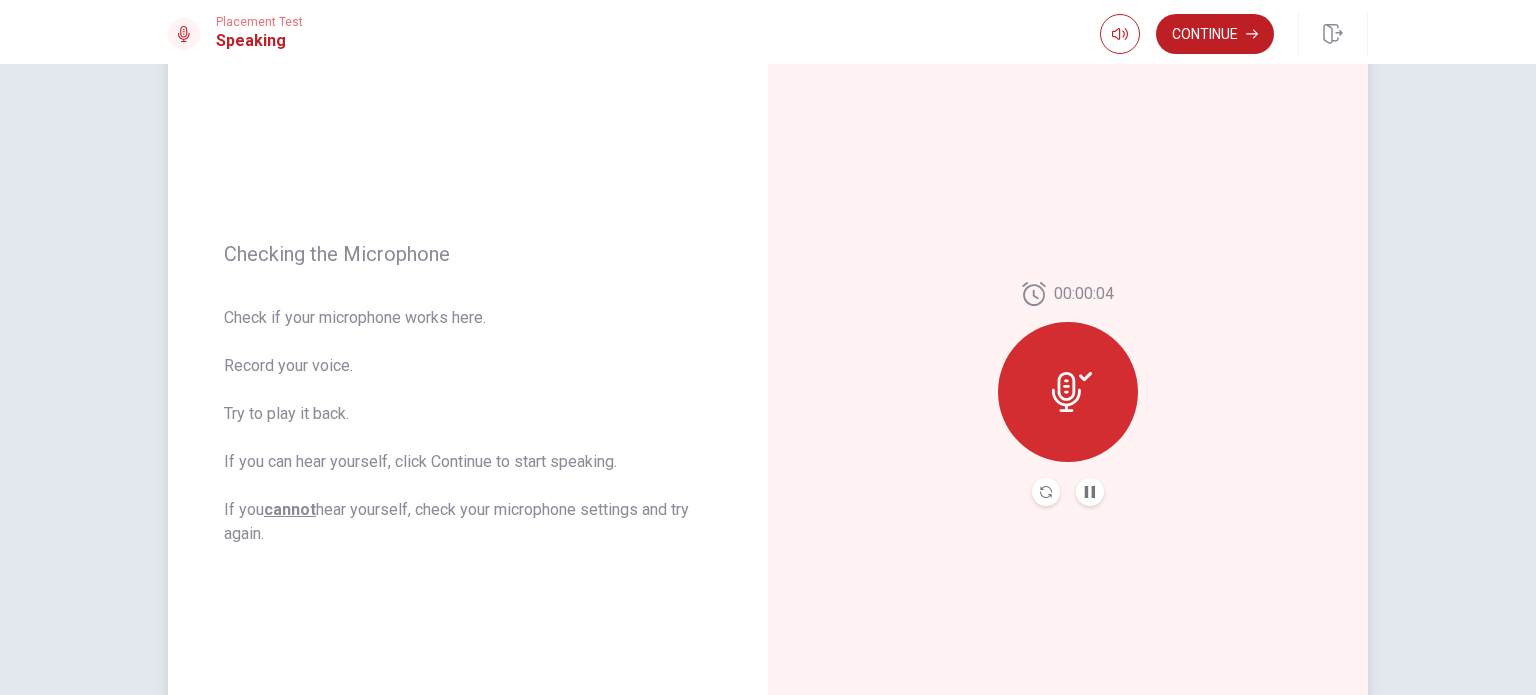 scroll, scrollTop: 147, scrollLeft: 0, axis: vertical 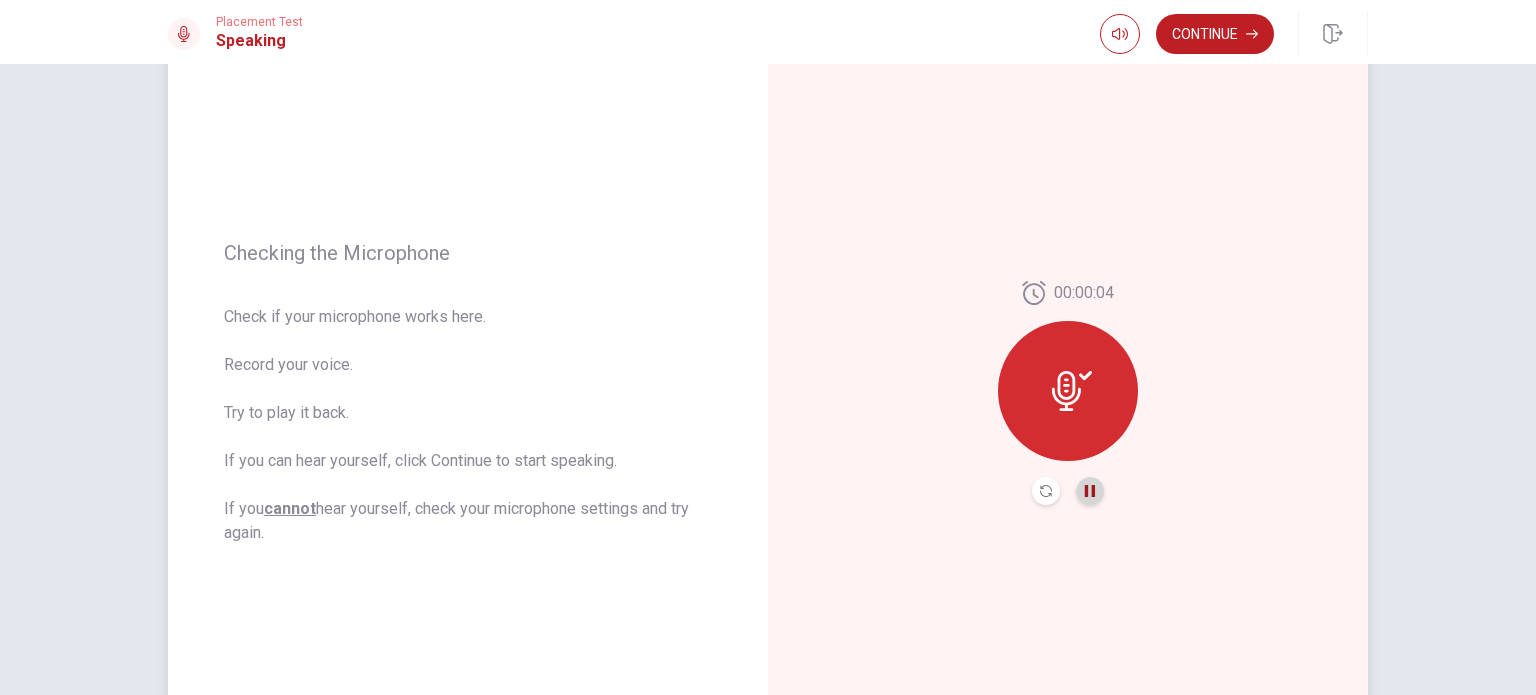 click 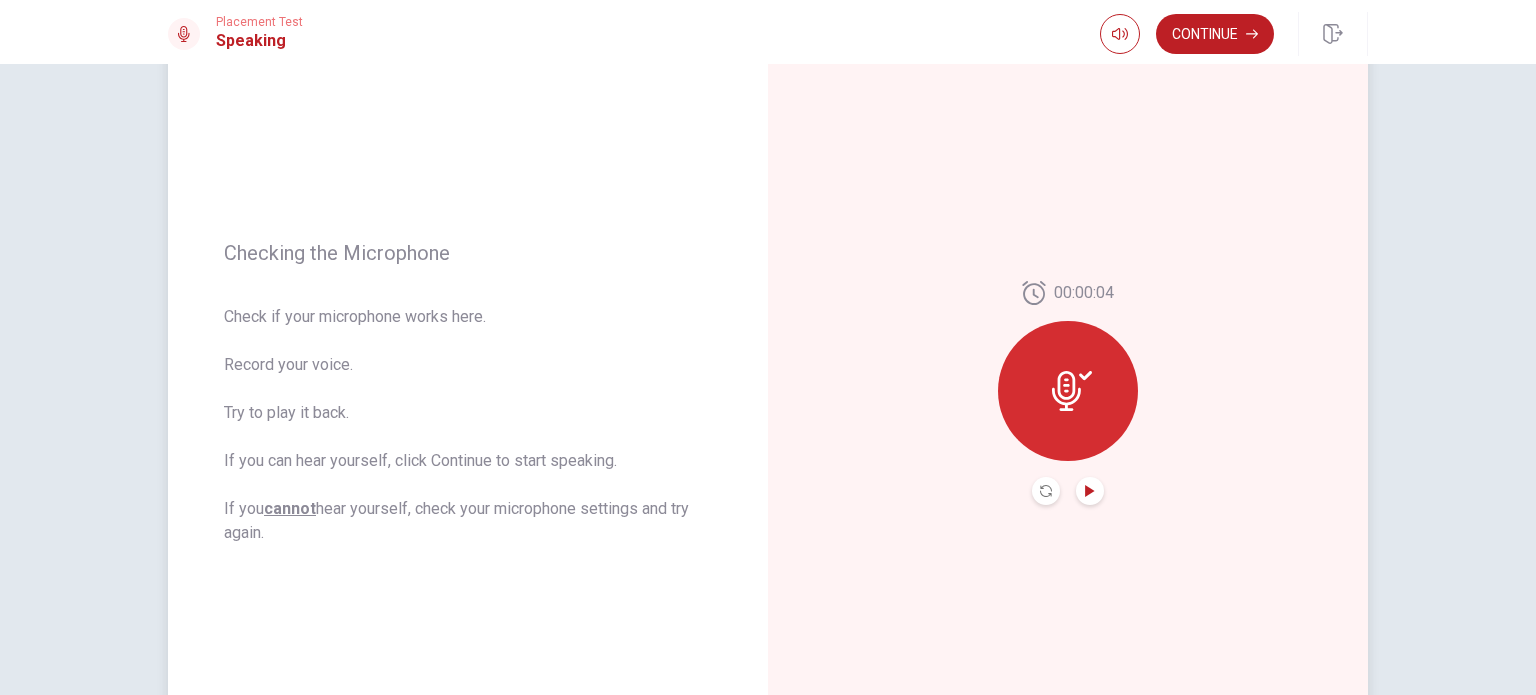 click 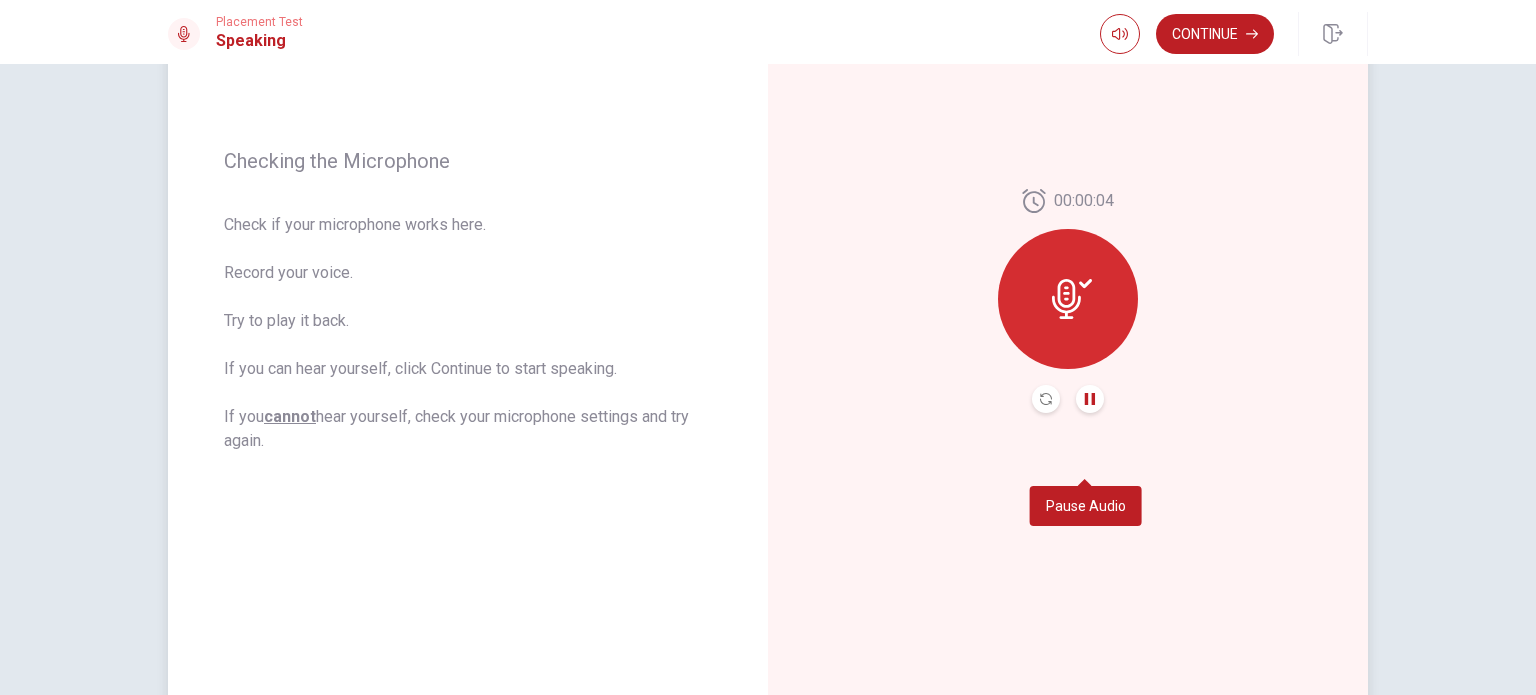 scroll, scrollTop: 111, scrollLeft: 0, axis: vertical 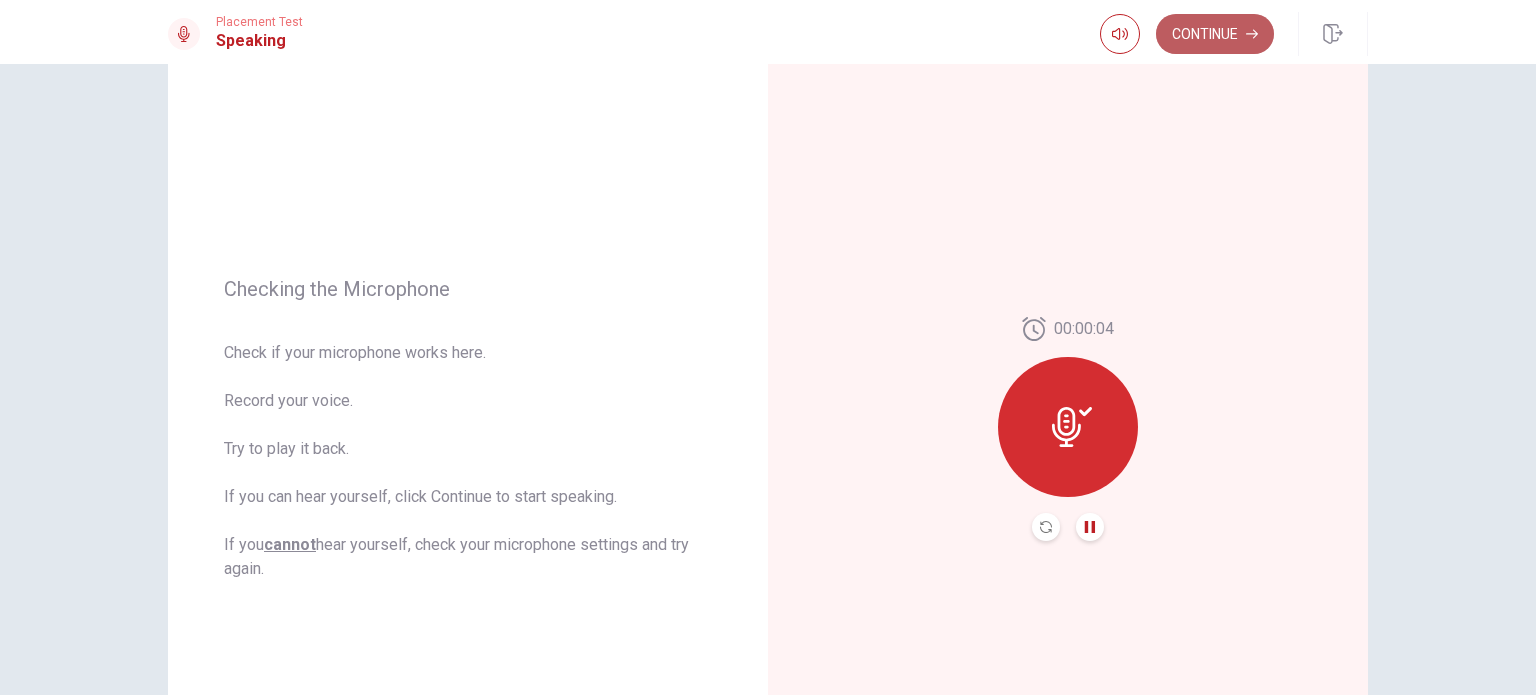 click on "Continue" at bounding box center (1215, 34) 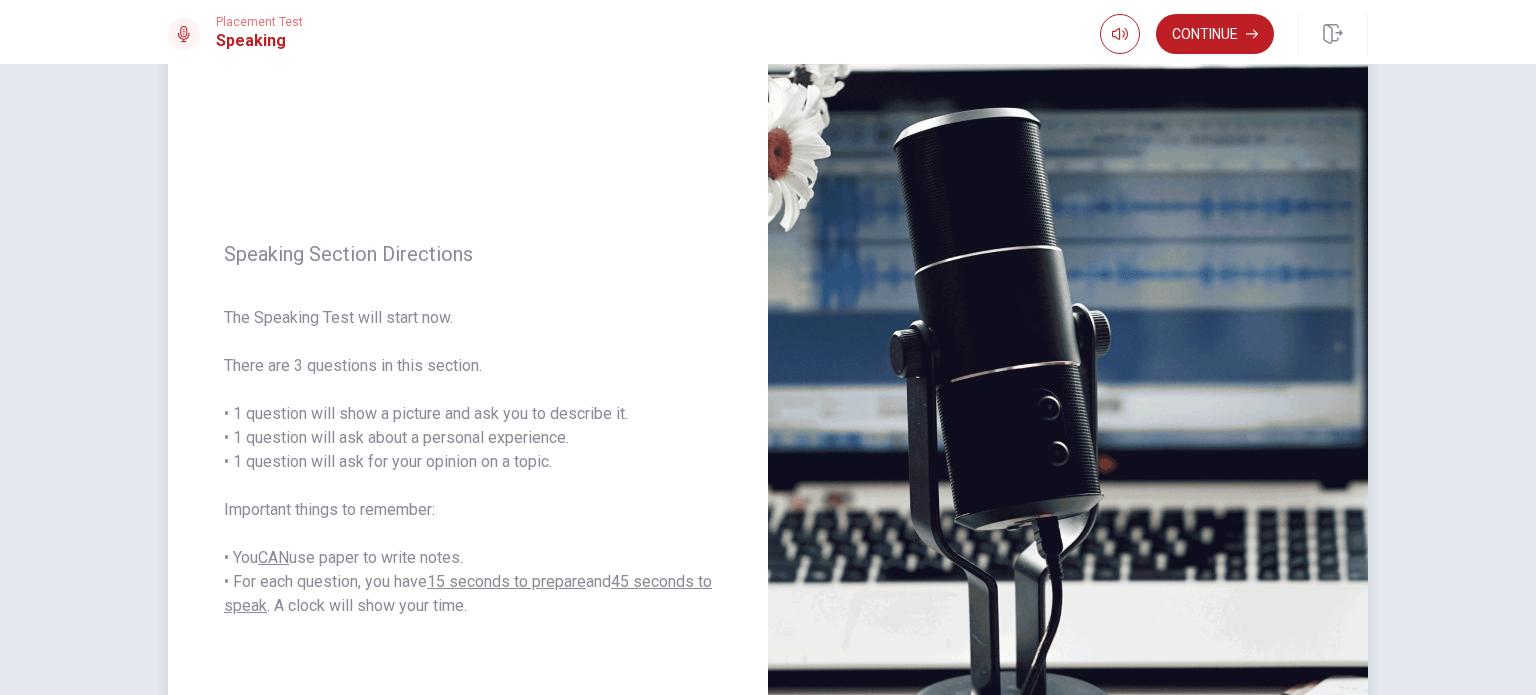 scroll, scrollTop: 108, scrollLeft: 0, axis: vertical 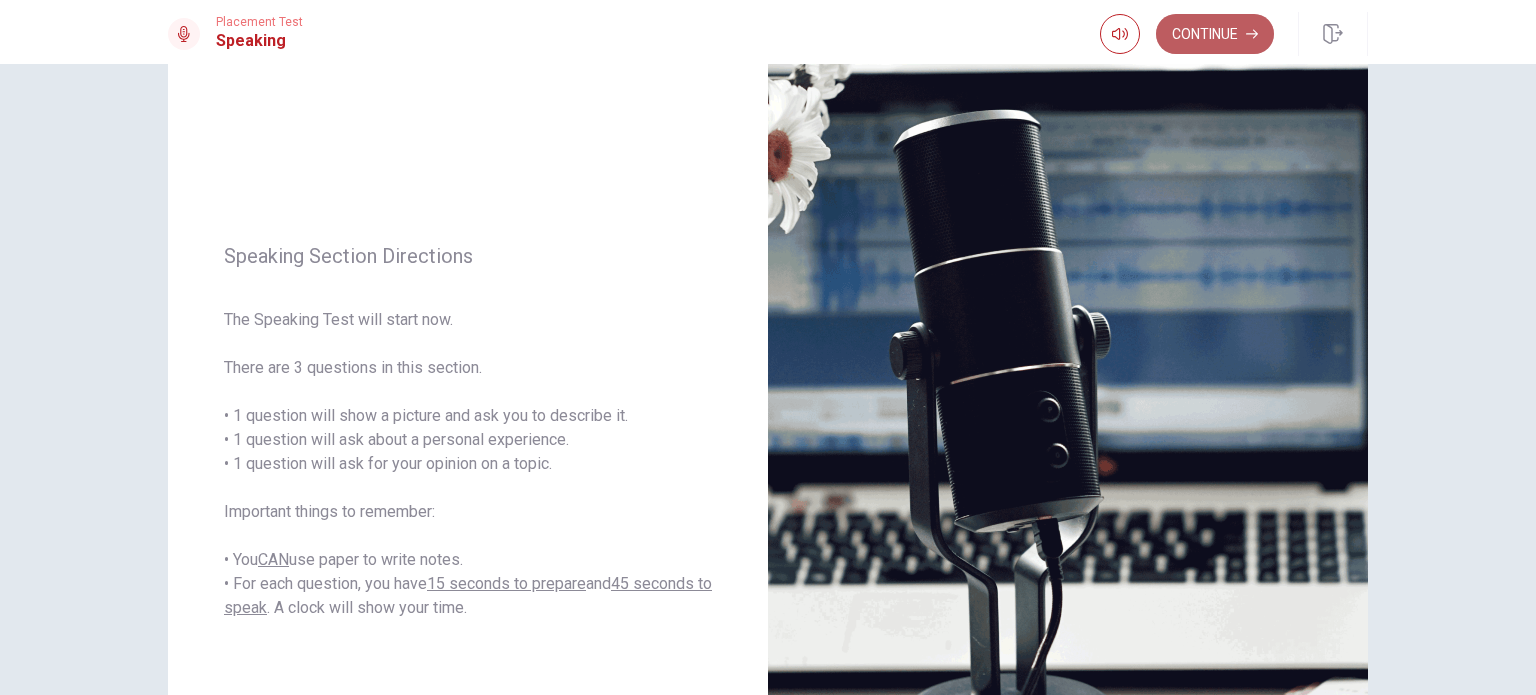 click on "Continue" at bounding box center (1215, 34) 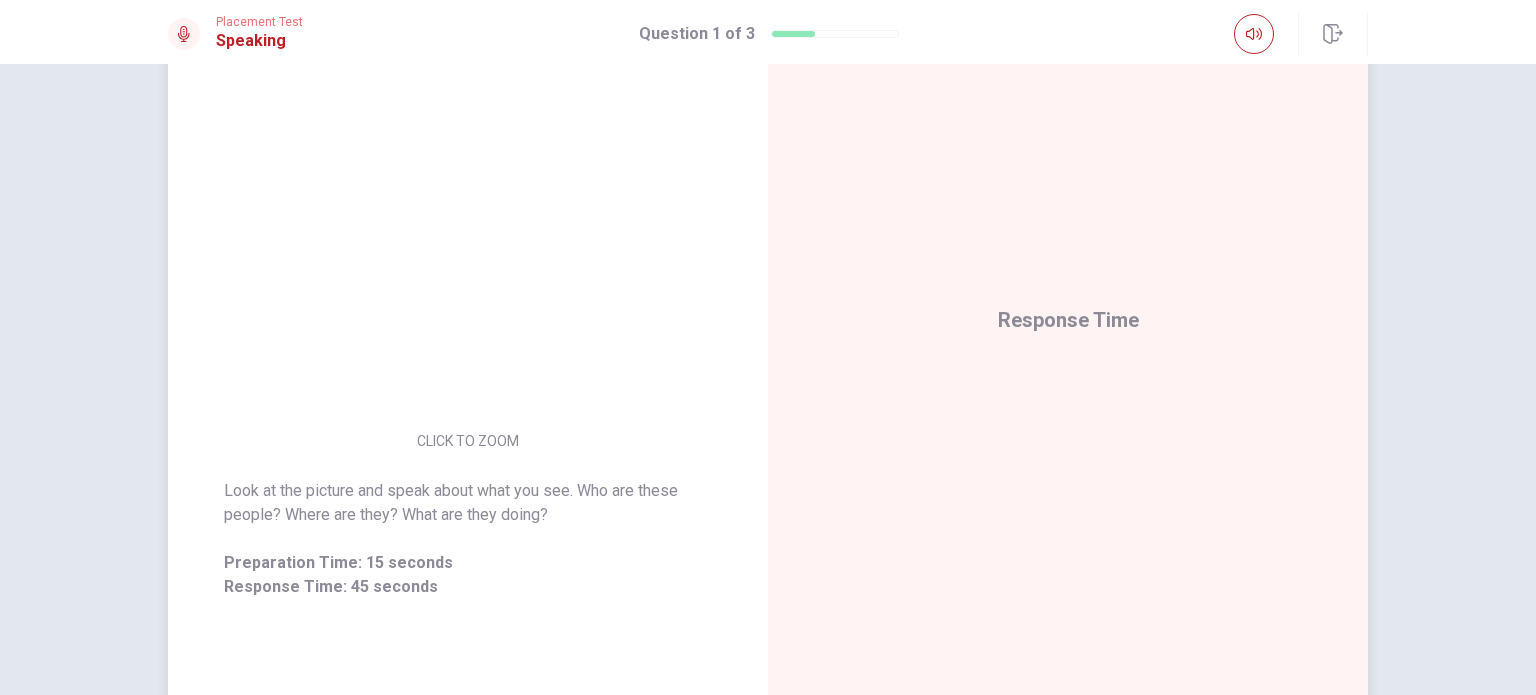 scroll, scrollTop: 218, scrollLeft: 0, axis: vertical 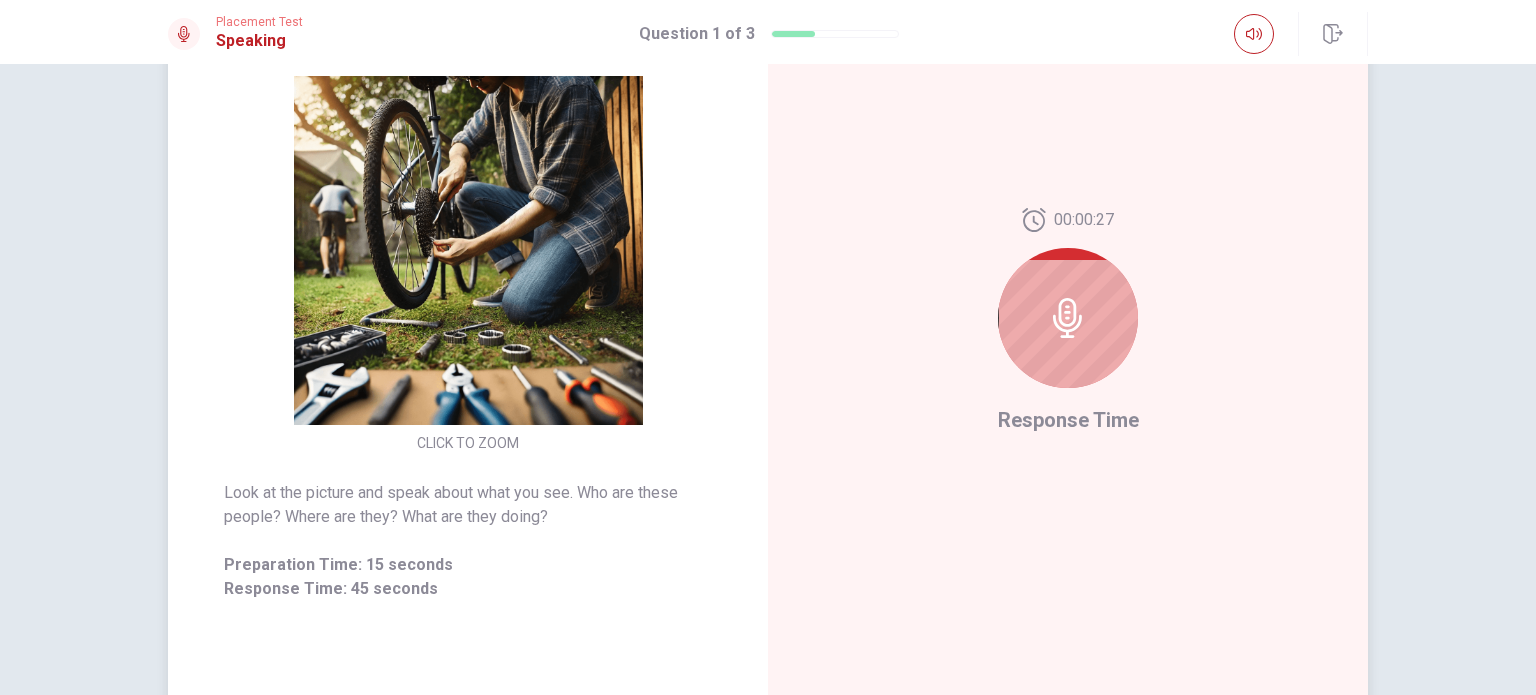 click 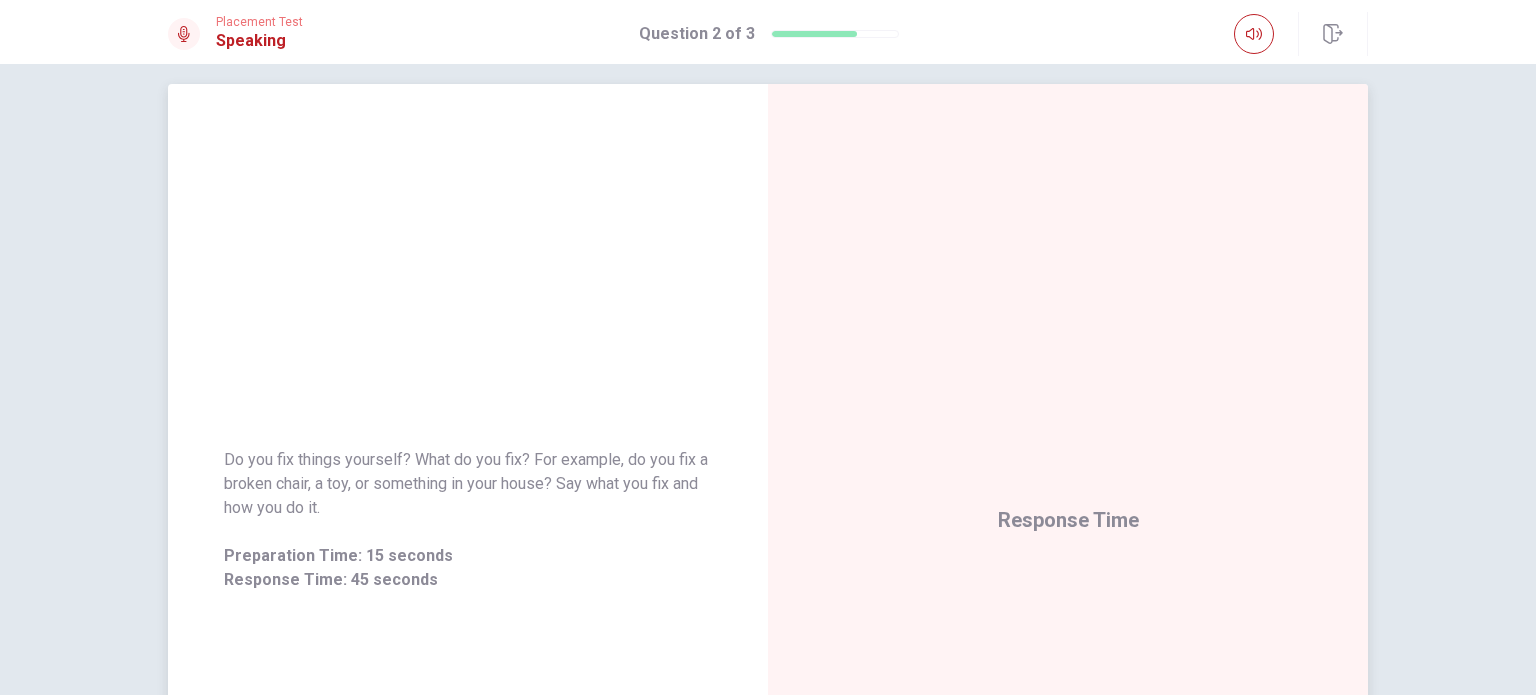 scroll, scrollTop: 16, scrollLeft: 0, axis: vertical 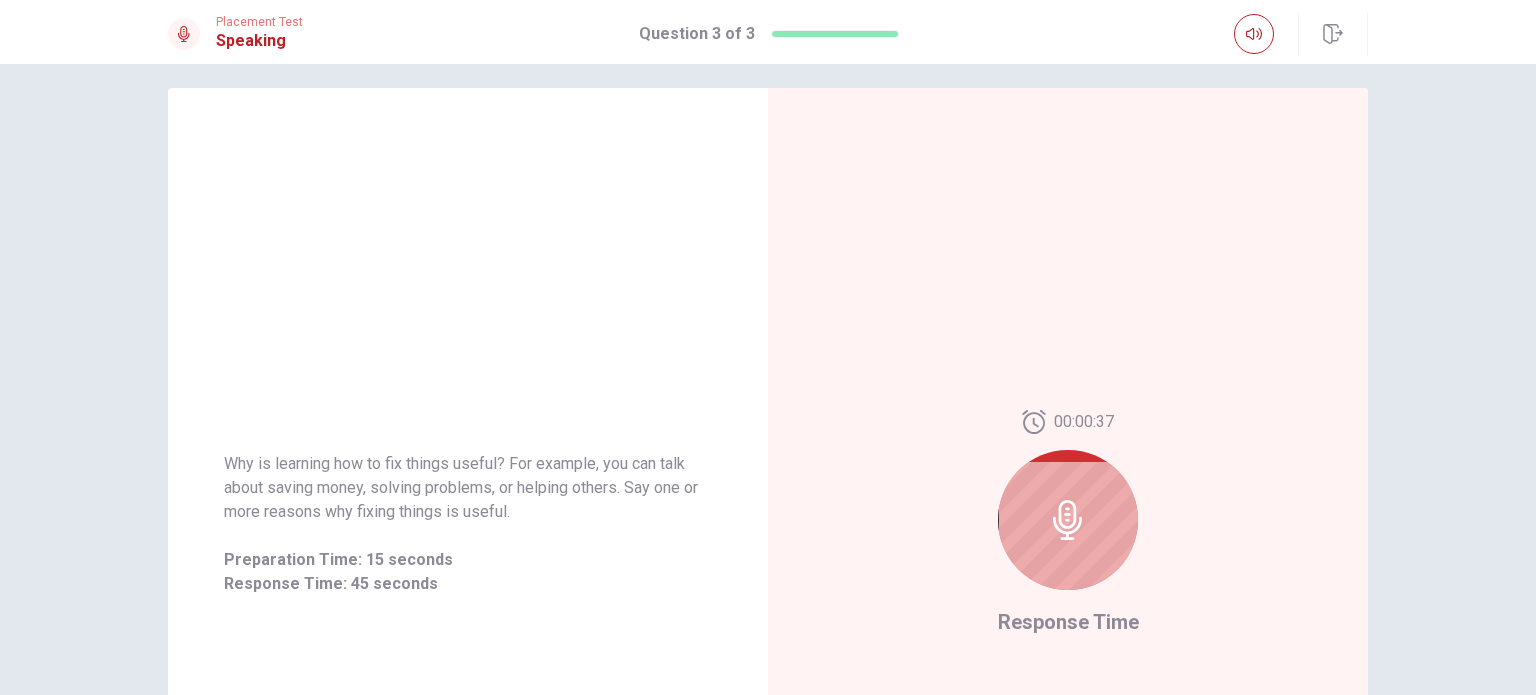 click at bounding box center [1068, 520] 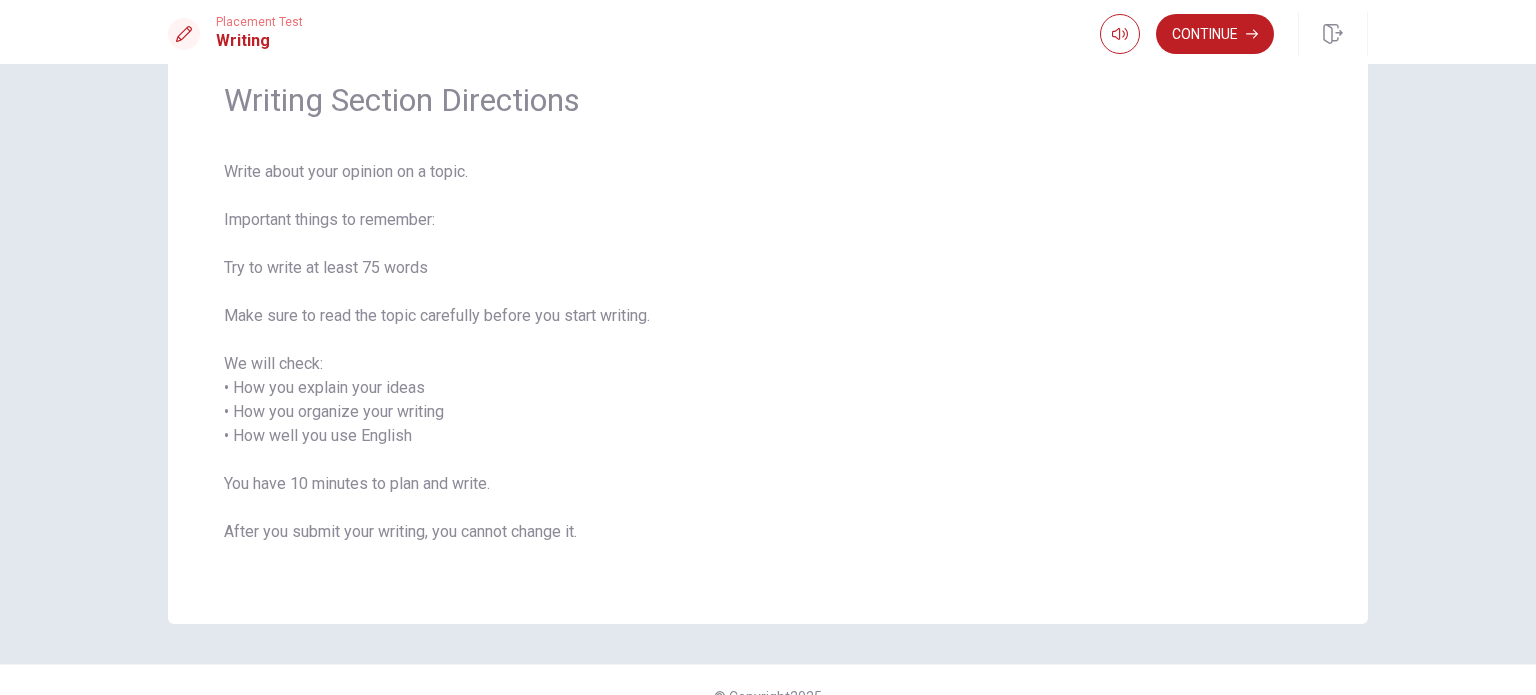 scroll, scrollTop: 90, scrollLeft: 0, axis: vertical 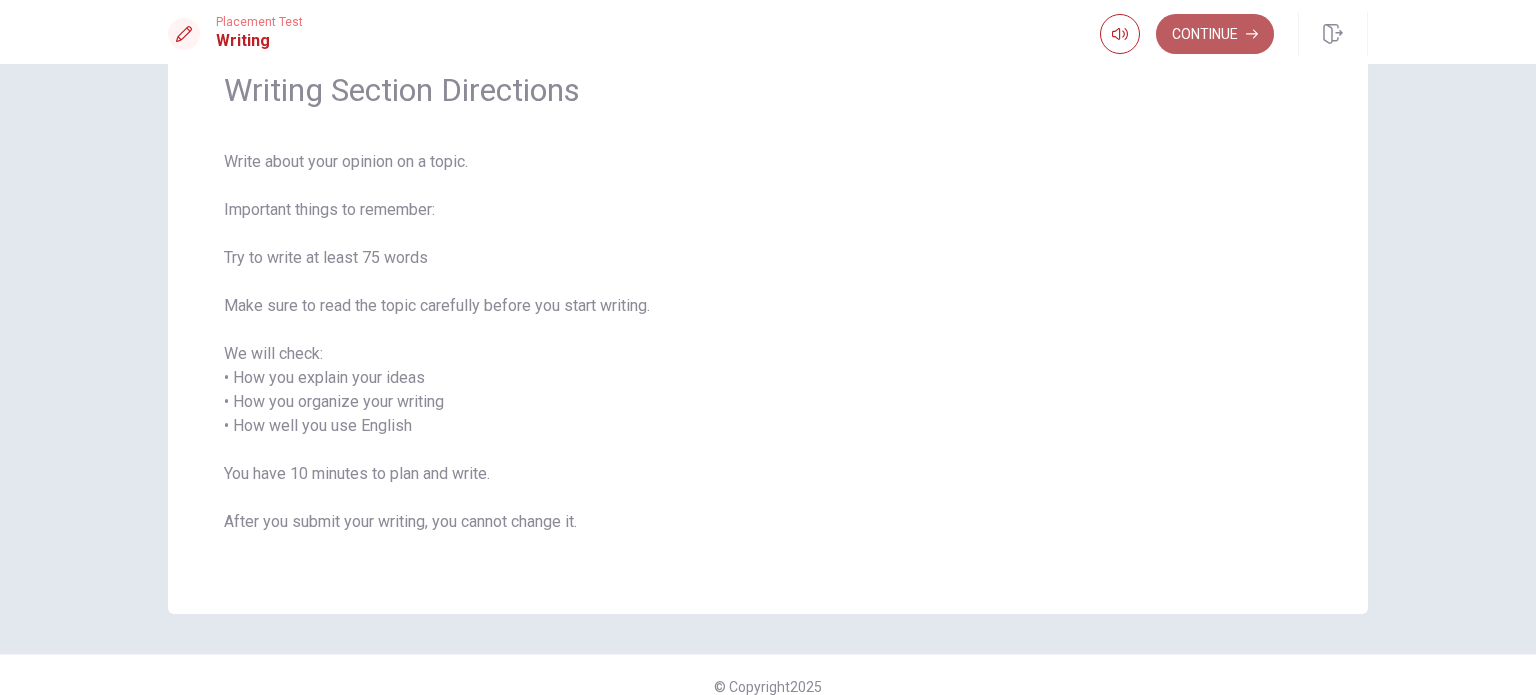 click on "Continue" at bounding box center [1215, 34] 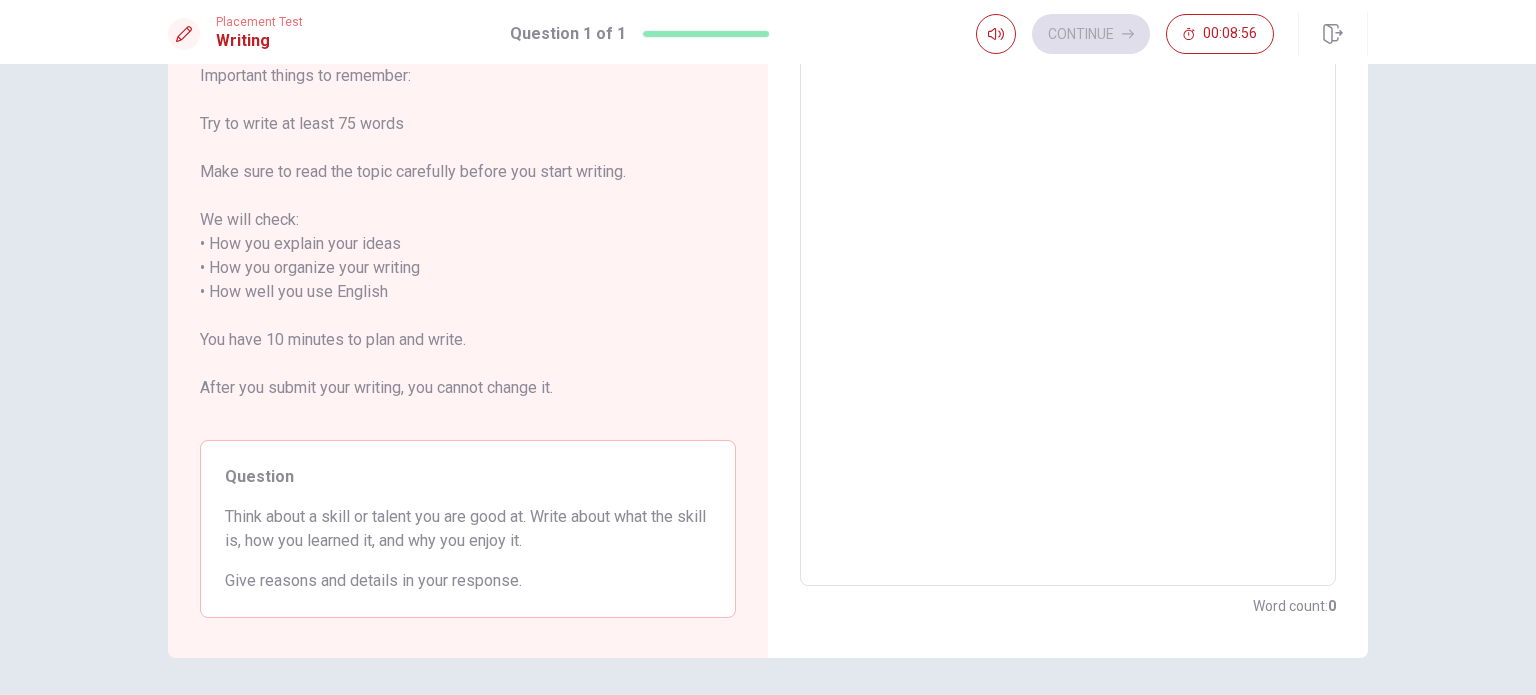scroll, scrollTop: 183, scrollLeft: 0, axis: vertical 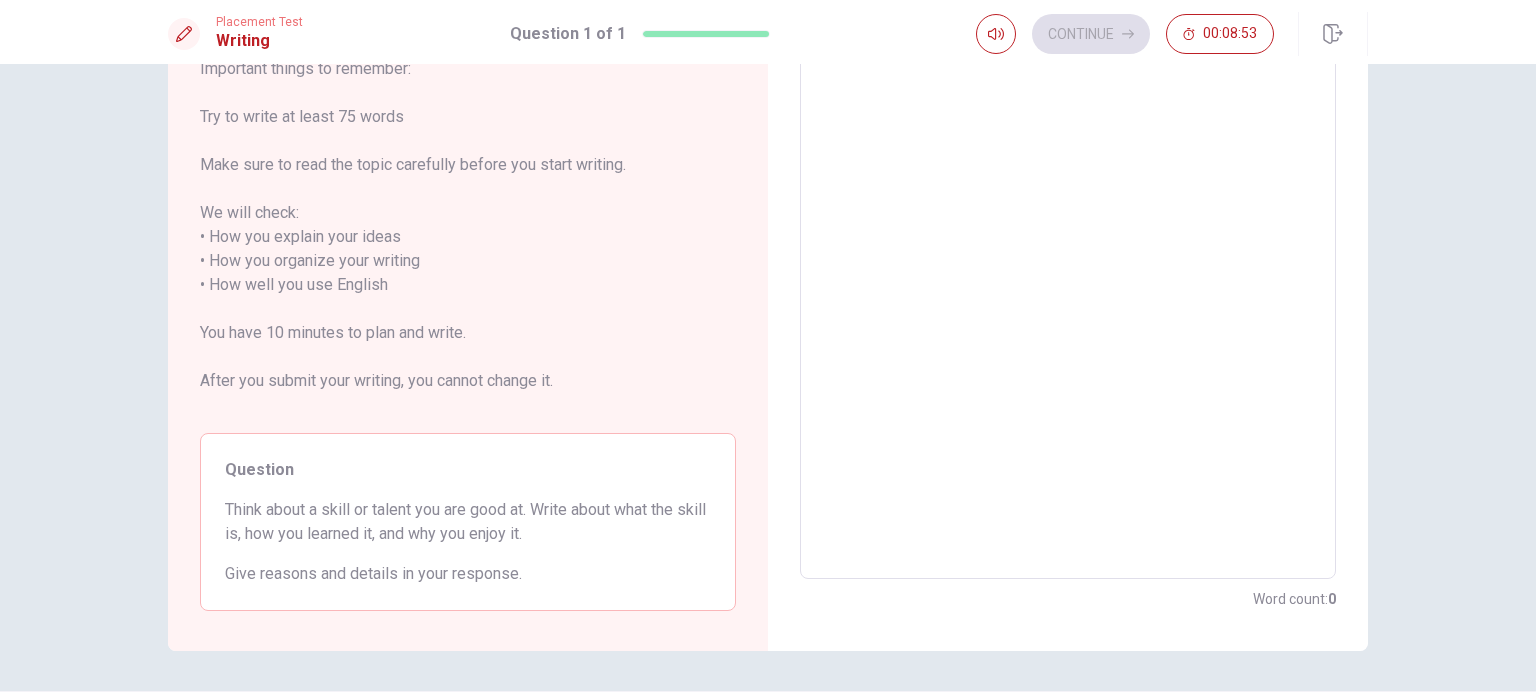 drag, startPoint x: 552, startPoint y: 534, endPoint x: 480, endPoint y: 508, distance: 76.55064 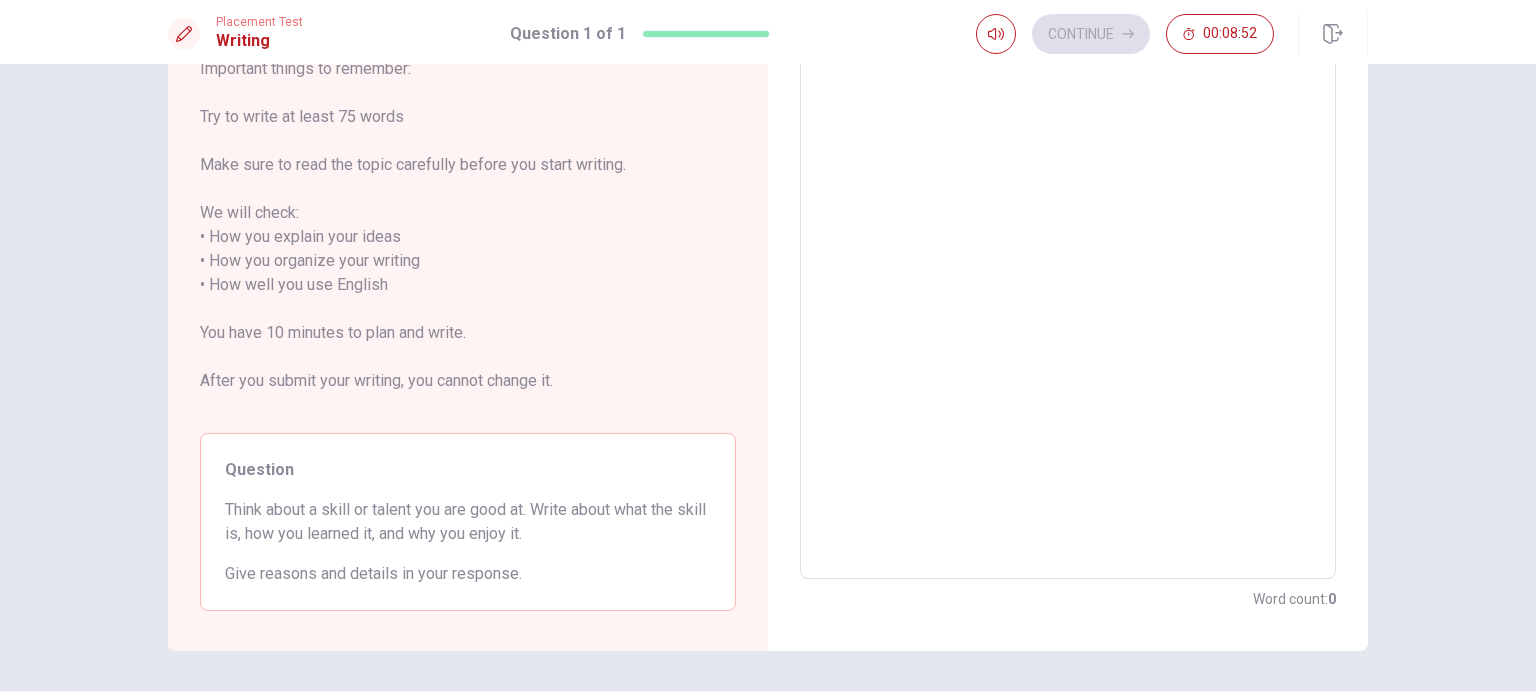 drag, startPoint x: 480, startPoint y: 508, endPoint x: 528, endPoint y: 522, distance: 50 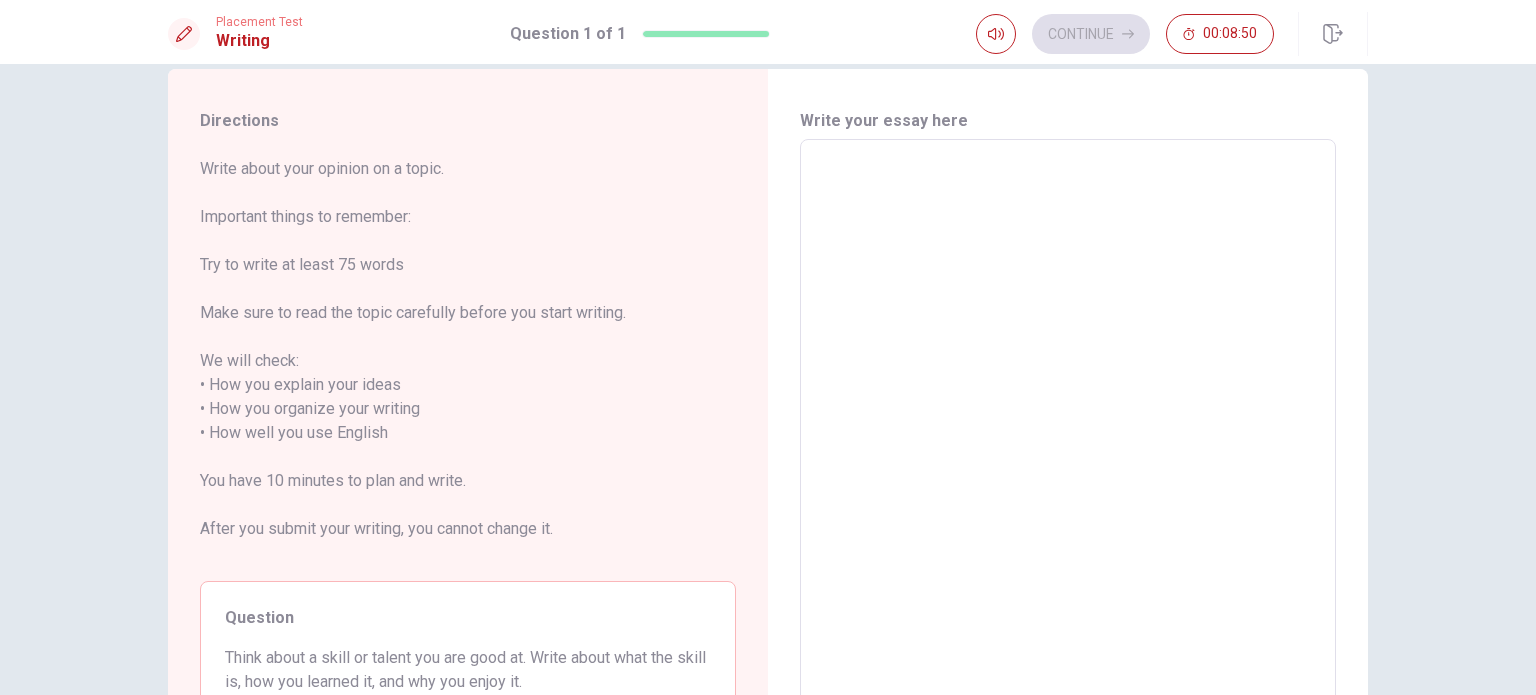scroll, scrollTop: 0, scrollLeft: 0, axis: both 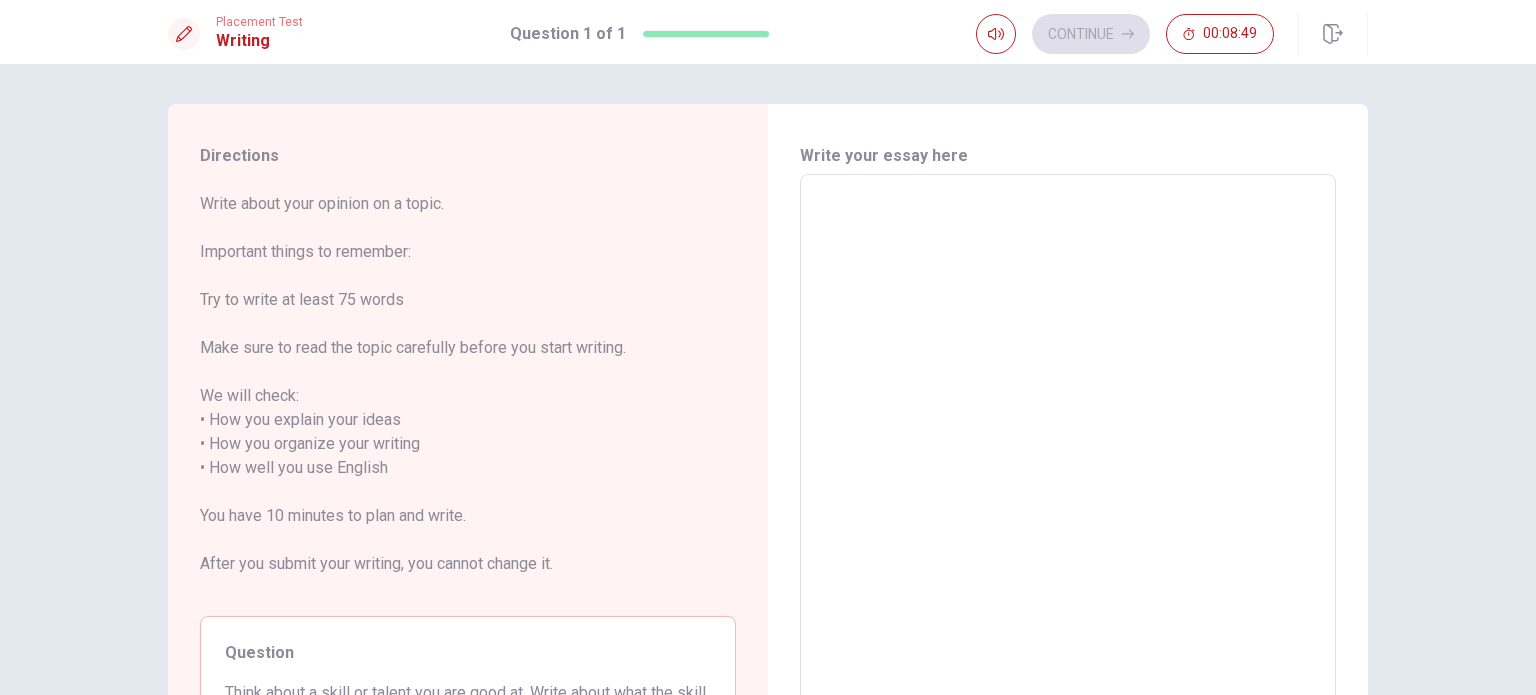 click at bounding box center [1068, 468] 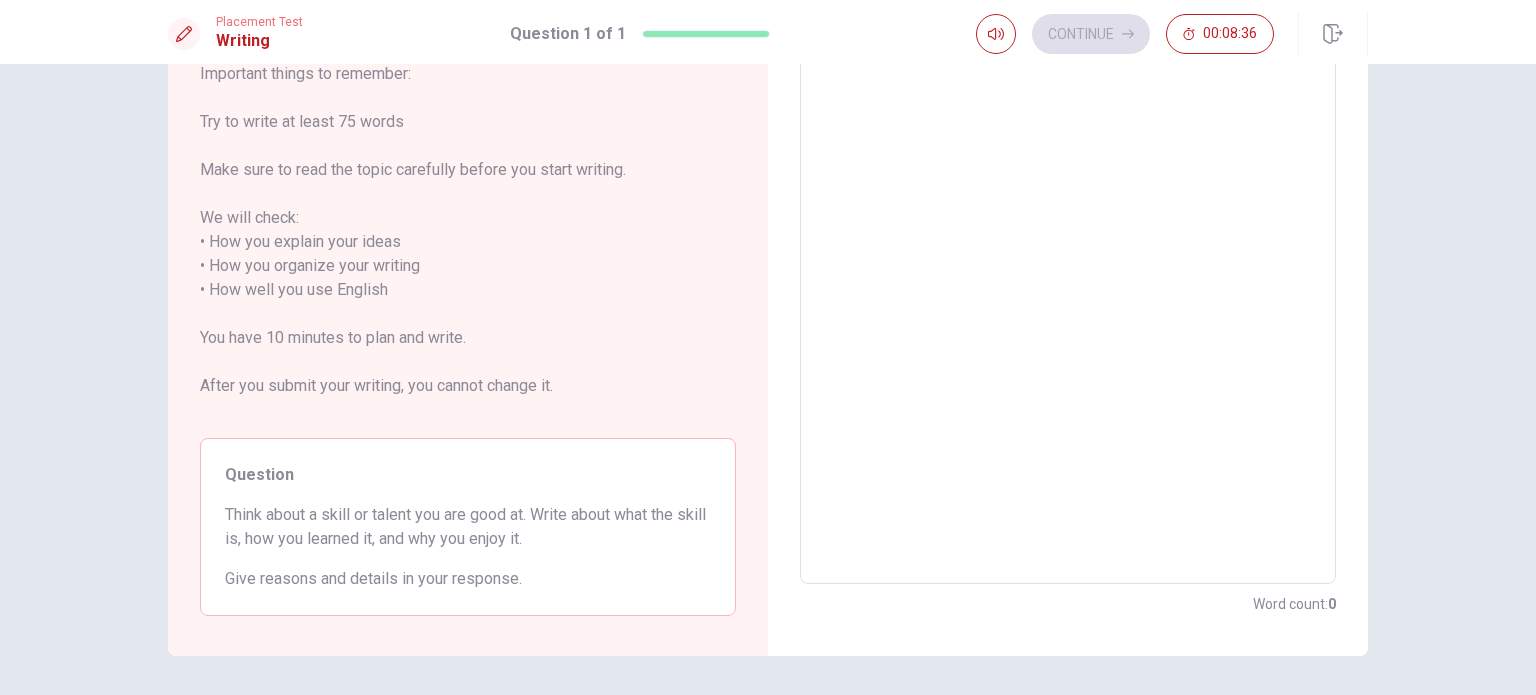 scroll, scrollTop: 0, scrollLeft: 0, axis: both 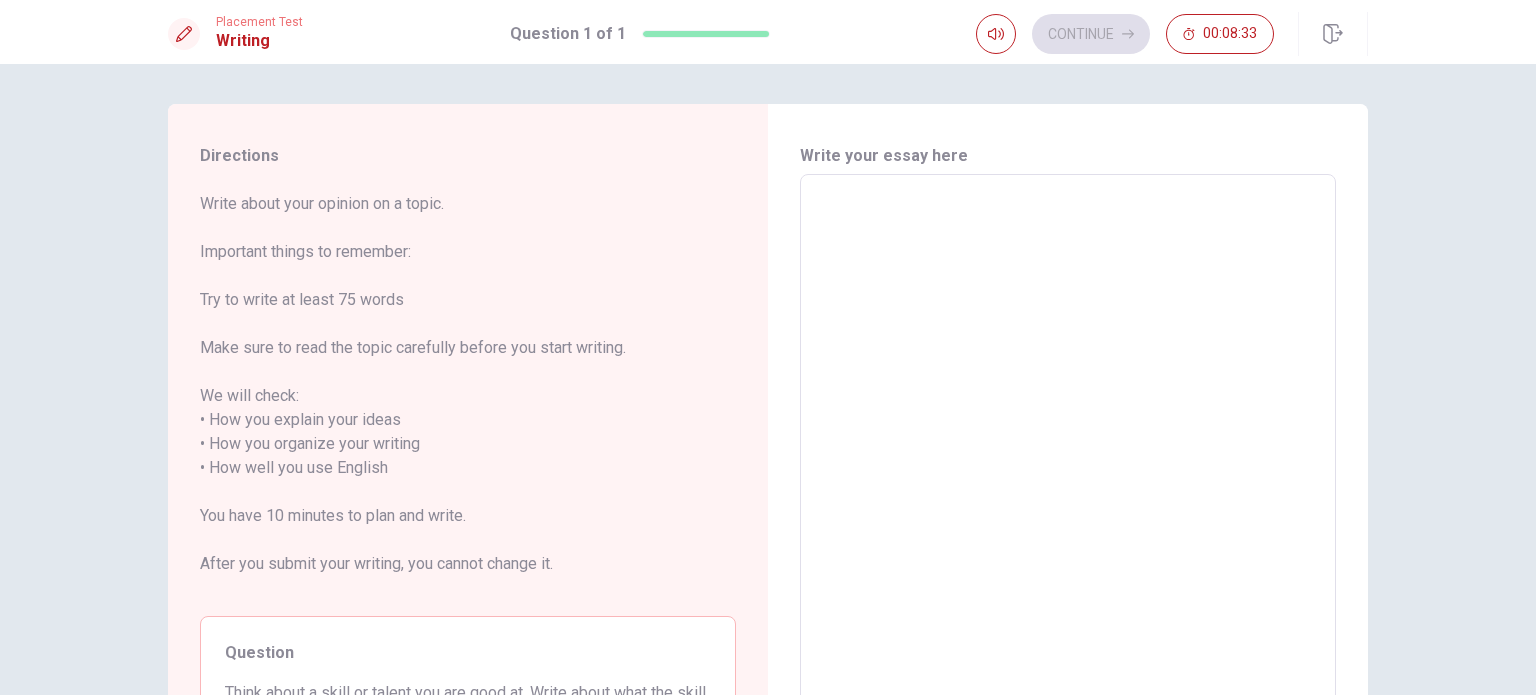 type on "I" 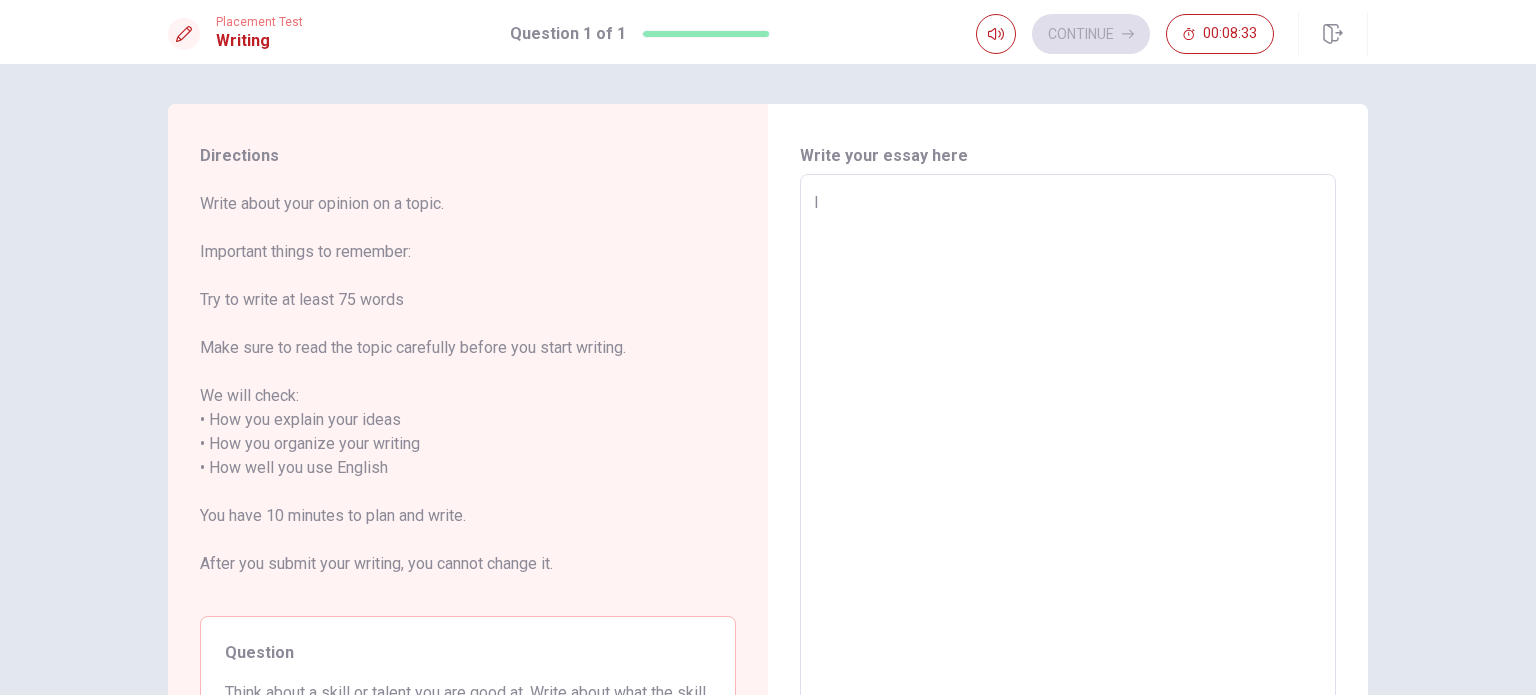 type on "x" 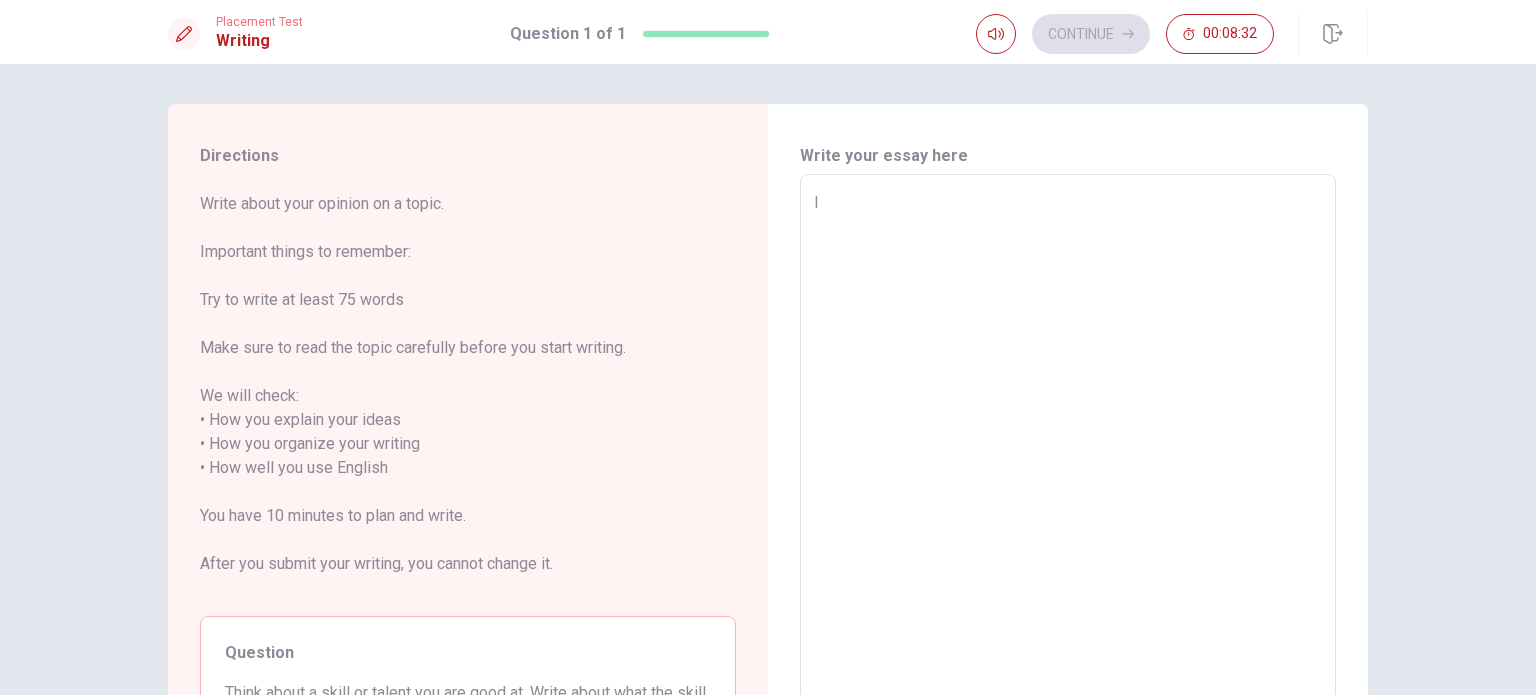 type on "I" 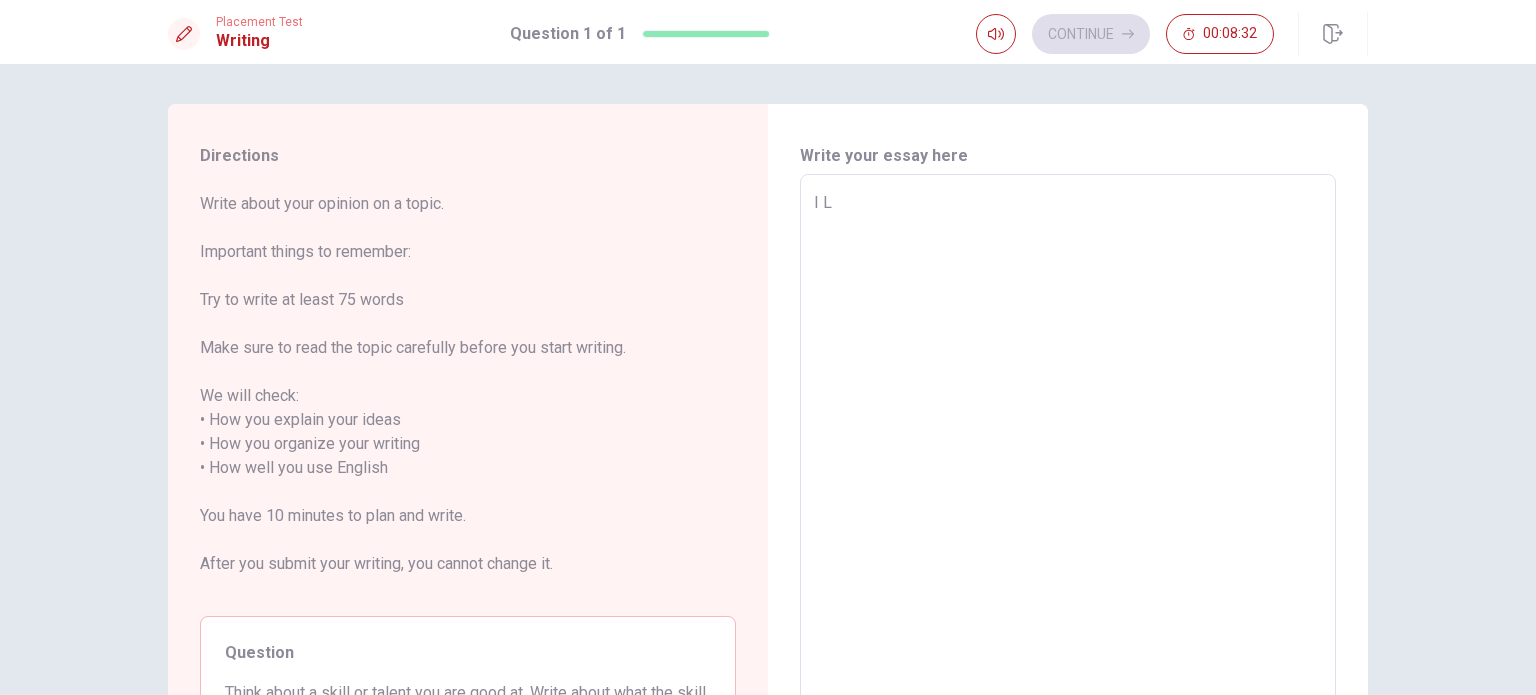 type on "x" 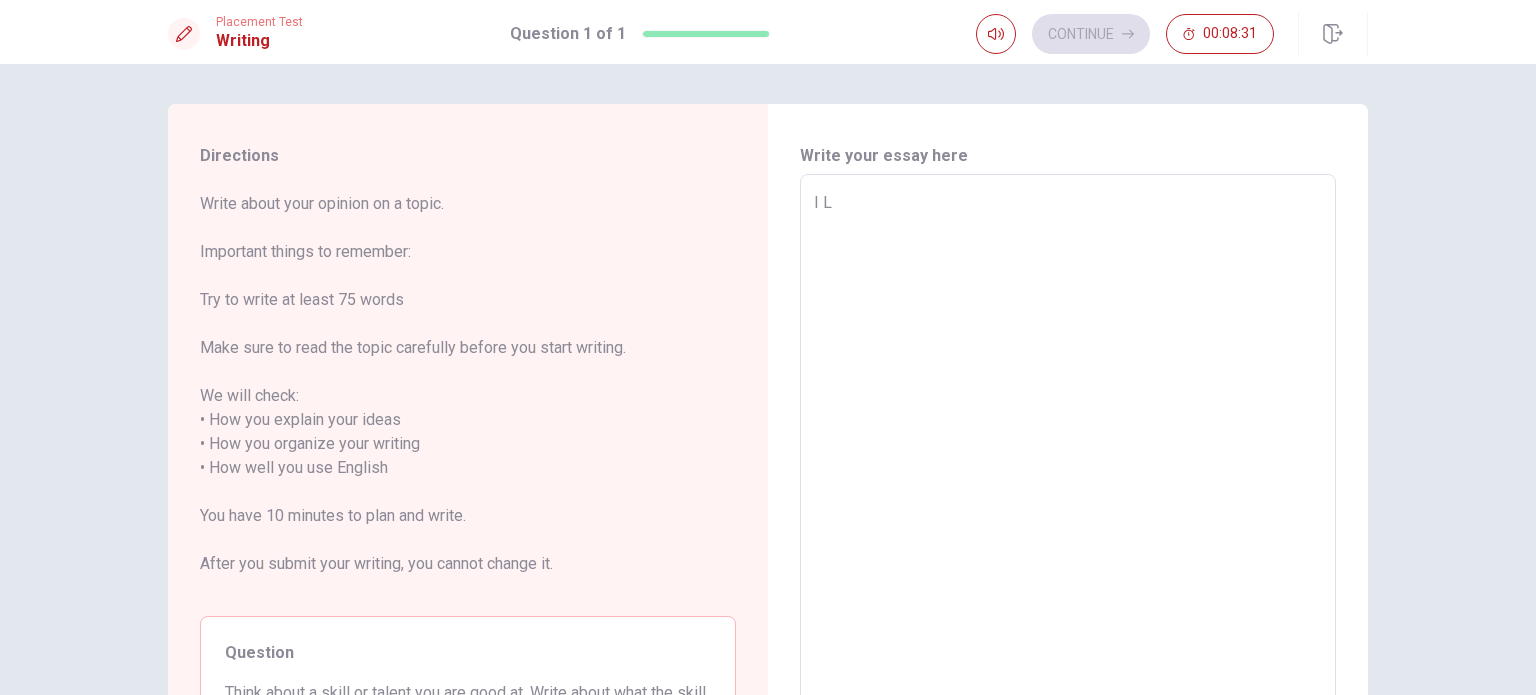 type on "I LI" 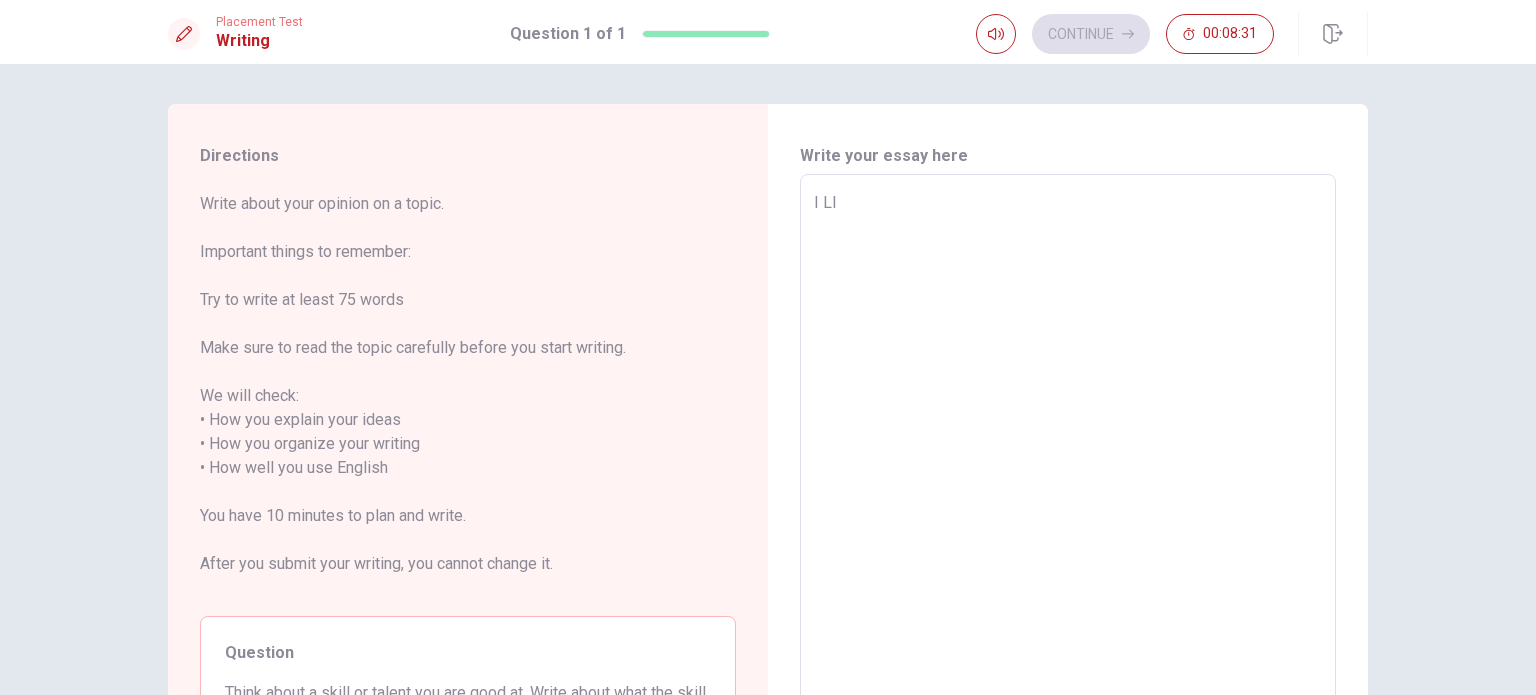 type on "x" 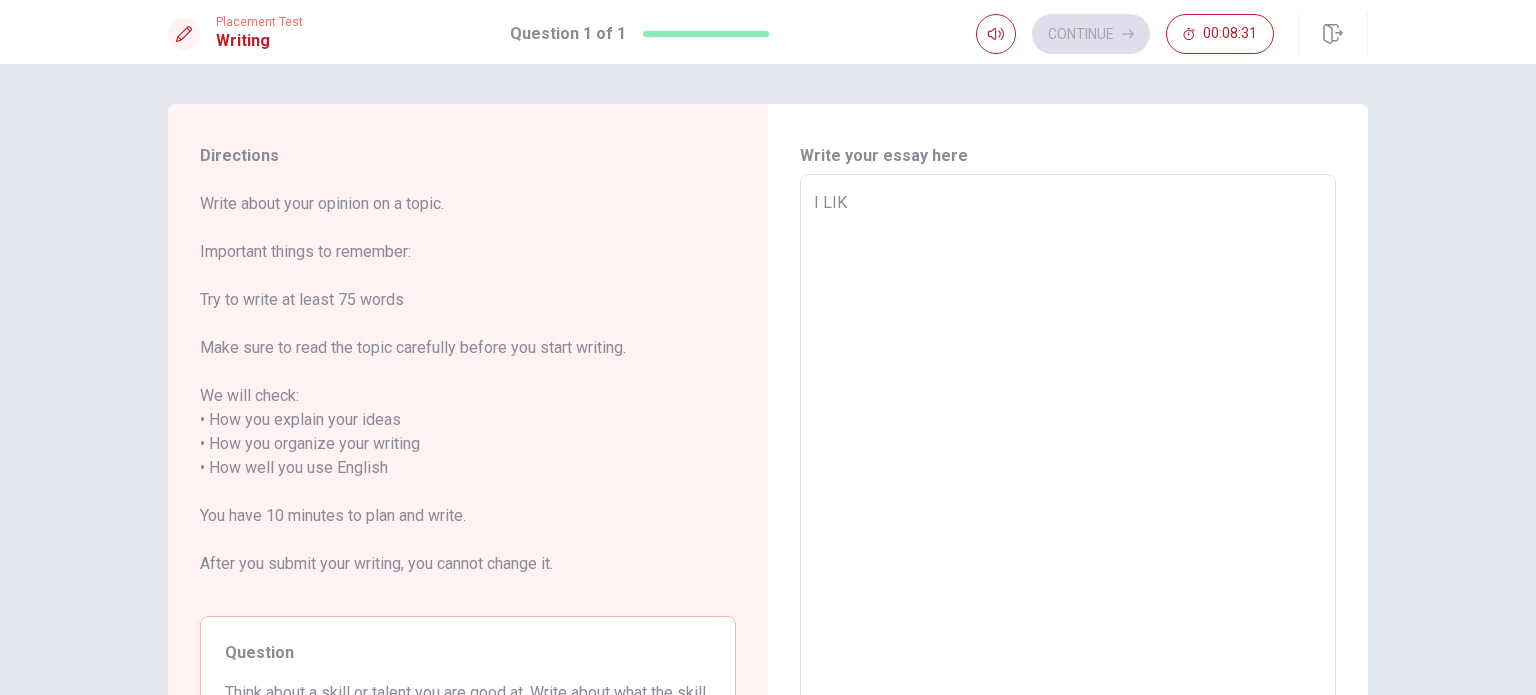 type on "x" 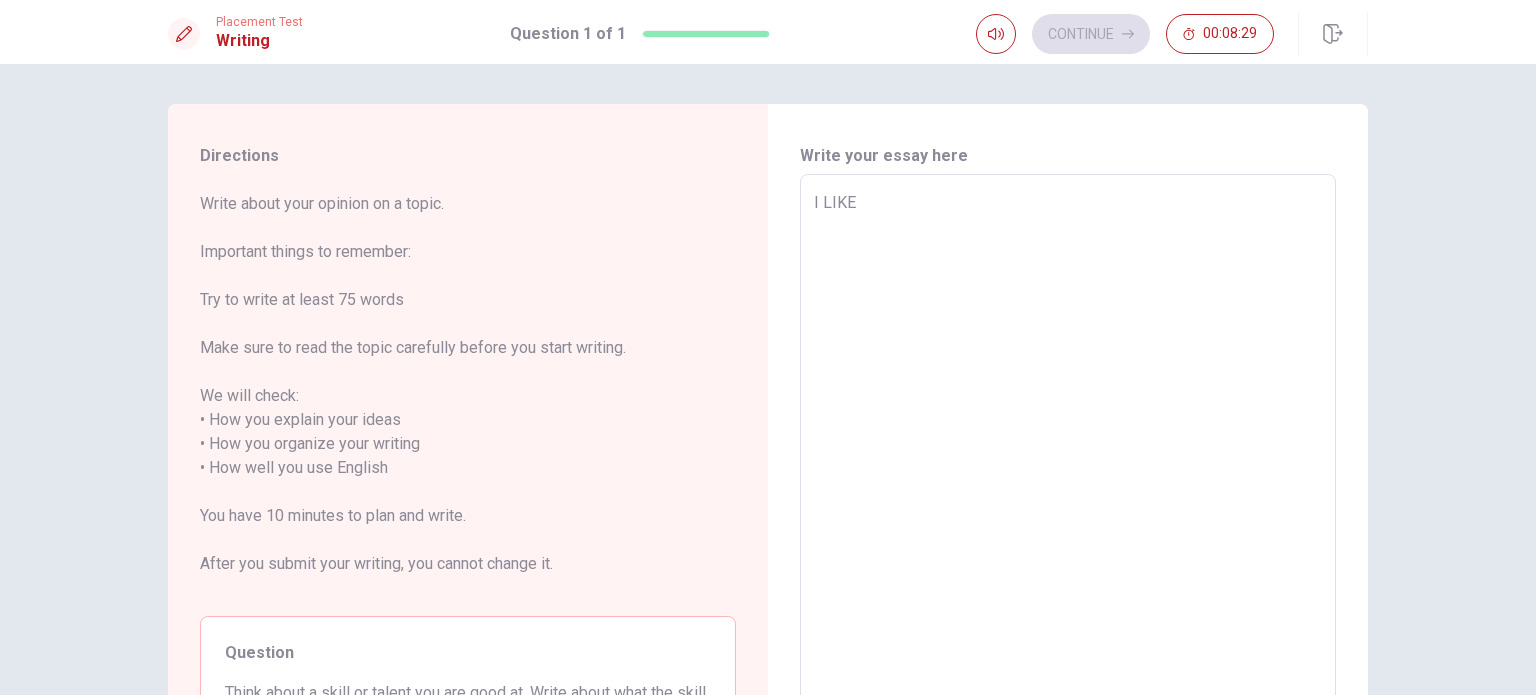 type on "x" 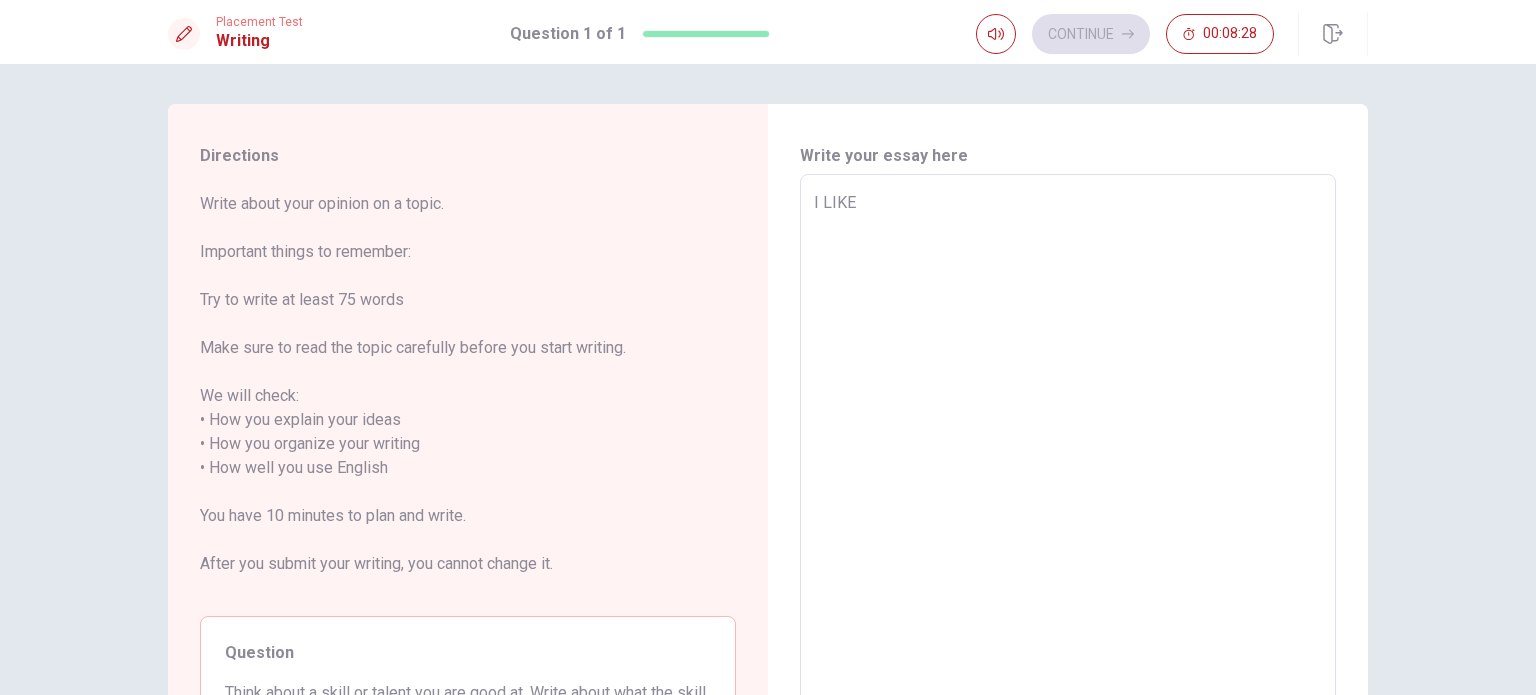 type on "I LIKE" 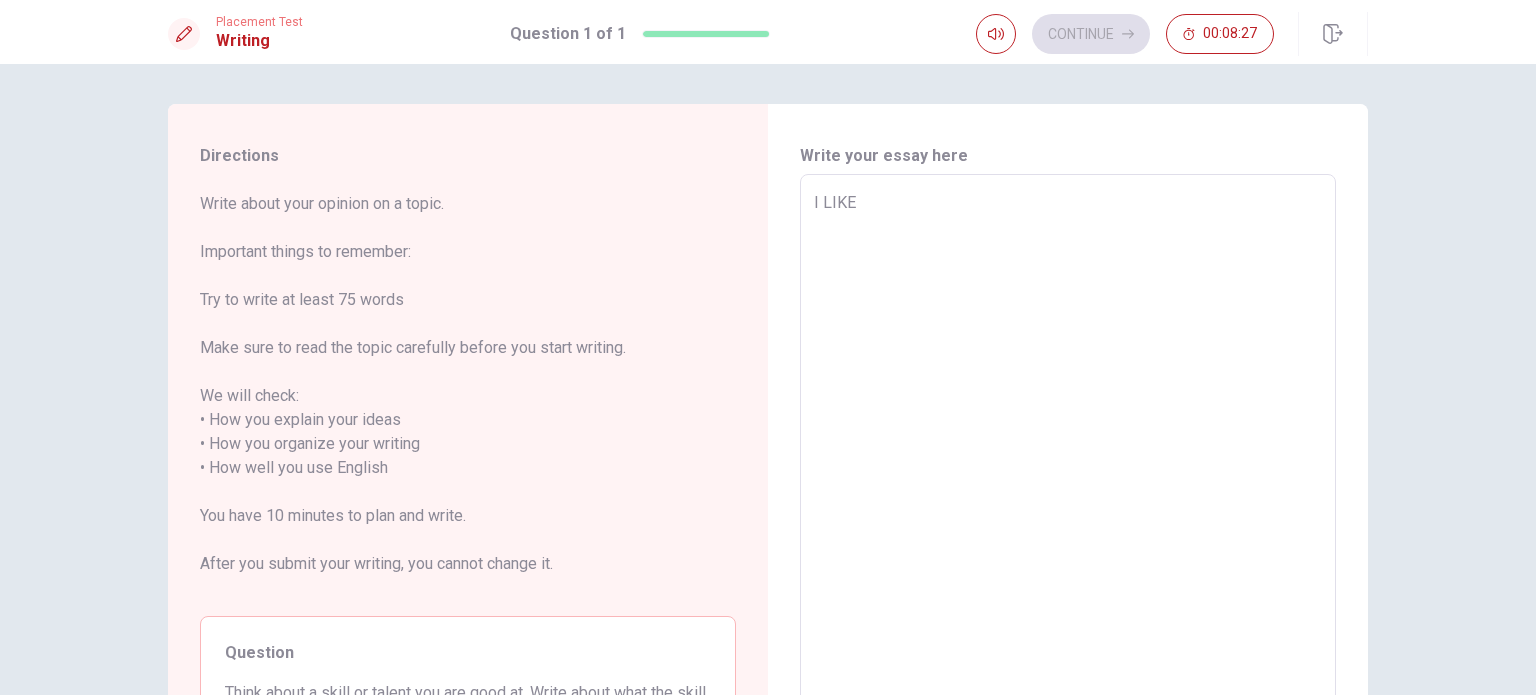 type on "I LIKE s" 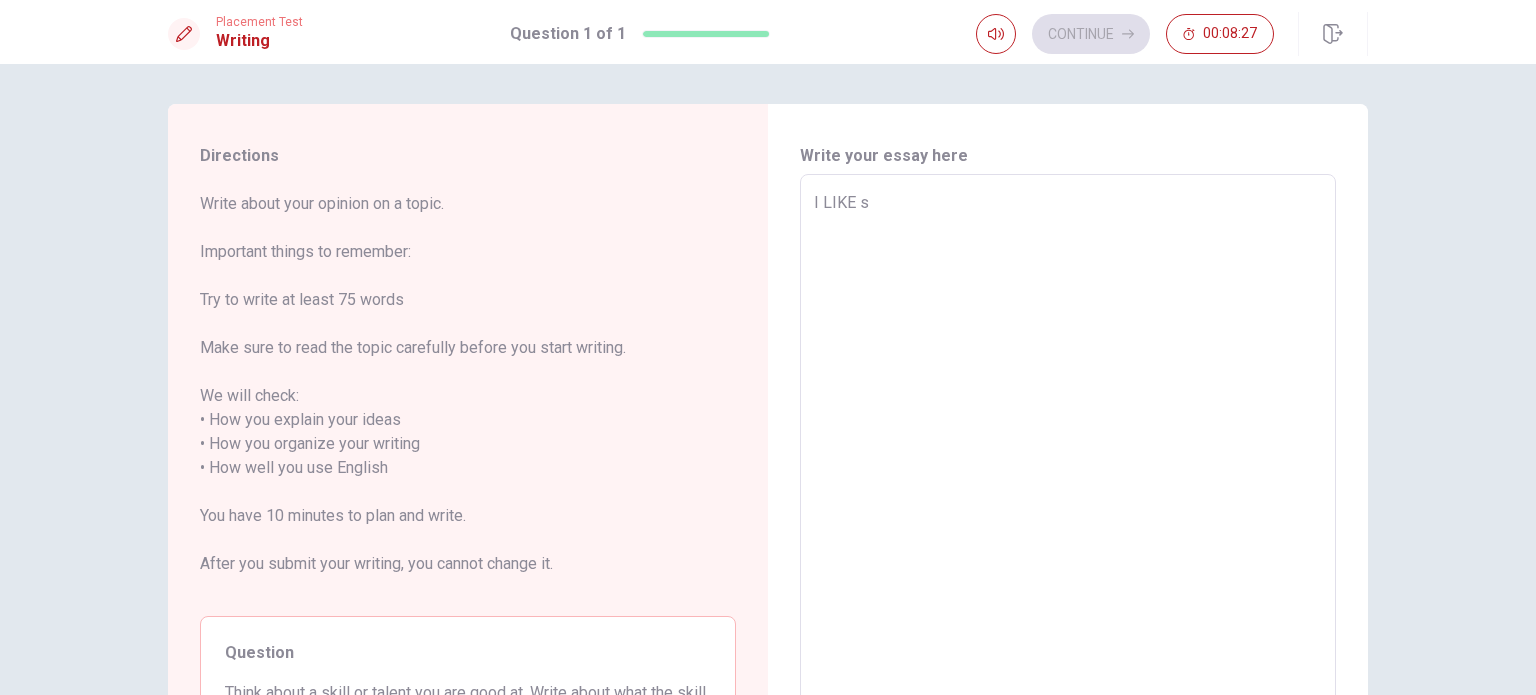 type on "x" 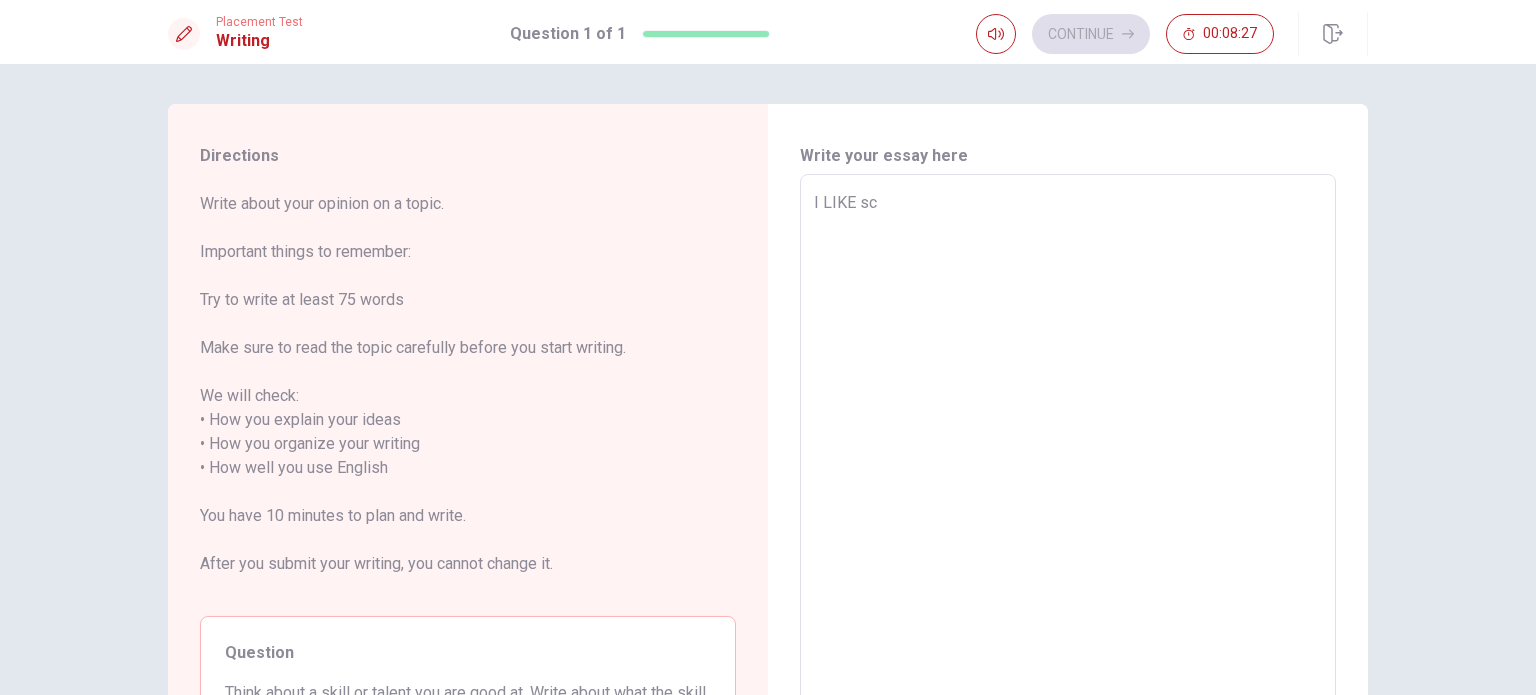 type on "x" 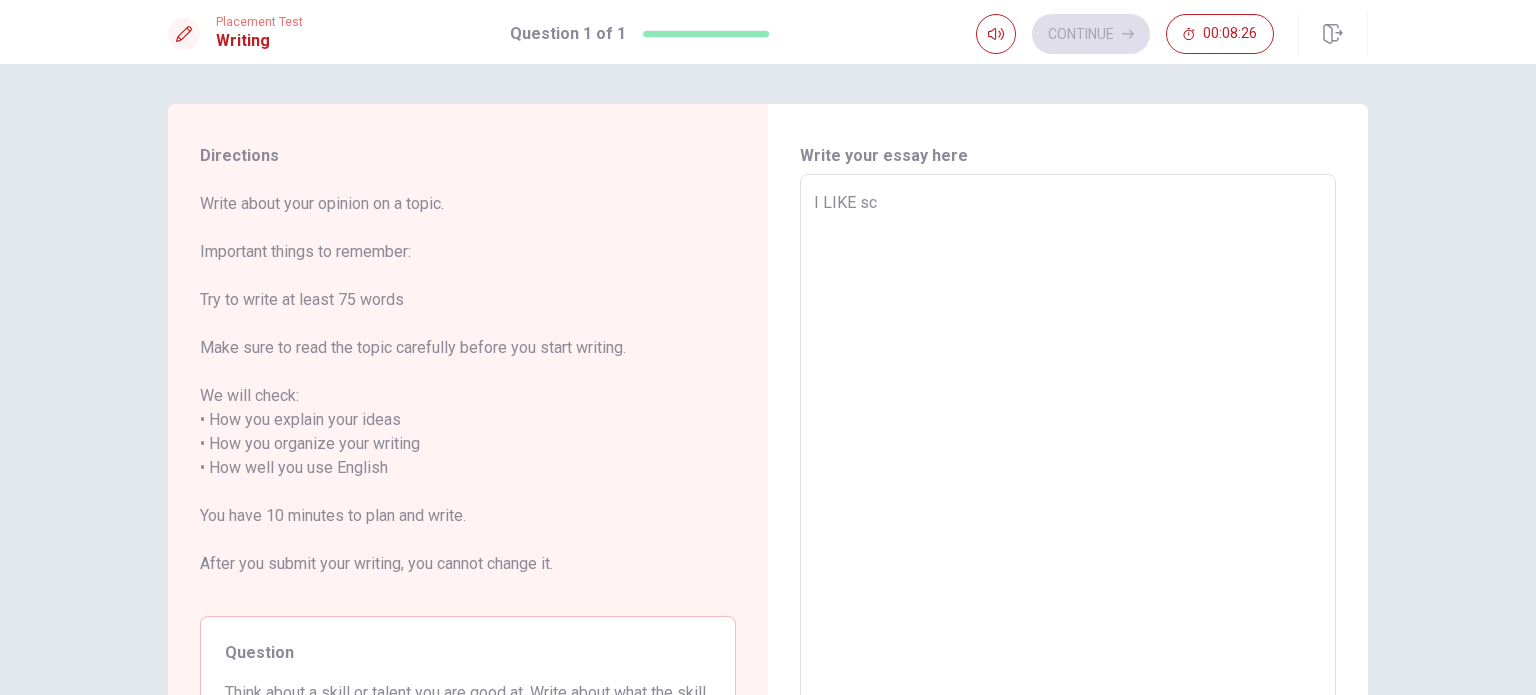 type on "I LIKE sco" 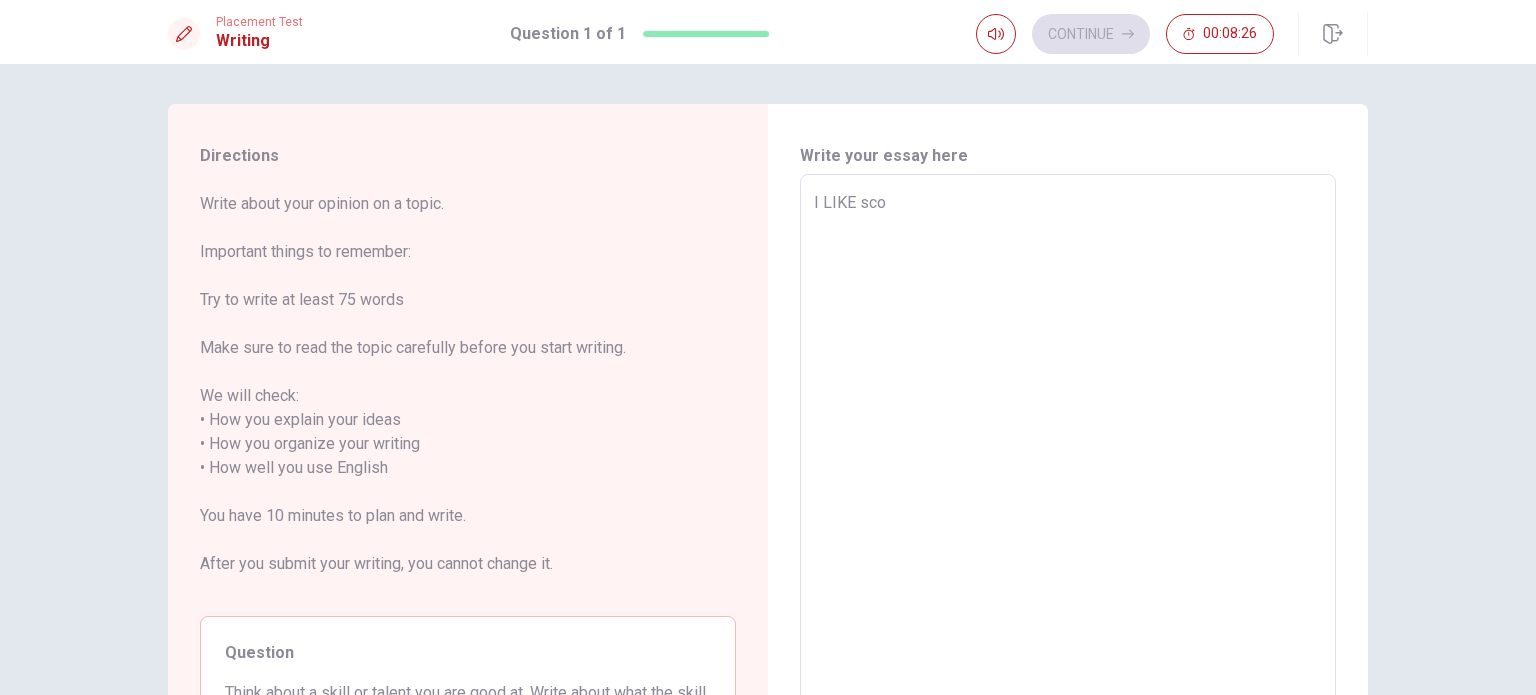 type on "x" 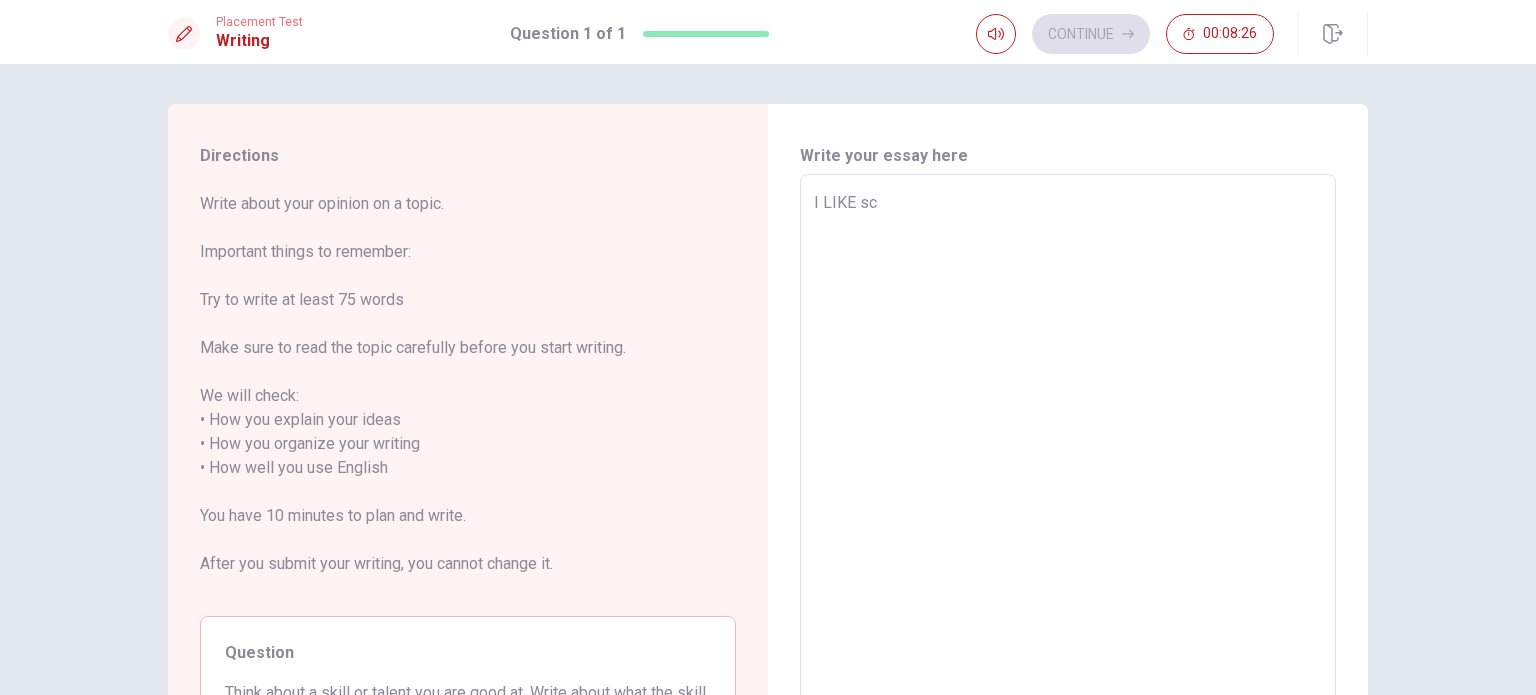 type on "x" 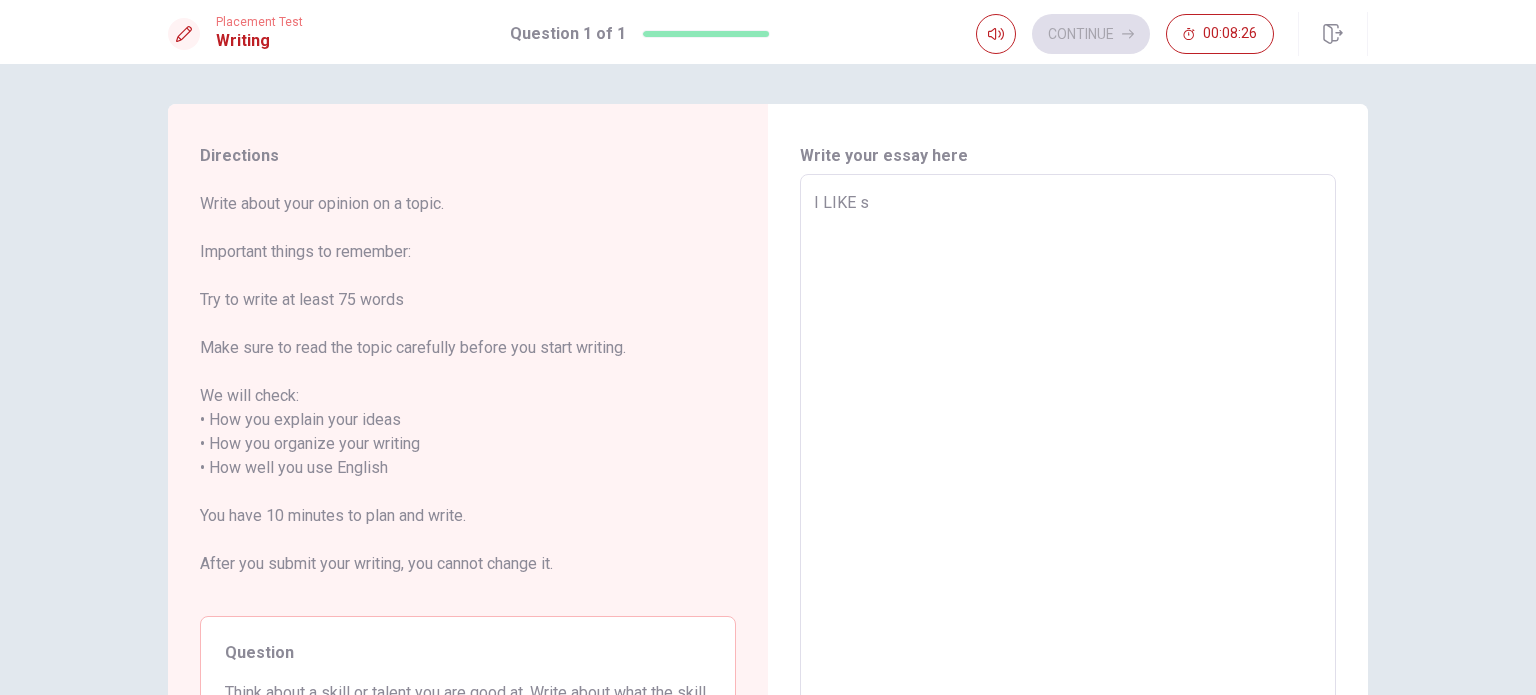 type on "x" 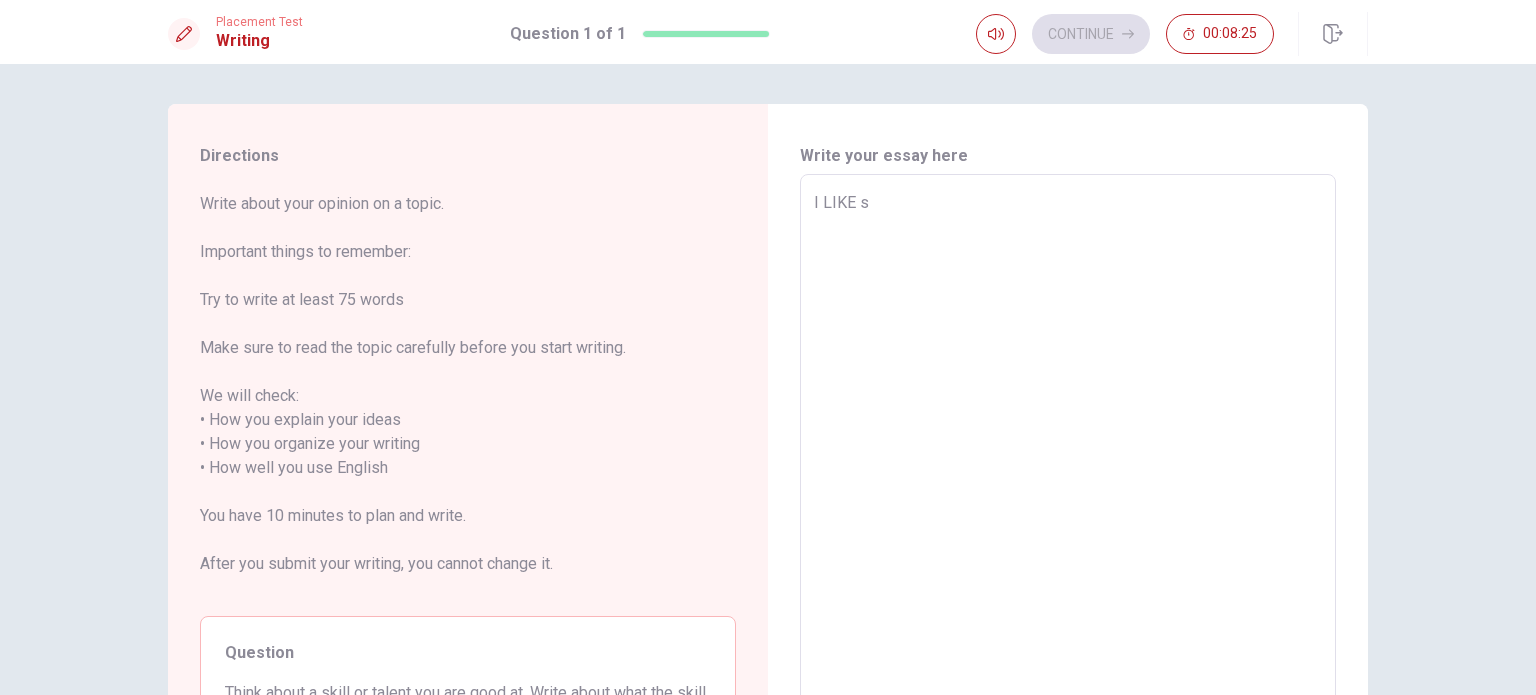 type on "I LIKE" 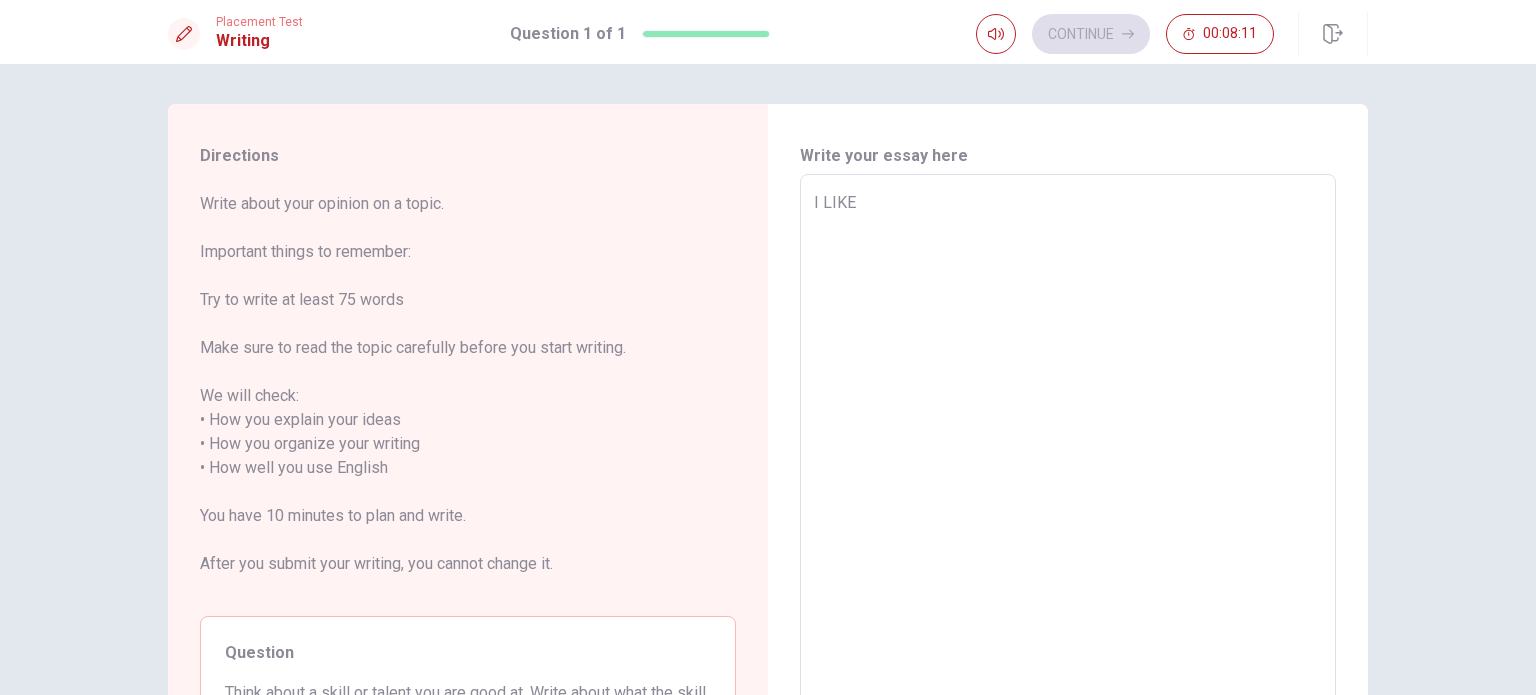 type on "x" 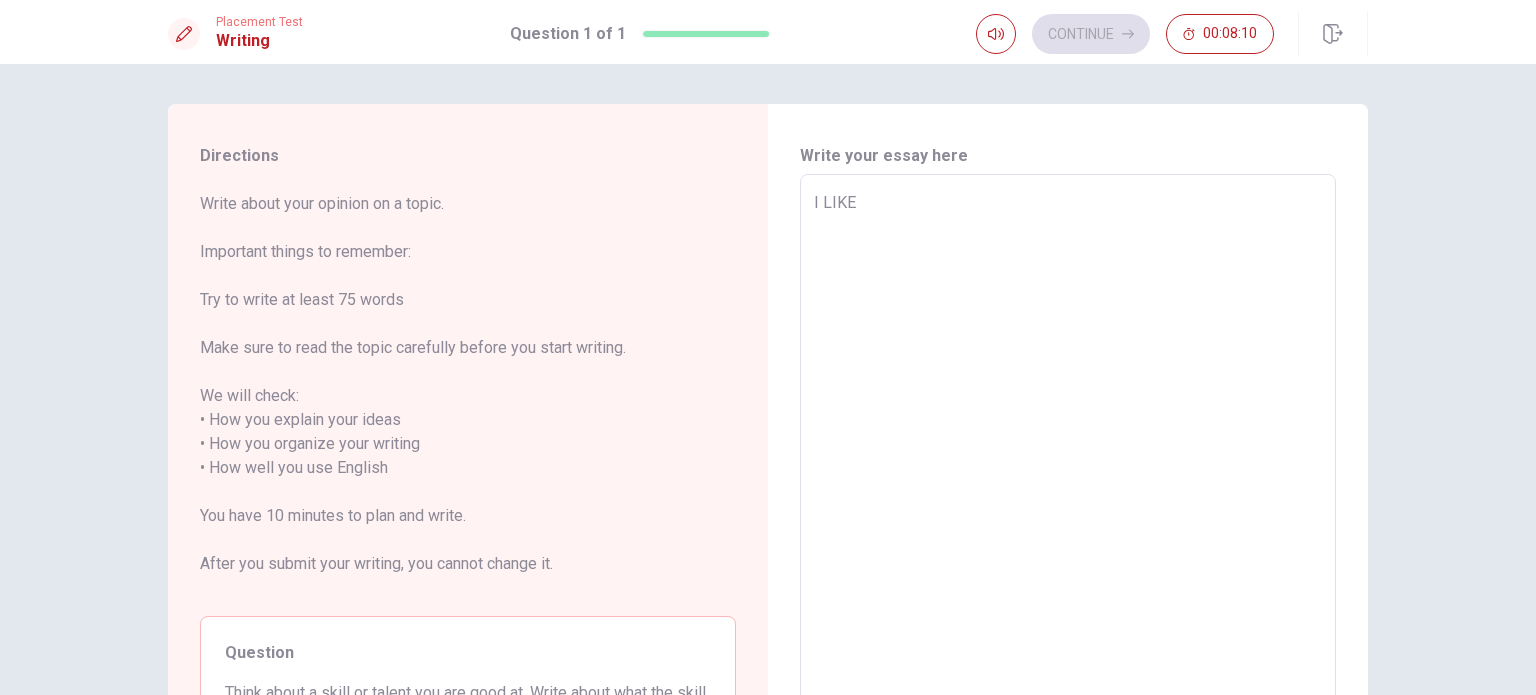 type on "I LIKE g" 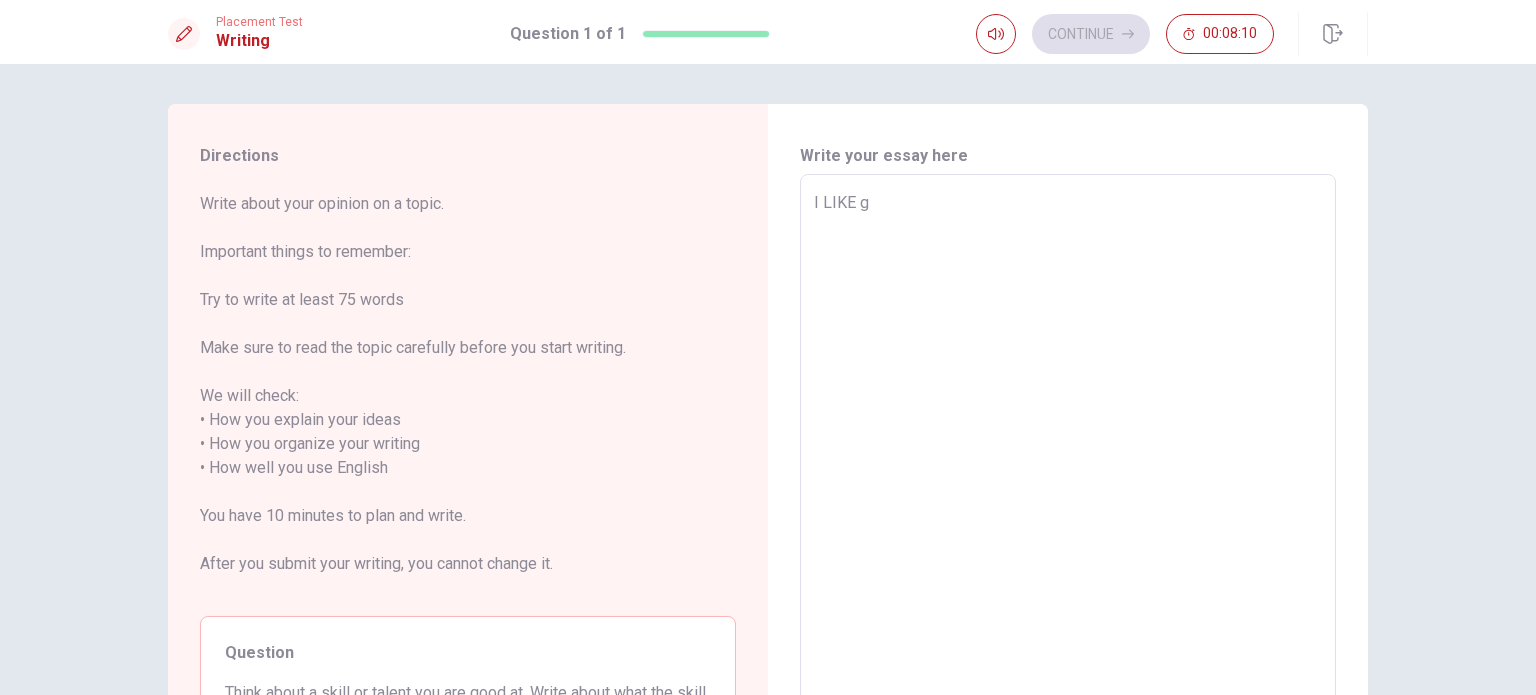 type on "x" 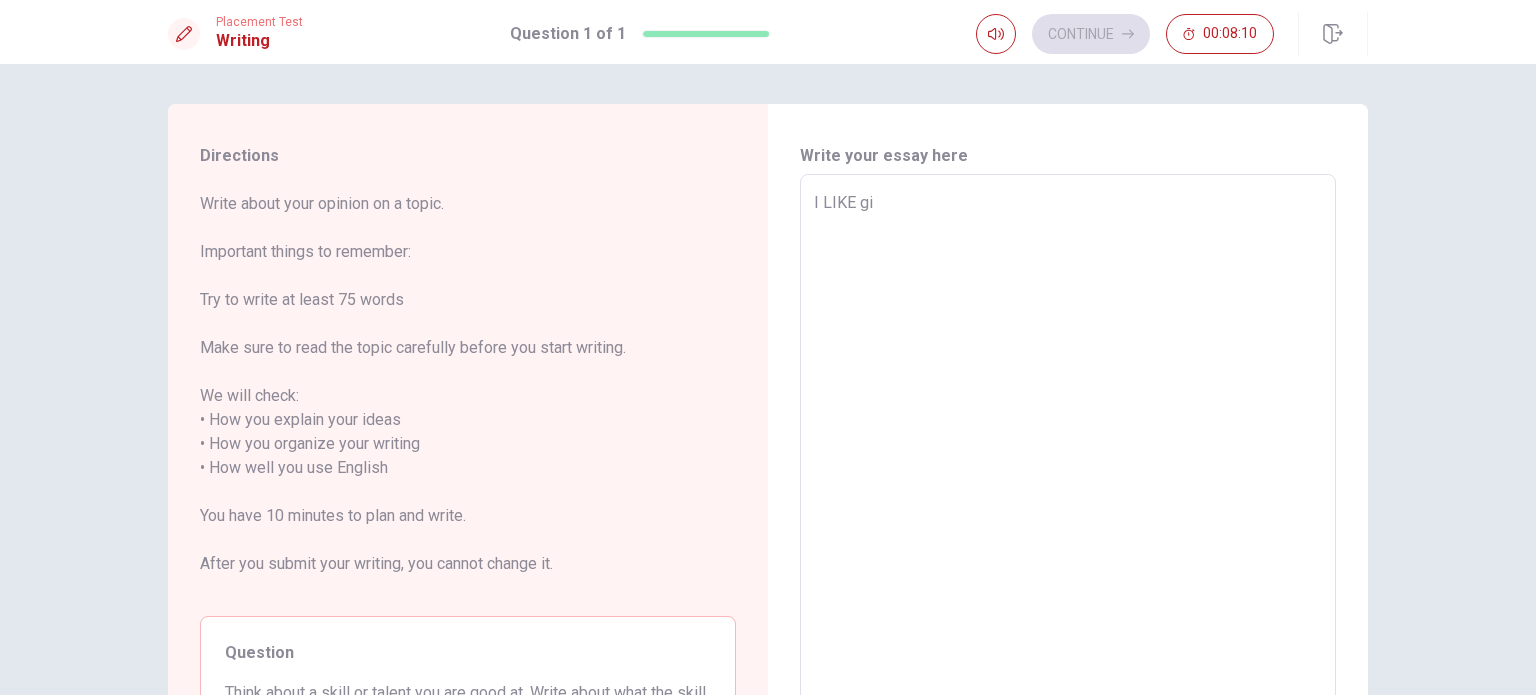 type on "x" 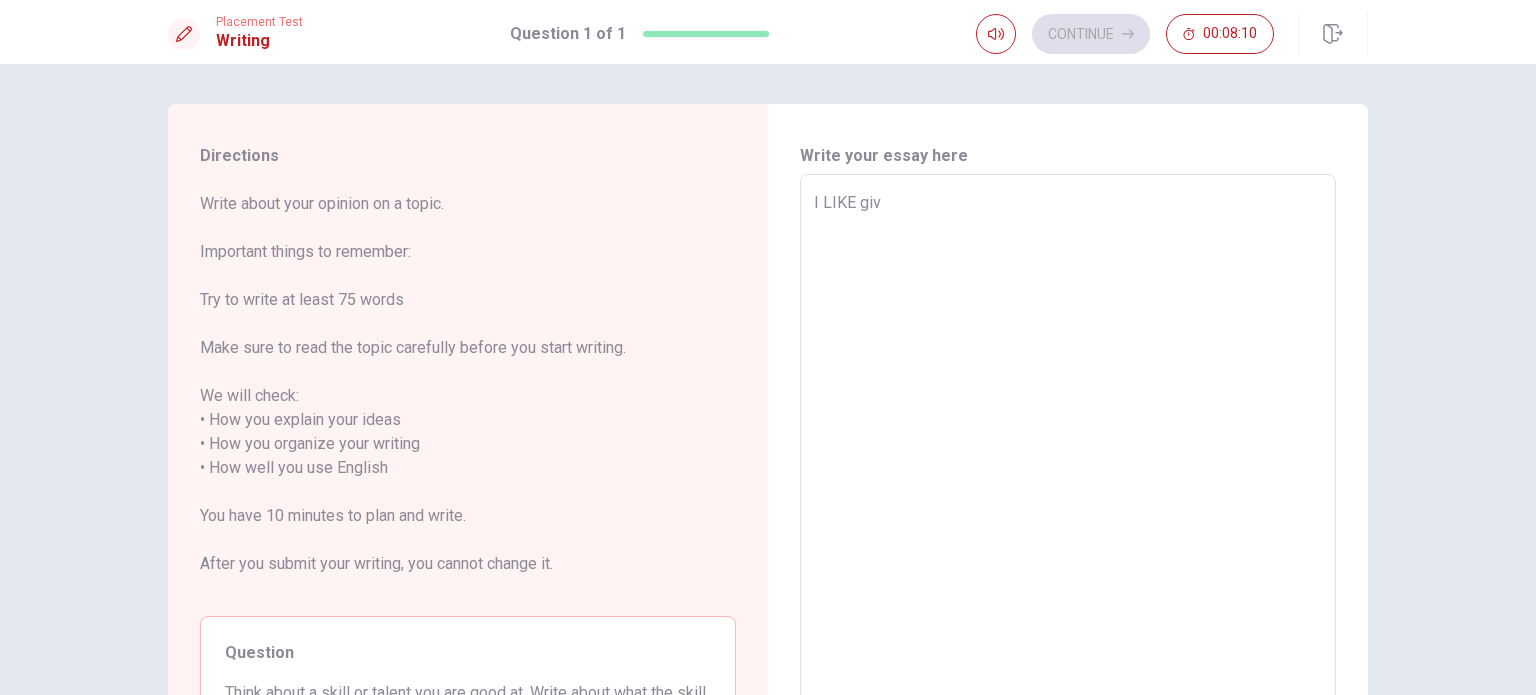 type on "x" 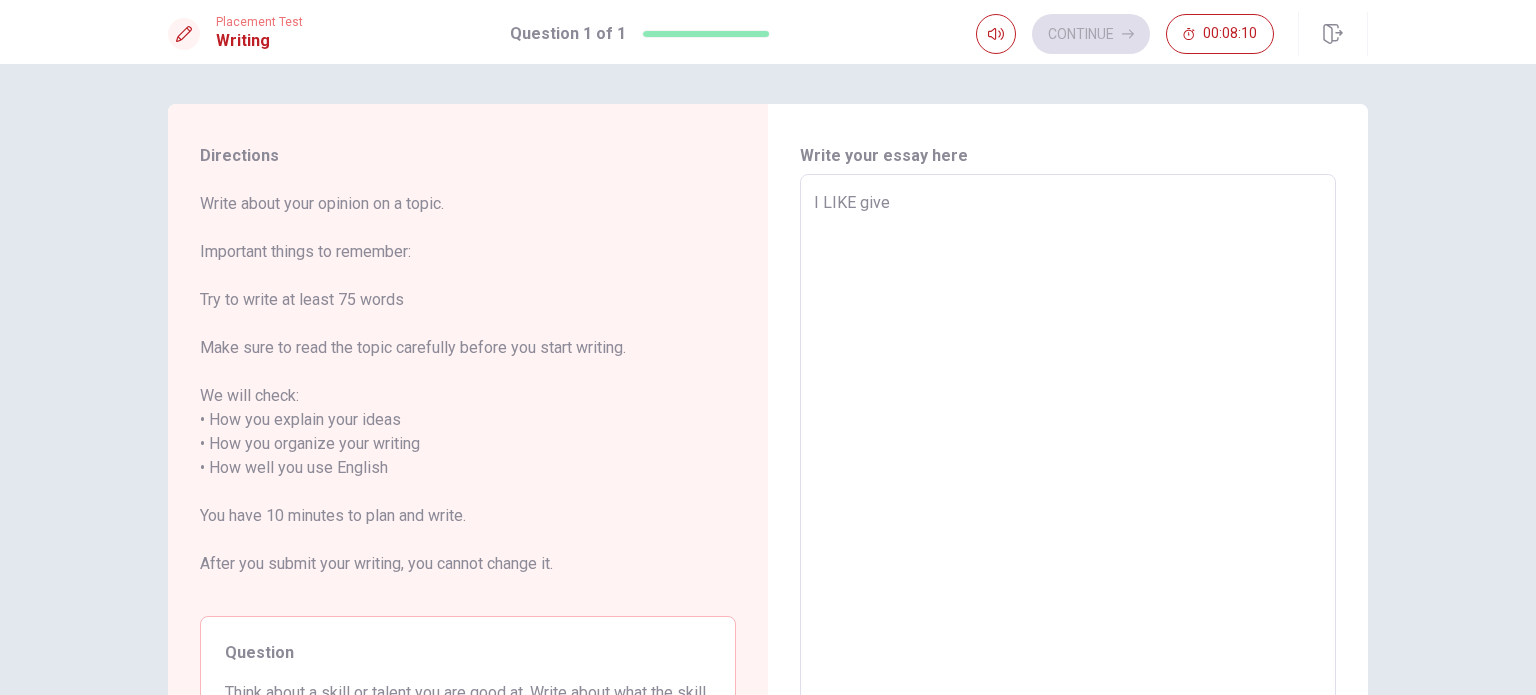 type on "x" 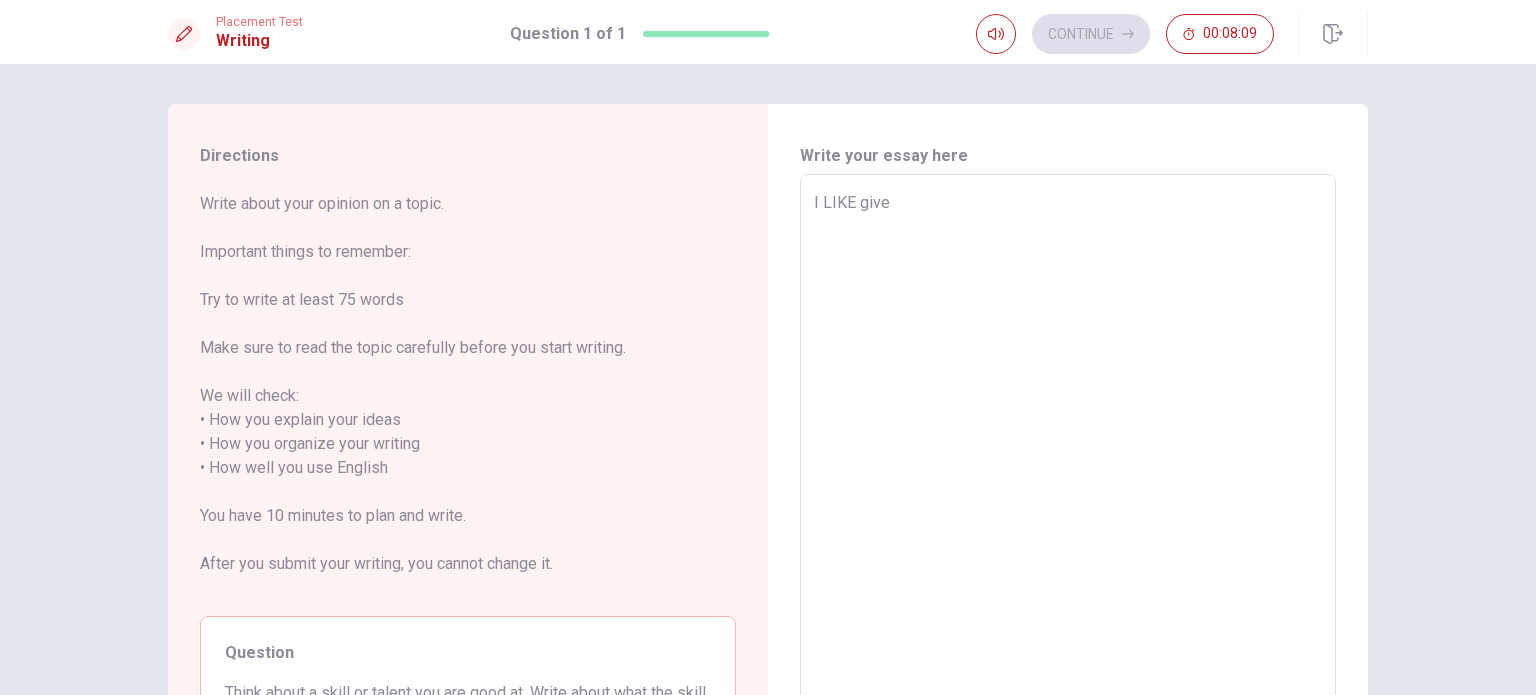 type on "I LIKE give" 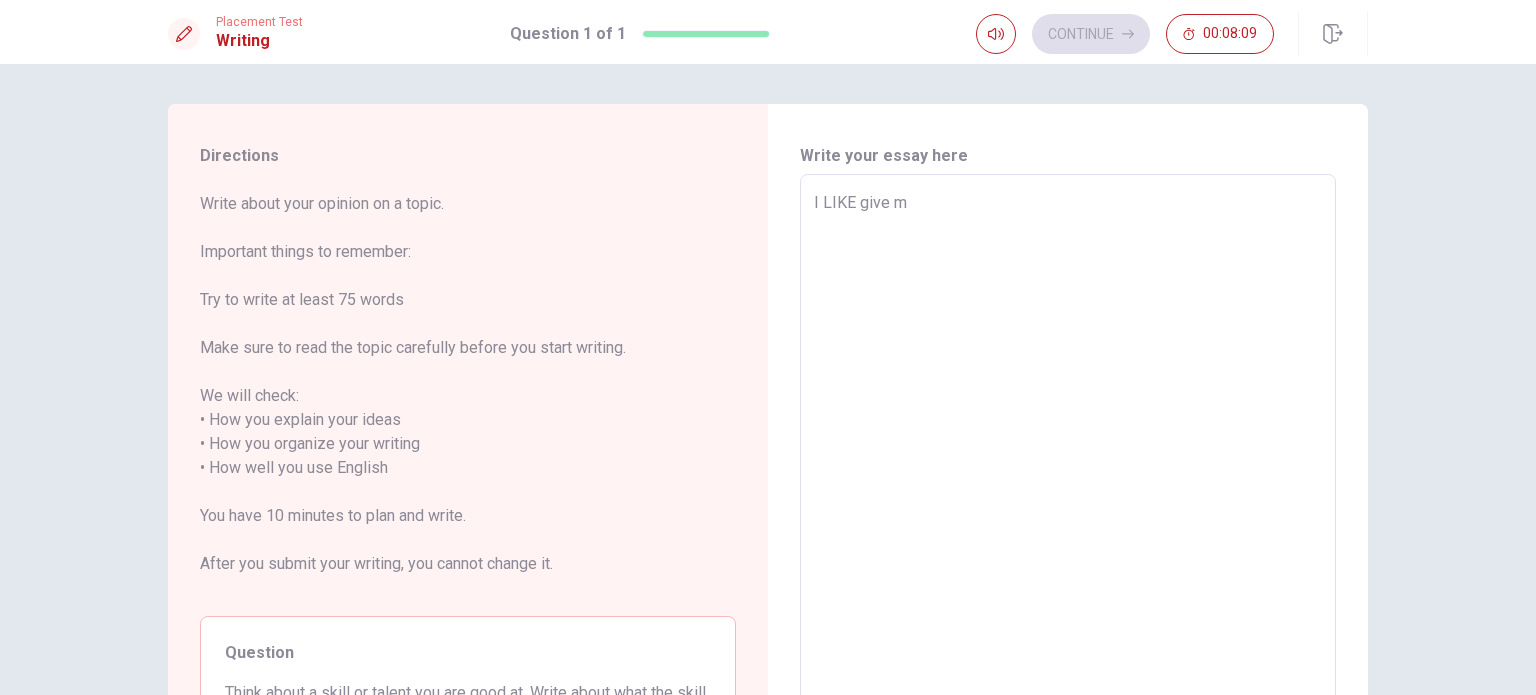 type on "x" 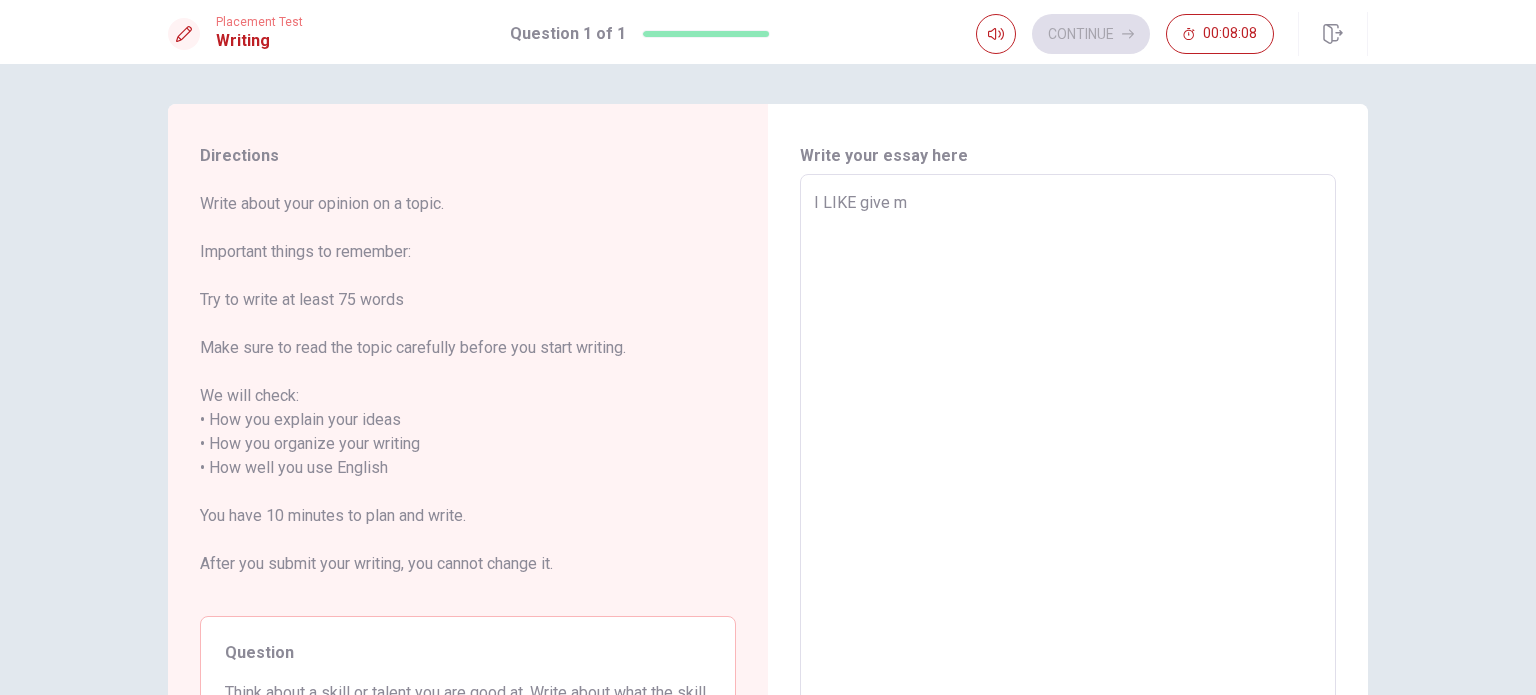 type on "I LIKE give me" 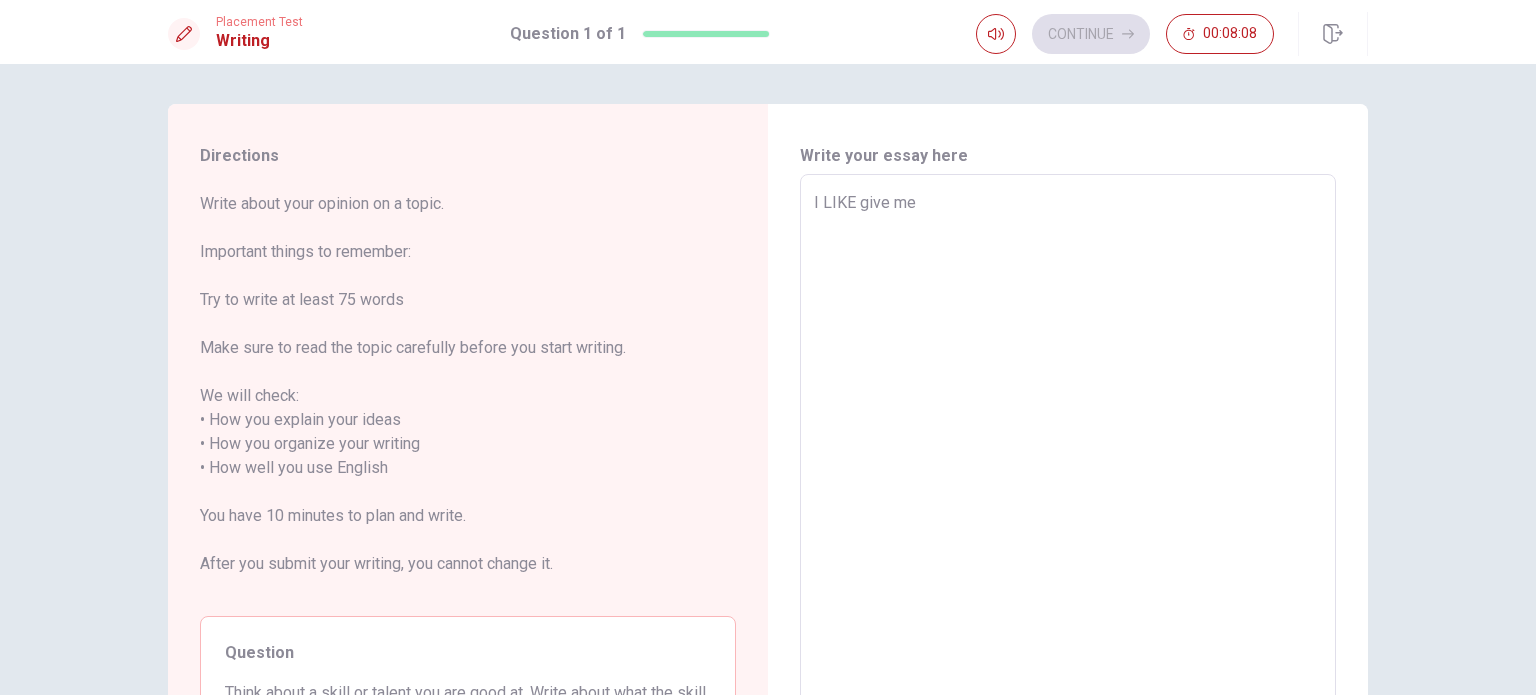 type on "x" 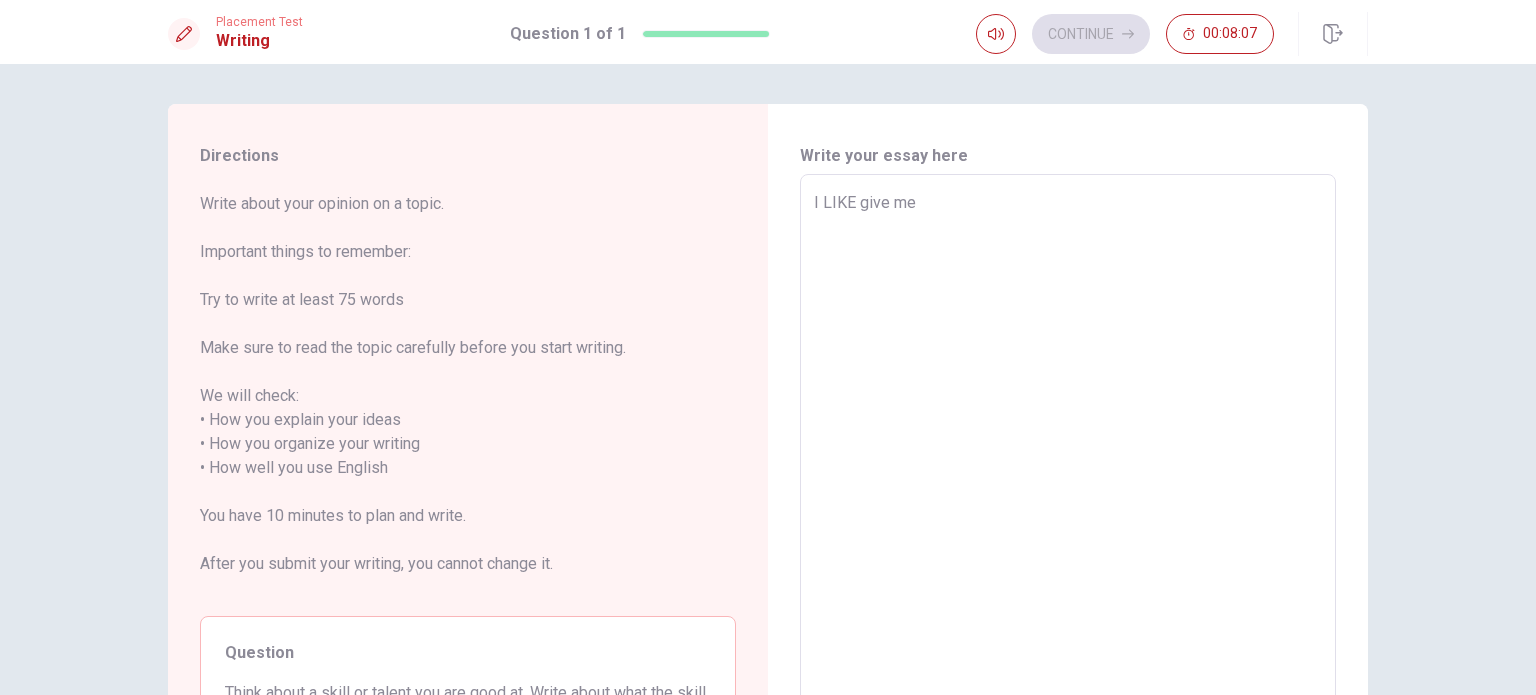 type on "I LIKE give m" 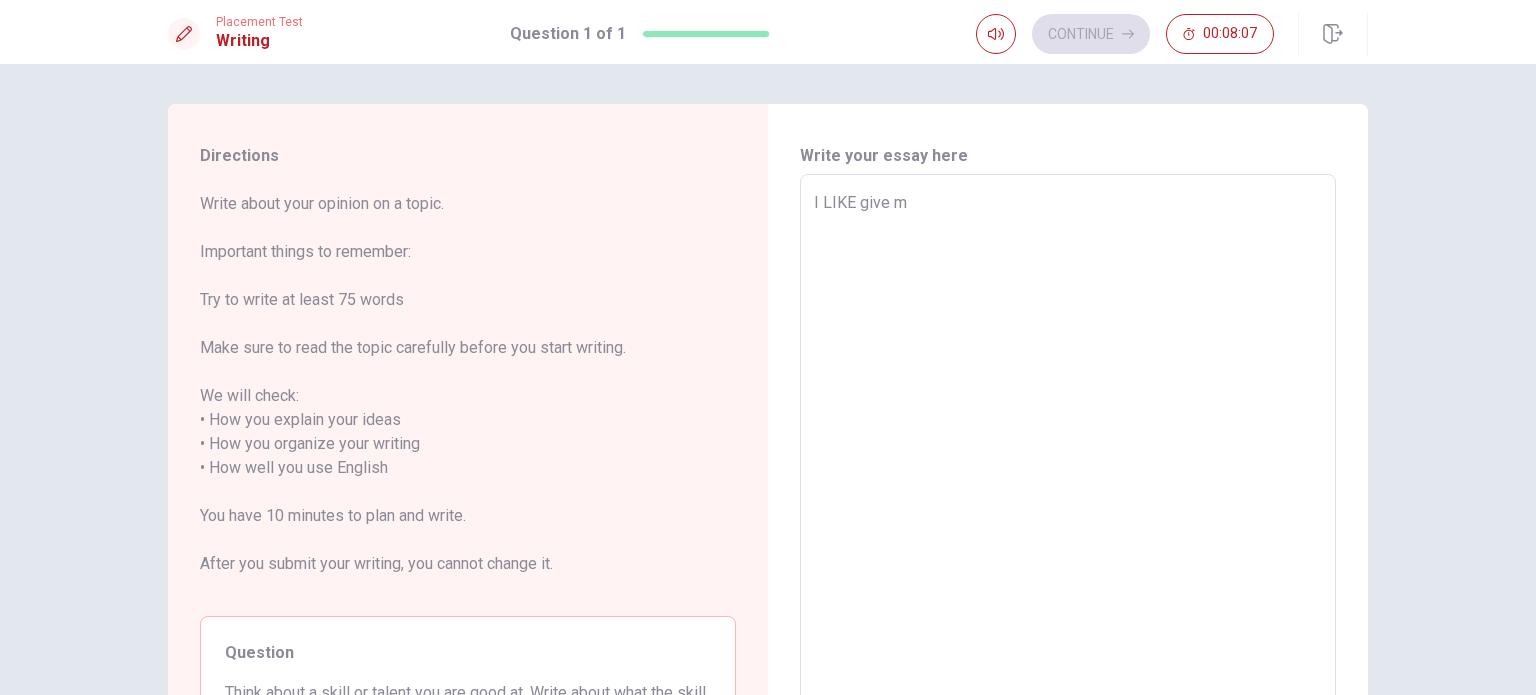 type on "x" 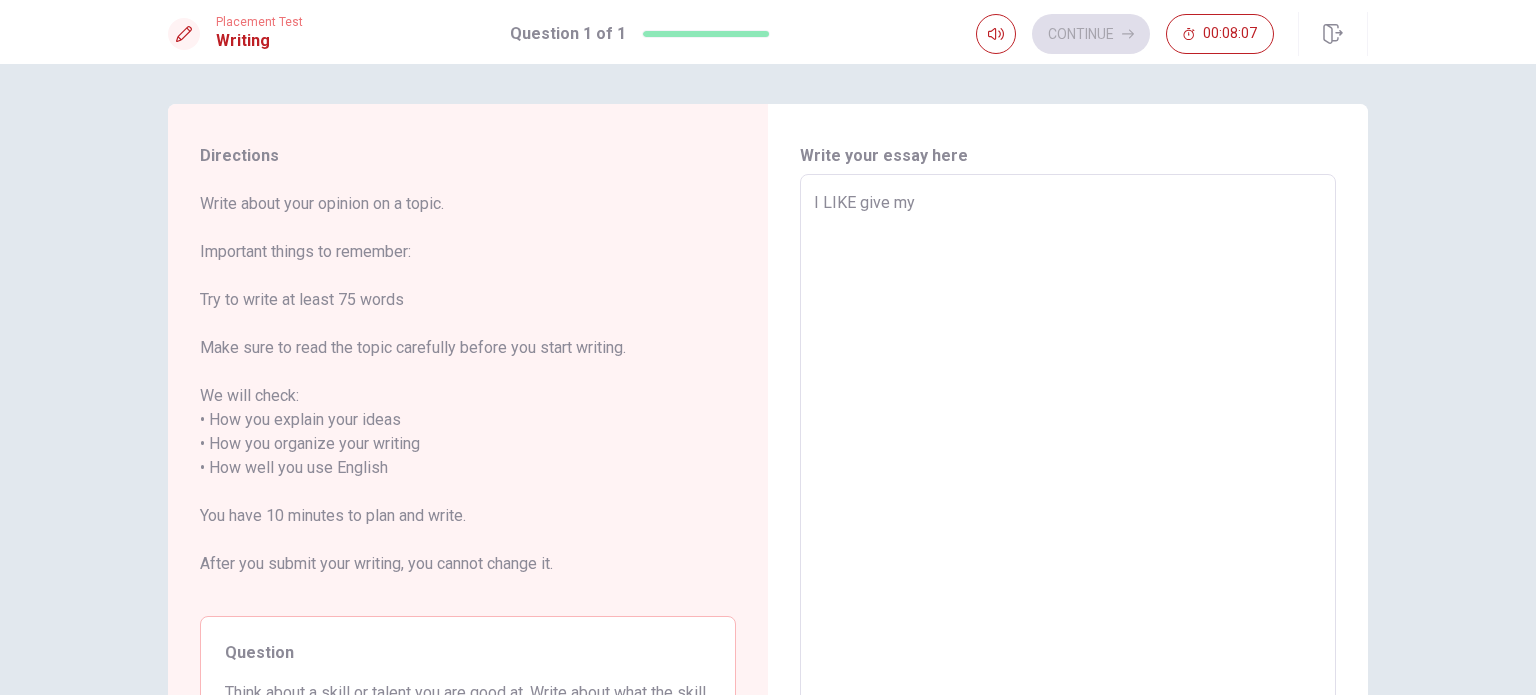 type on "x" 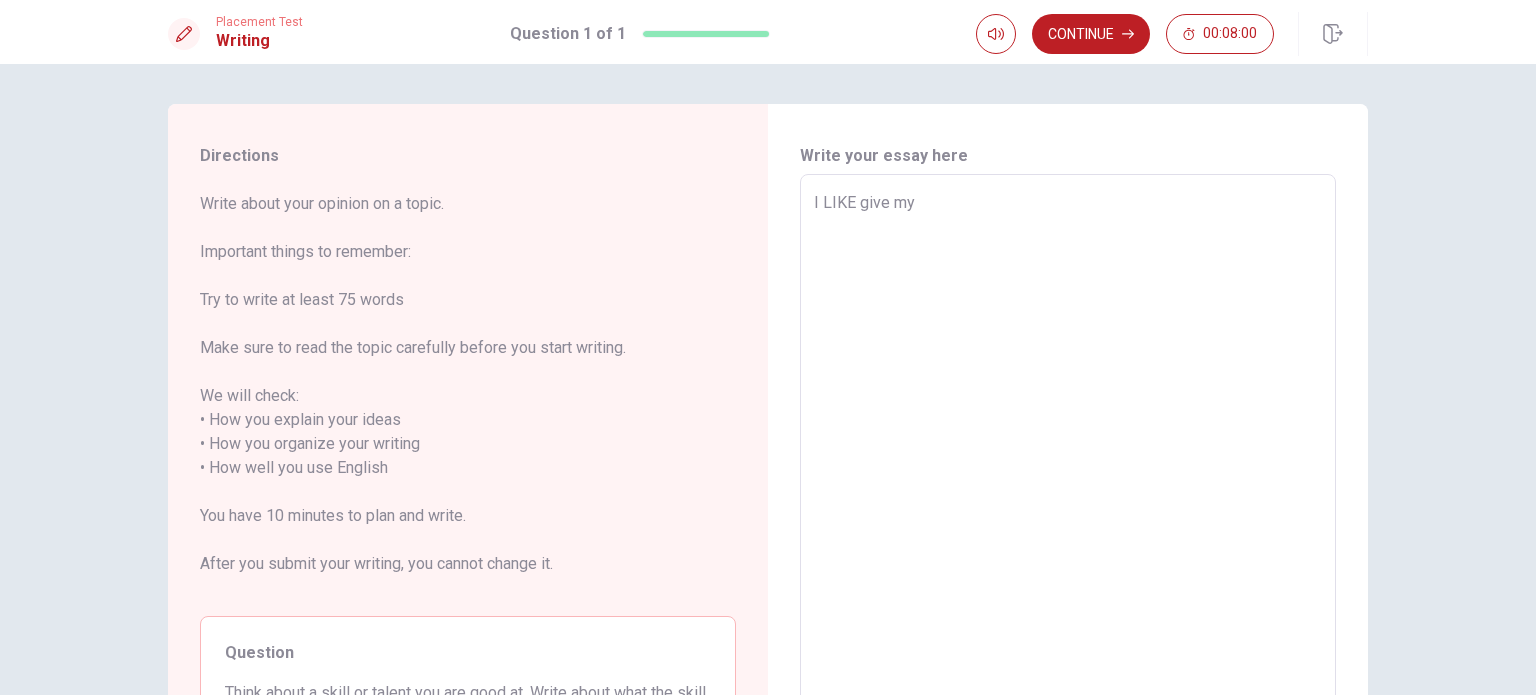 type on "x" 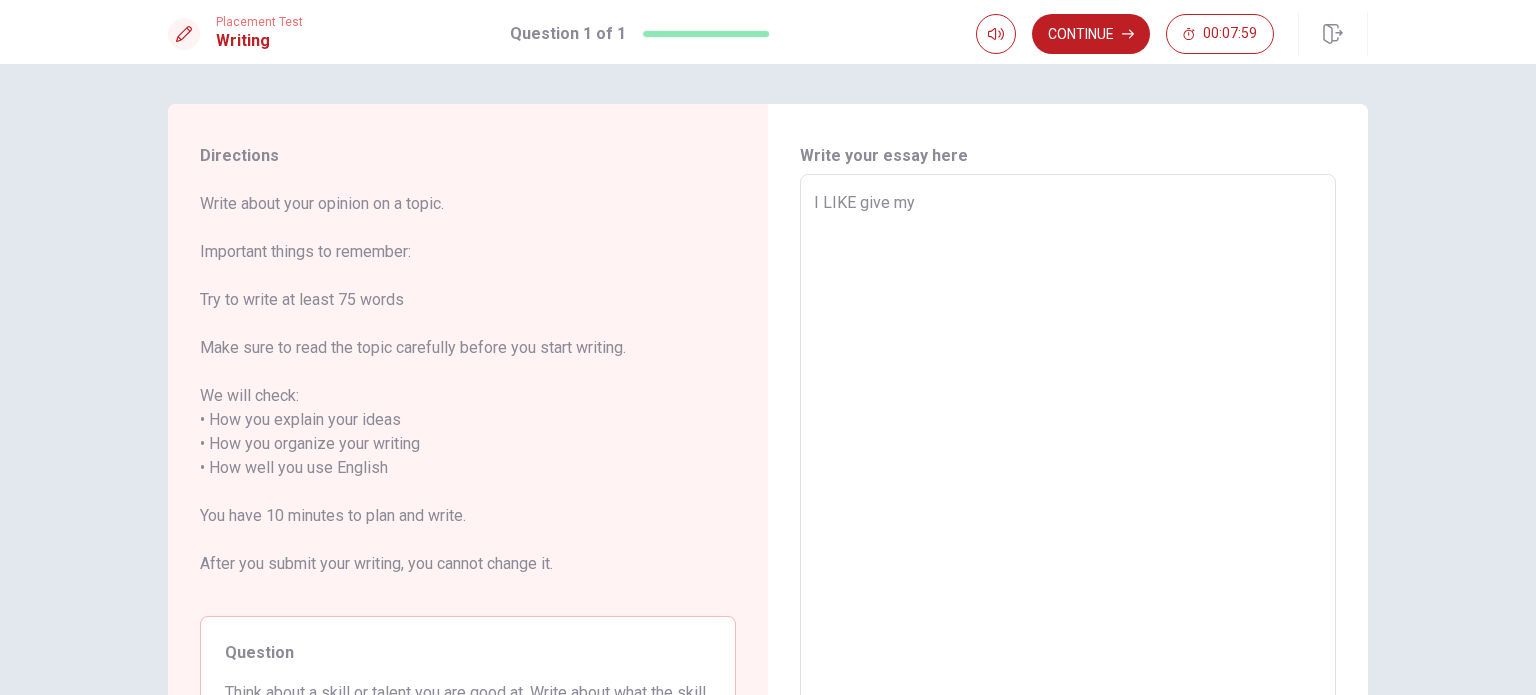 type on "I LIKE give my h" 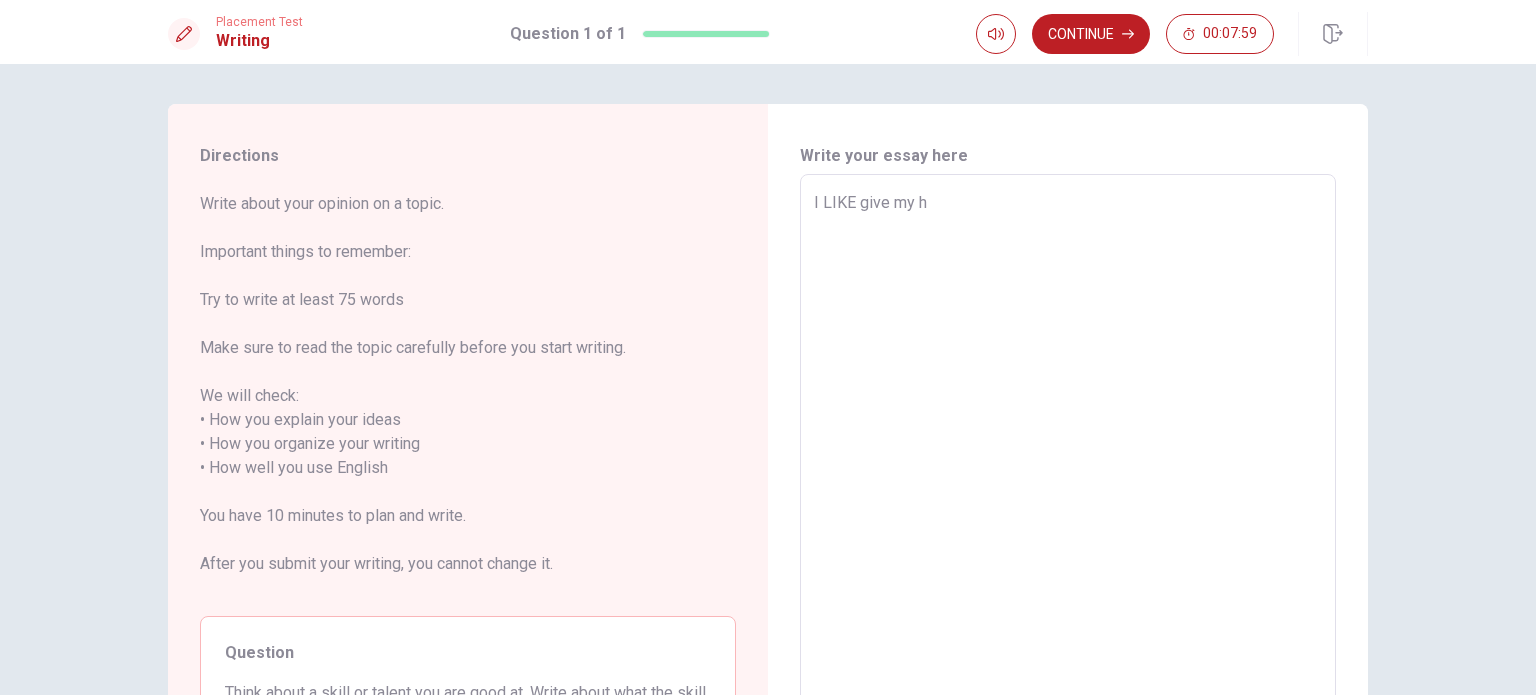 type on "x" 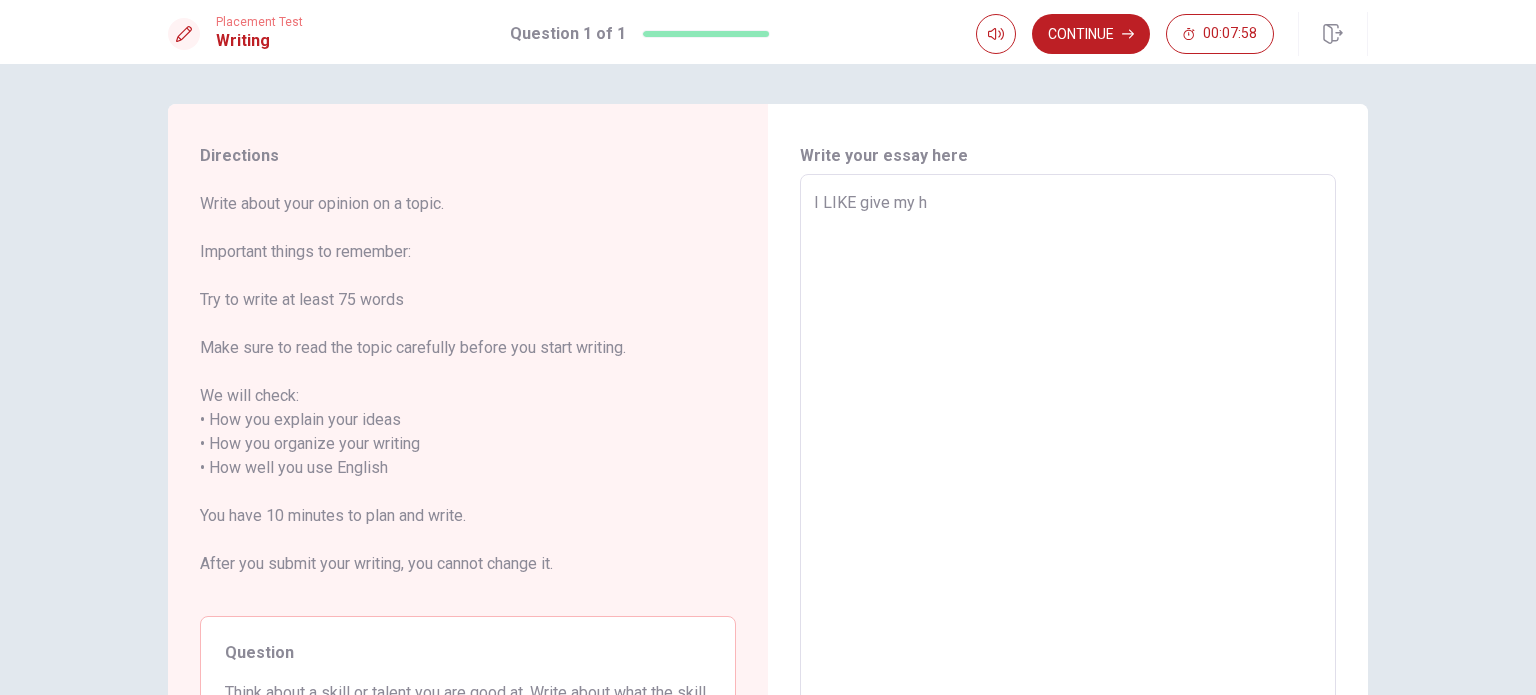 type on "I LIKE give my" 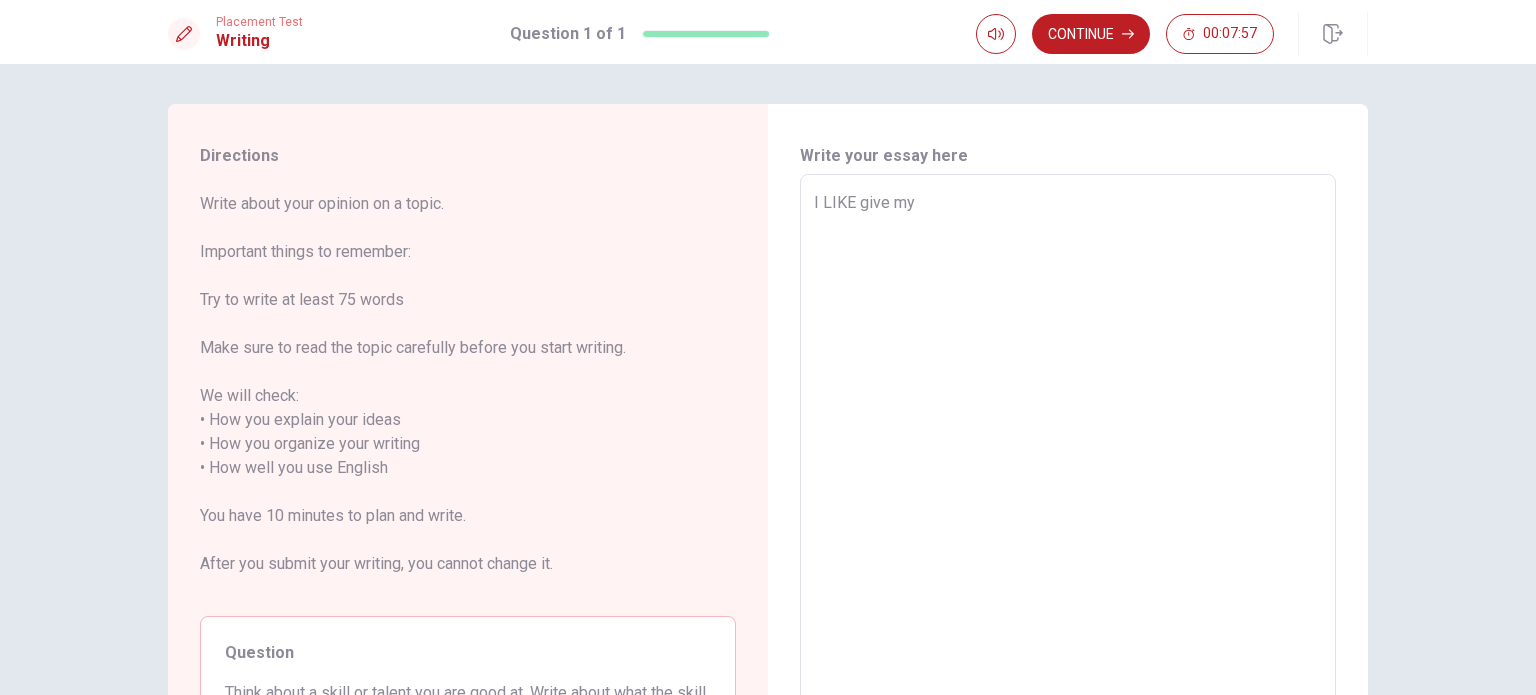 type on "x" 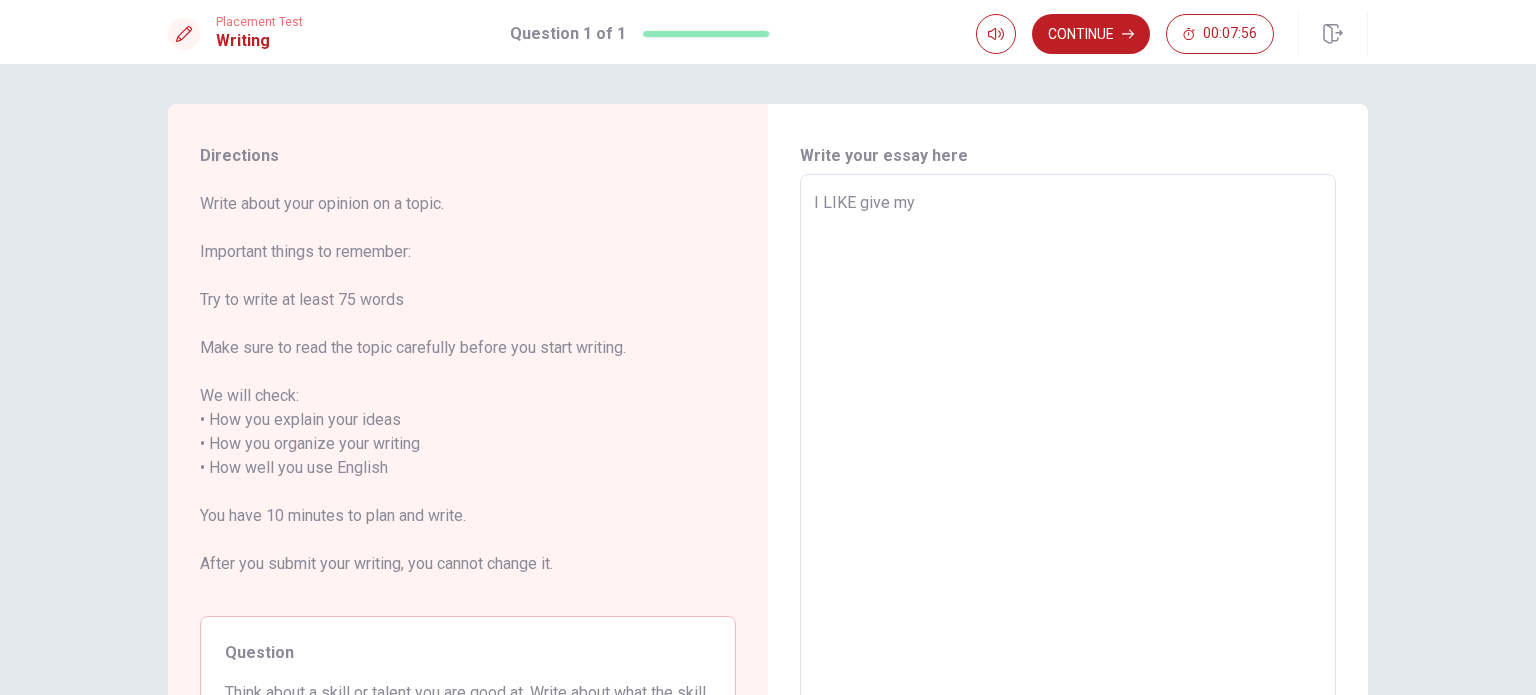 type on "I LIKE give my h" 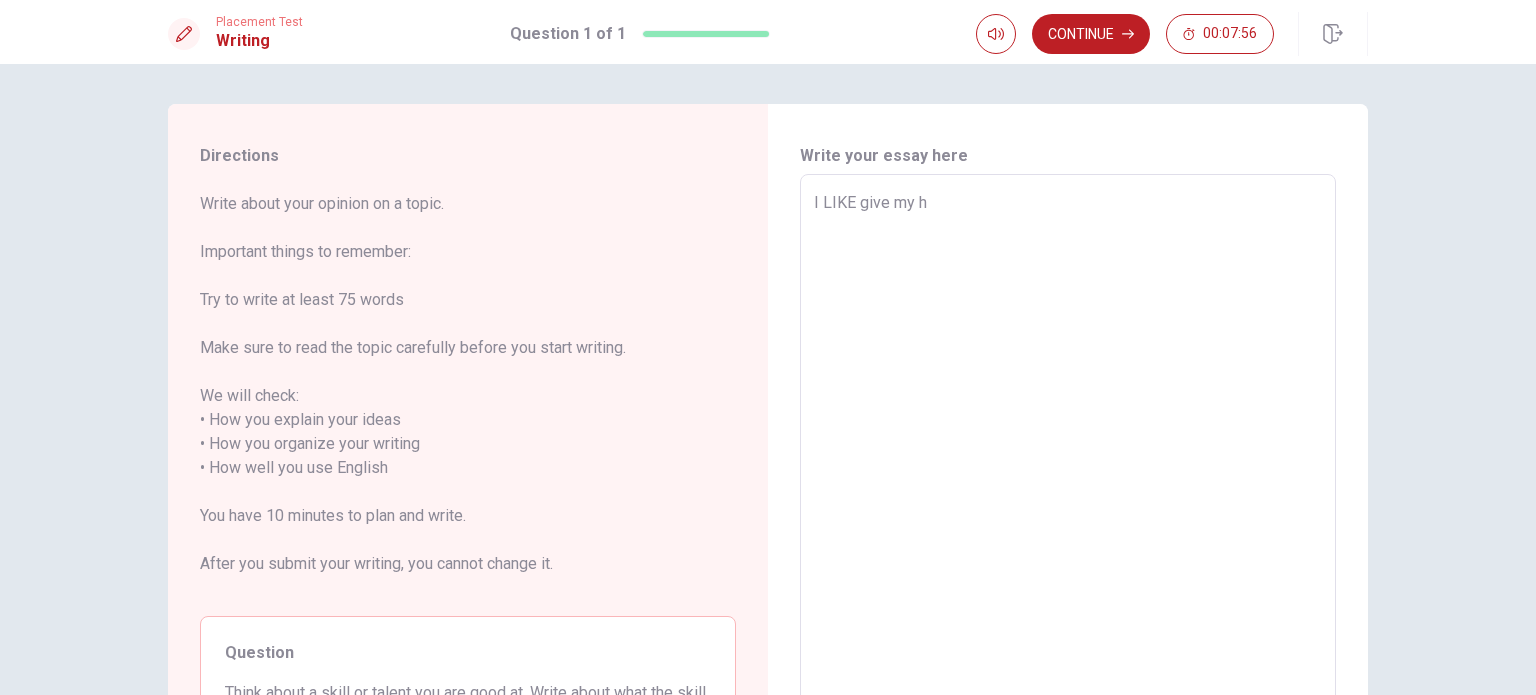 type on "x" 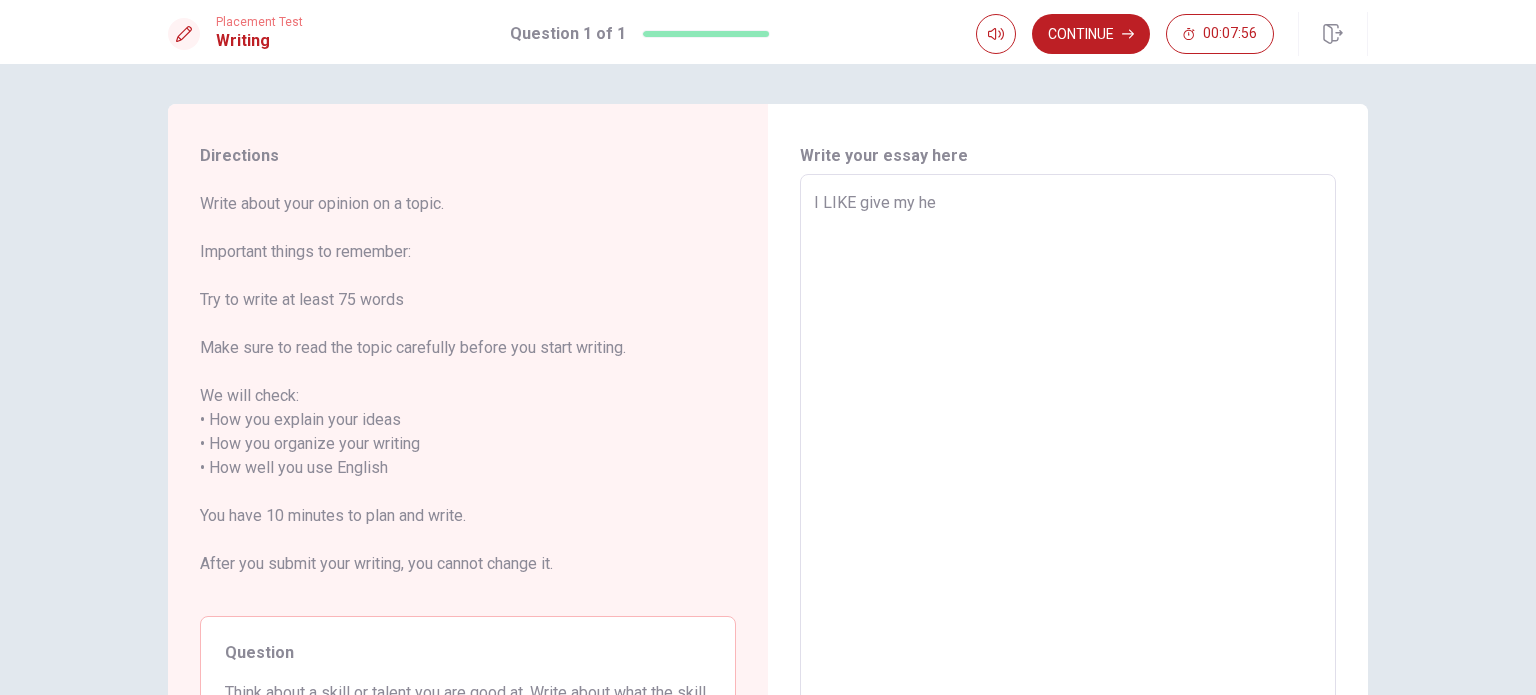 type on "x" 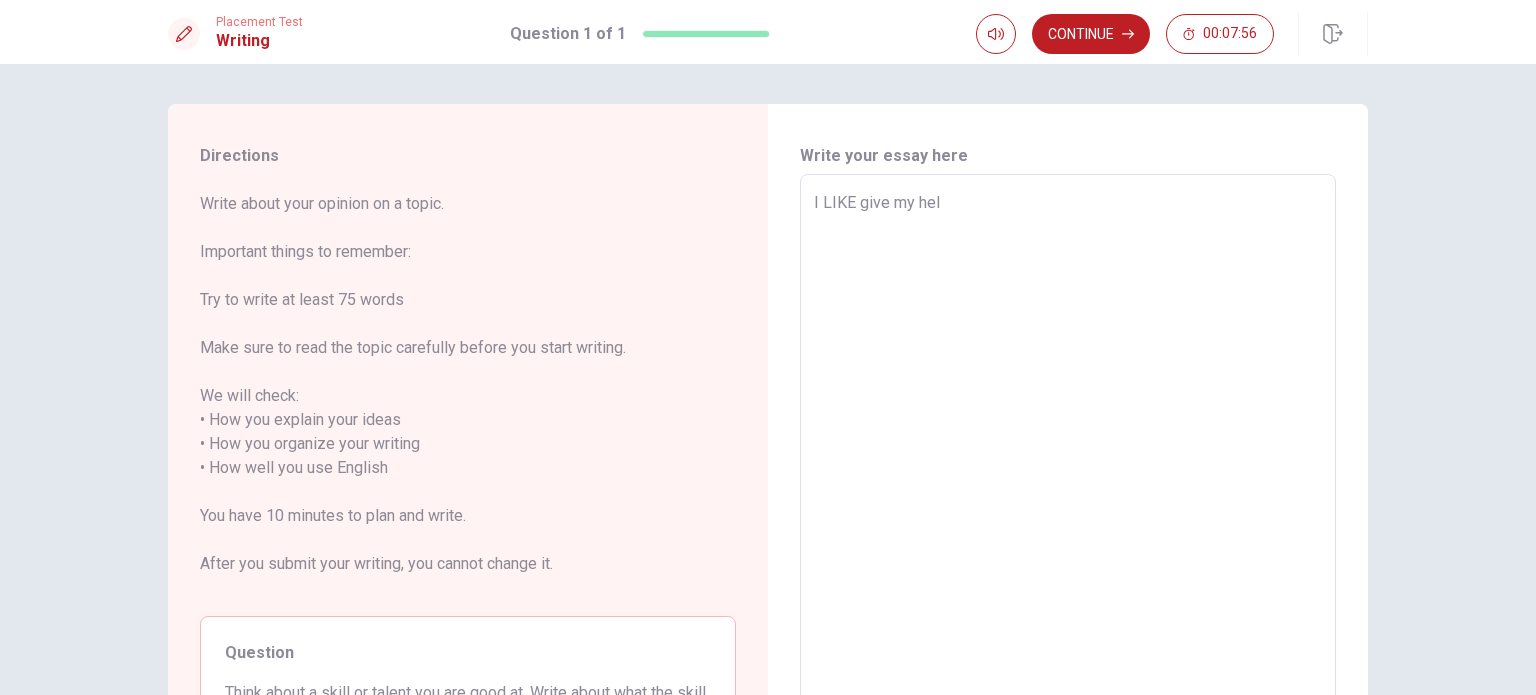 type on "x" 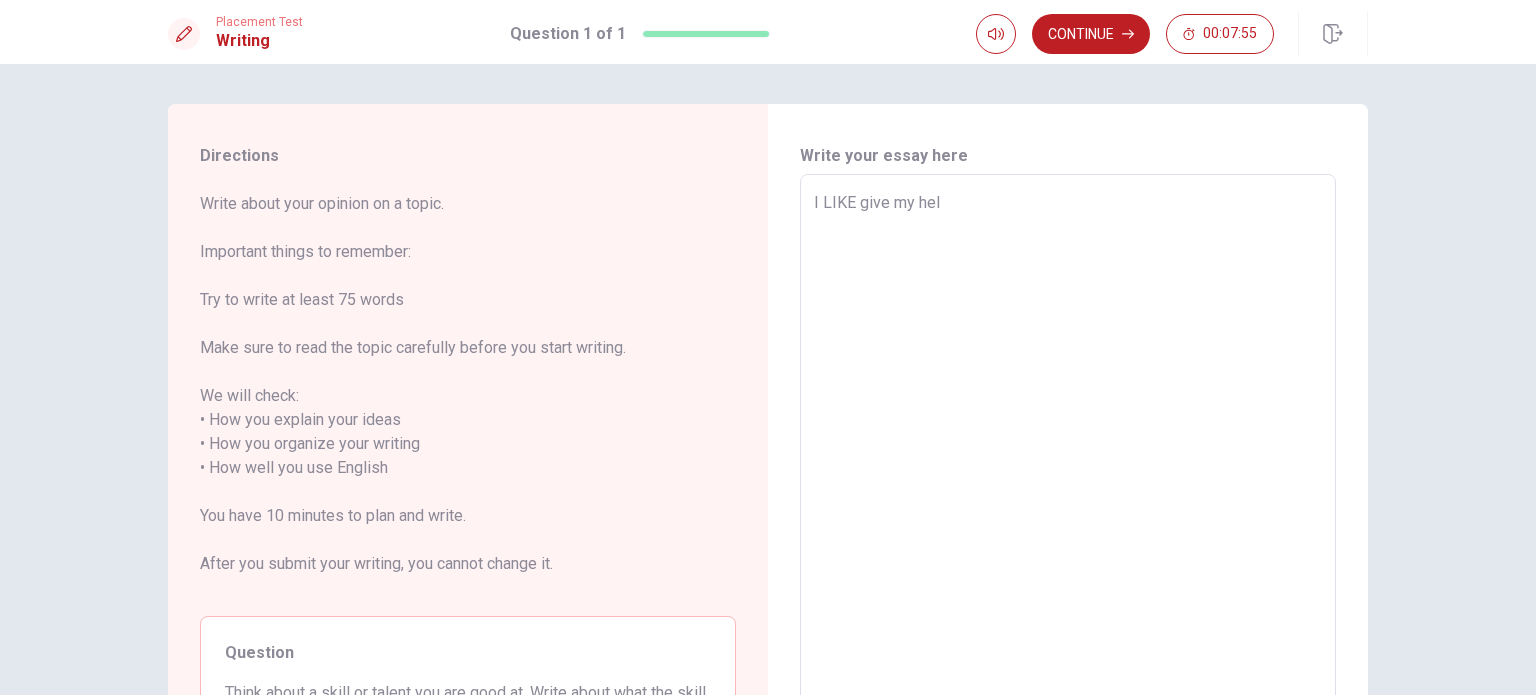 type on "I LIKE give my help" 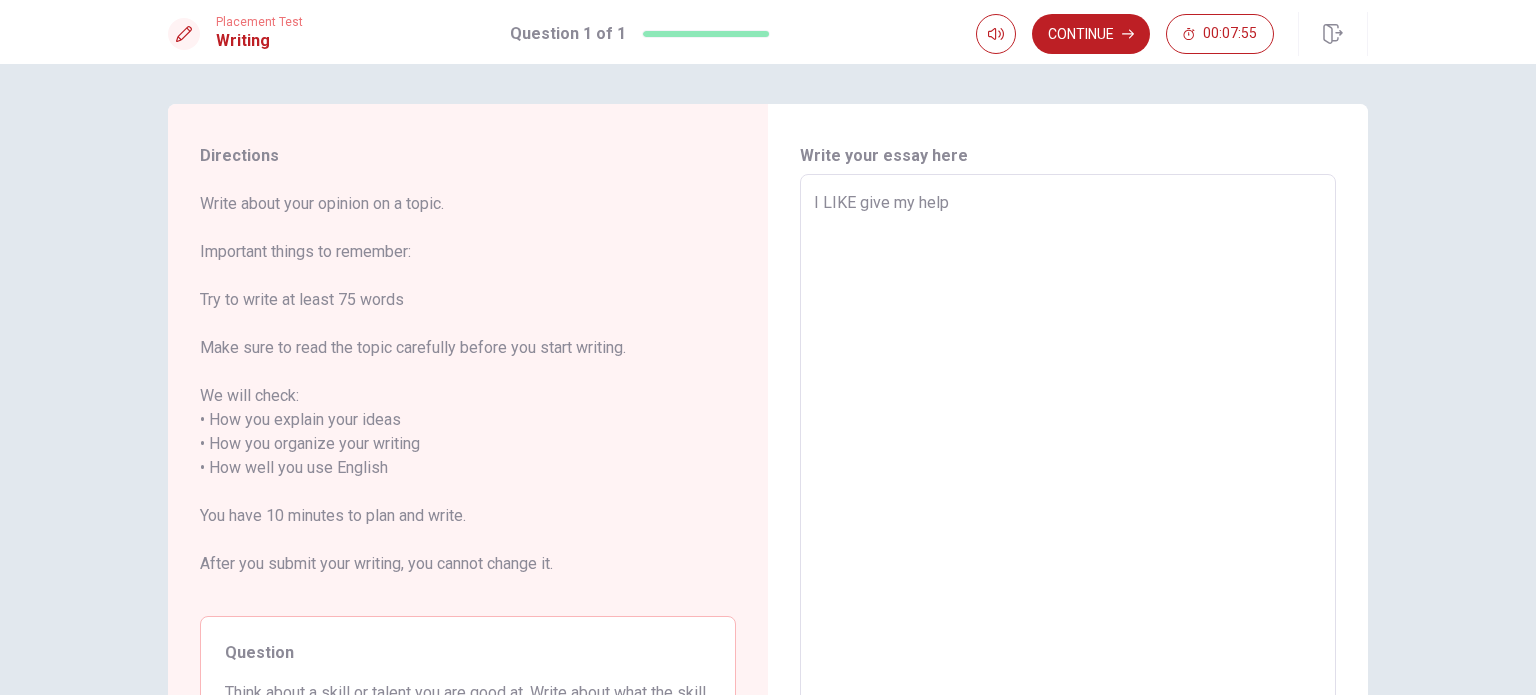 type on "x" 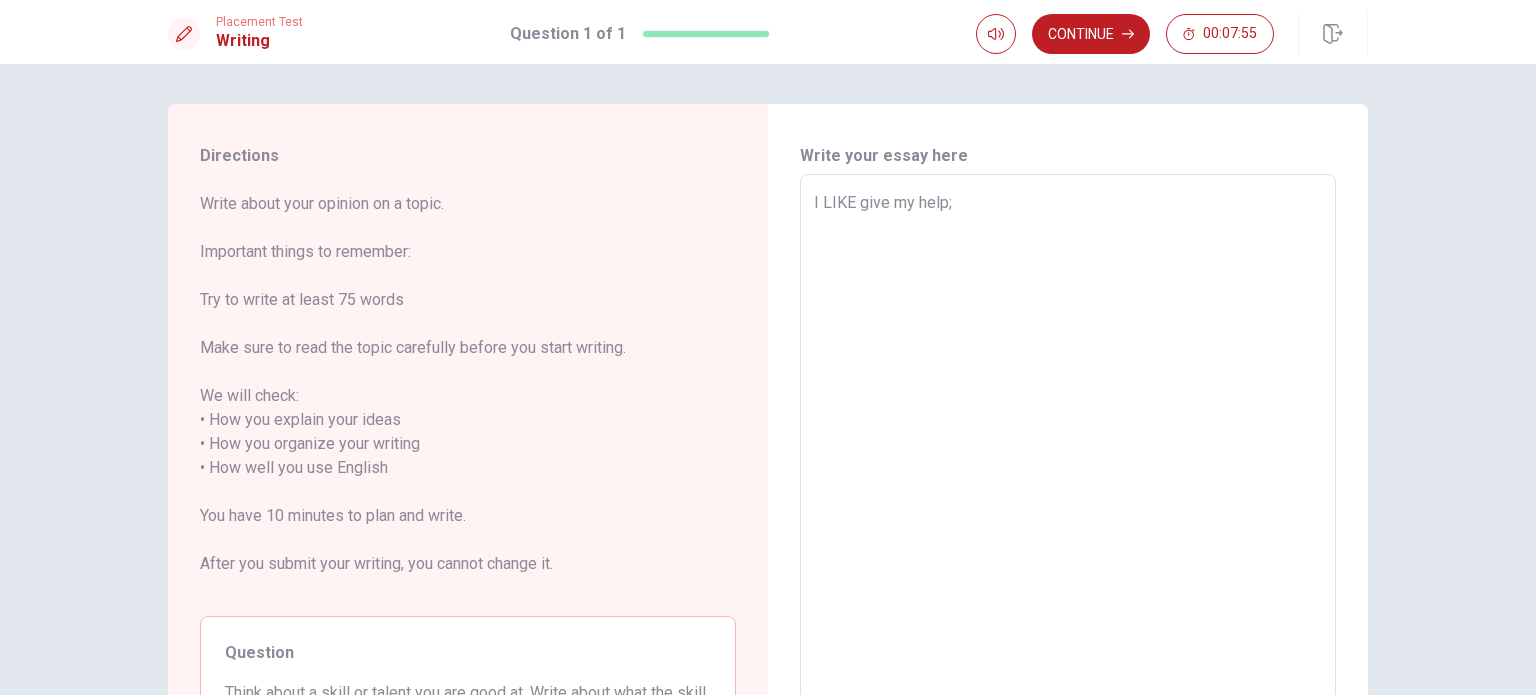 type on "x" 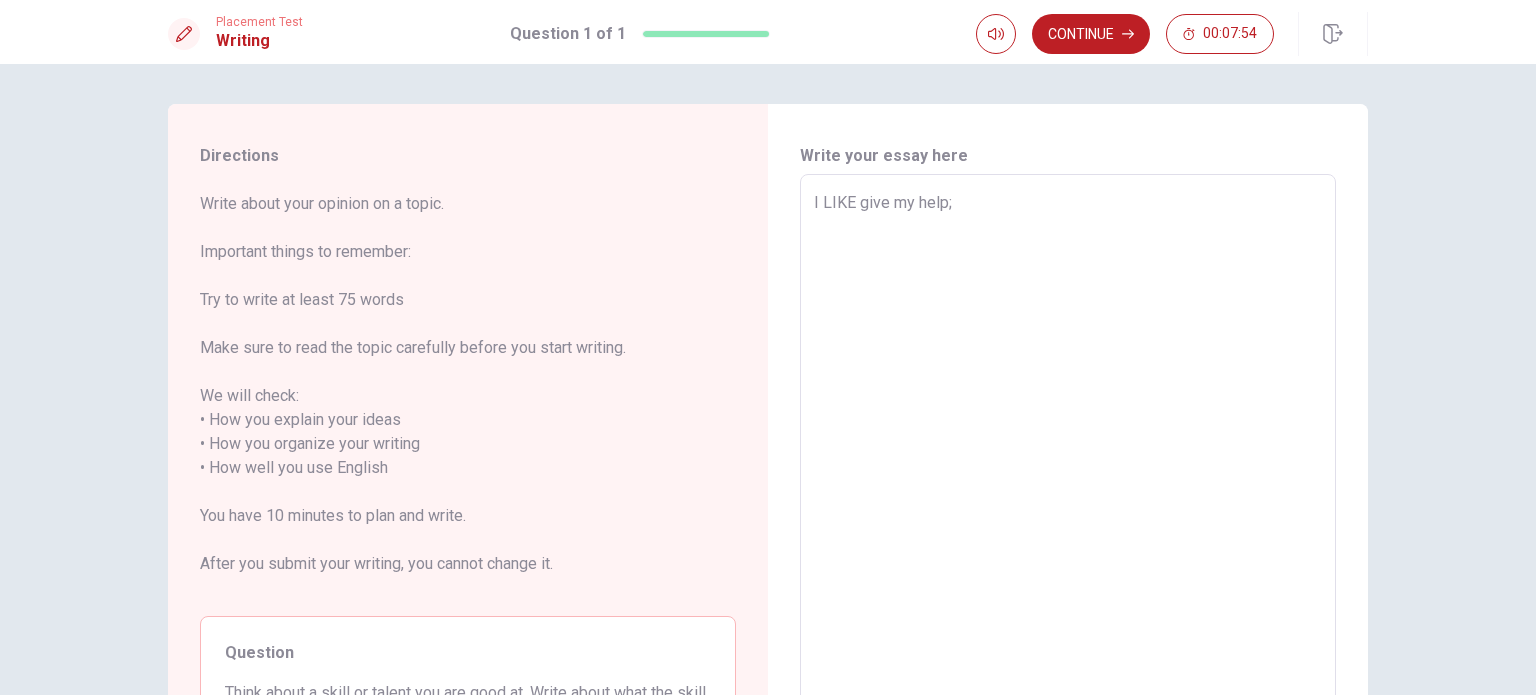 type on "I LIKE give my help" 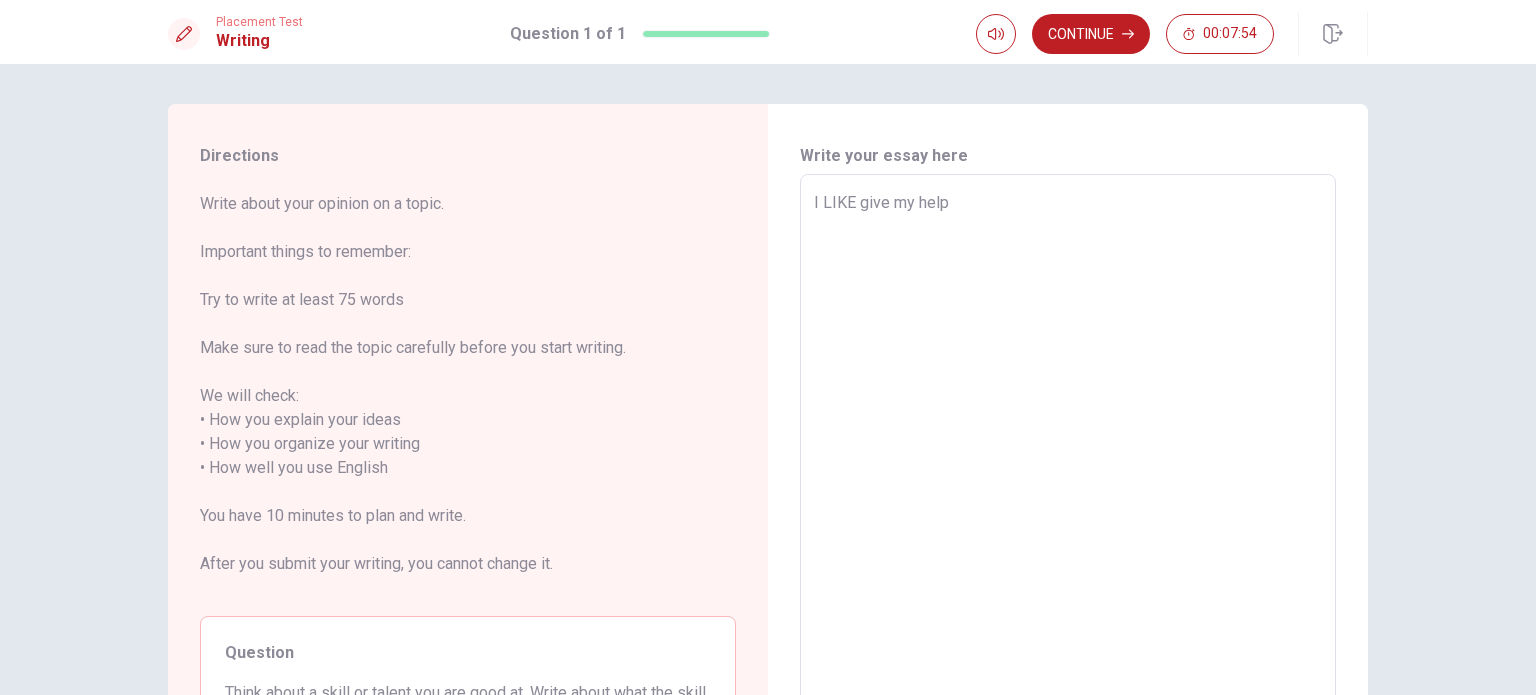 type on "x" 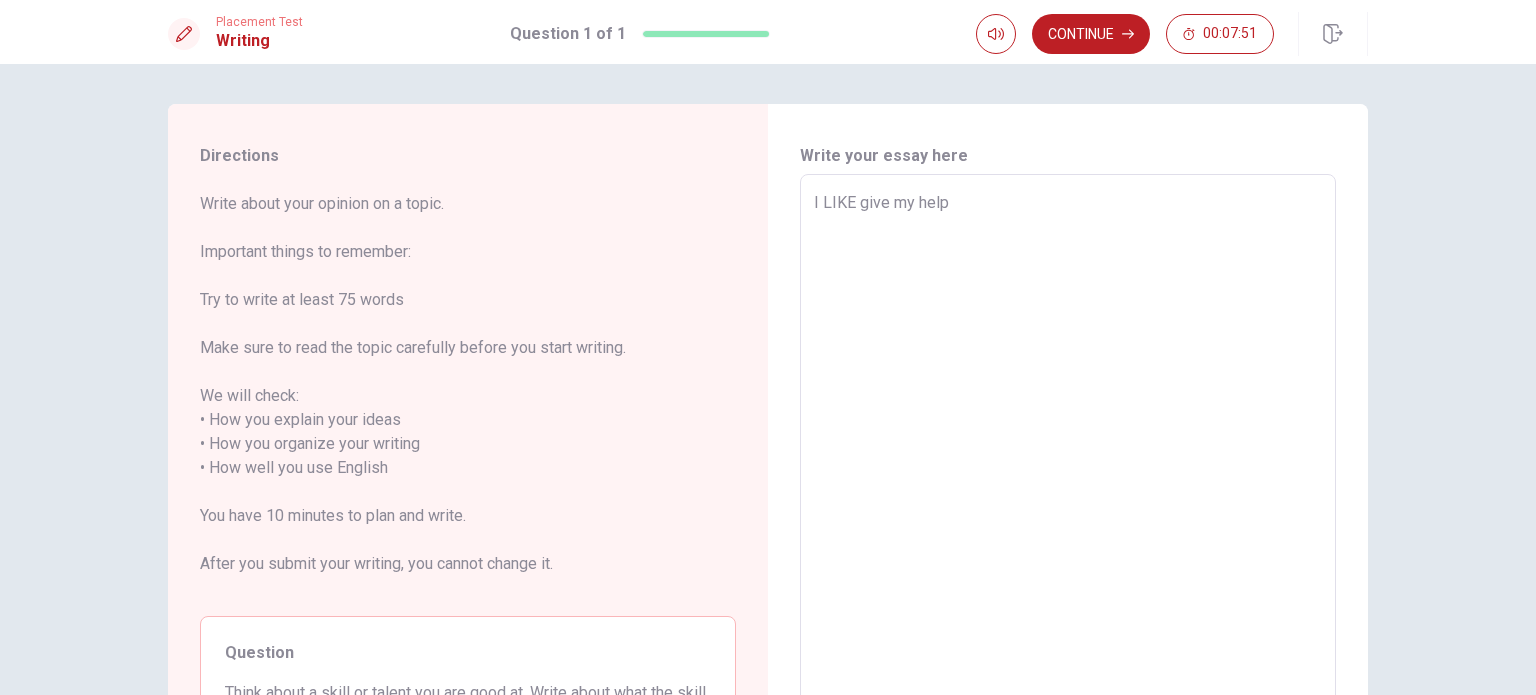 type on "x" 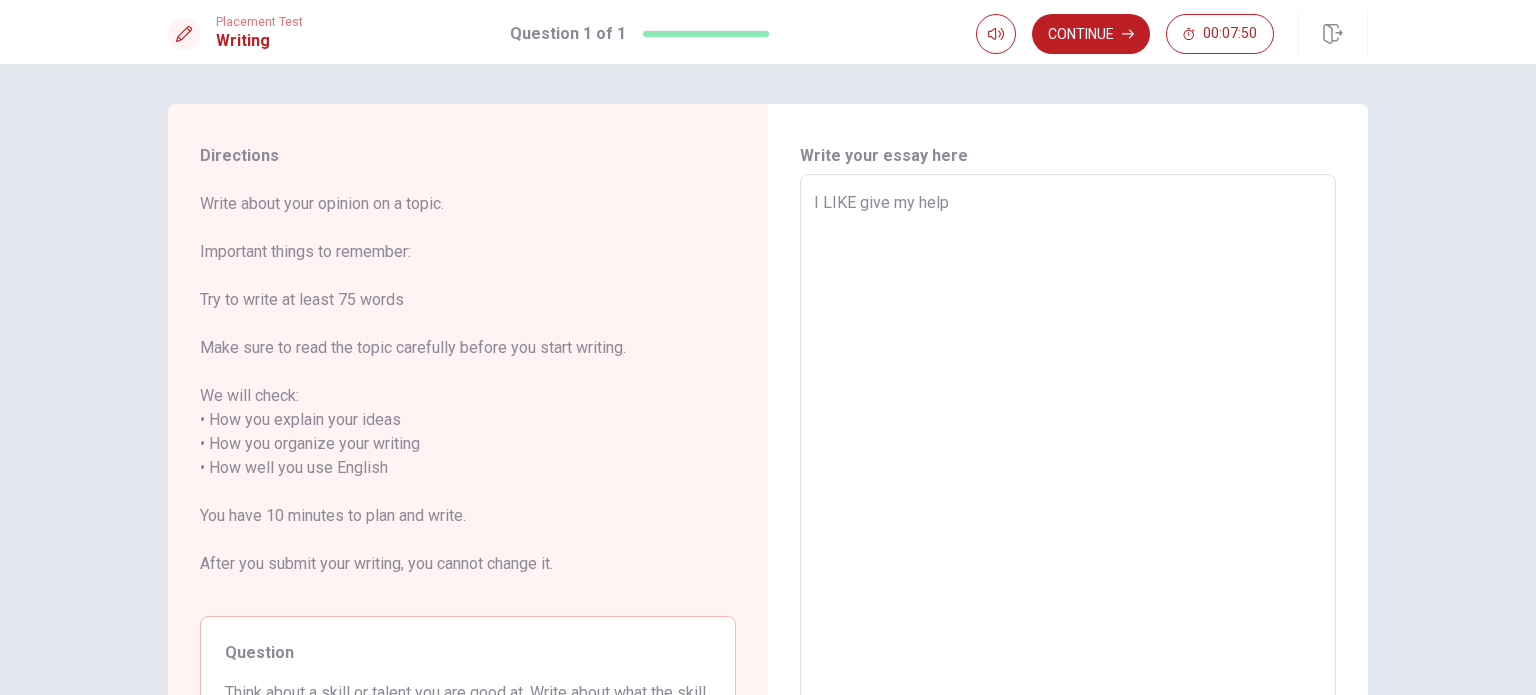 type on "I LIKE give my help i" 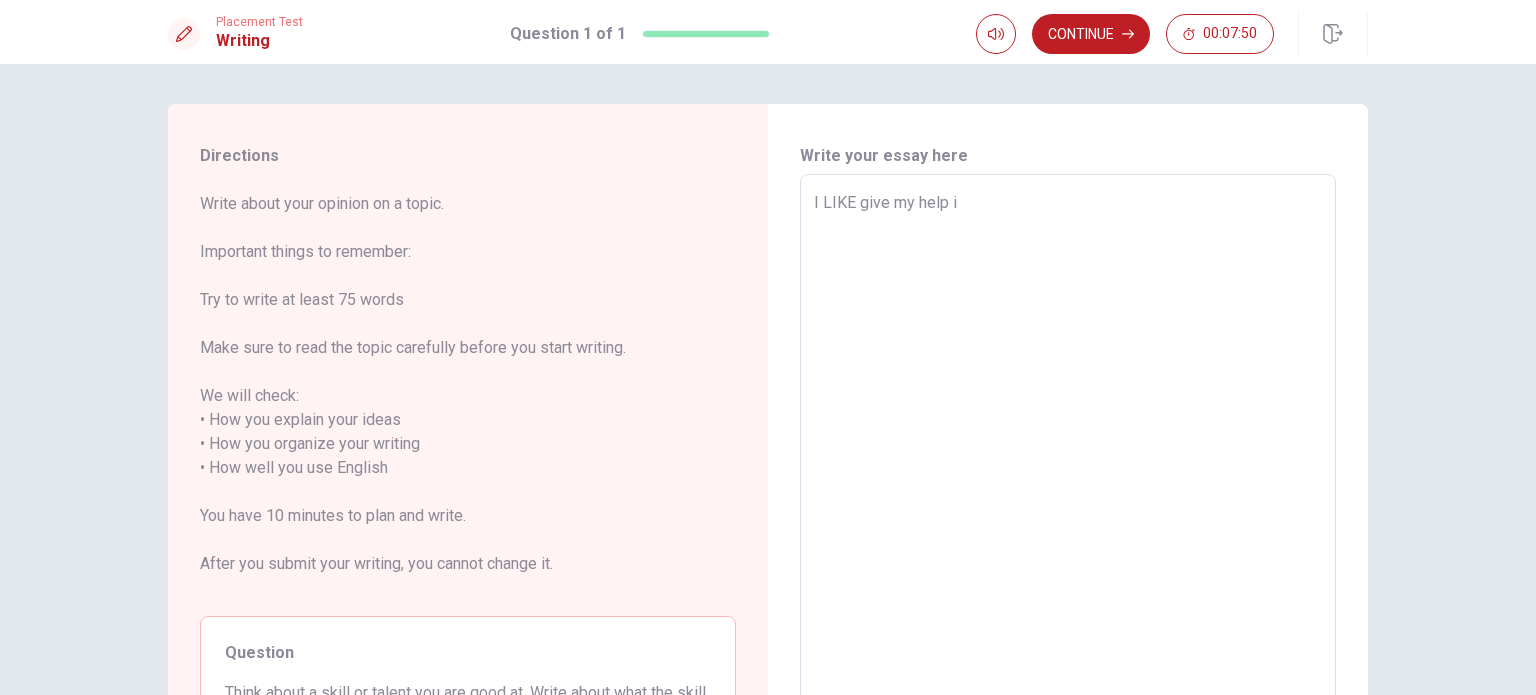 type on "x" 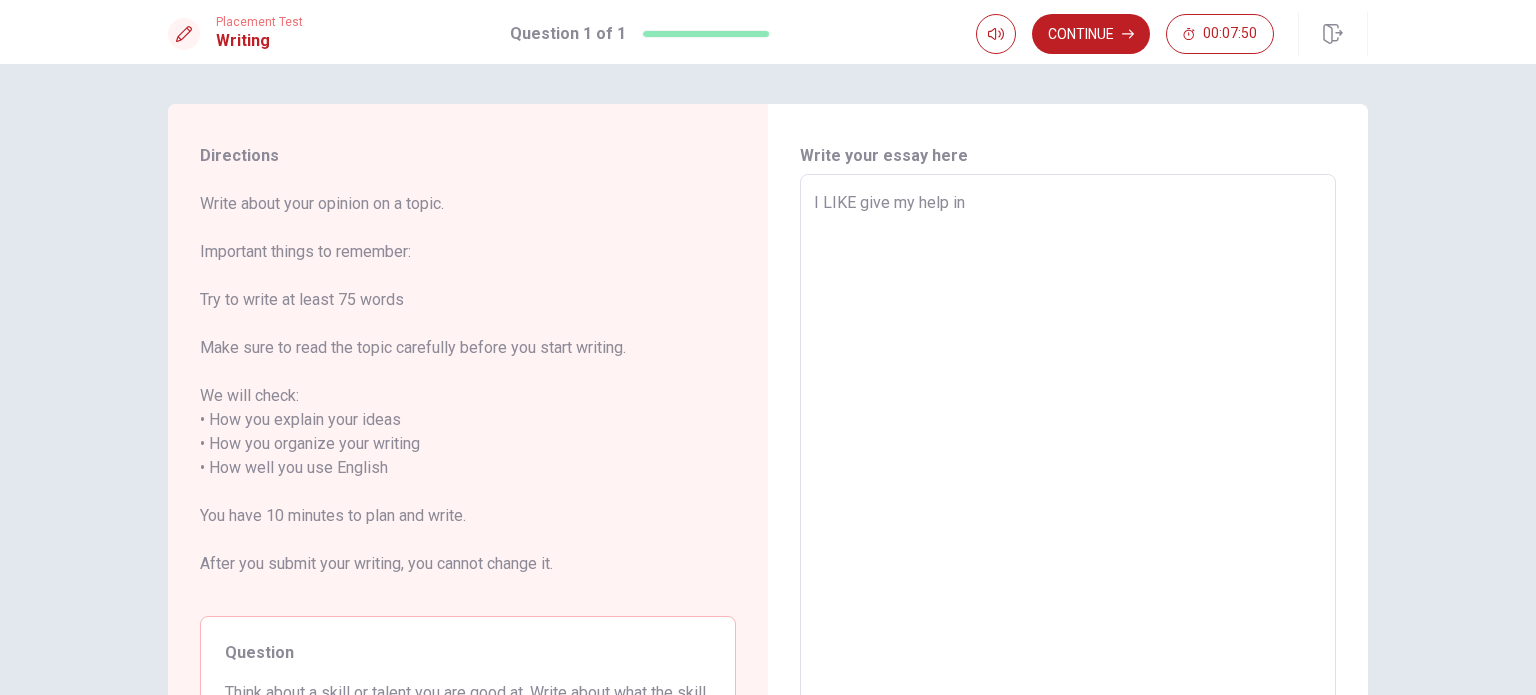 type on "x" 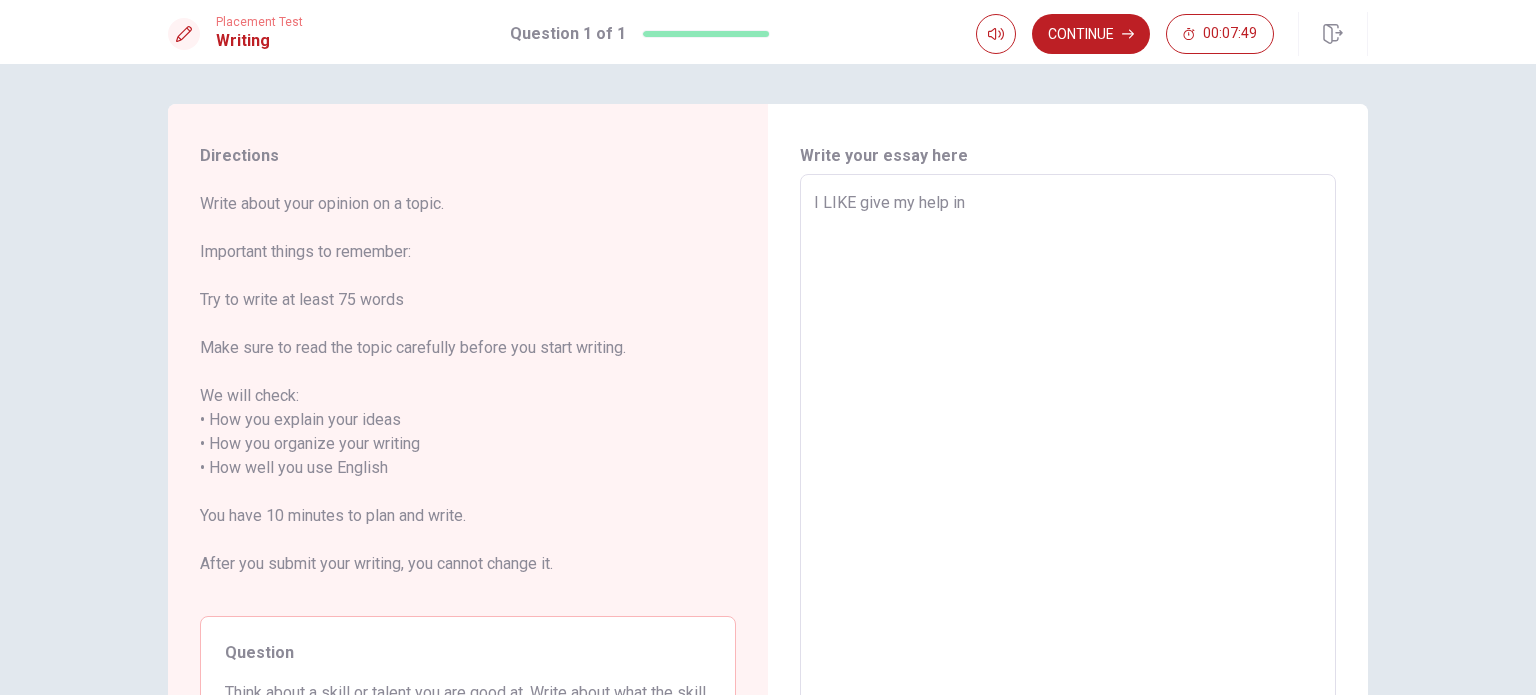 type on "I LIKE give my help in" 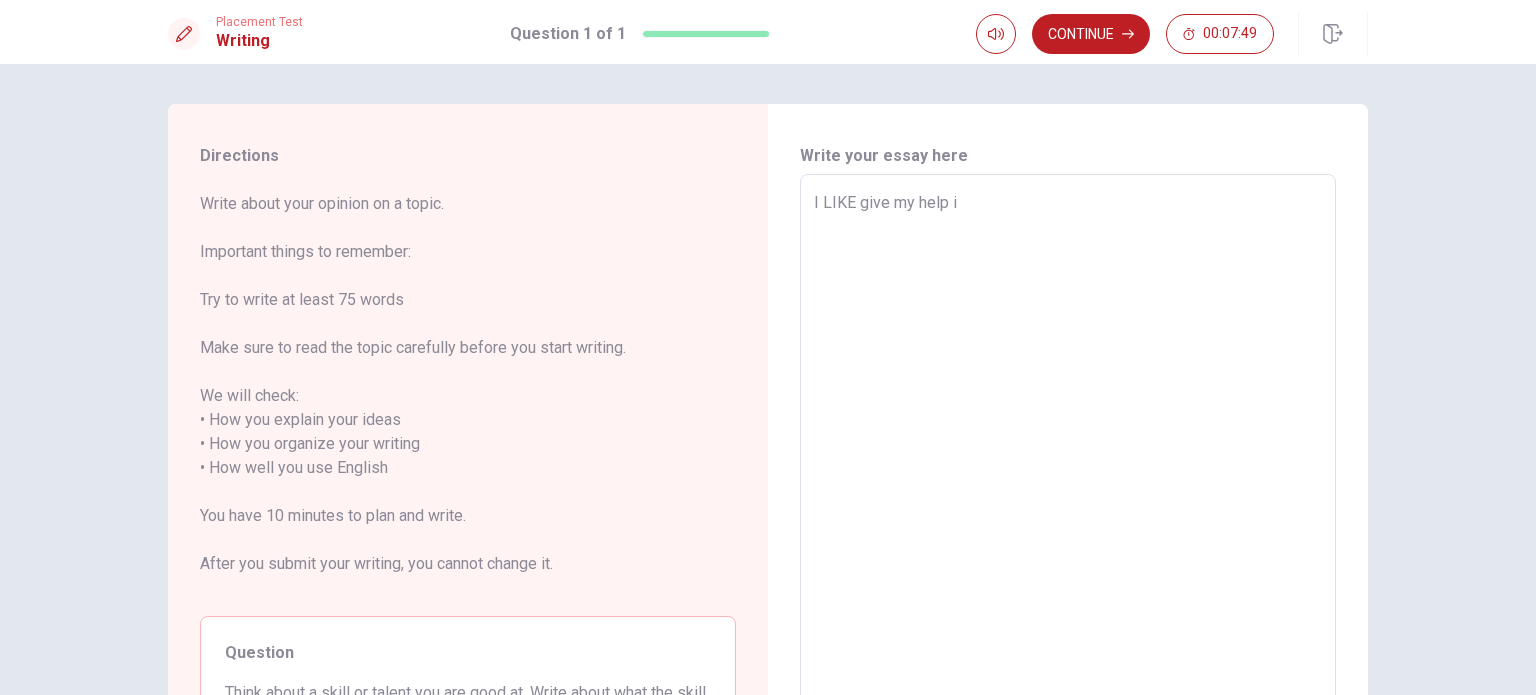 type on "x" 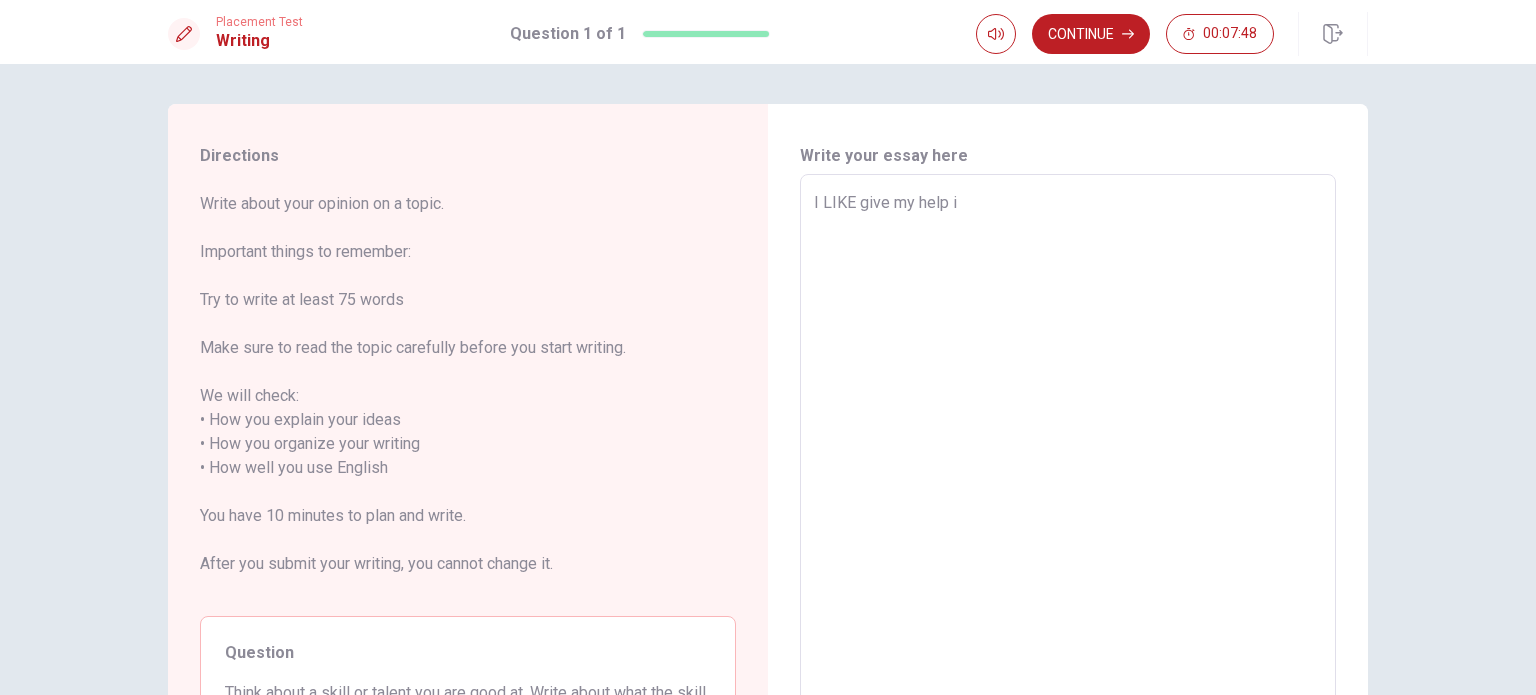 type on "I LIKE give my help" 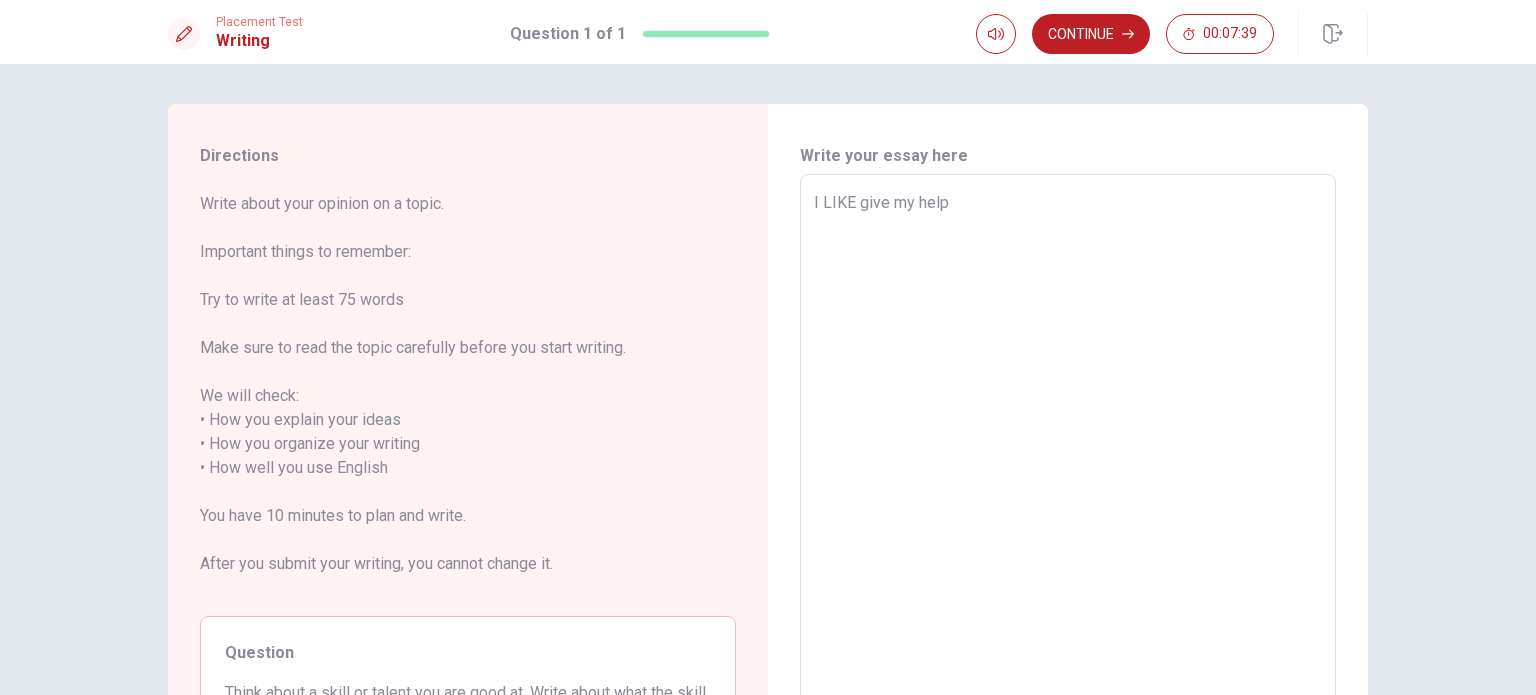 type on "x" 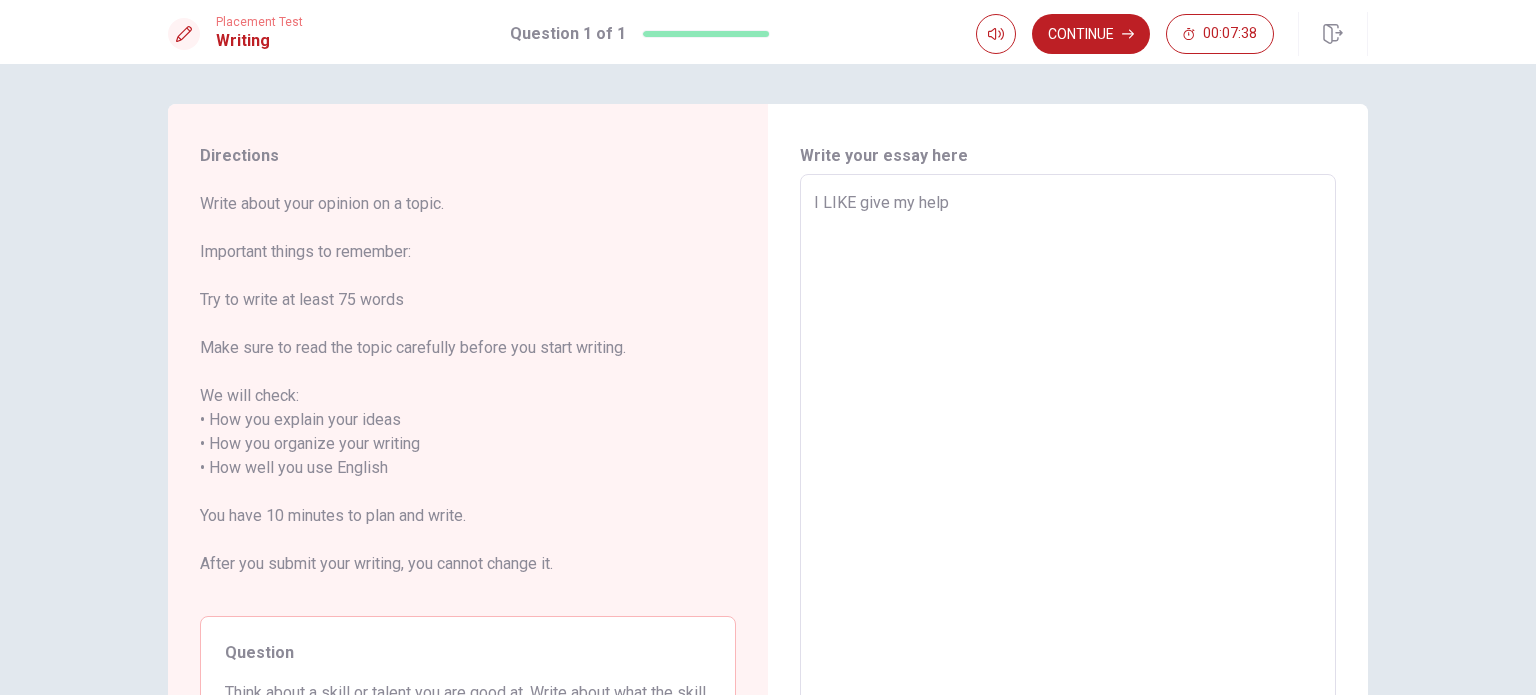 type on "I LIKE give my help i" 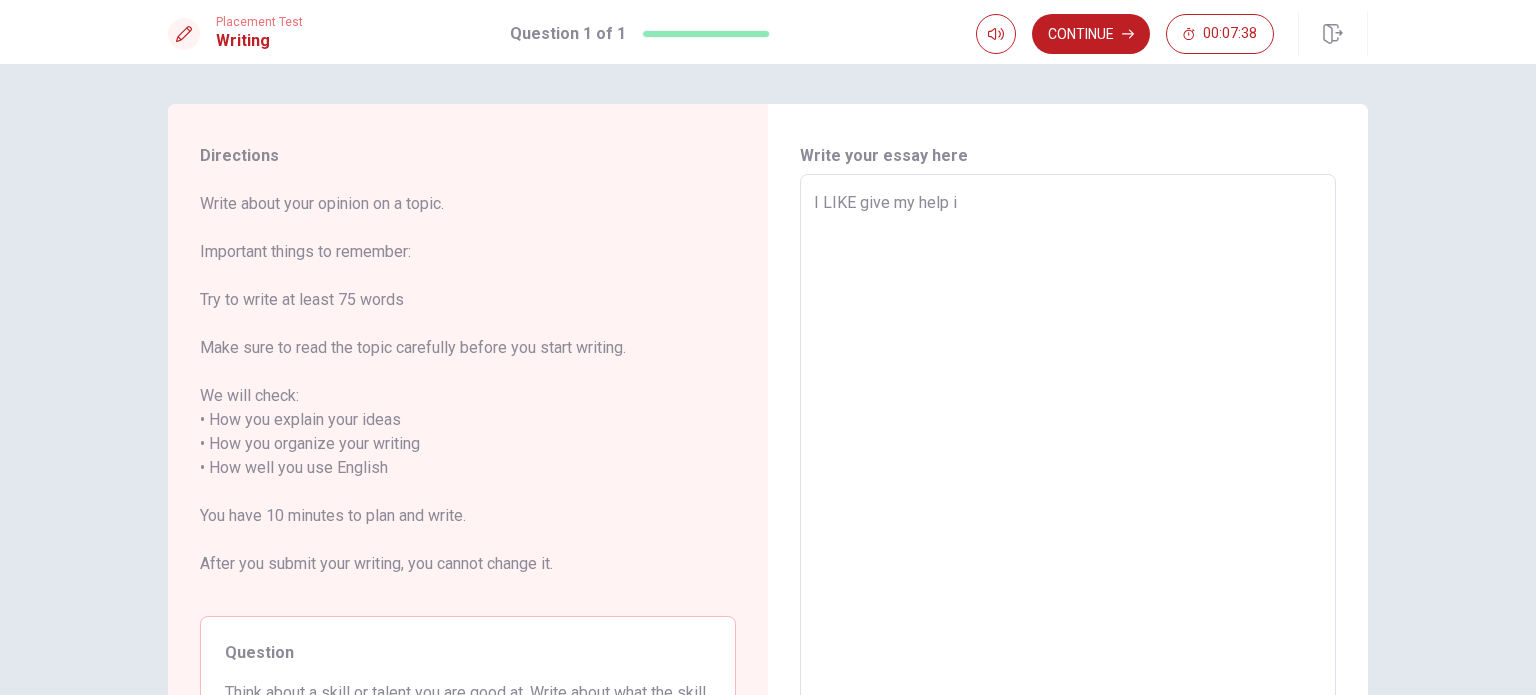 type on "x" 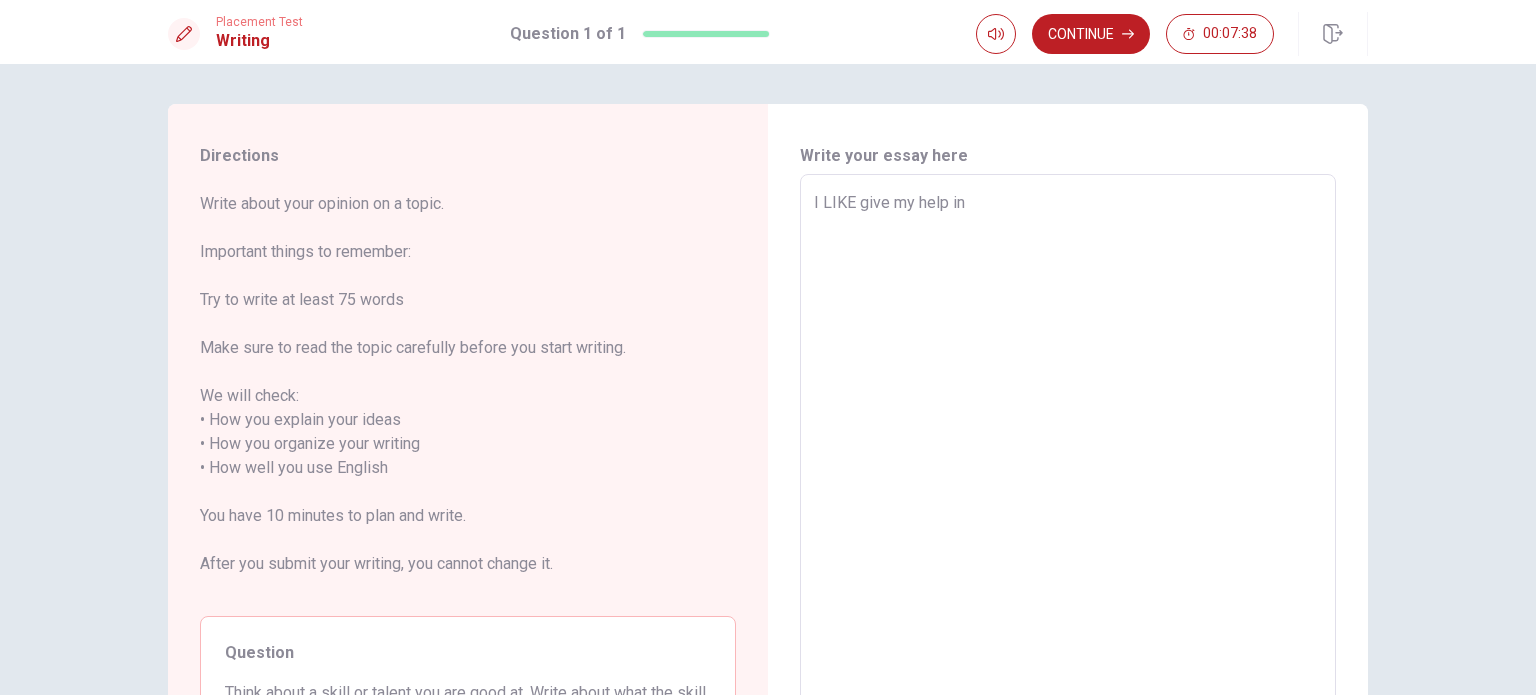 type on "x" 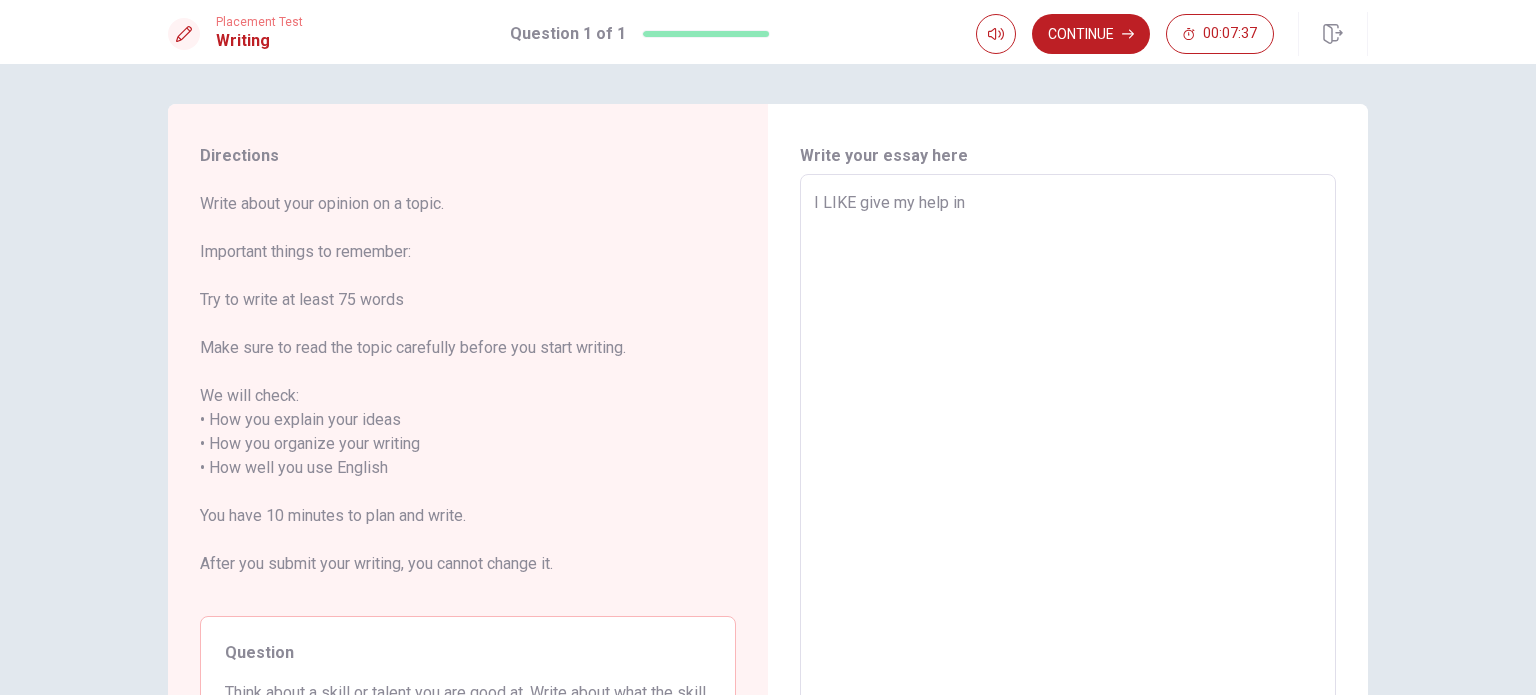 type on "I LIKE give my help in p" 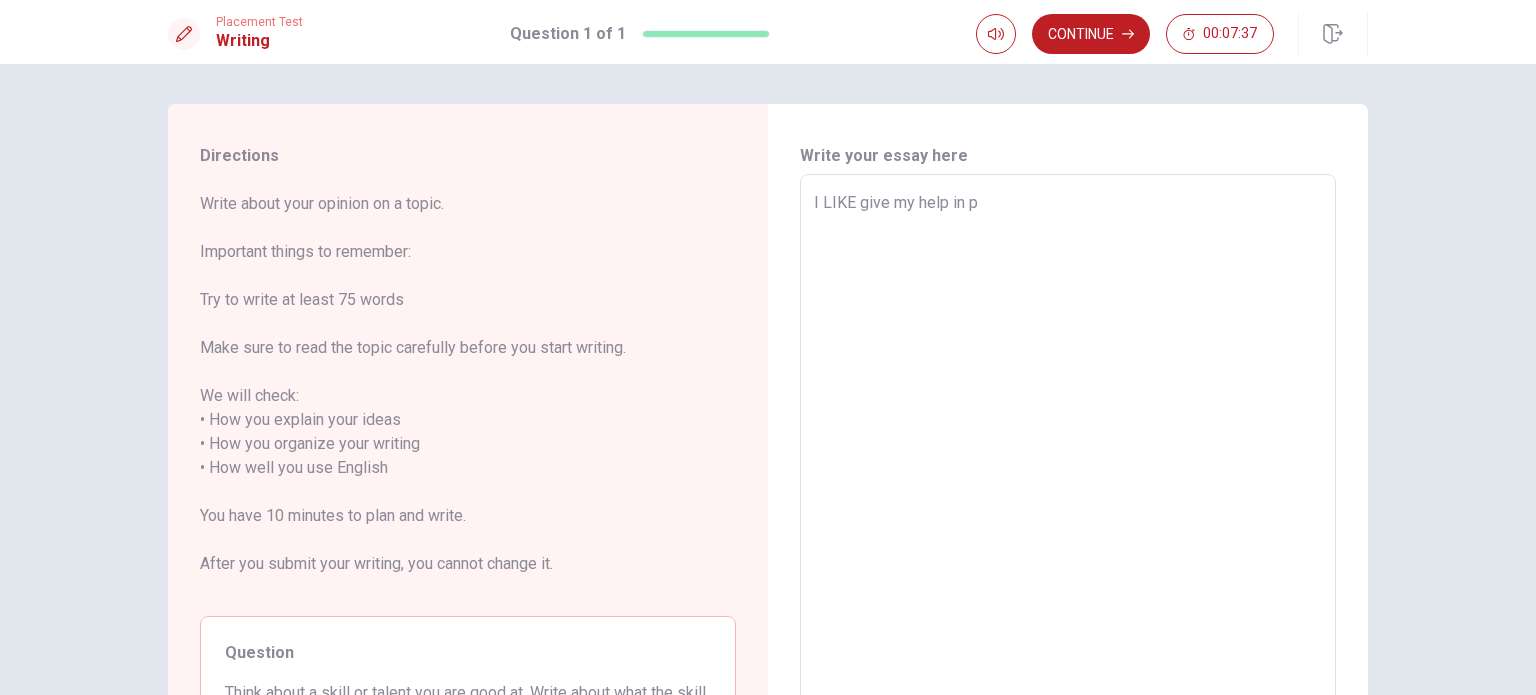 type on "x" 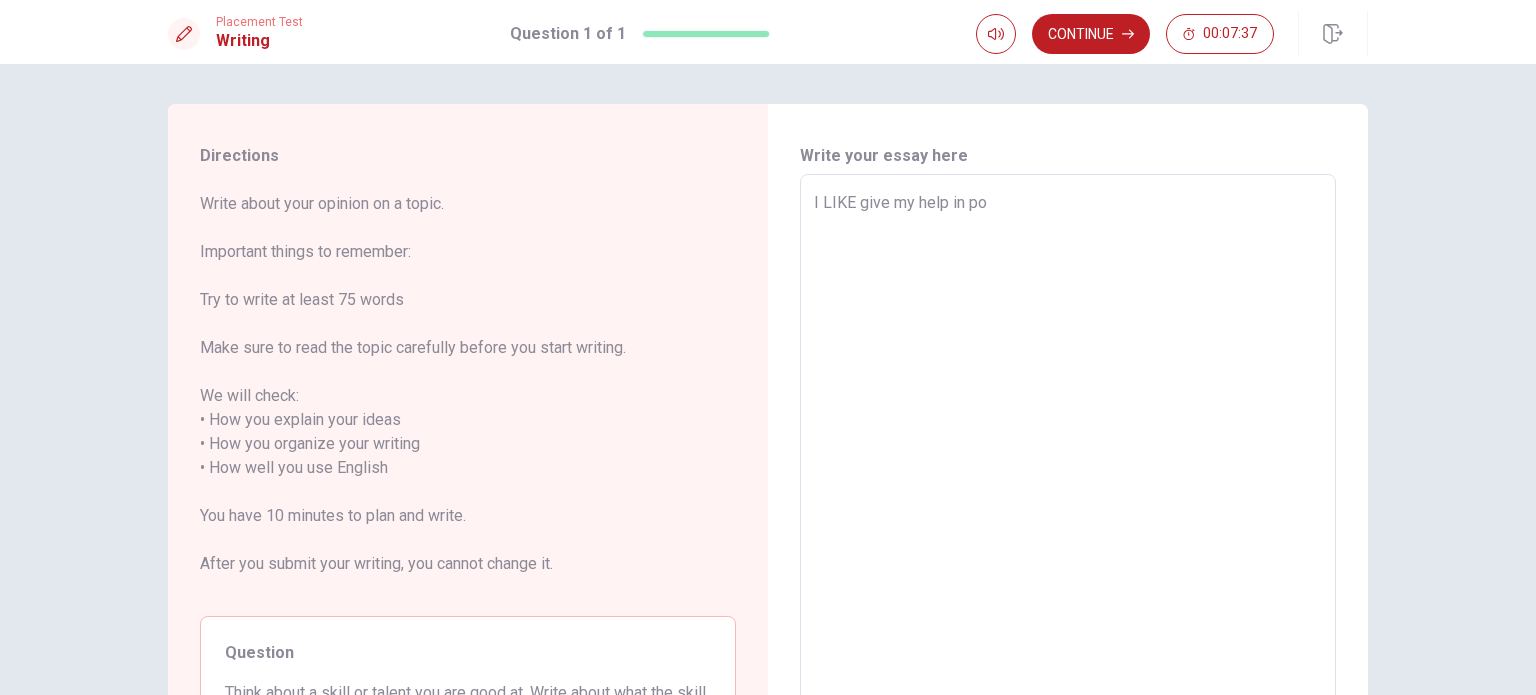 type on "x" 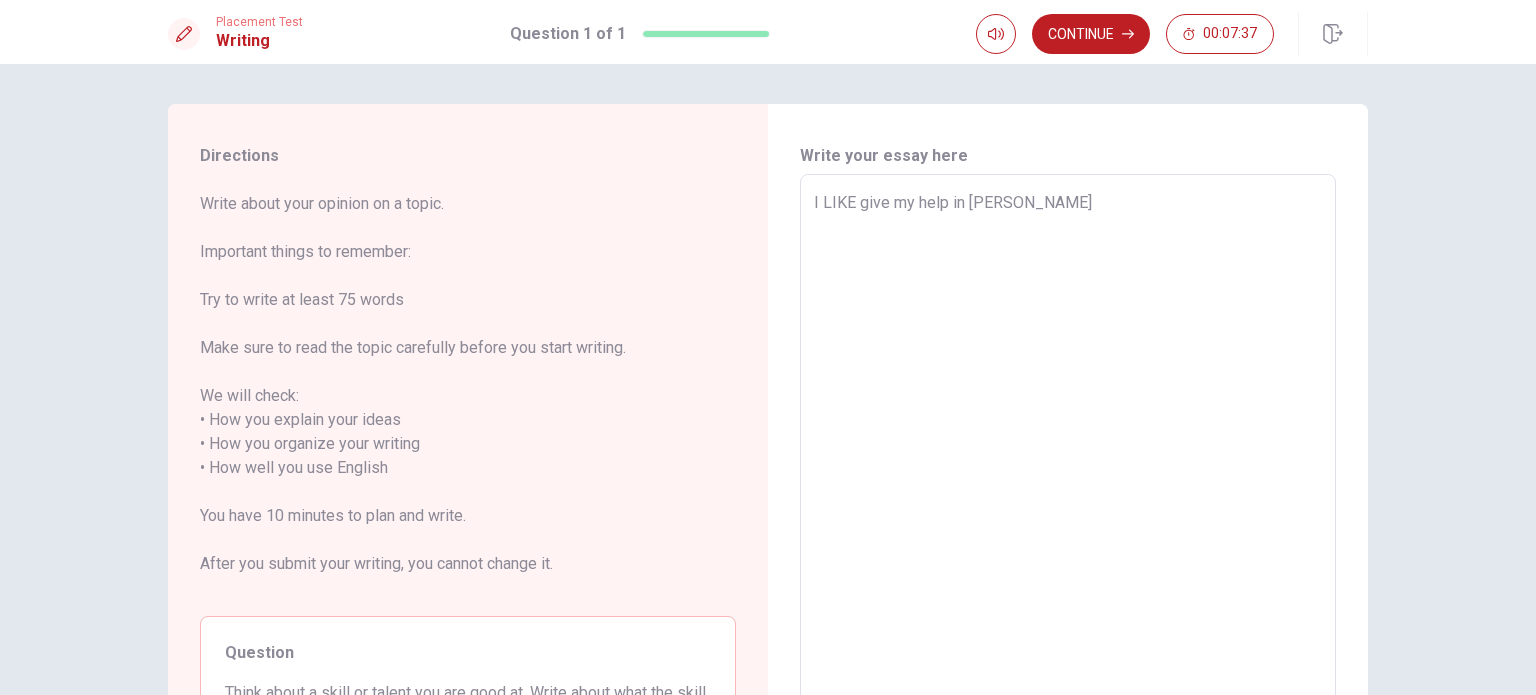 type on "x" 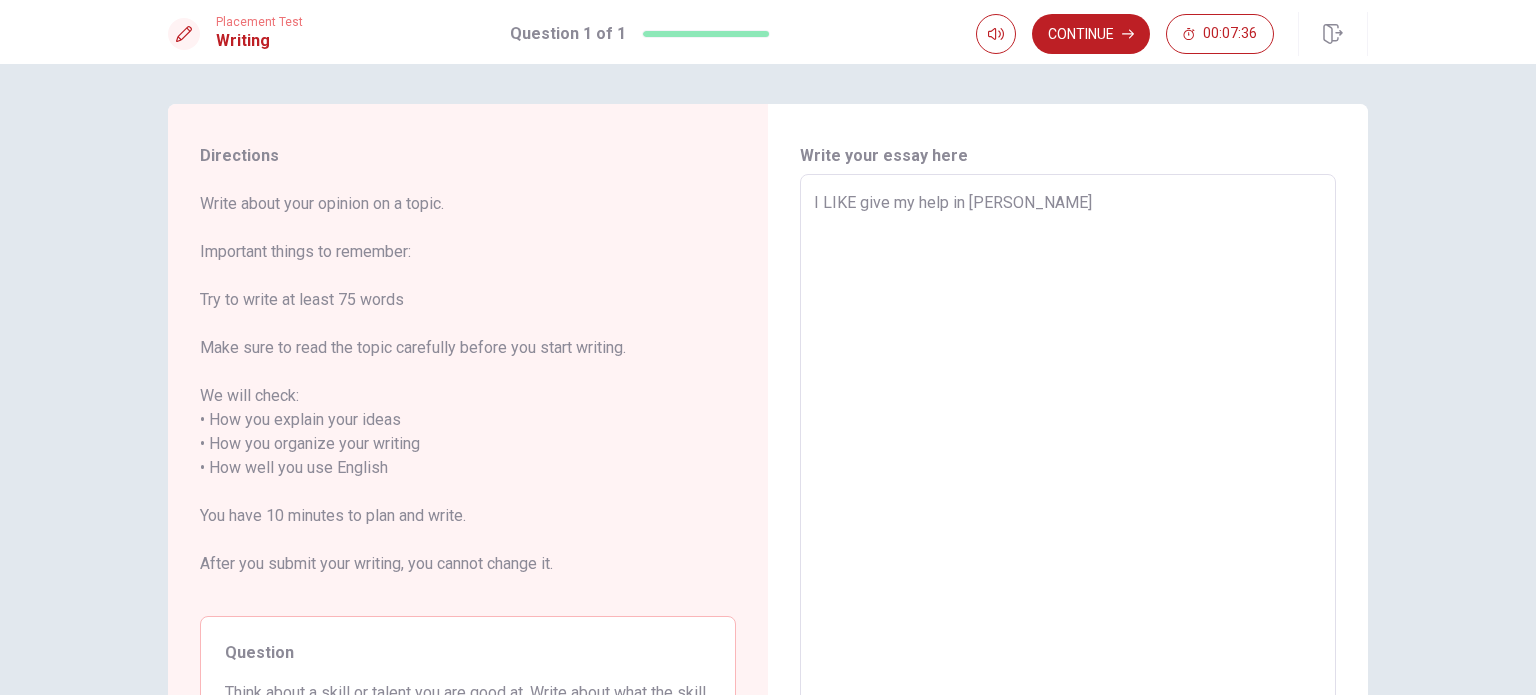 type on "I LIKE give my help in poep" 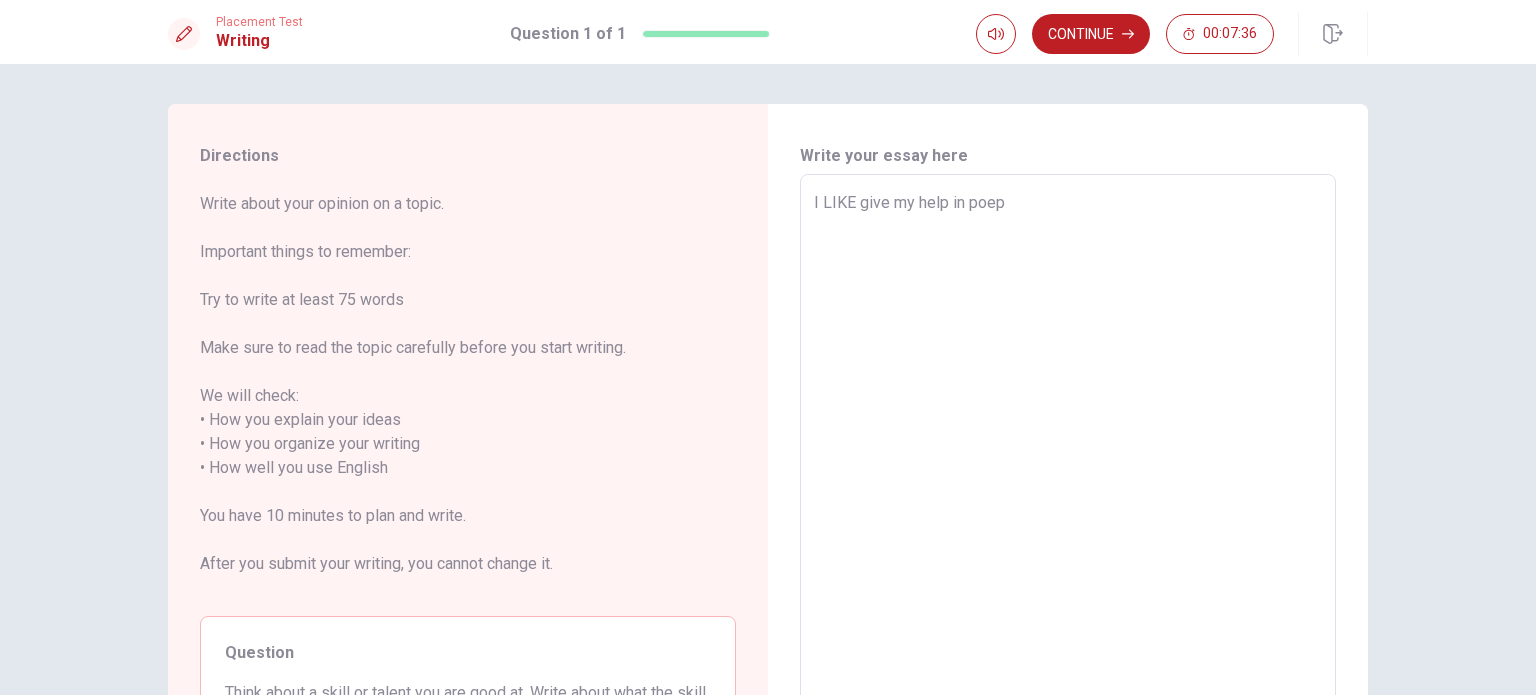 type on "x" 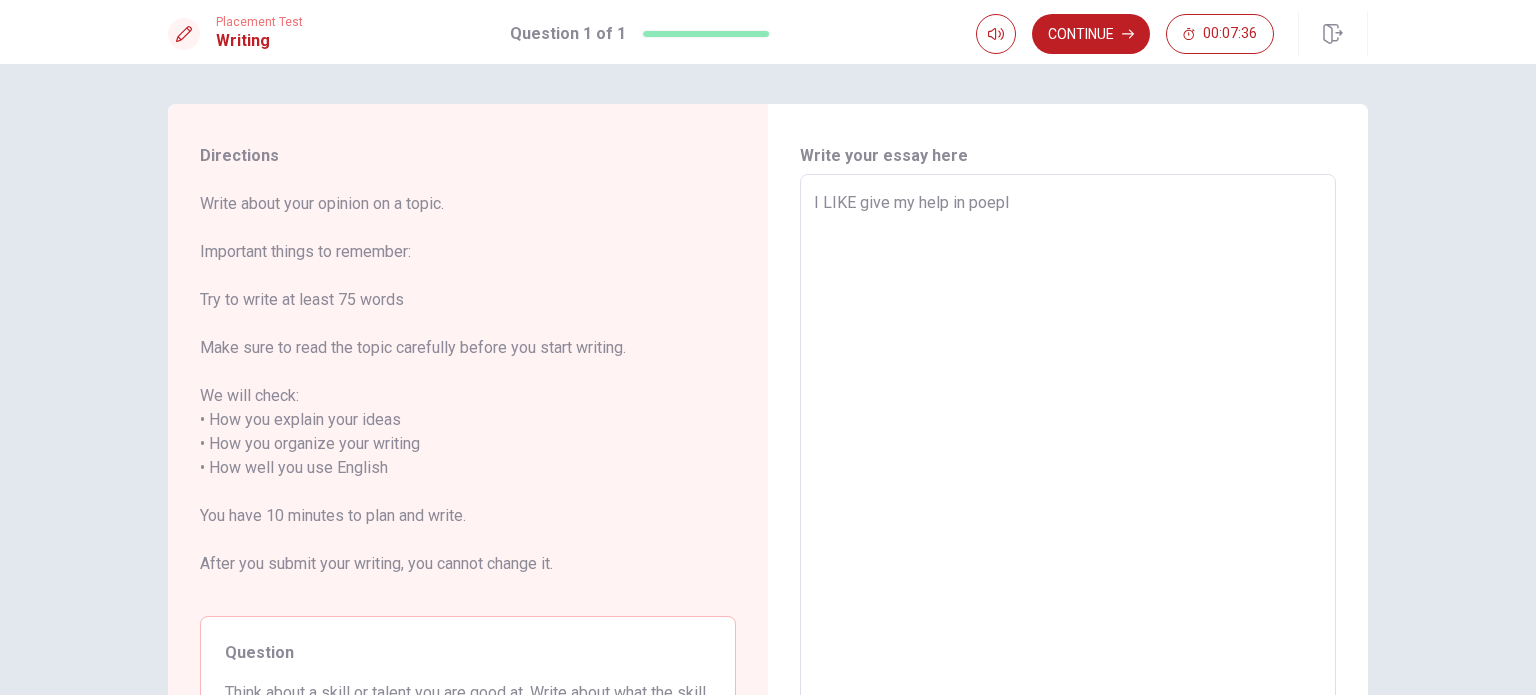 type on "x" 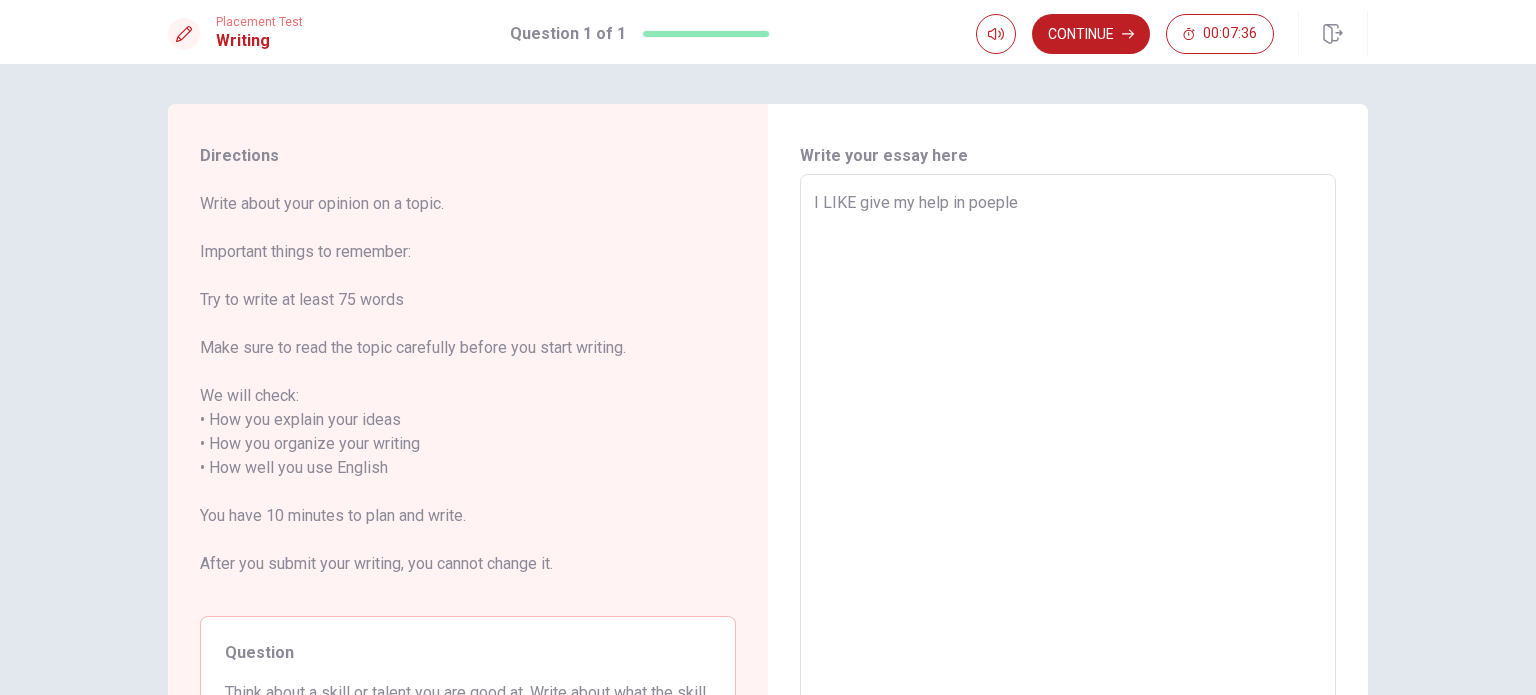 type on "x" 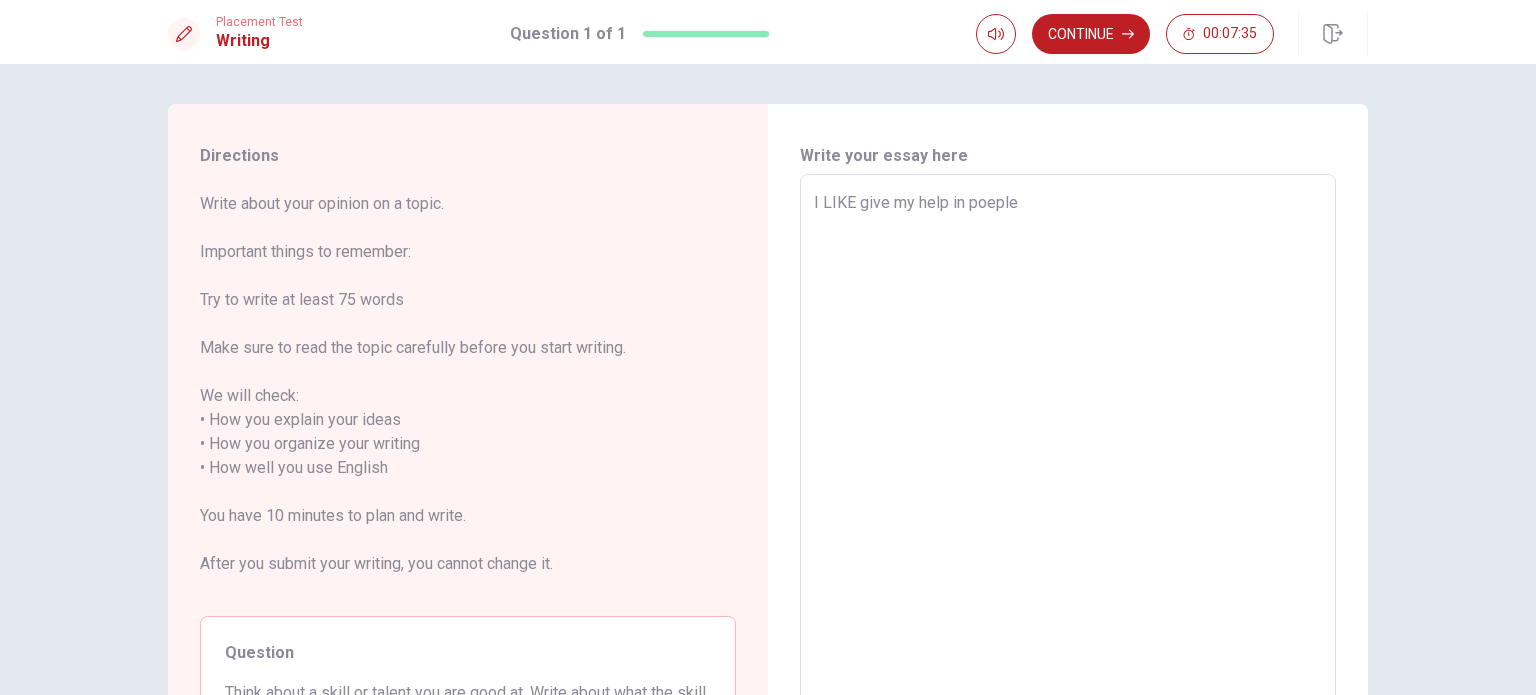 type on "I LIKE give my help in poeple" 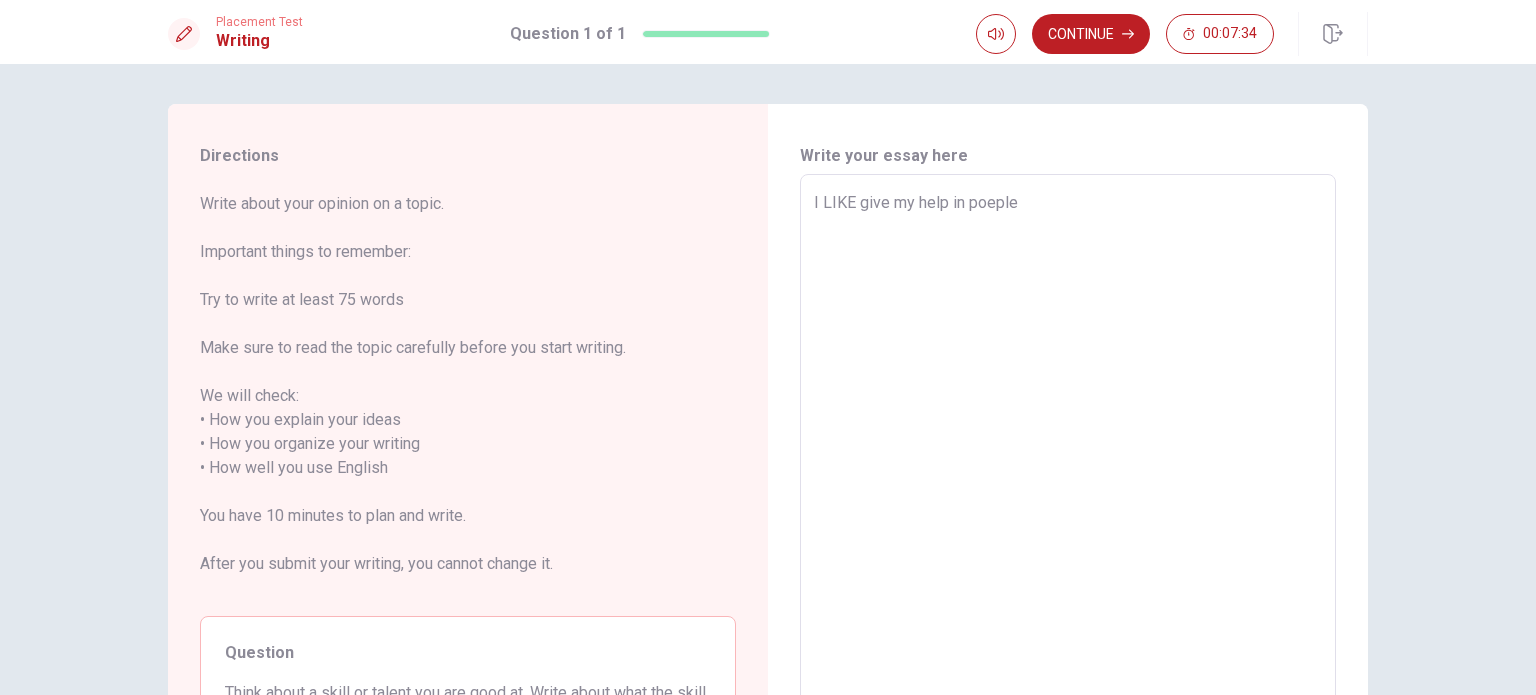 type on "I LIKE give my help in poepl" 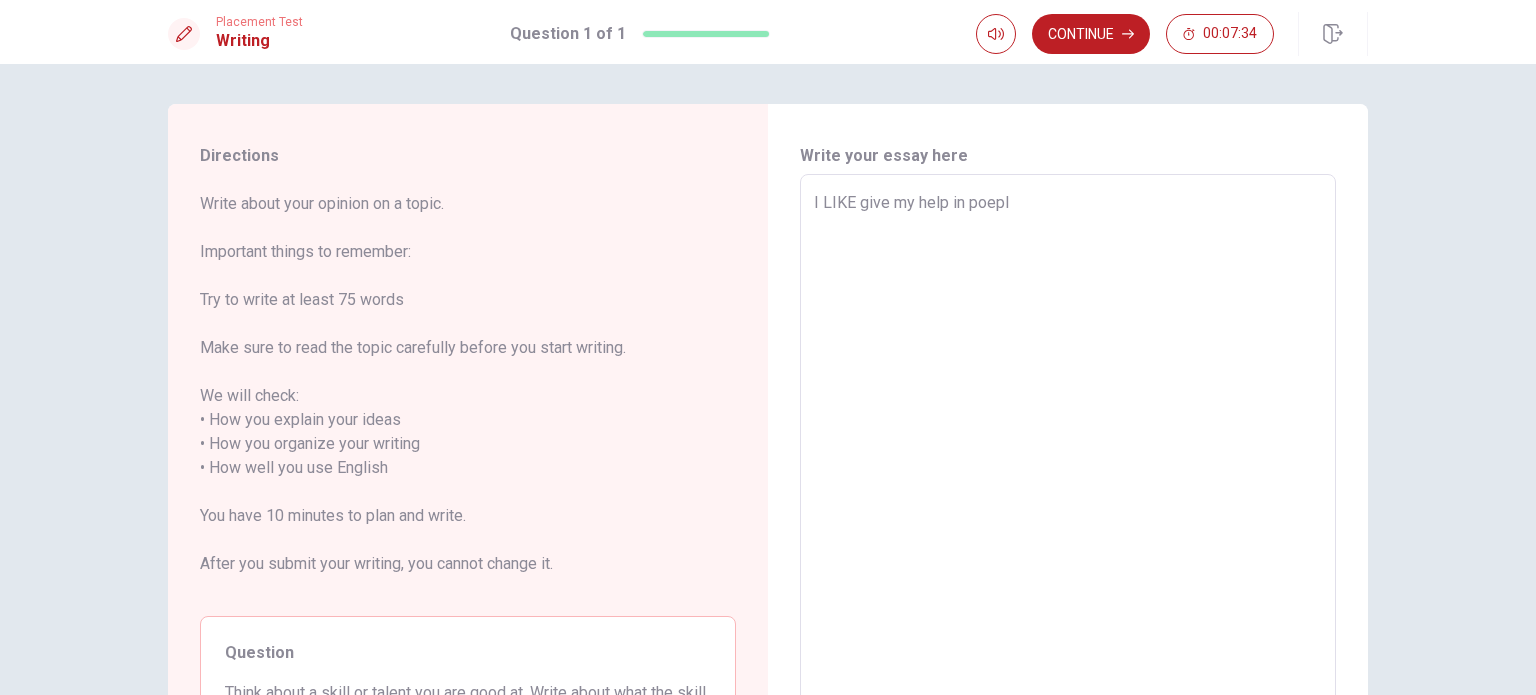 type on "x" 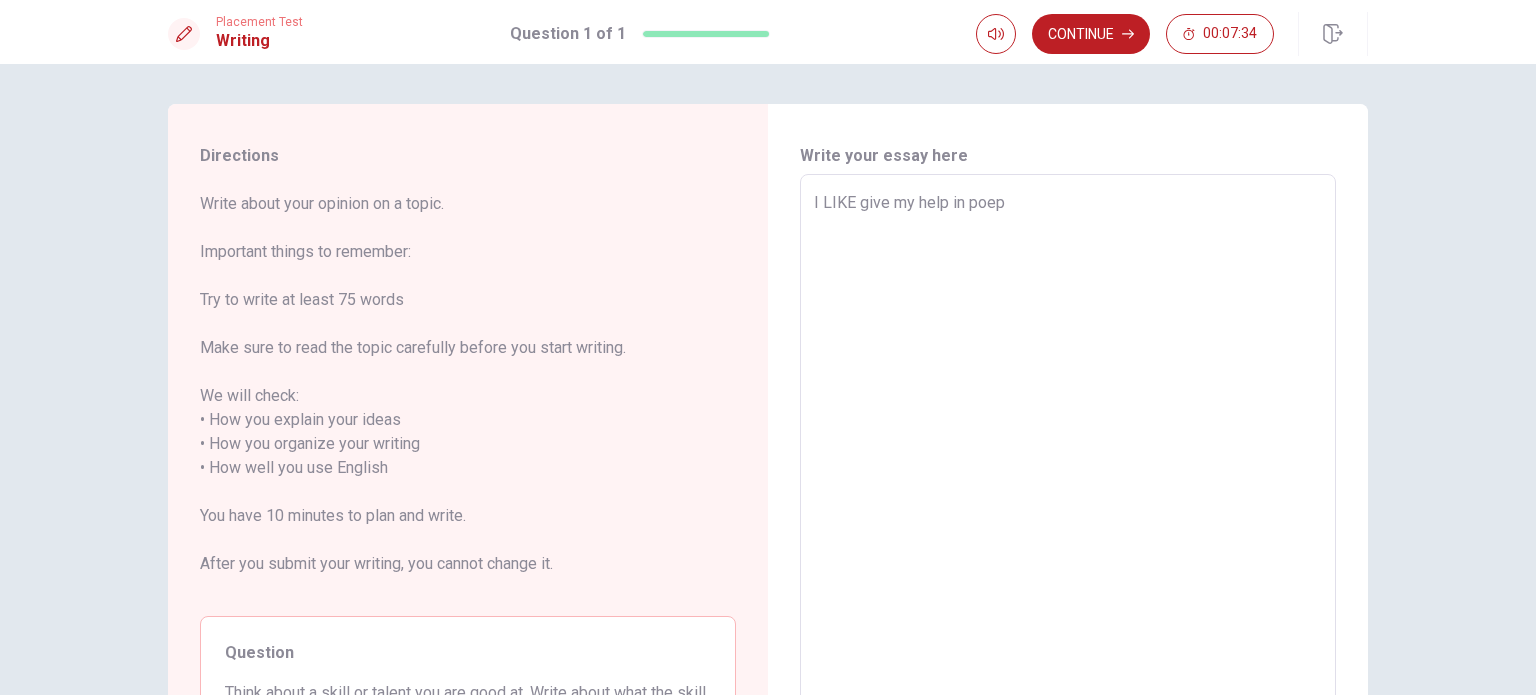 type on "x" 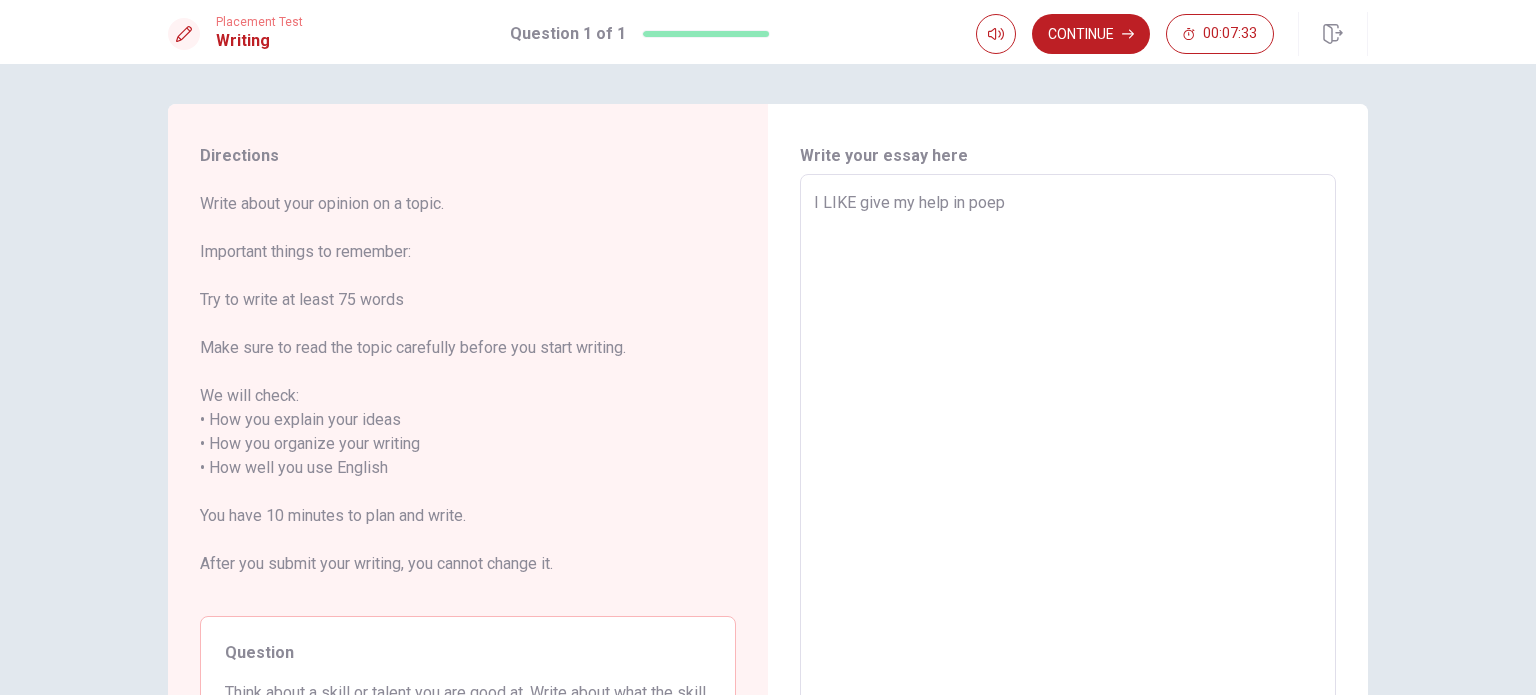 type on "I LIKE give my help in [PERSON_NAME]" 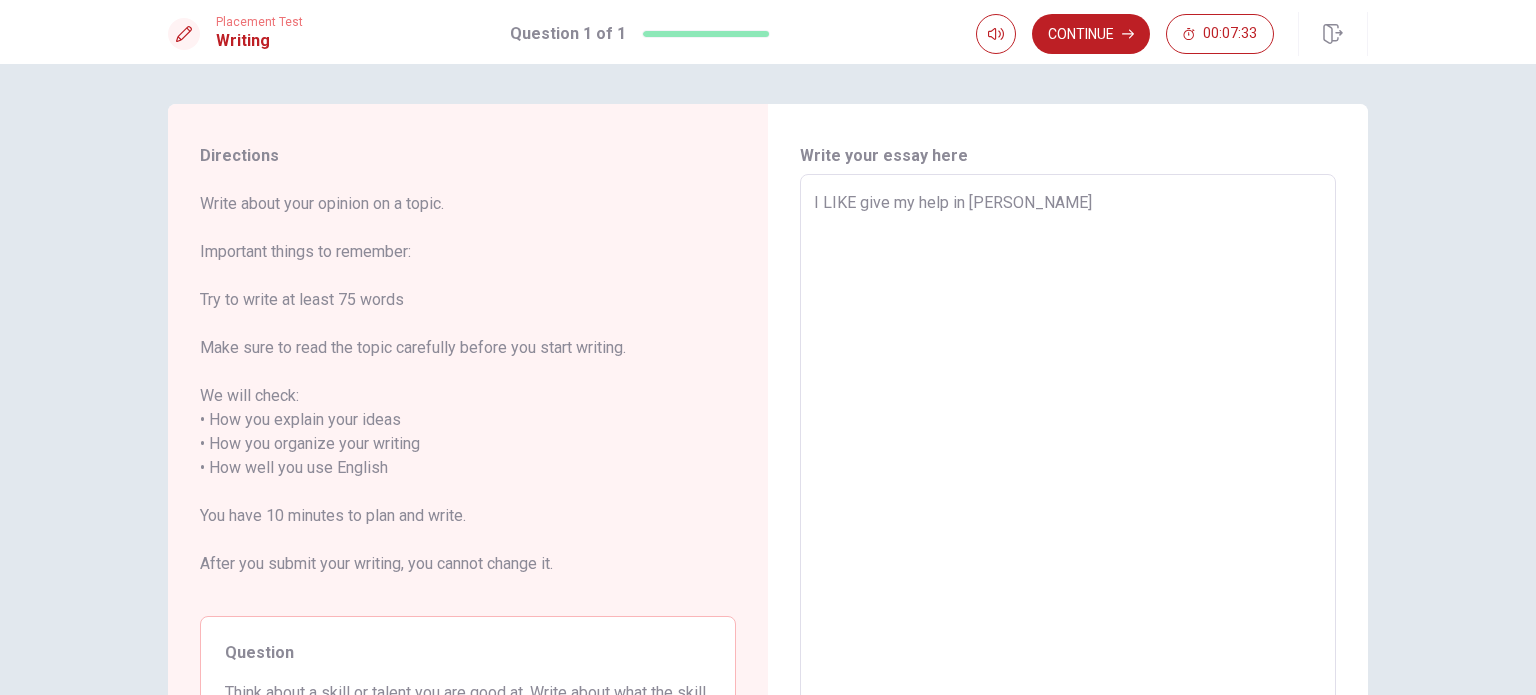 type on "x" 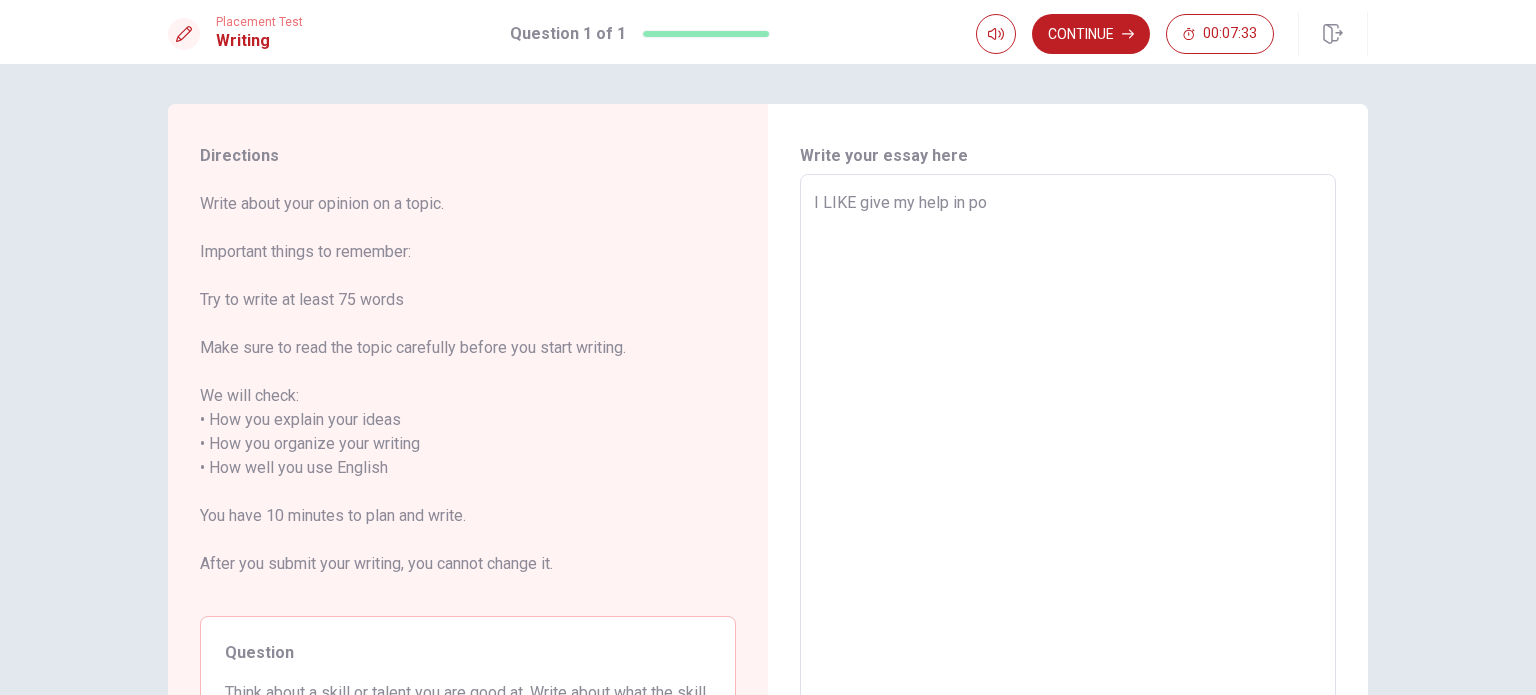type on "x" 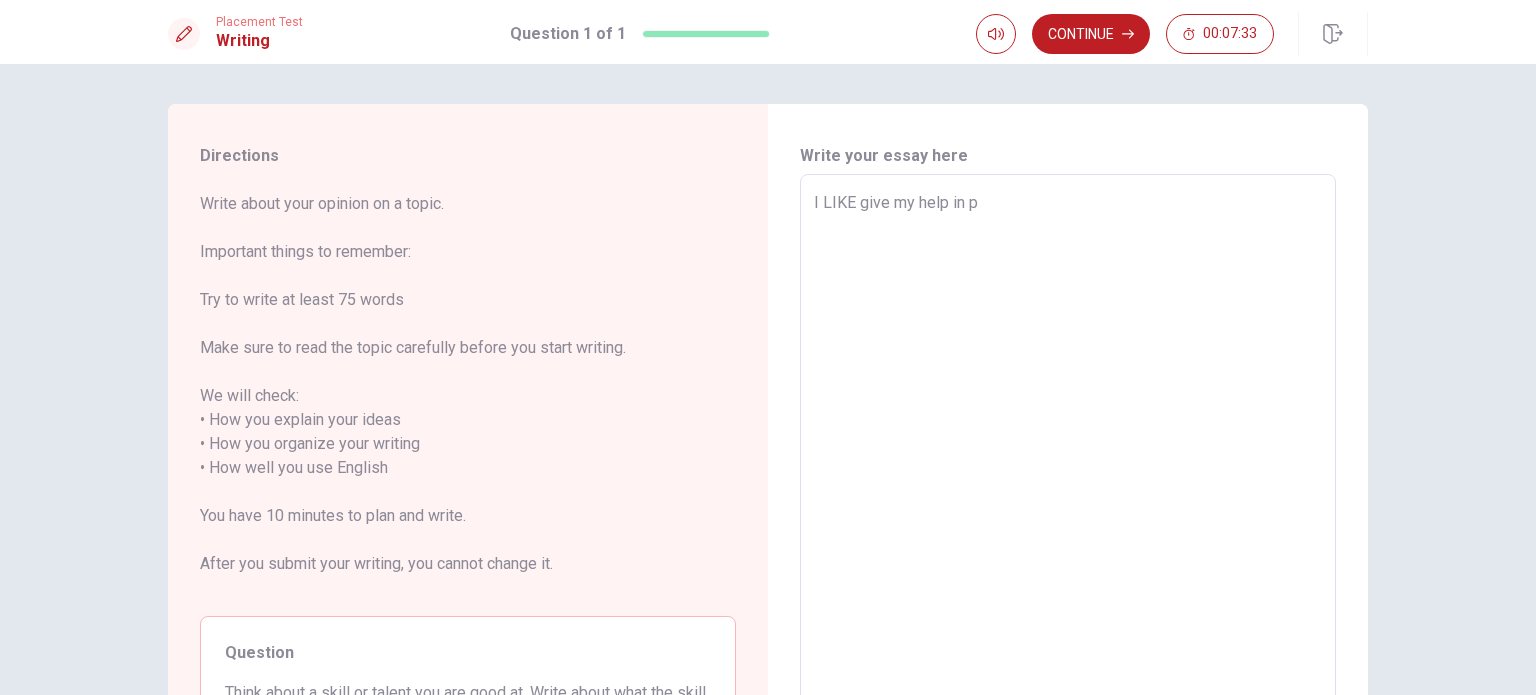 type on "x" 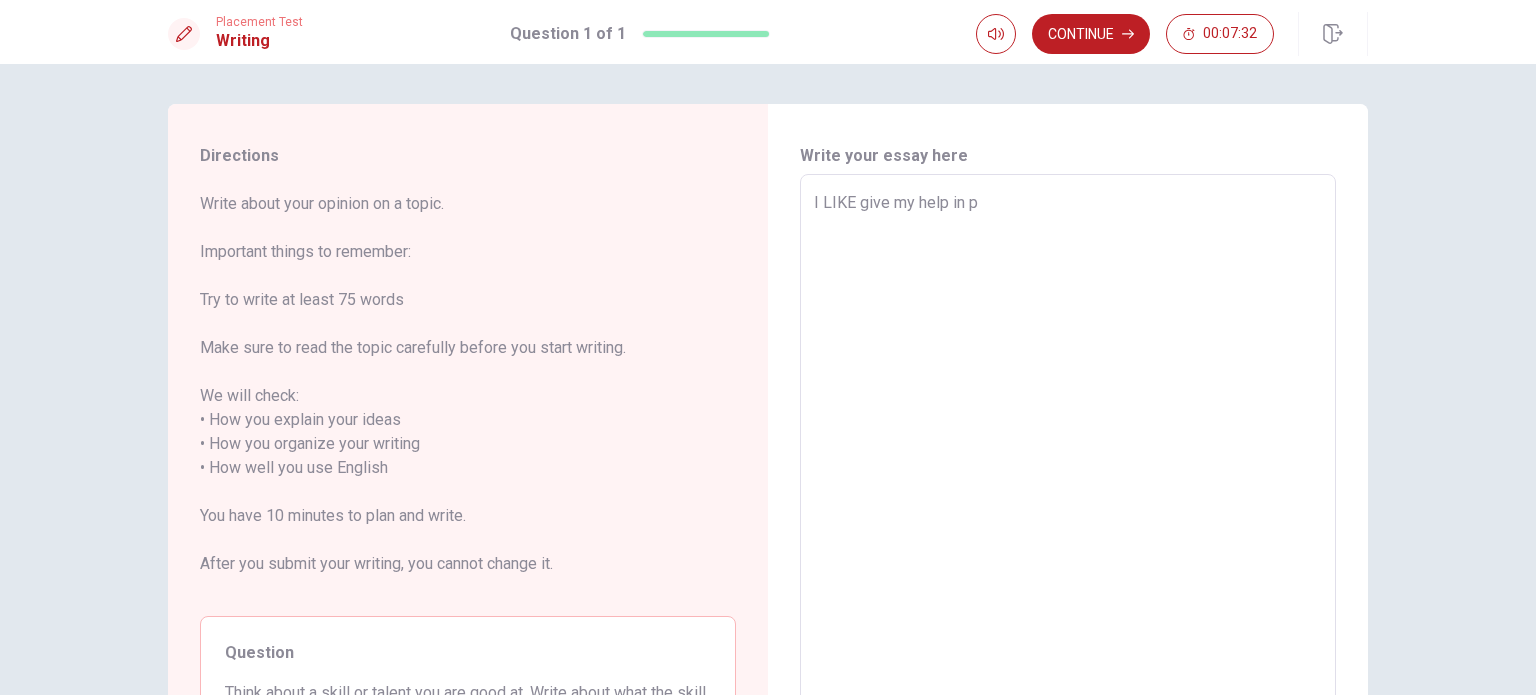 type on "I LIKE give my help in pe" 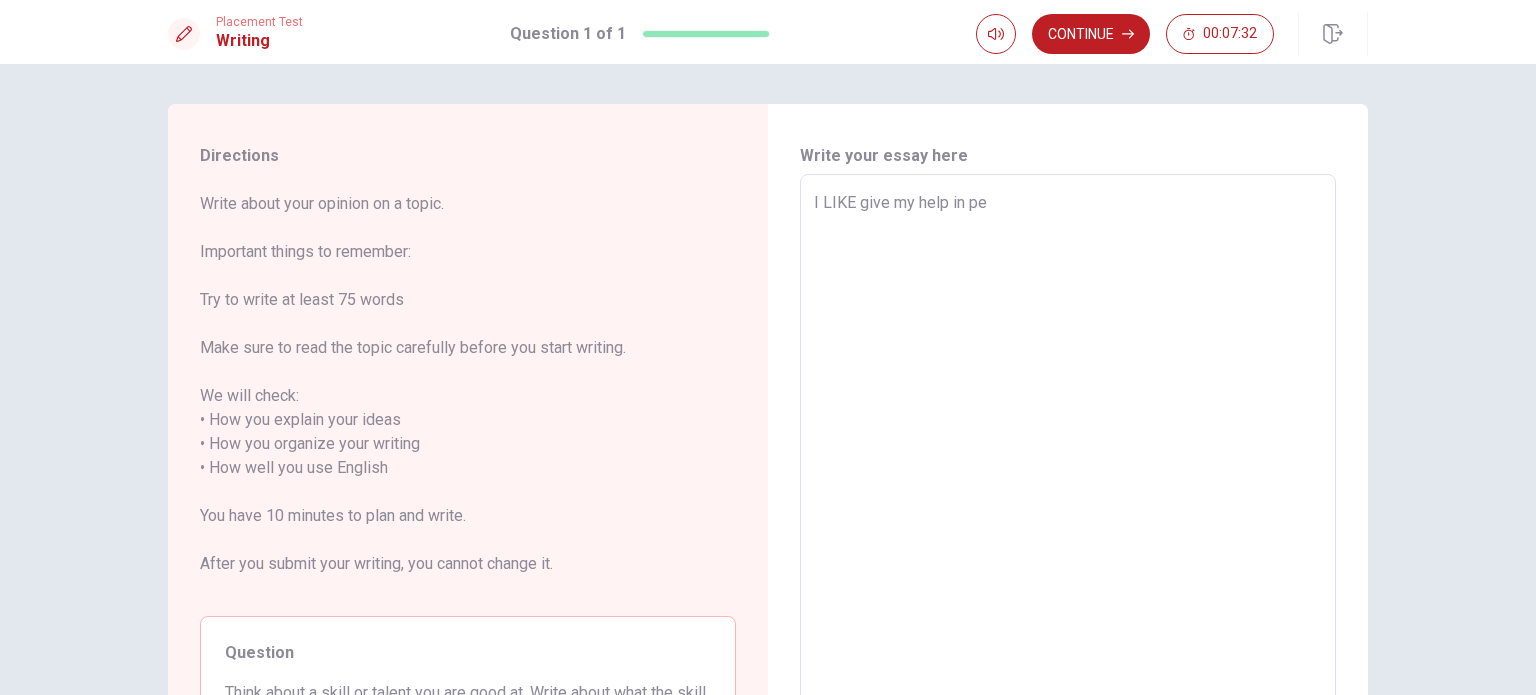 type on "x" 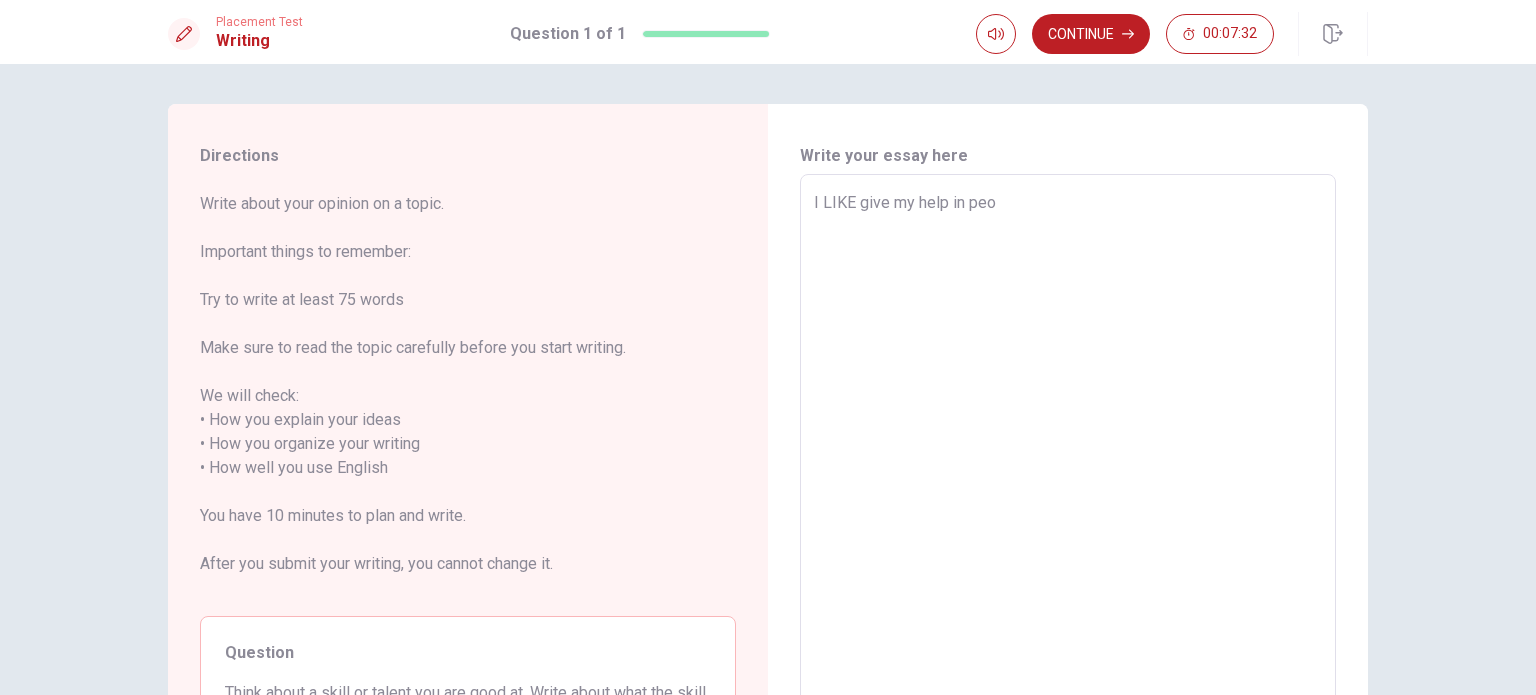 type on "x" 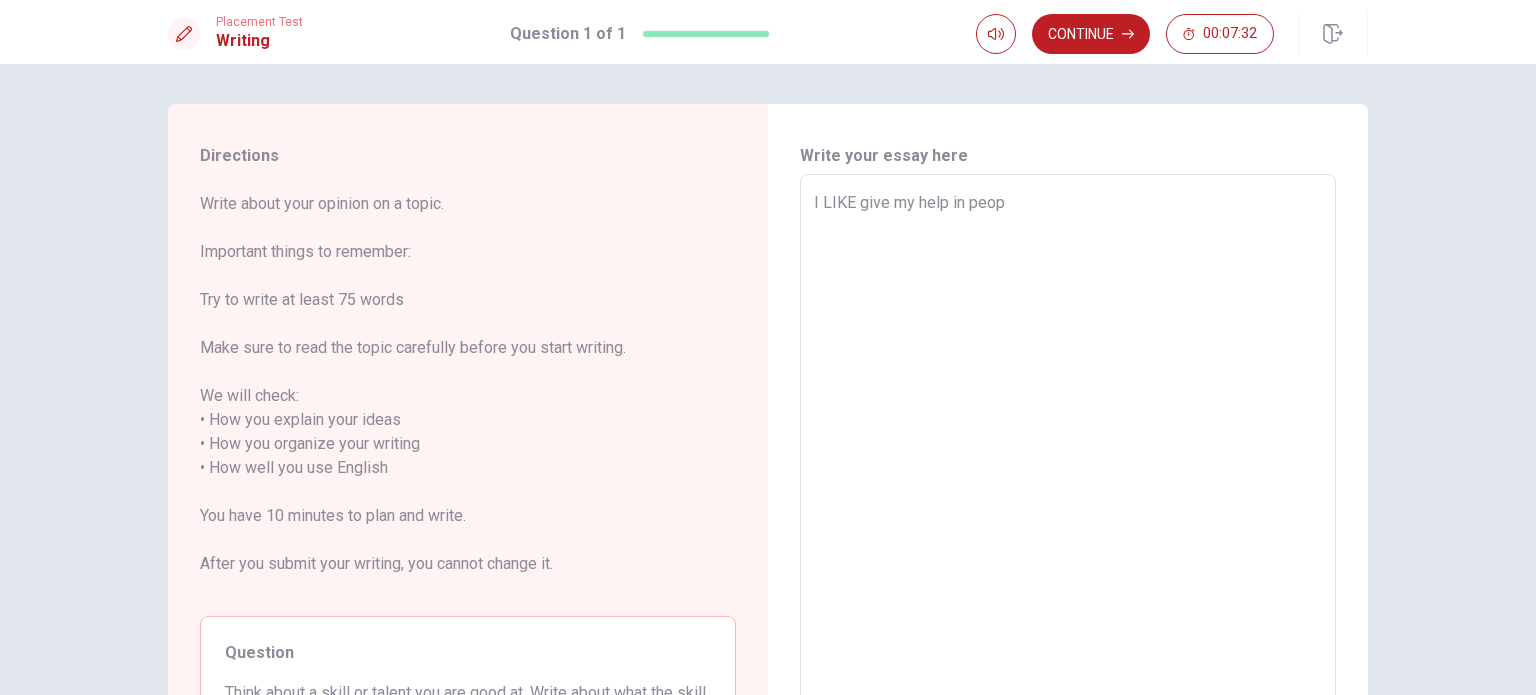 type on "x" 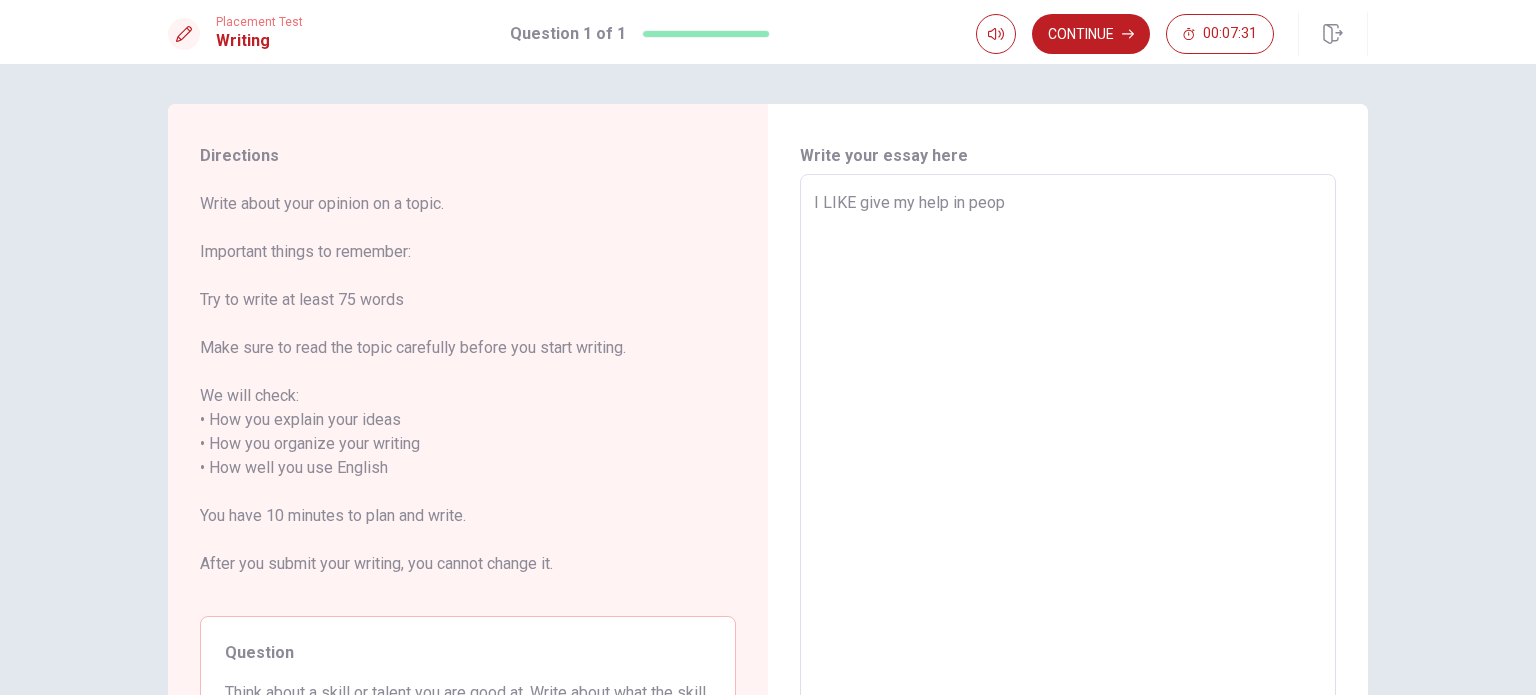 type on "I LIKE give my help in peopl" 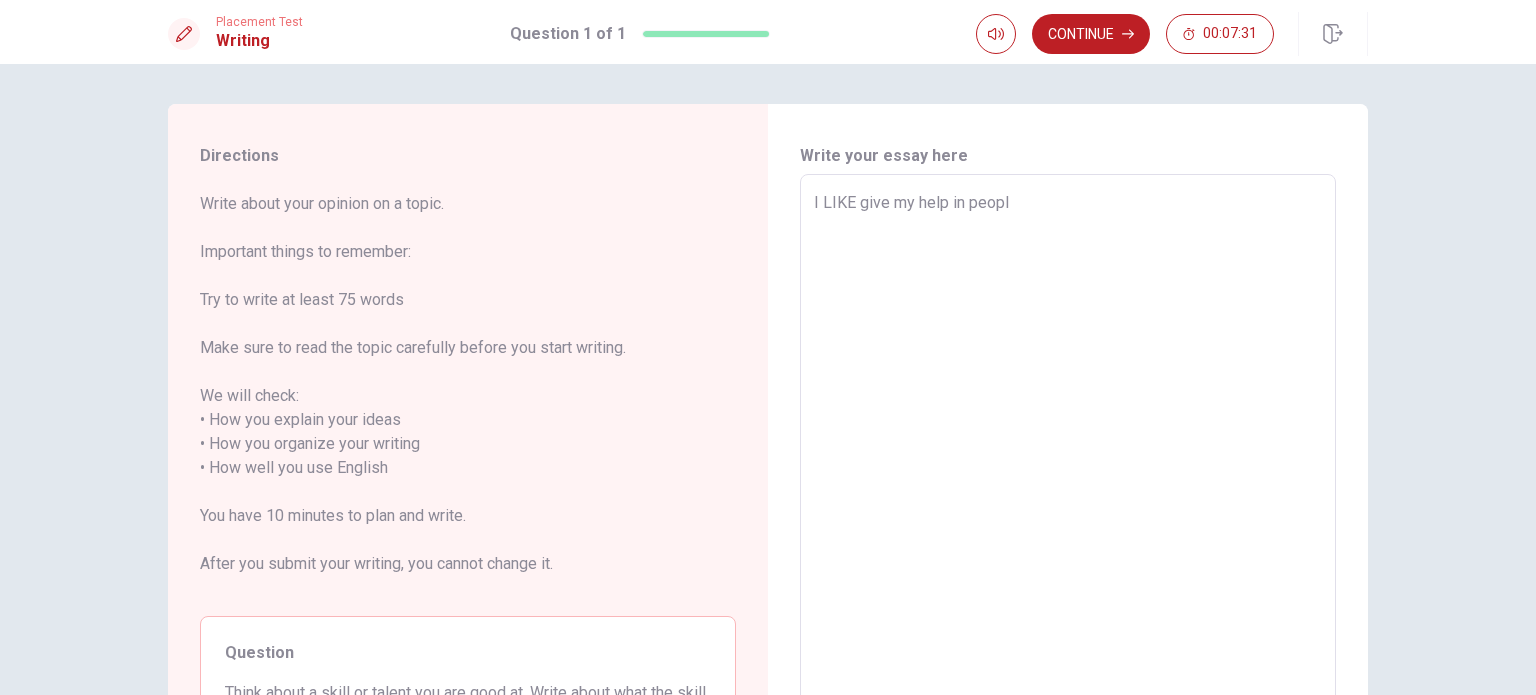 type on "x" 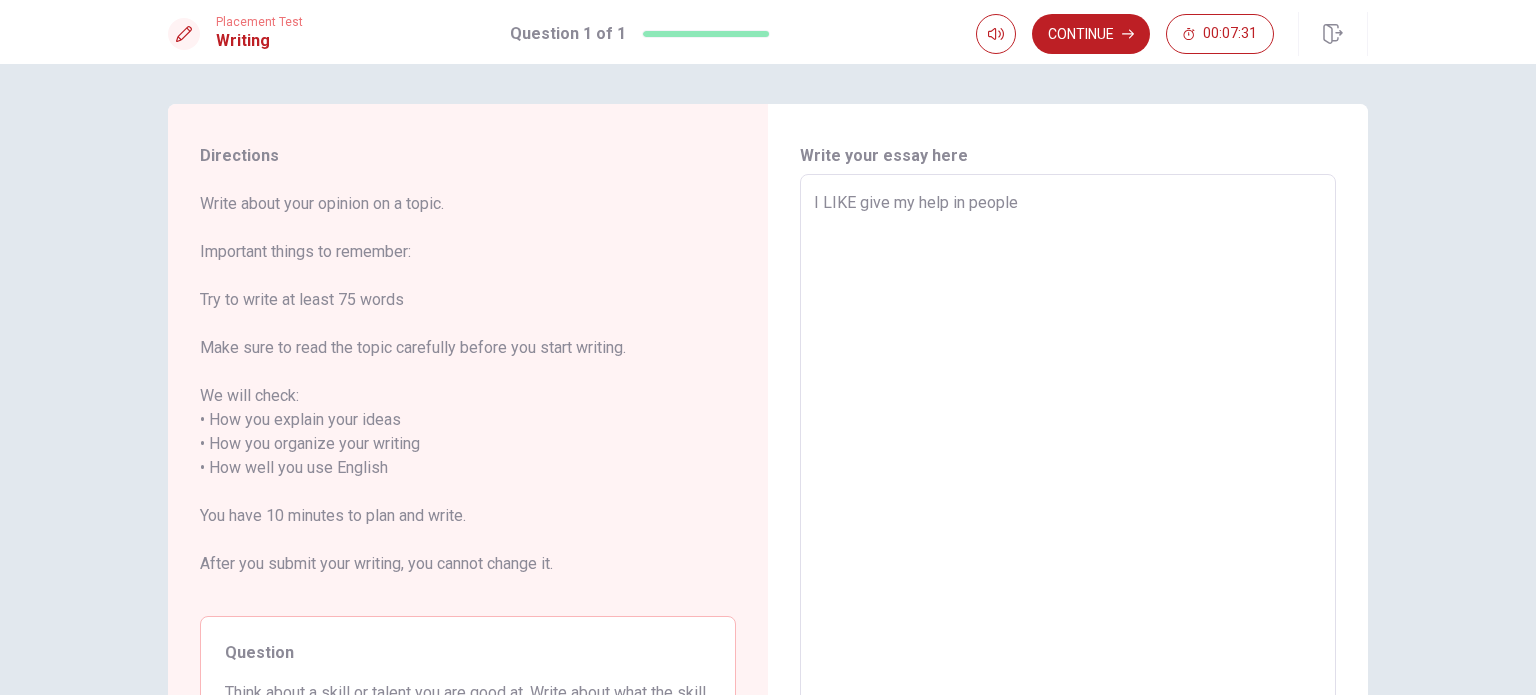 type on "x" 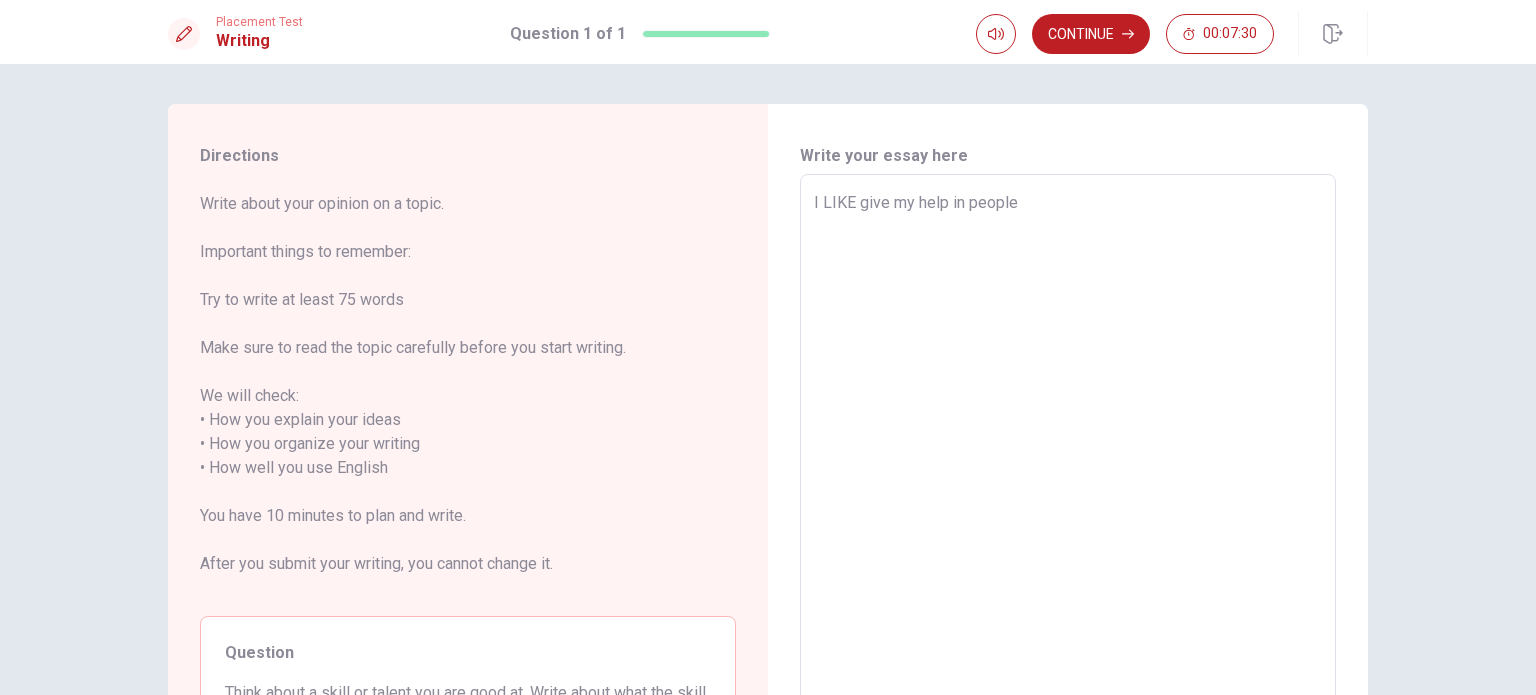 type on "I LIKE give my help in people" 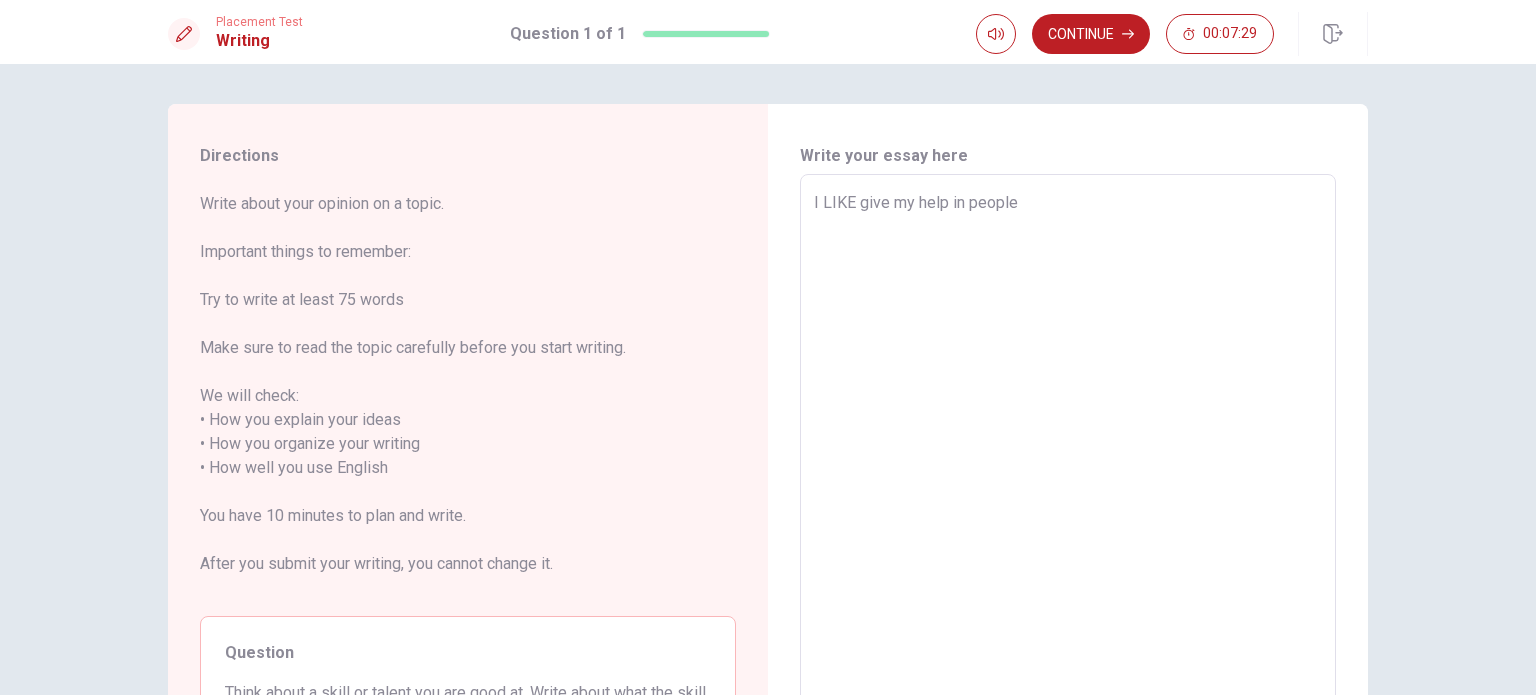 type on "I LIKE give my help in people," 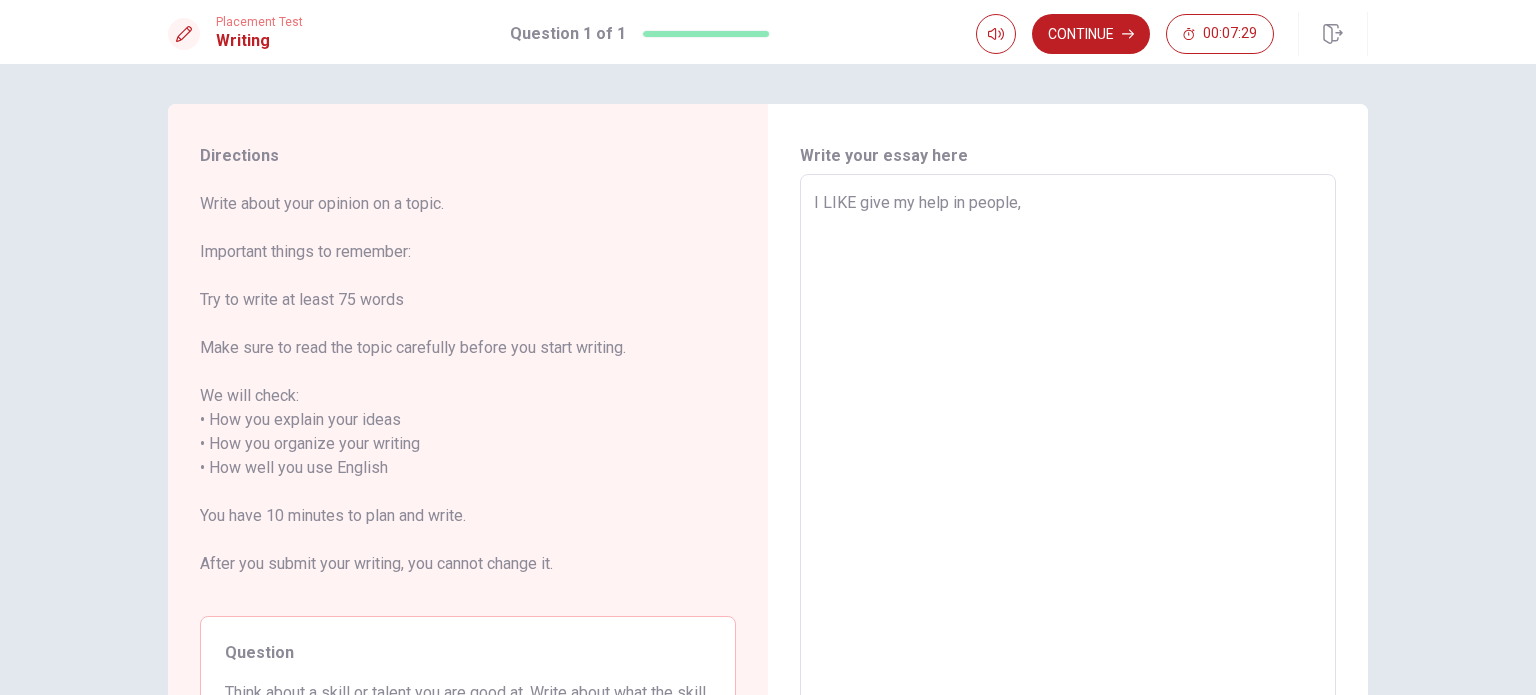 type on "x" 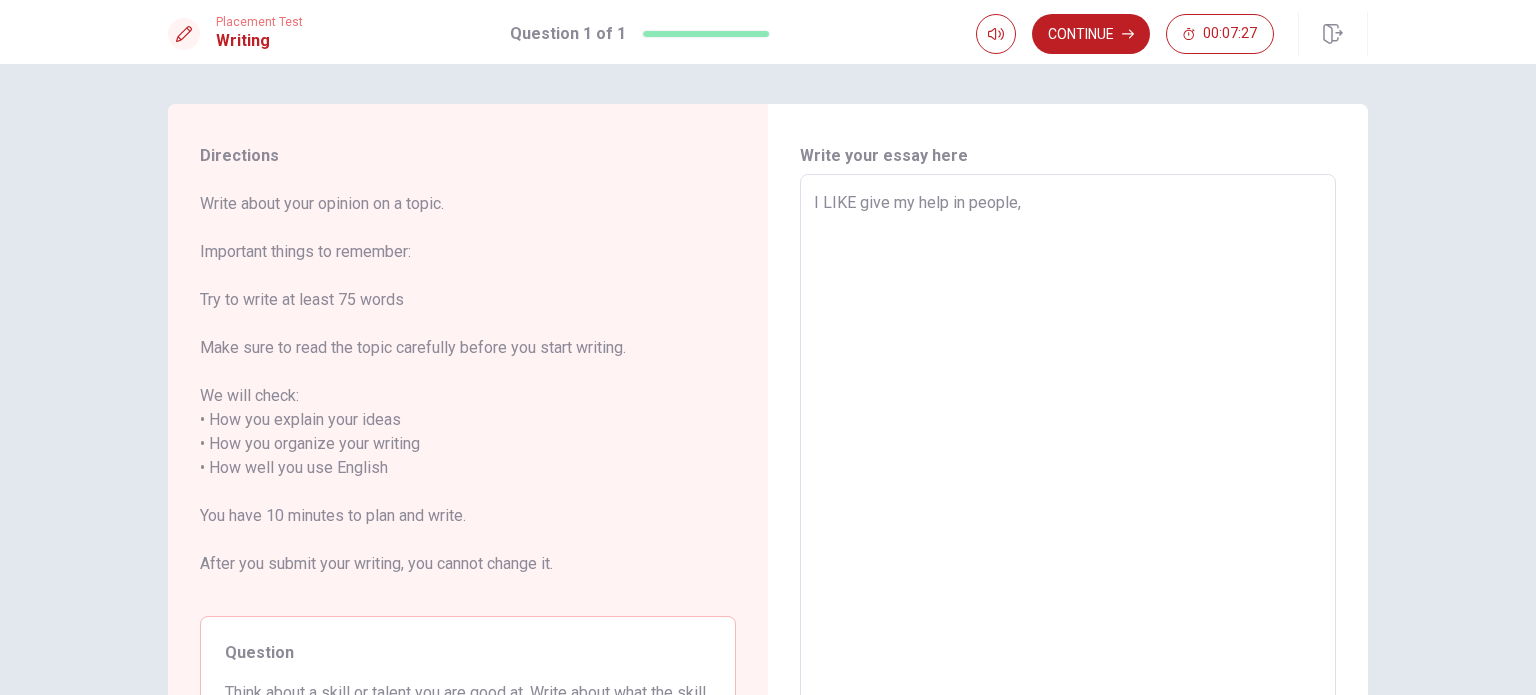 type on "x" 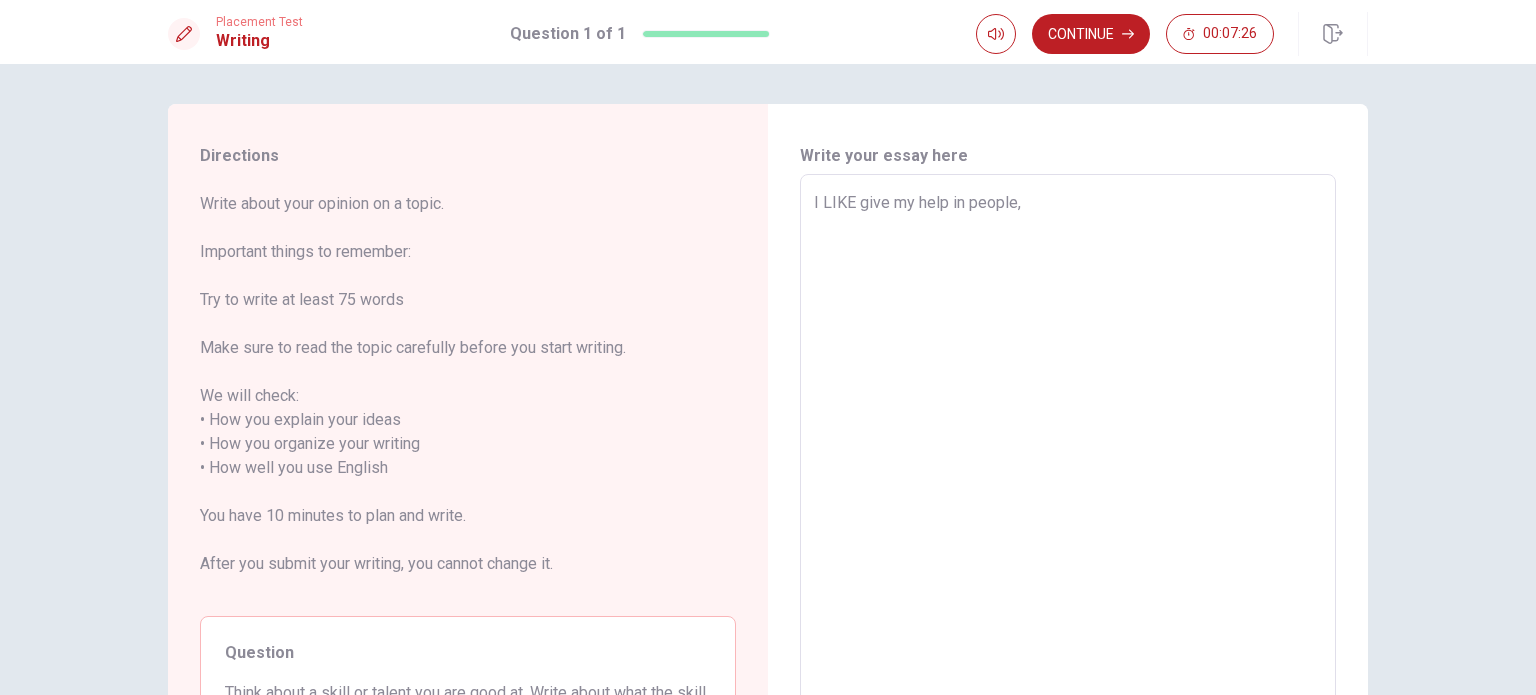 type on "I LIKE give my help in people," 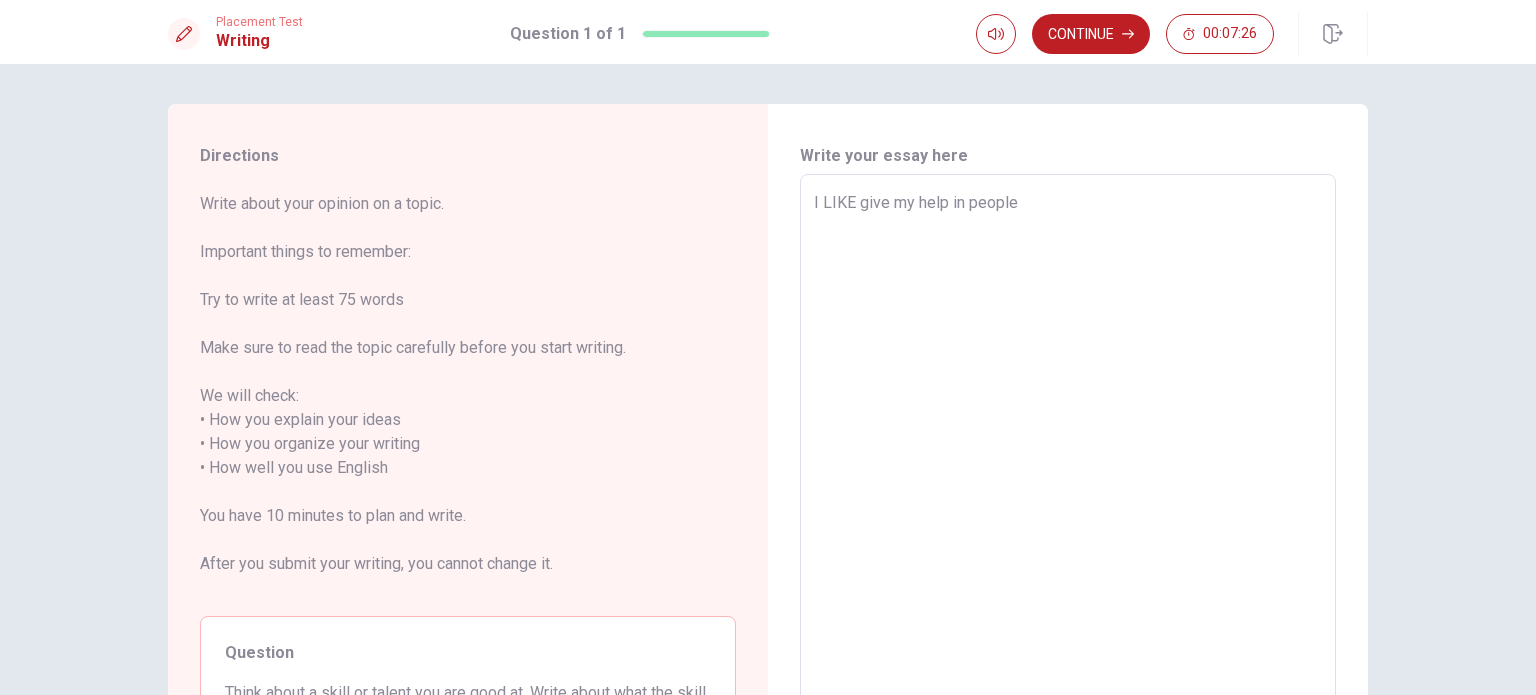 type on "x" 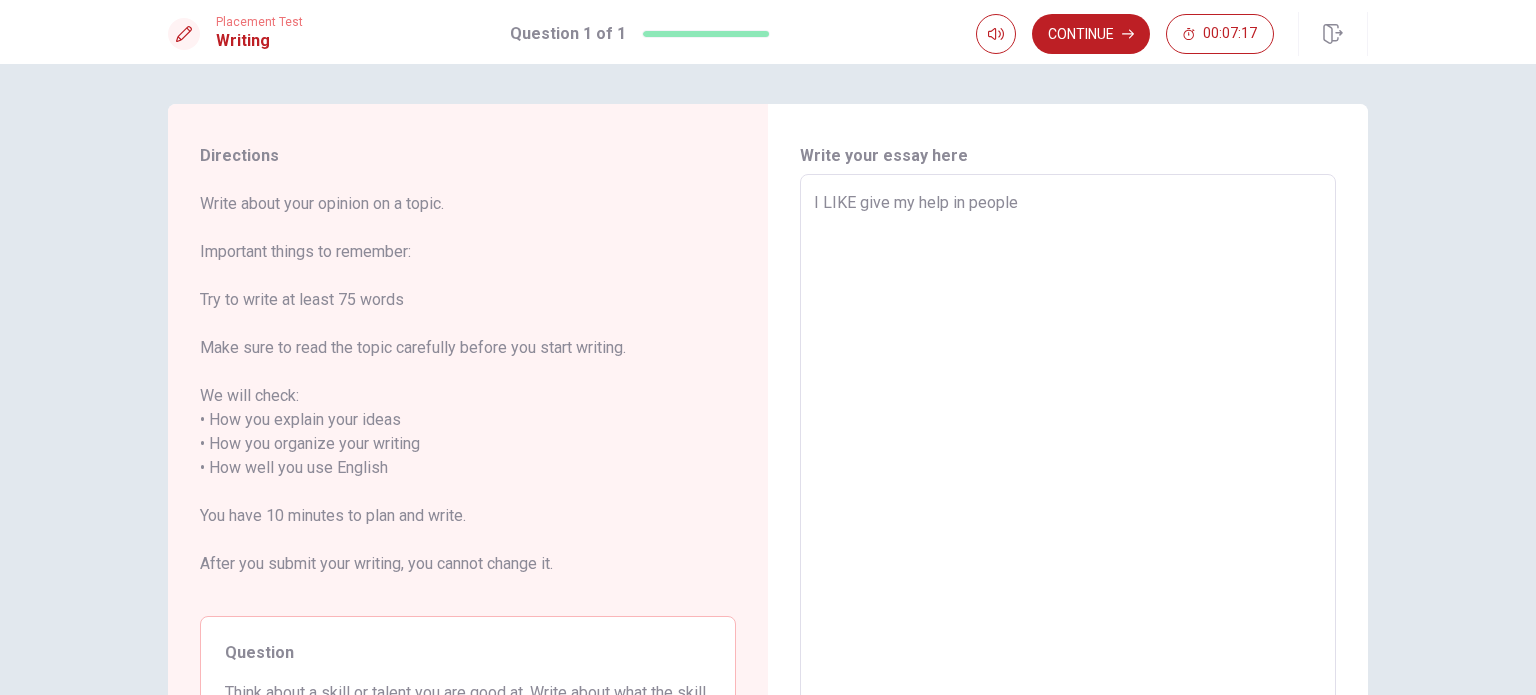 type on "x" 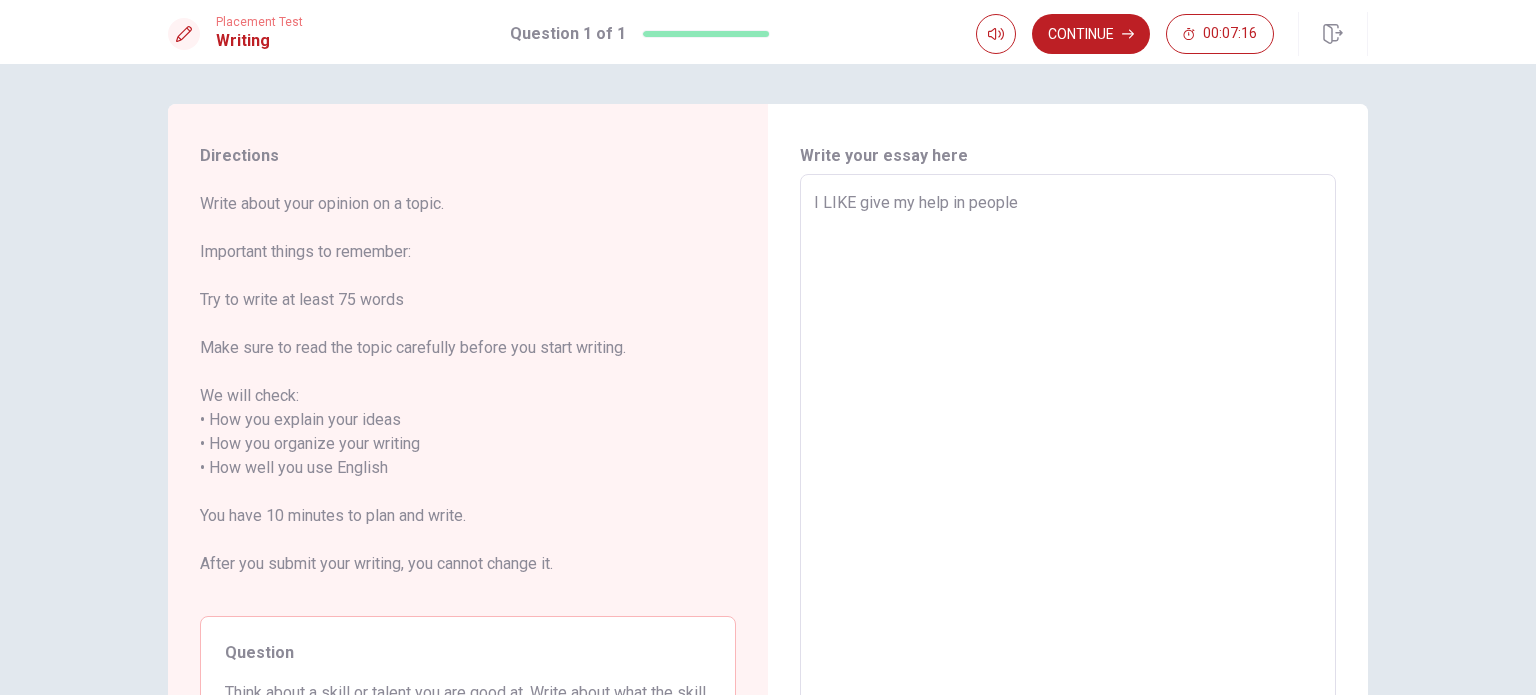 type on "I LIKE give my help in people" 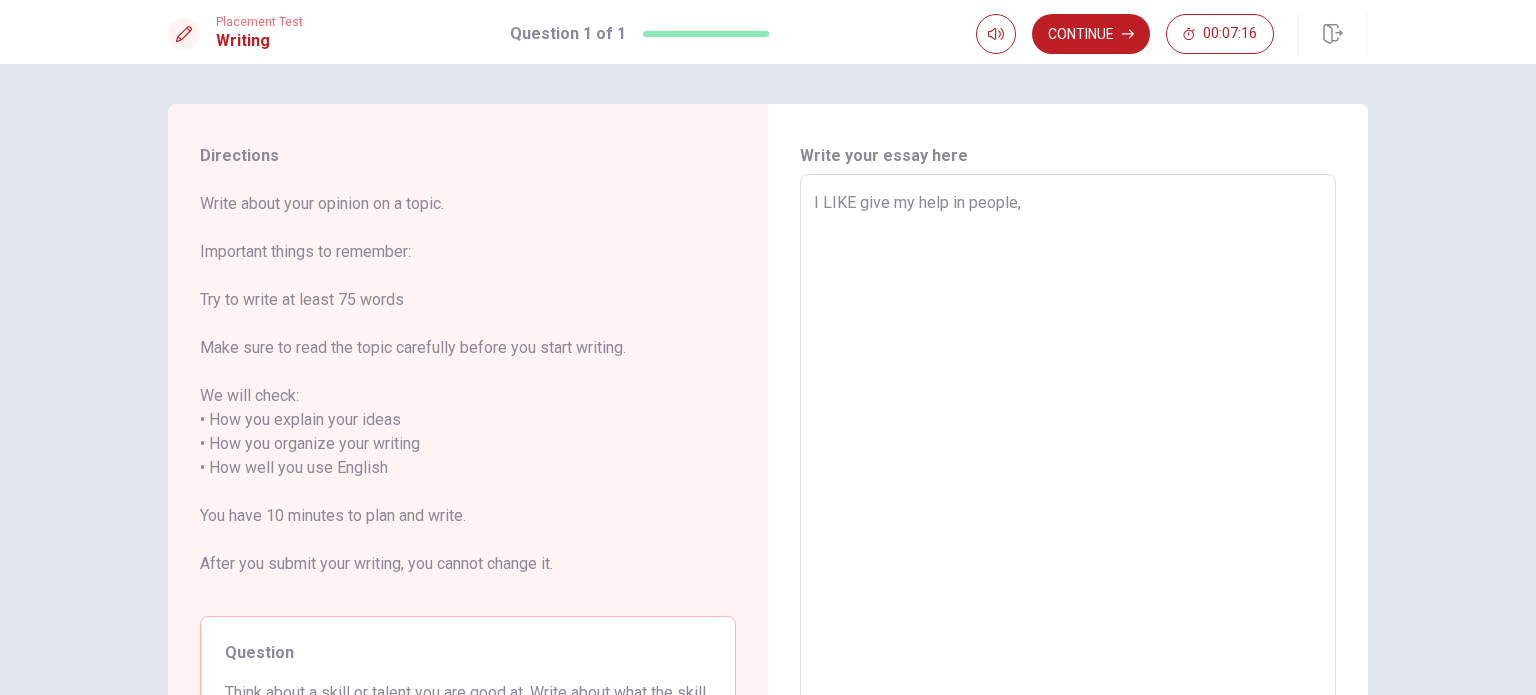 type on "x" 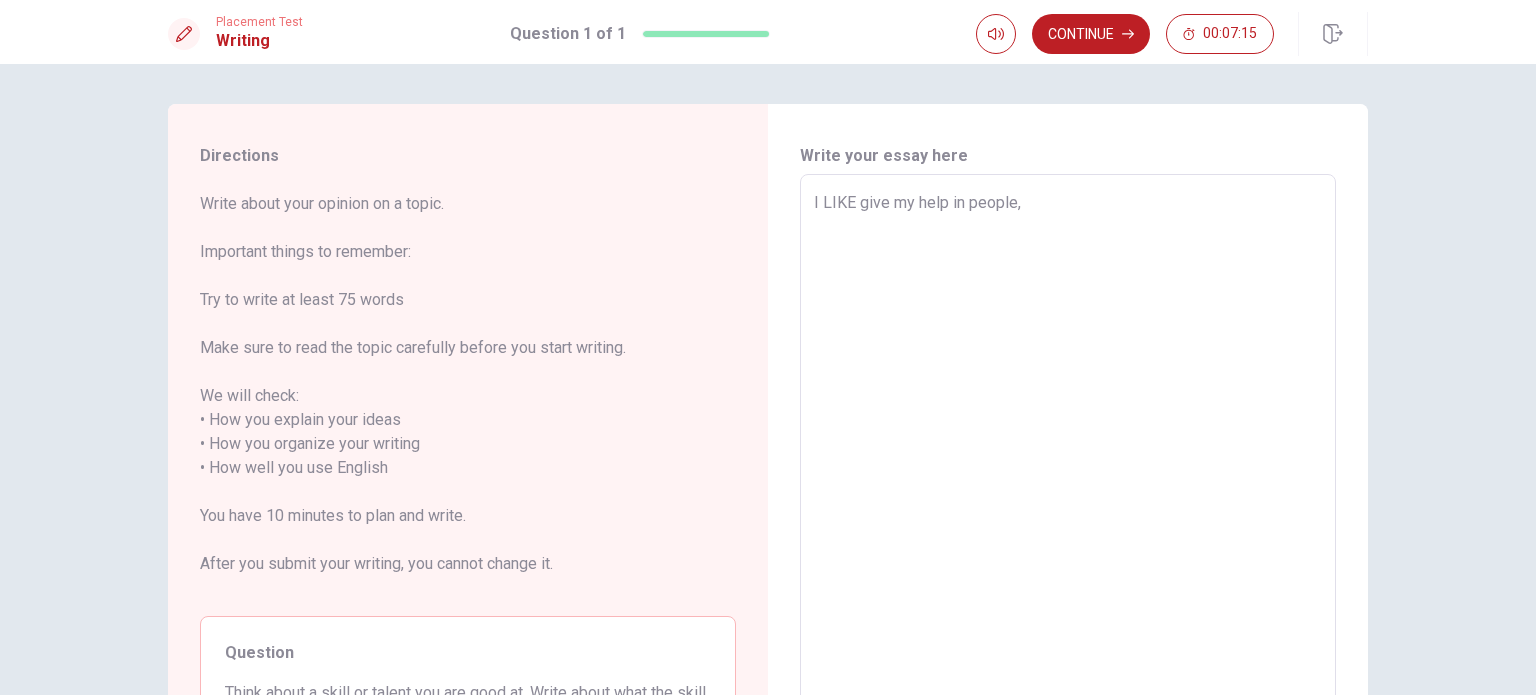 type on "I LIKE give my help in people," 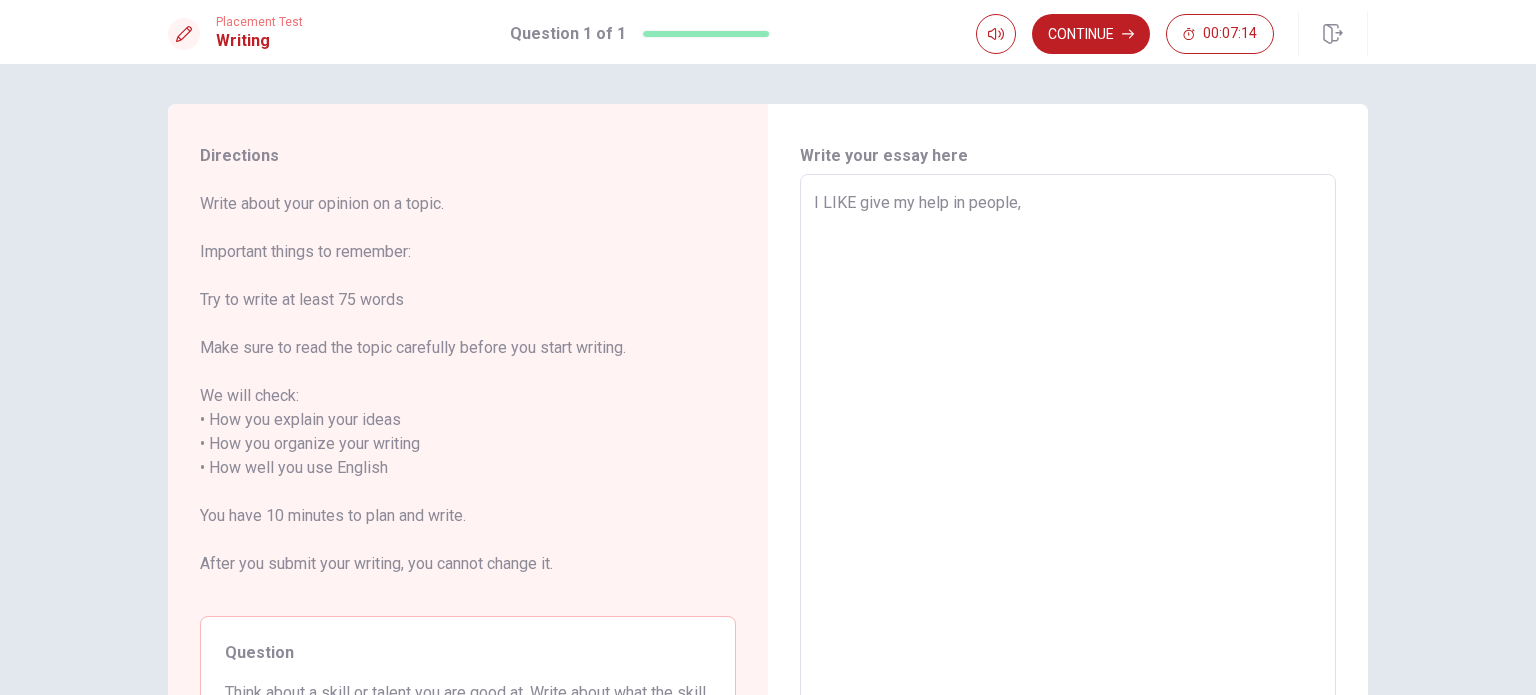 type on "I LIKE give my help in people, i" 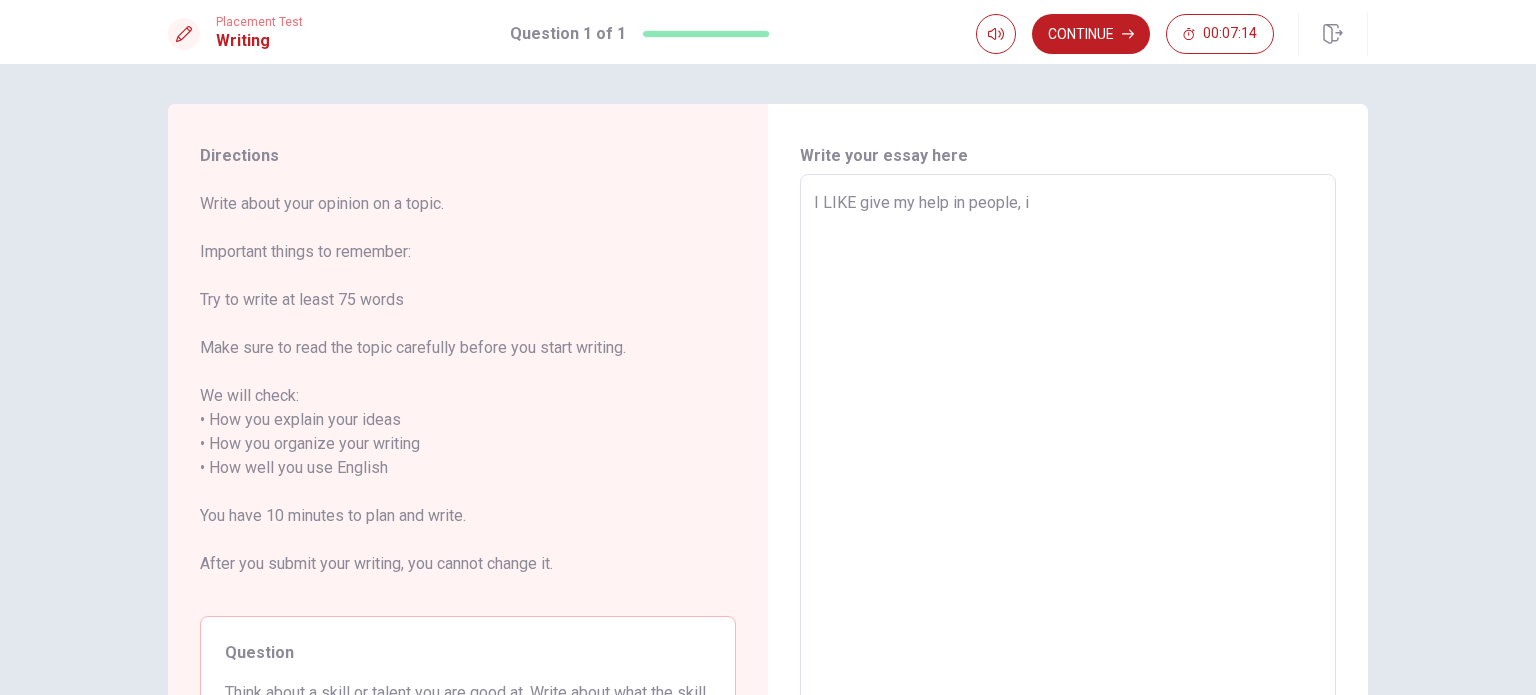 type on "x" 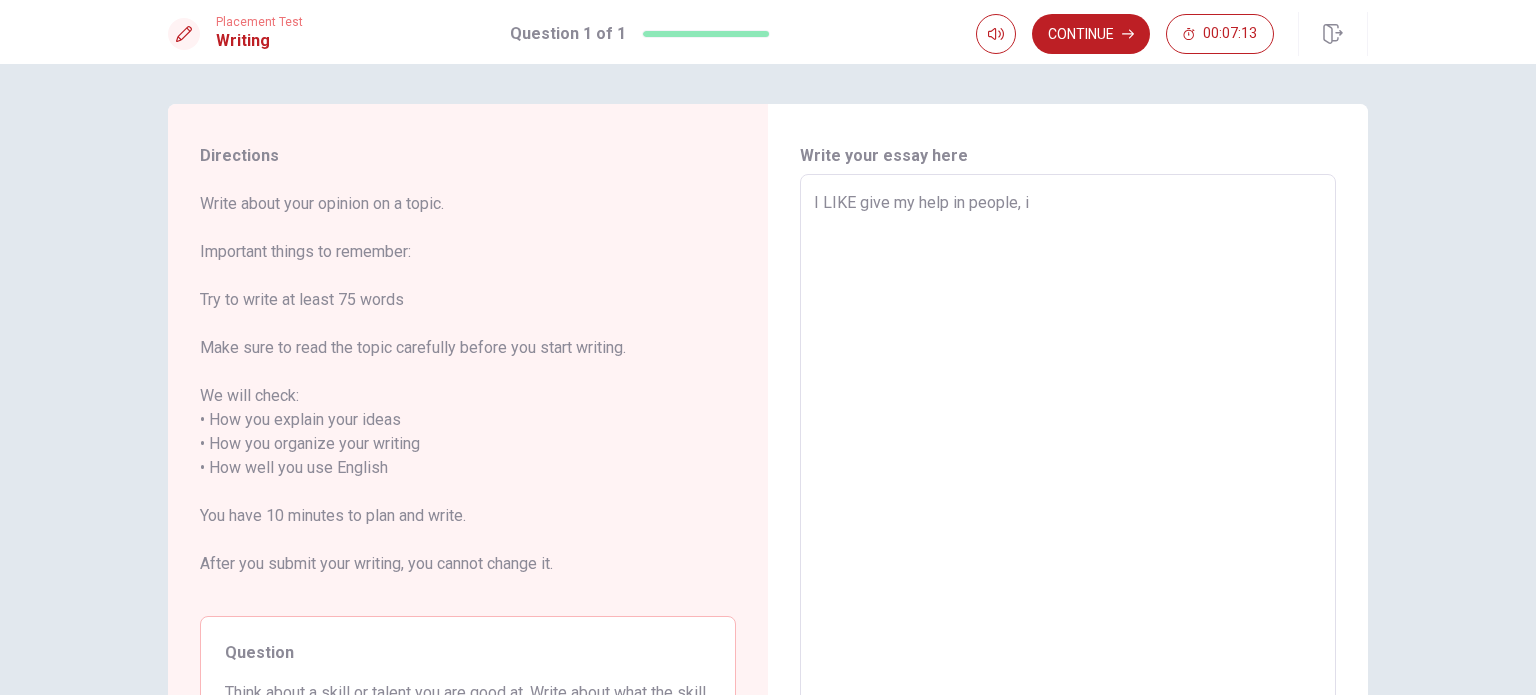 type on "I LIKE give my help in people, i a" 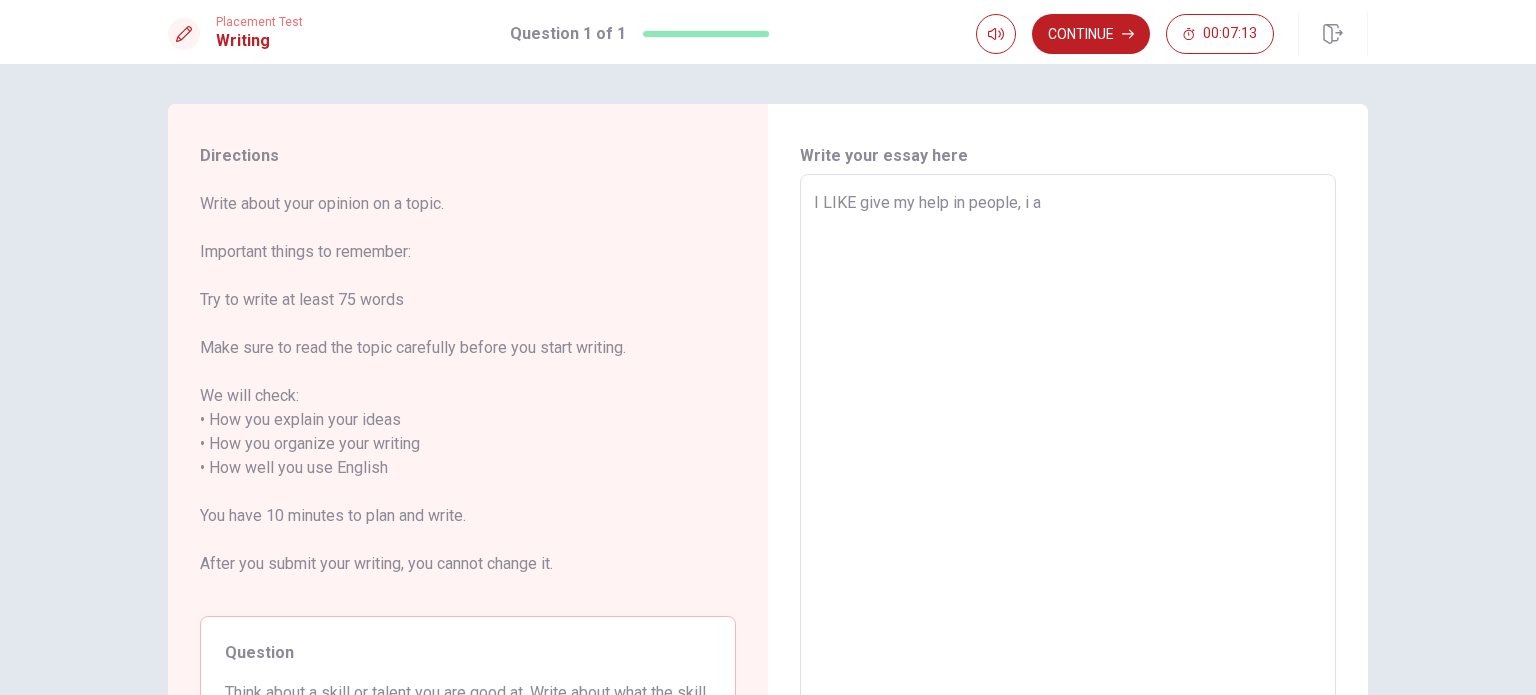 type on "x" 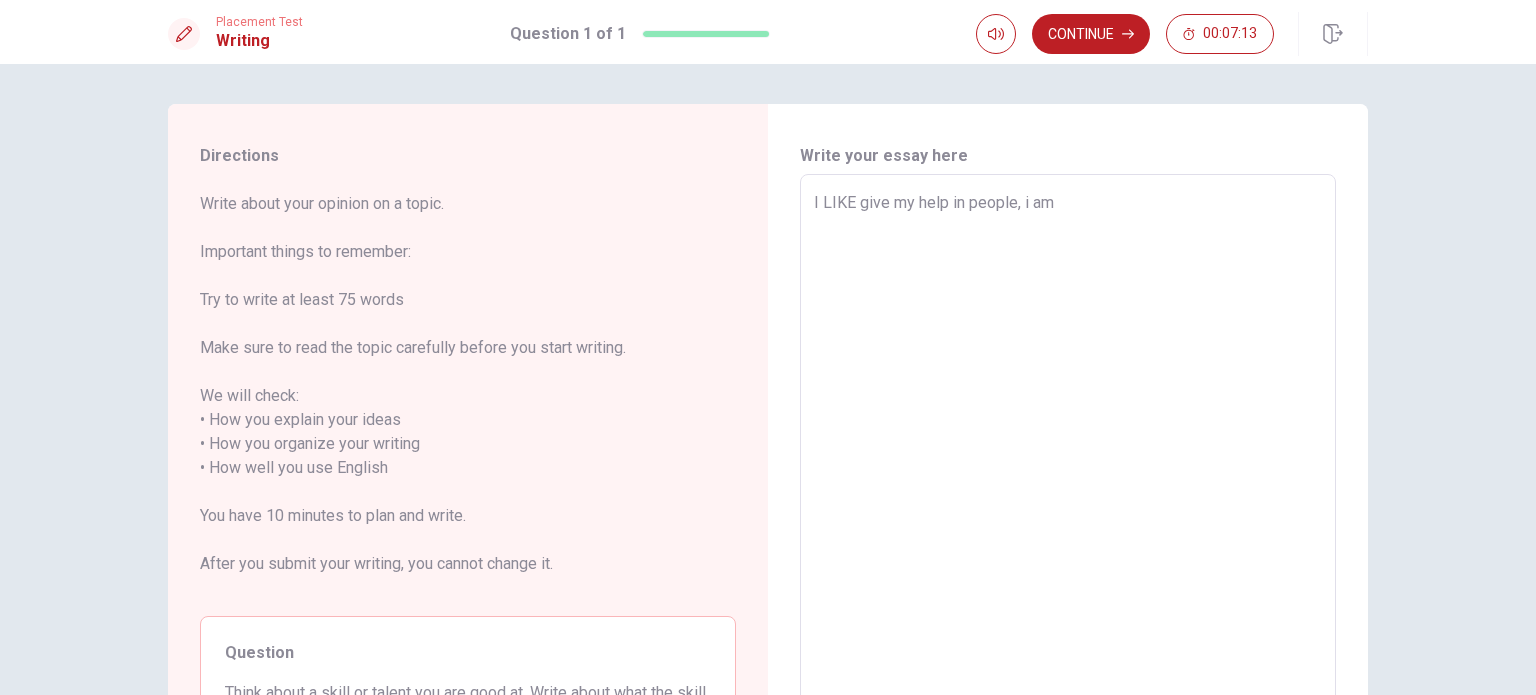 type 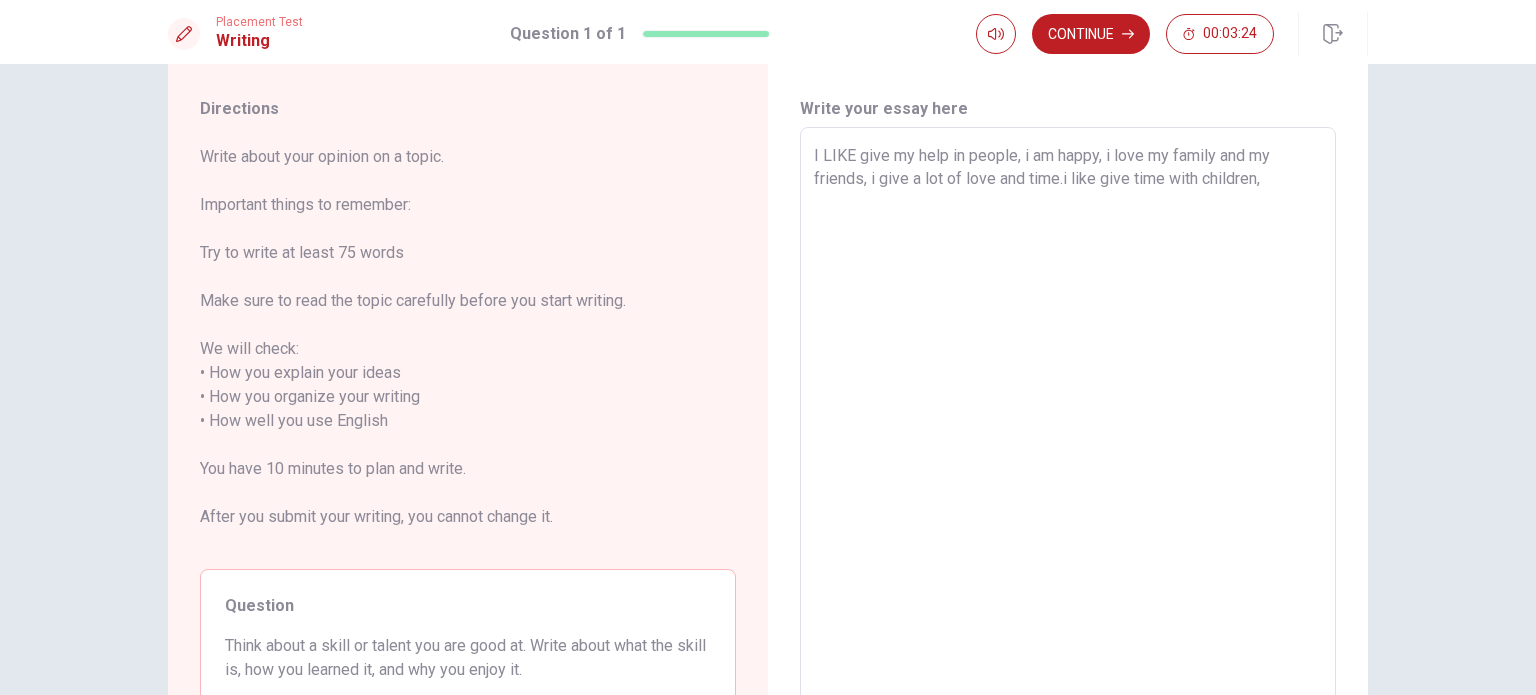 scroll, scrollTop: 48, scrollLeft: 0, axis: vertical 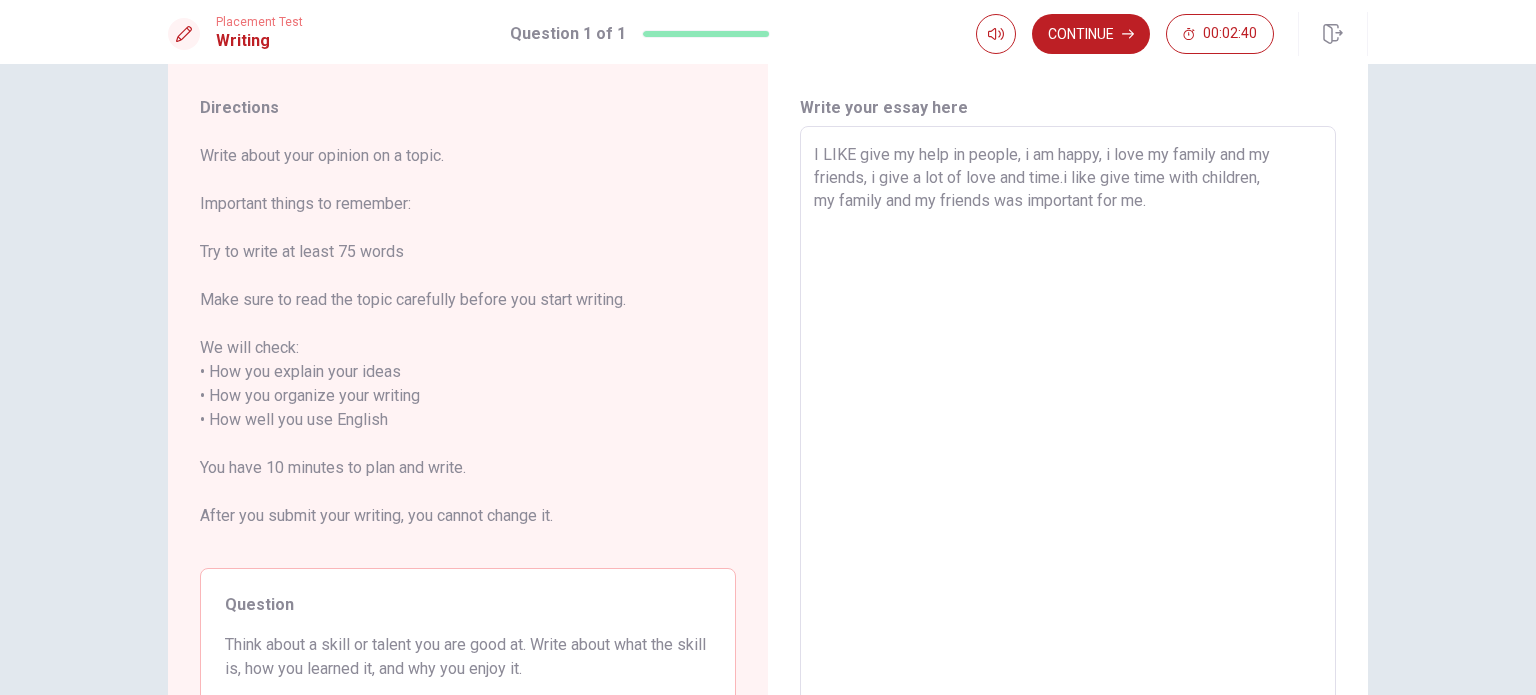 click on "I LIKE give my help in people, i am happy, i love my family and my friends, i give a lot of love and time.i like give time with children,
my family and my friends was important for me." at bounding box center [1068, 420] 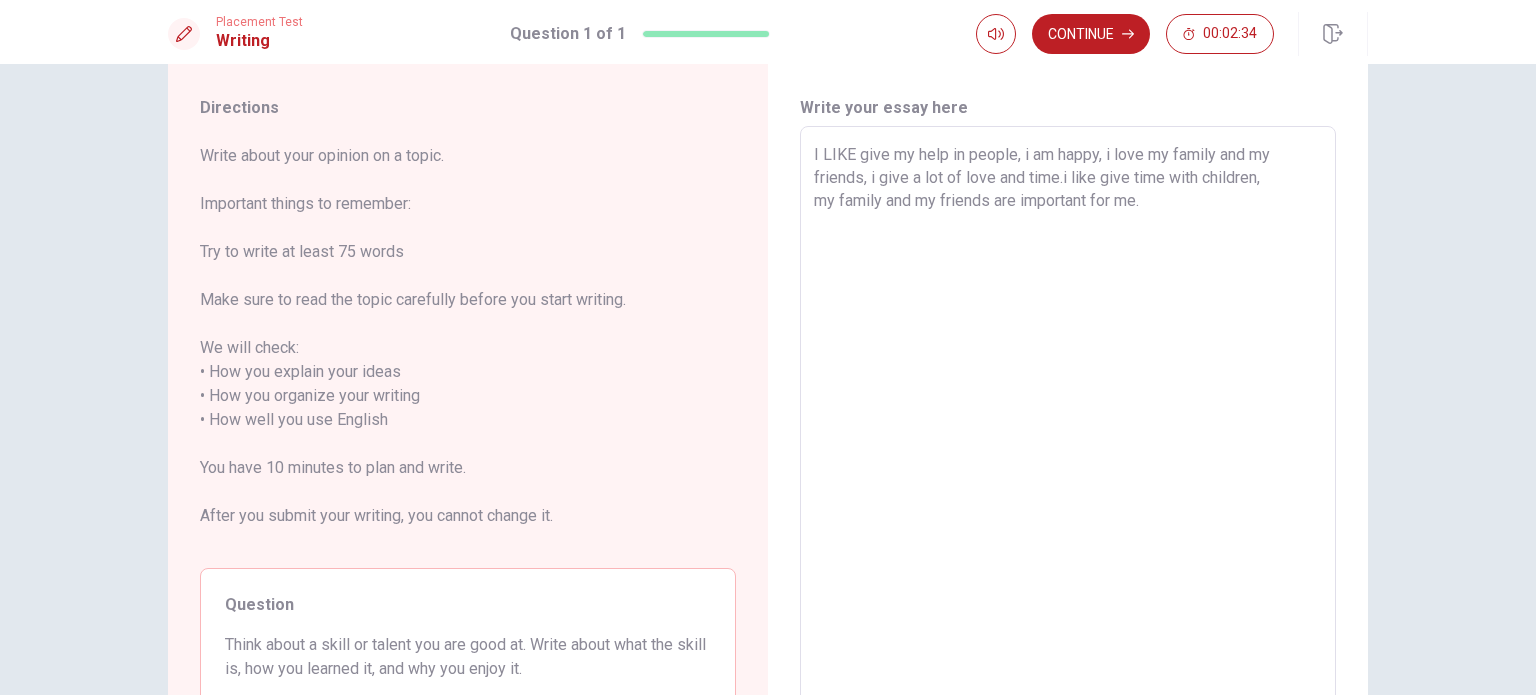 click on "I LIKE give my help in people, i am happy, i love my family and my friends, i give a lot of love and time.i like give time with children,
my family and my friends are important for me." at bounding box center (1068, 420) 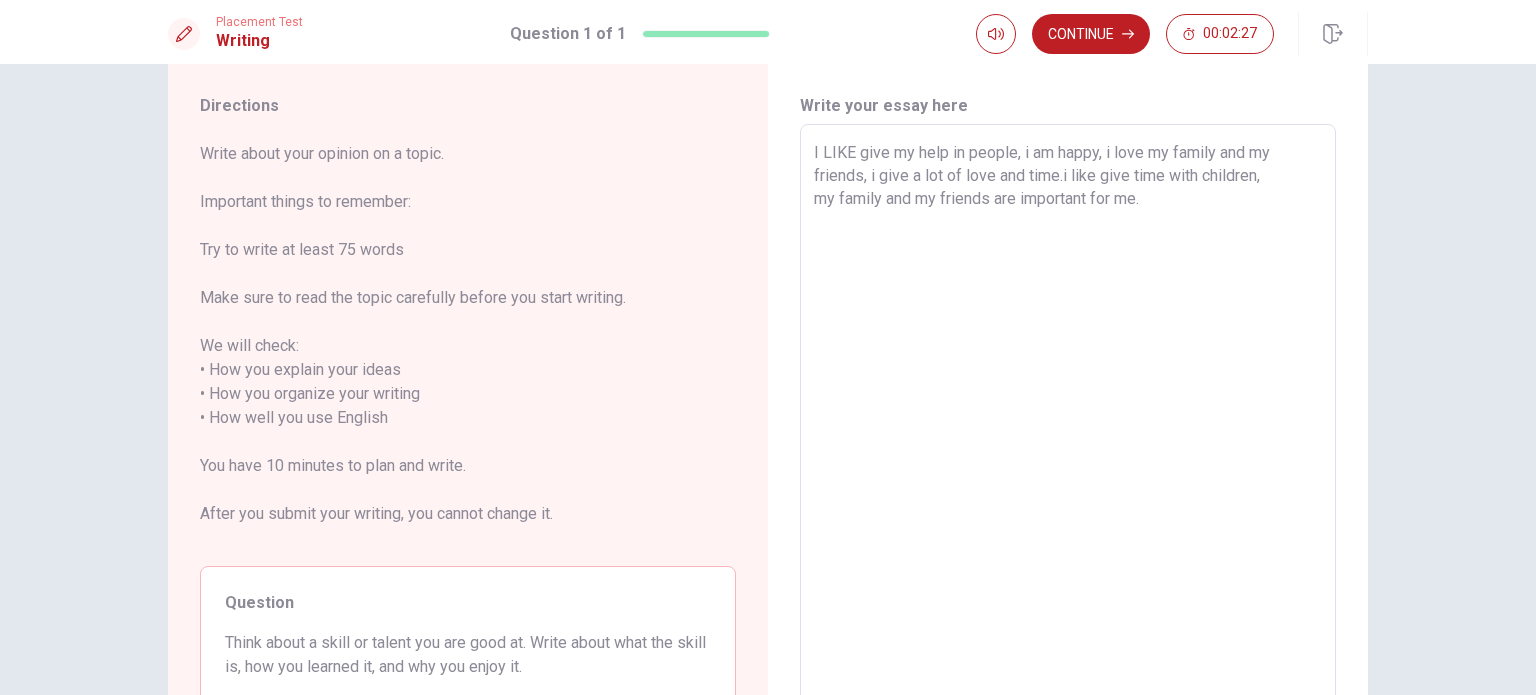 scroll, scrollTop: 0, scrollLeft: 0, axis: both 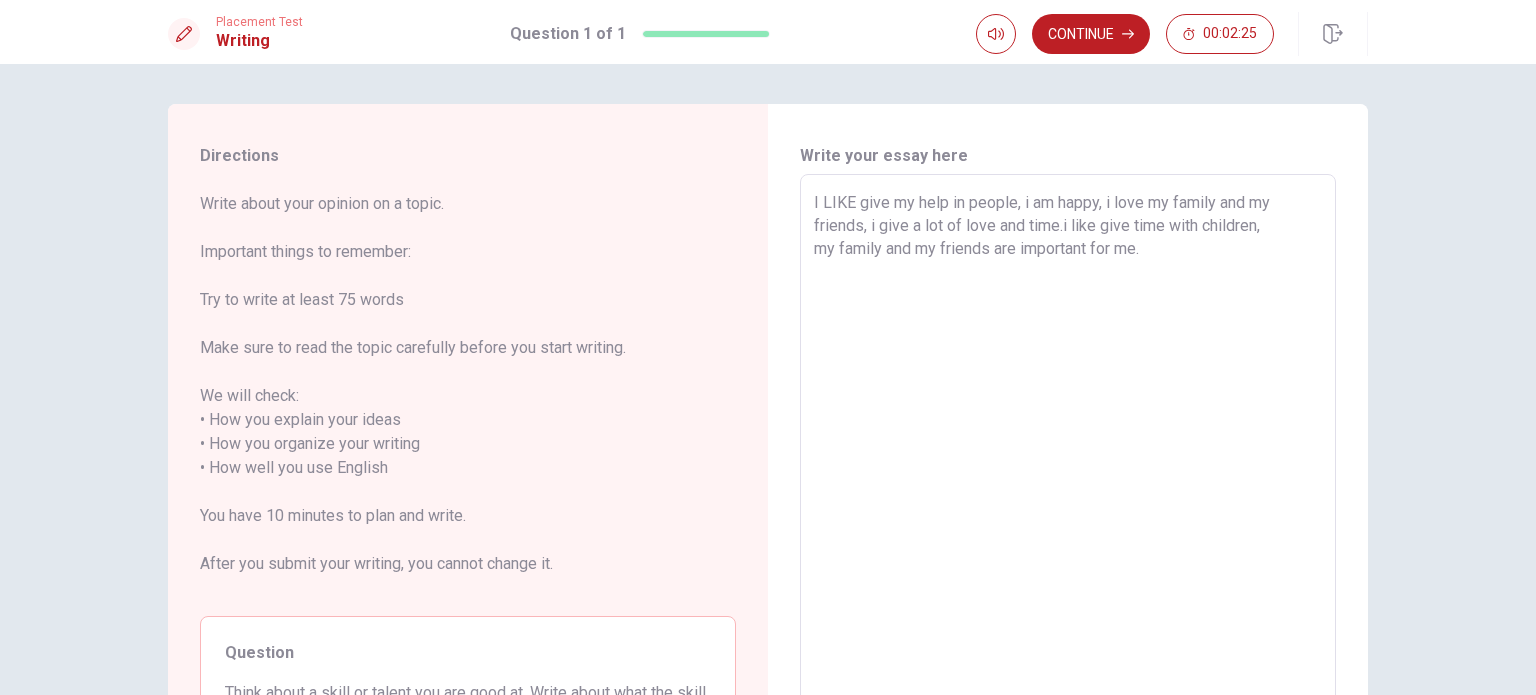 drag, startPoint x: 1147, startPoint y: 264, endPoint x: 811, endPoint y: 253, distance: 336.18002 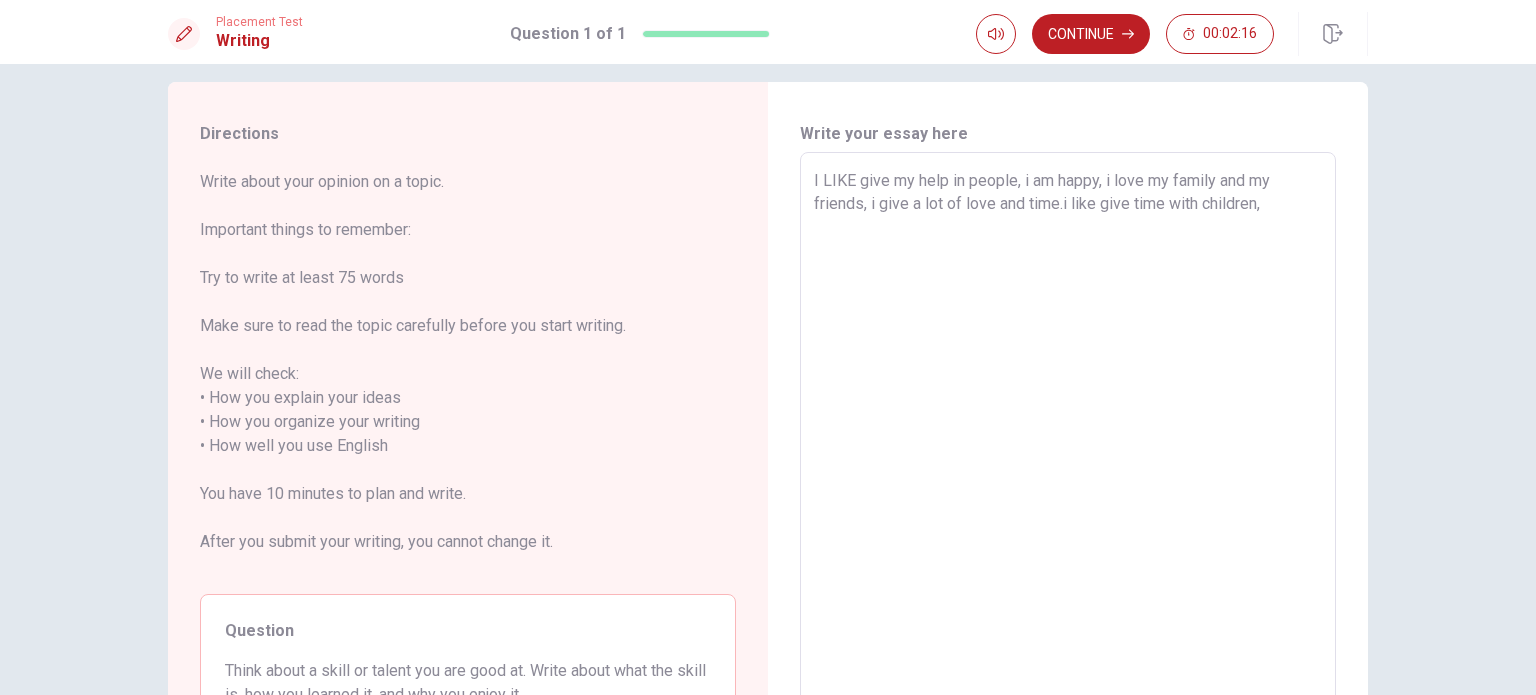 scroll, scrollTop: 24, scrollLeft: 0, axis: vertical 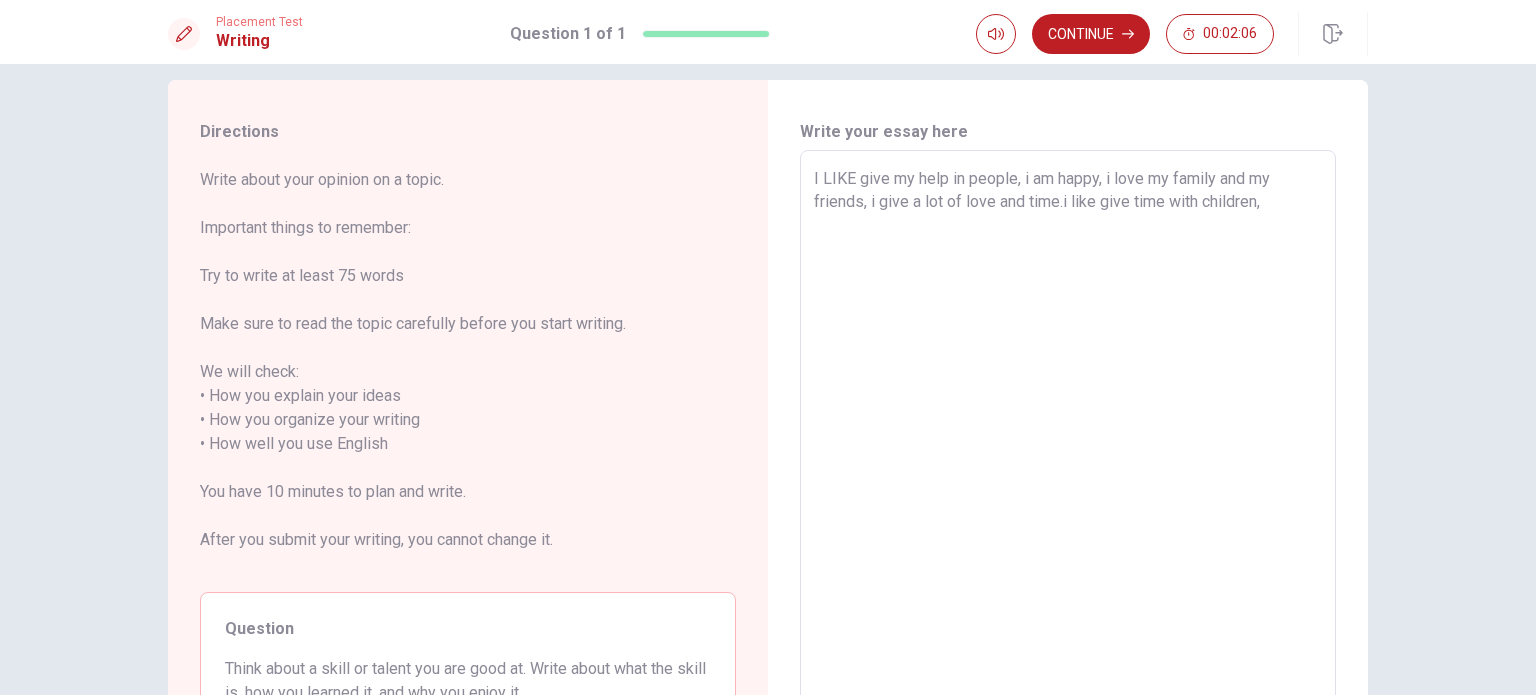 drag, startPoint x: 1269, startPoint y: 204, endPoint x: 928, endPoint y: 294, distance: 352.6769 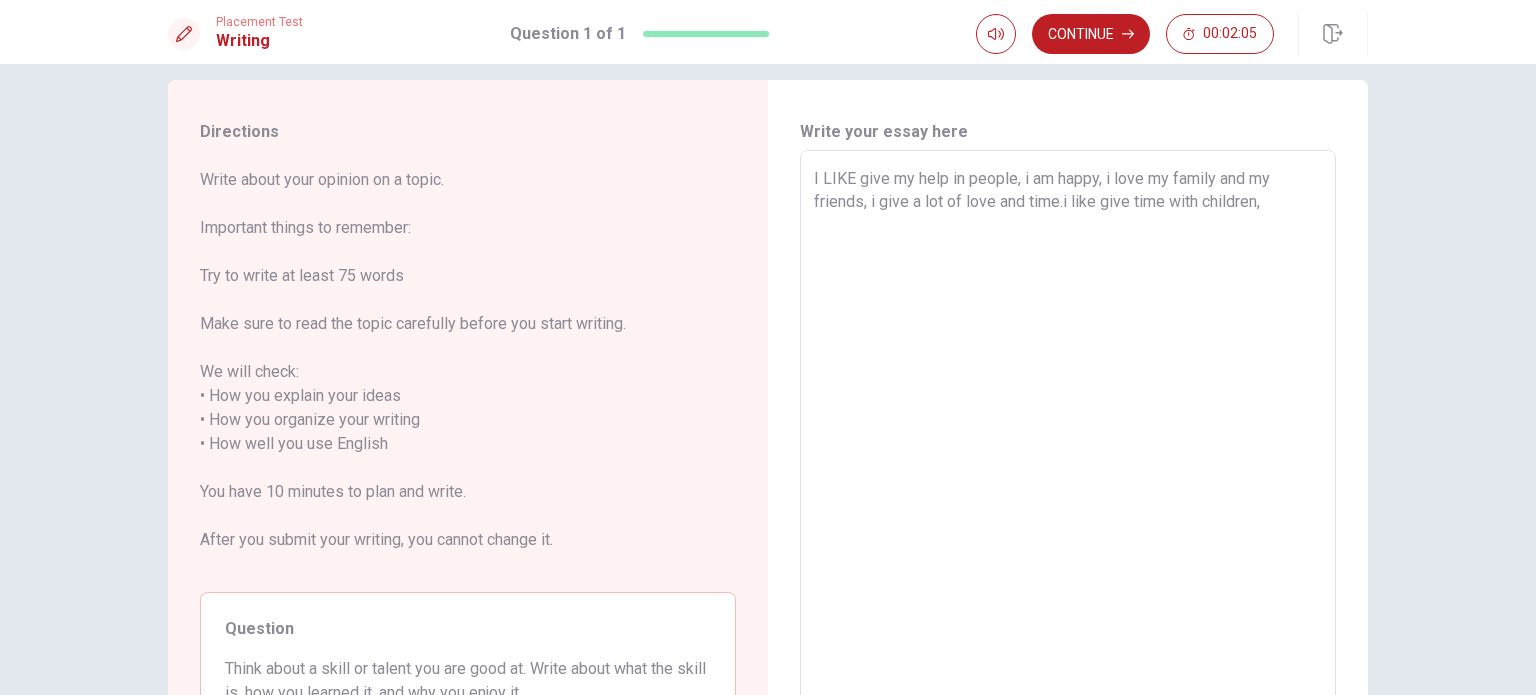 click on "I LIKE give my help in people, i am happy, i love my family and my friends, i give a lot of love and time.i like give time with children," at bounding box center [1068, 444] 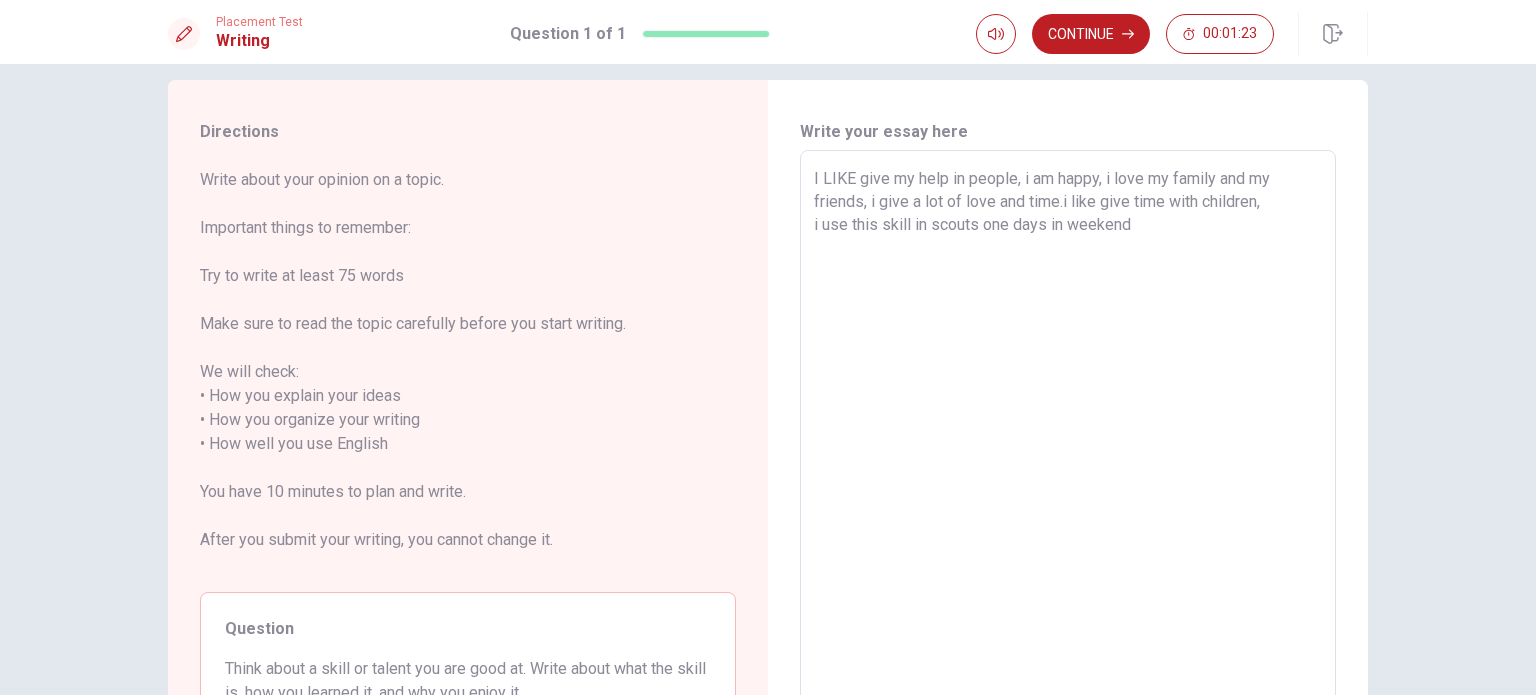 click on "I LIKE give my help in people, i am happy, i love my family and my friends, i give a lot of love and time.i like give time with children,
i use this skill in scouts one days in weekend" at bounding box center (1068, 444) 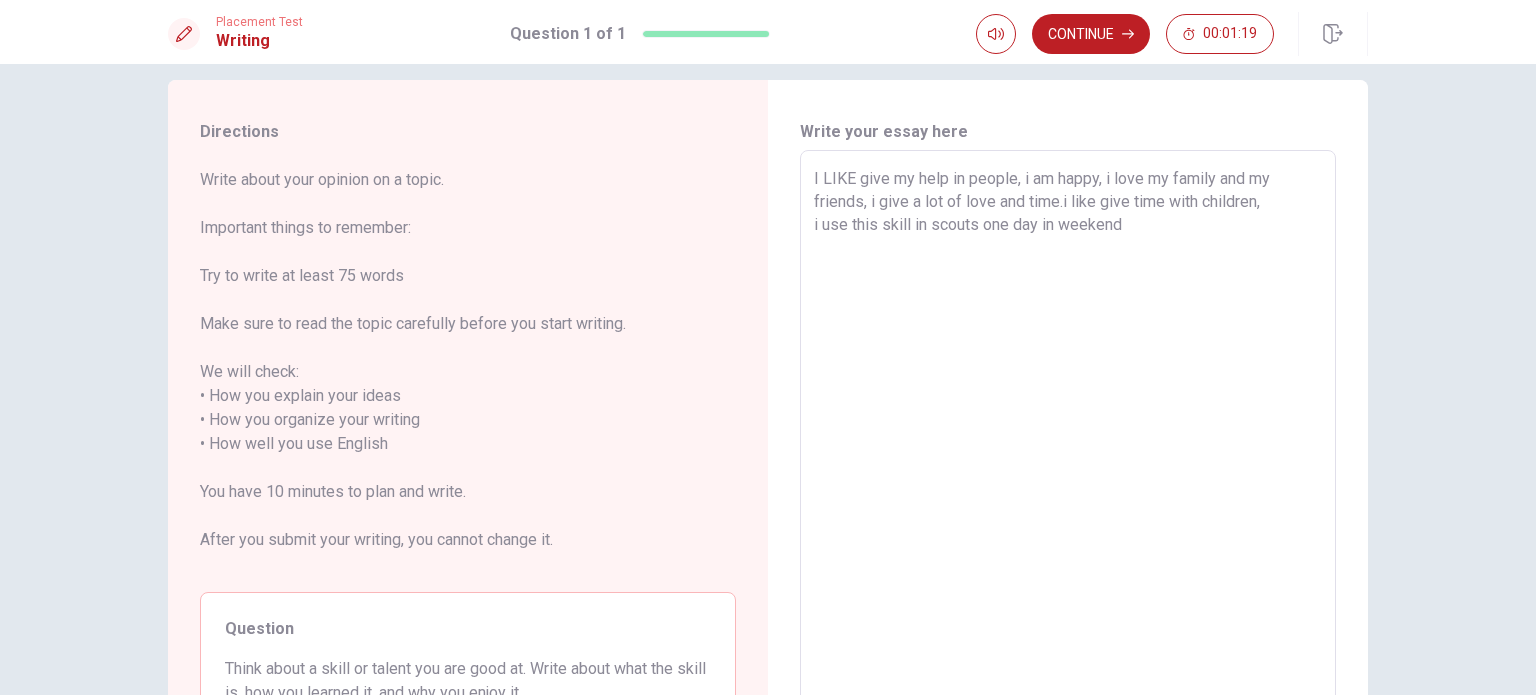 click on "I LIKE give my help in people, i am happy, i love my family and my friends, i give a lot of love and time.i like give time with children,
i use this skill in scouts one day in weekend" at bounding box center (1068, 444) 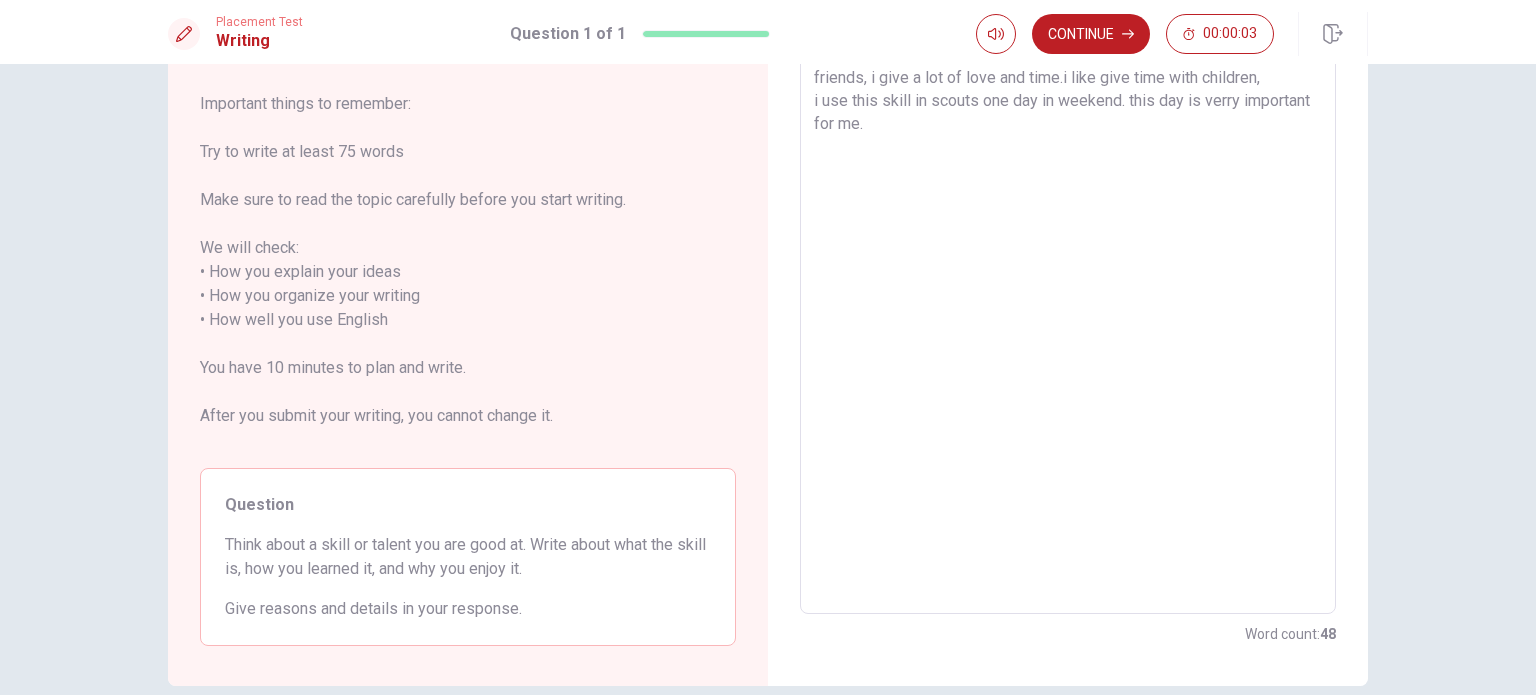 scroll, scrollTop: 0, scrollLeft: 0, axis: both 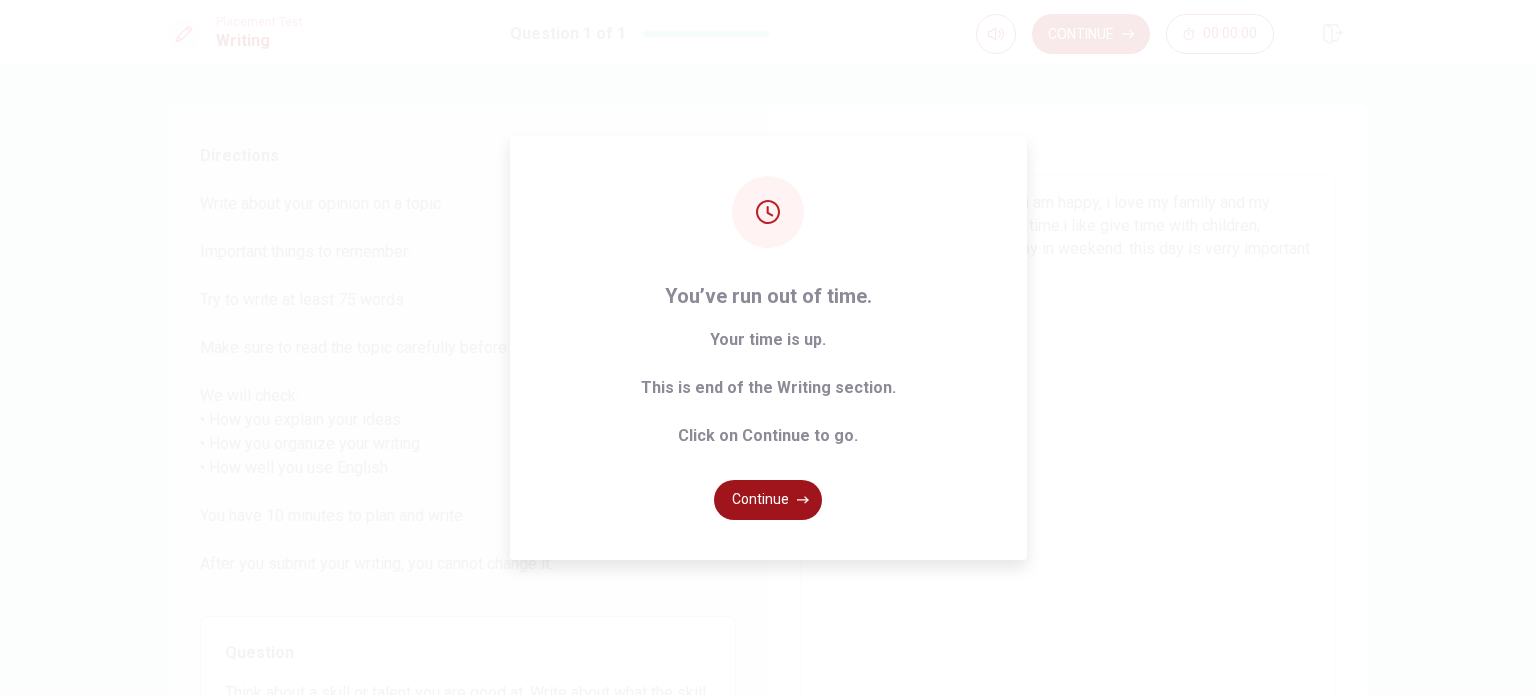 click on "Continue" at bounding box center (768, 500) 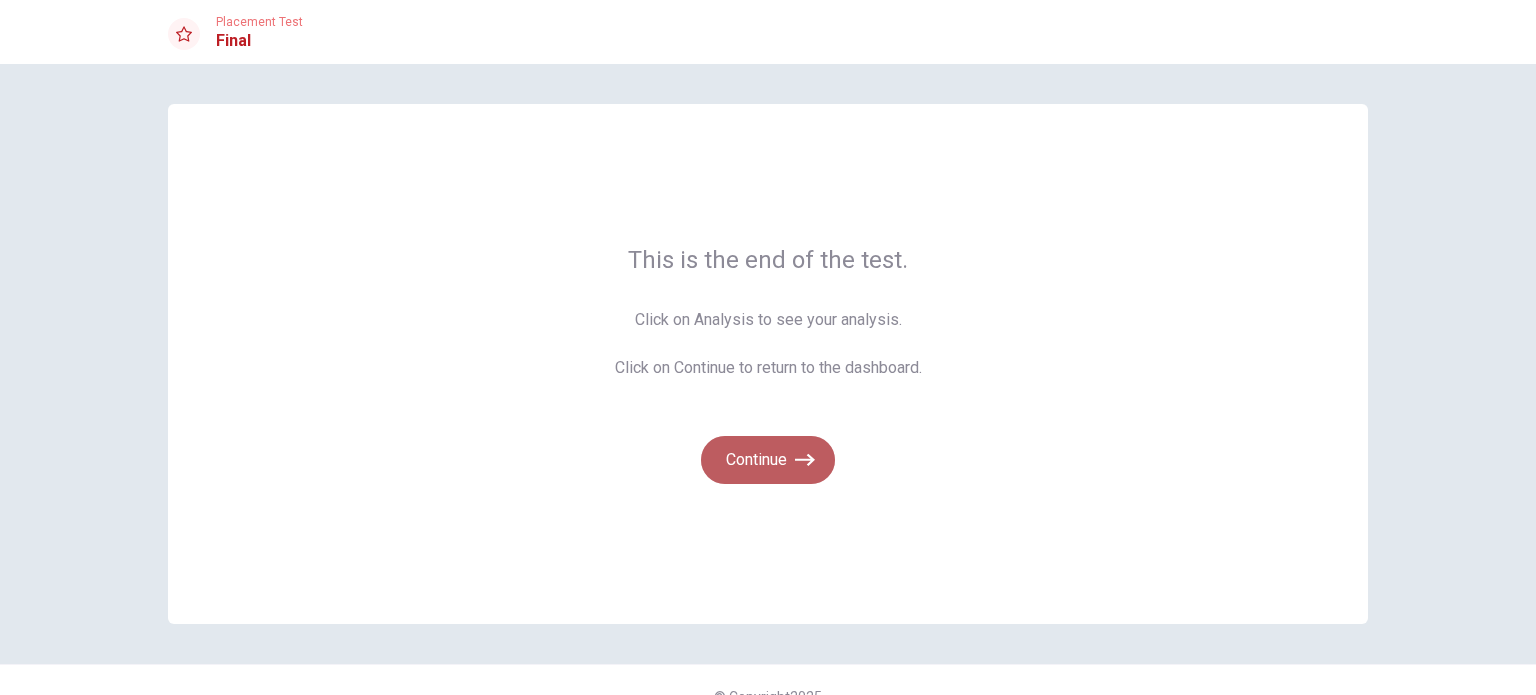 click on "Continue" at bounding box center (768, 460) 